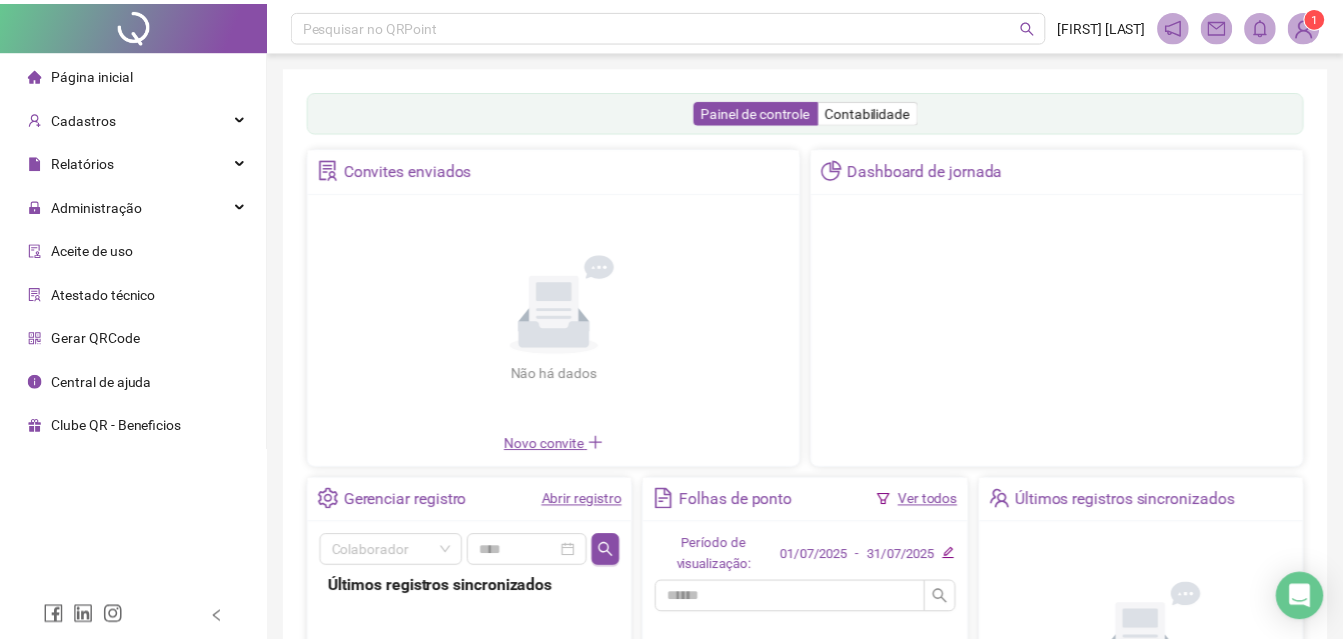 scroll, scrollTop: 0, scrollLeft: 0, axis: both 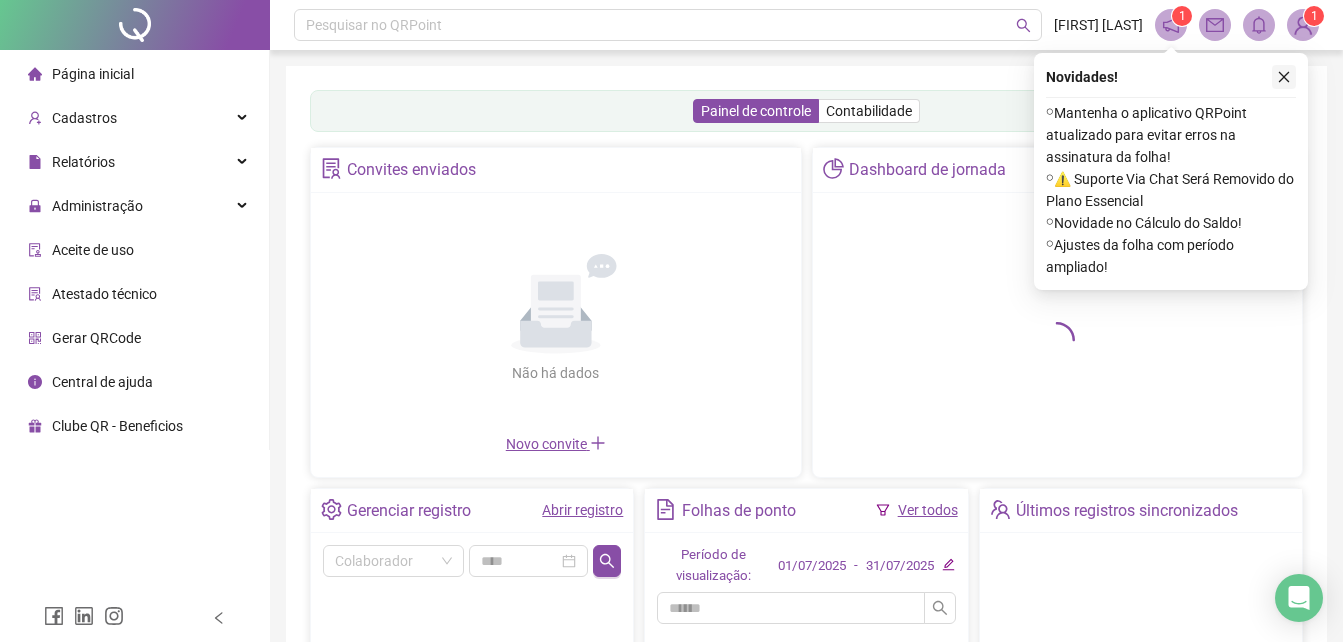 click 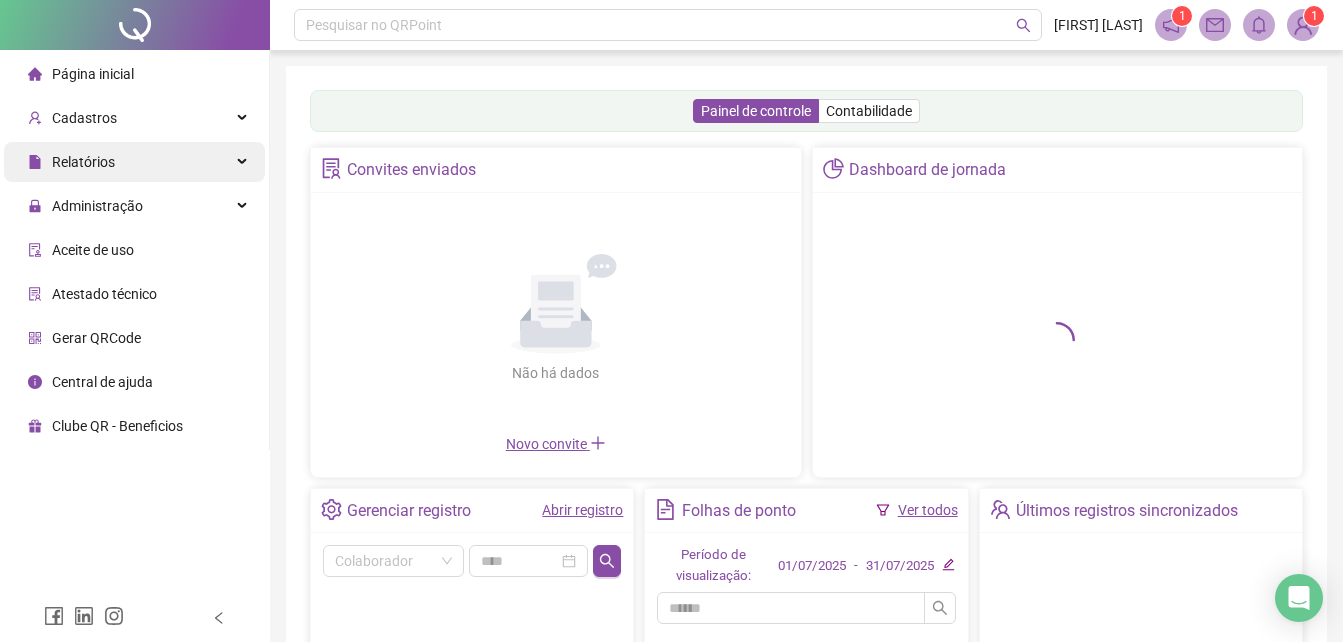 click on "Relatórios" at bounding box center [83, 162] 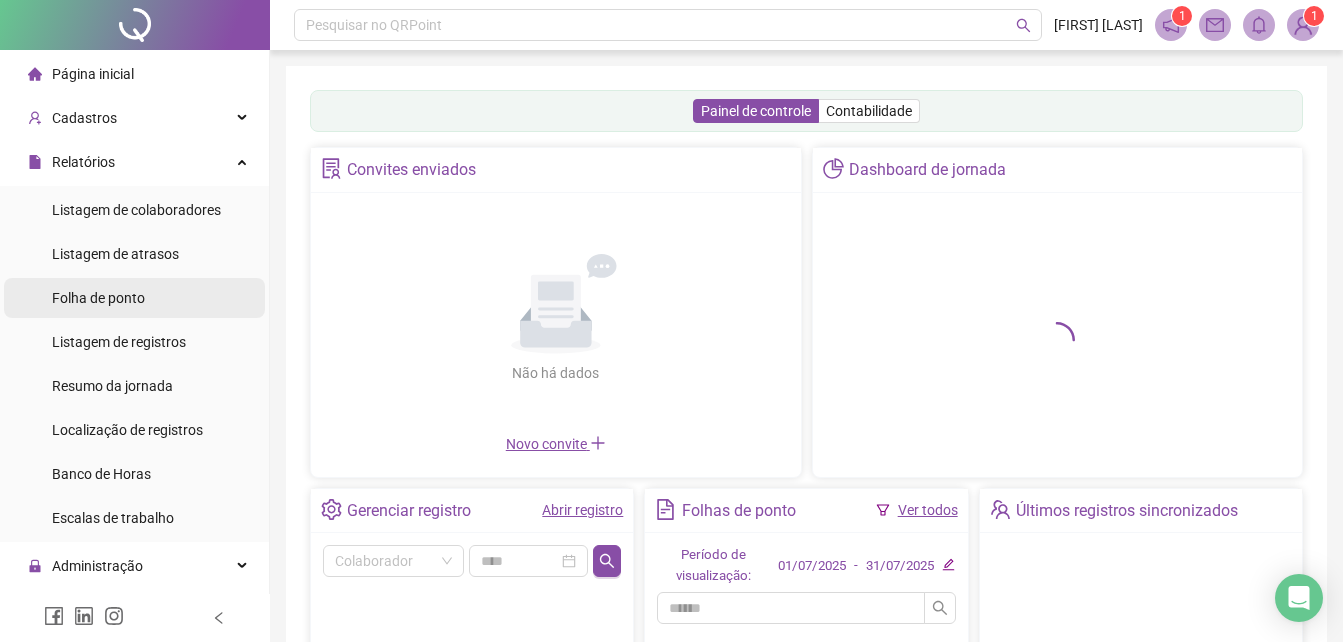 click on "Folha de ponto" at bounding box center [98, 298] 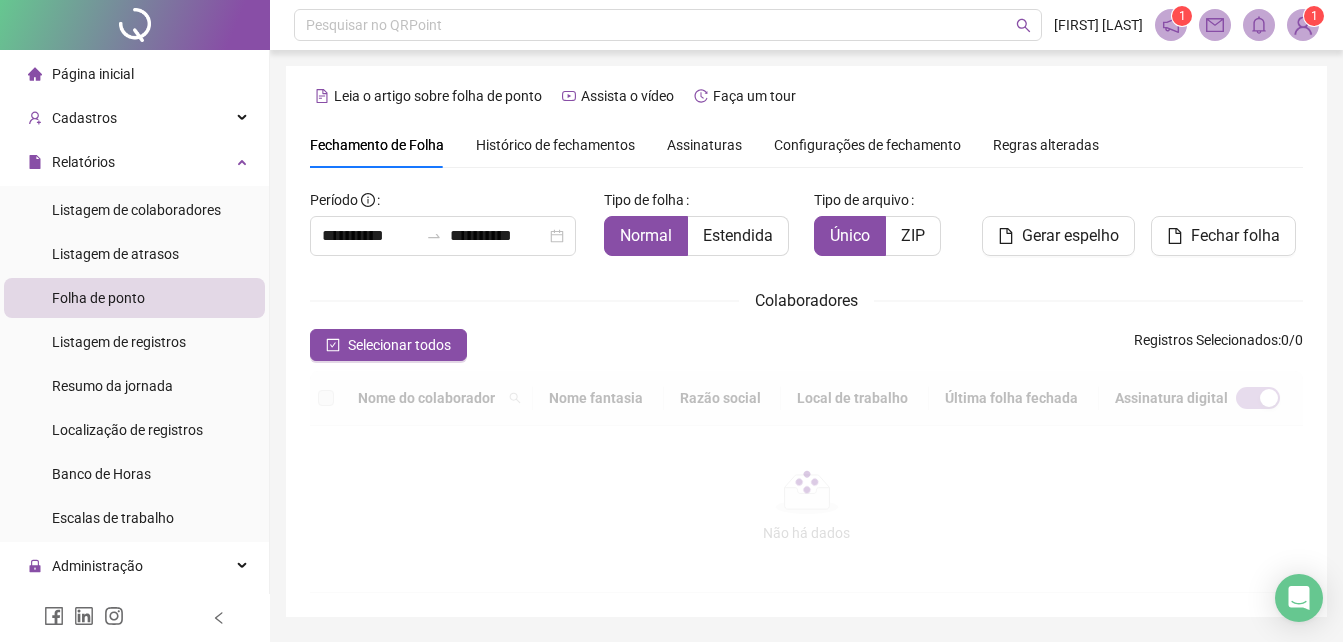 scroll, scrollTop: 89, scrollLeft: 0, axis: vertical 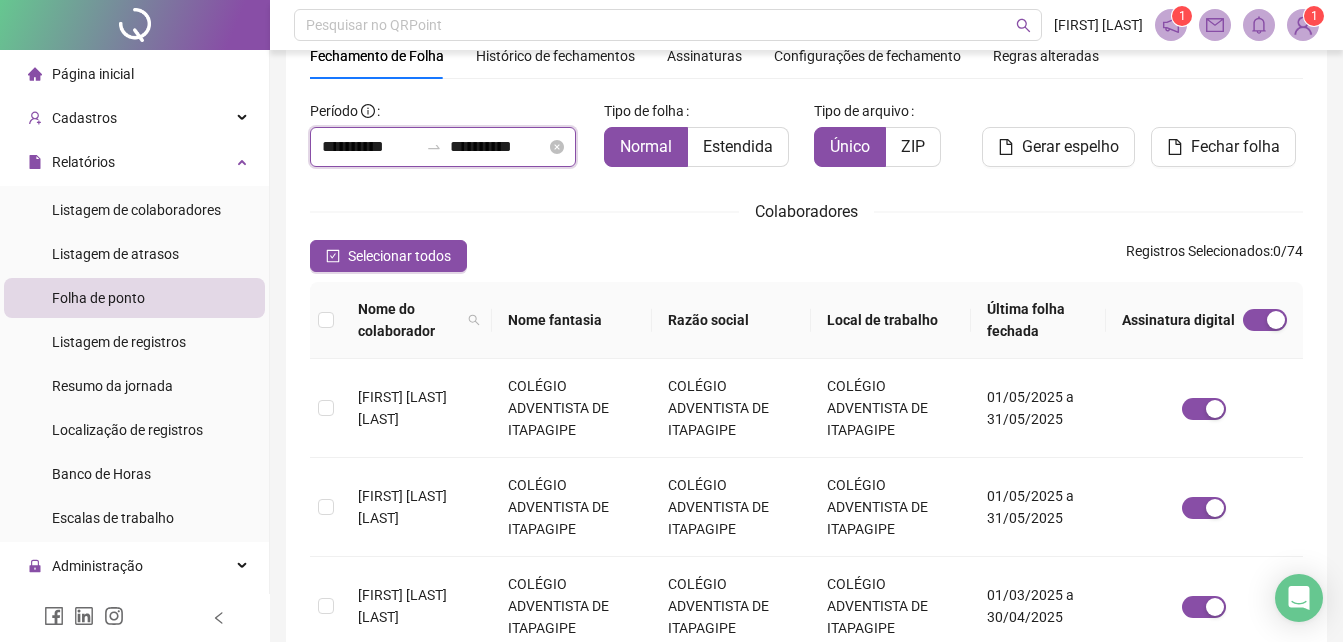 click on "**********" at bounding box center [370, 147] 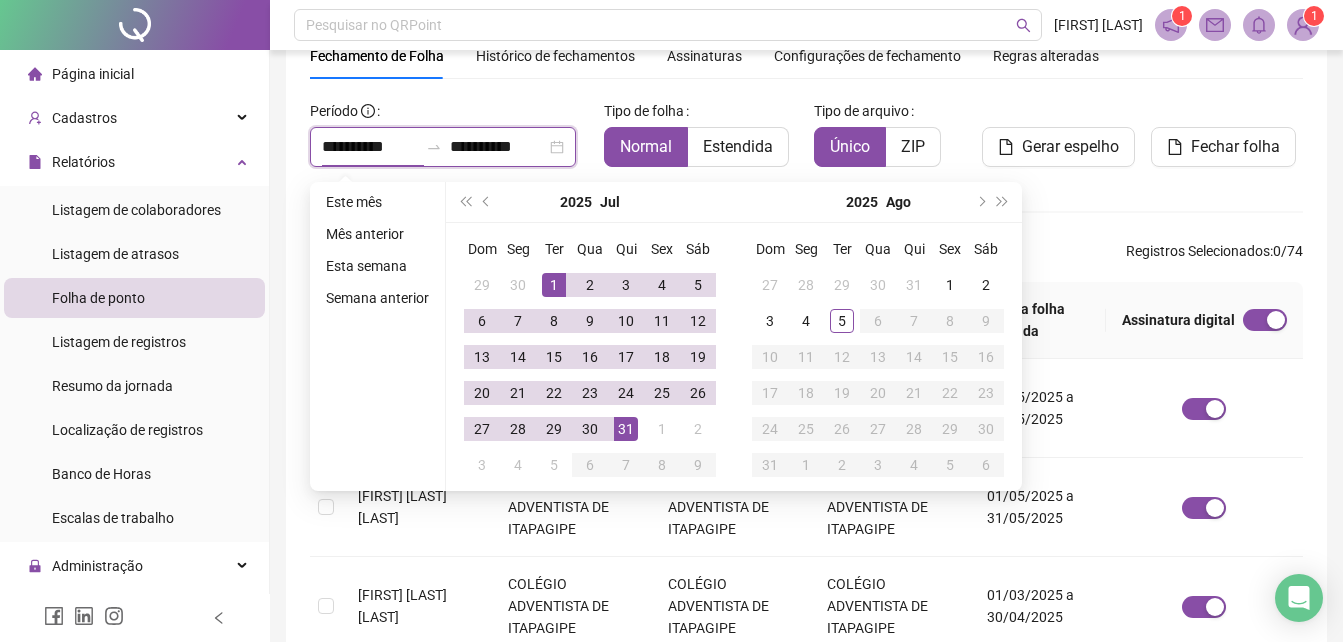 scroll, scrollTop: 0, scrollLeft: 0, axis: both 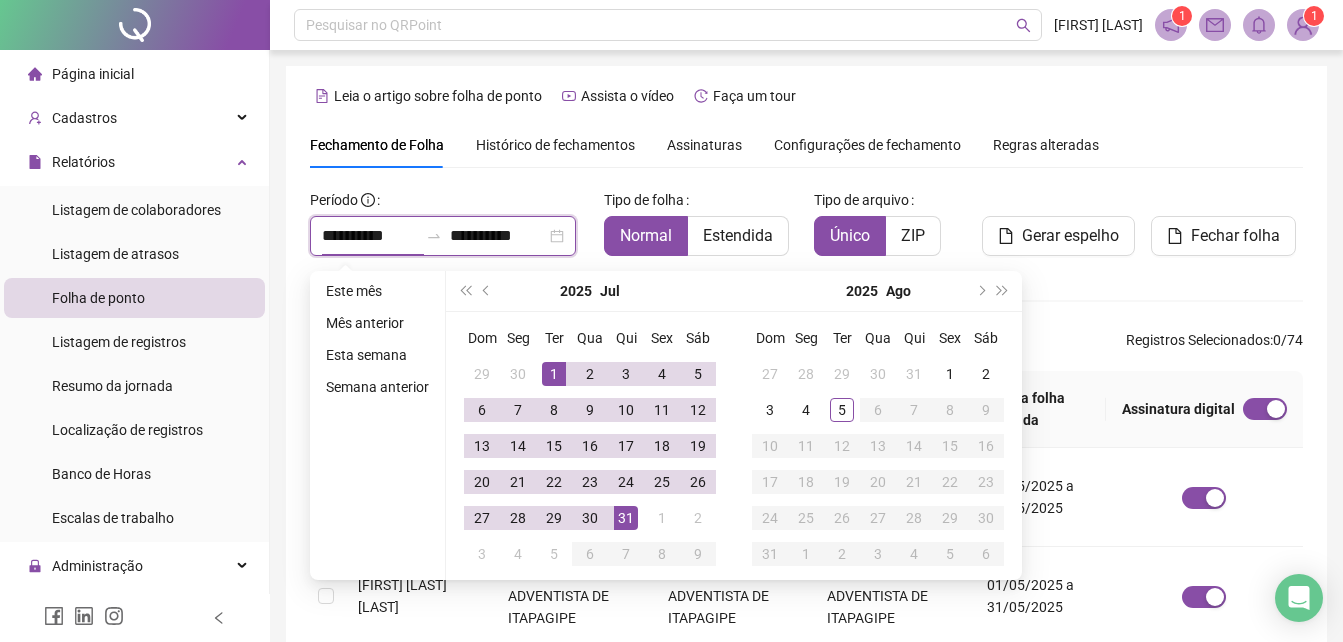 type on "**********" 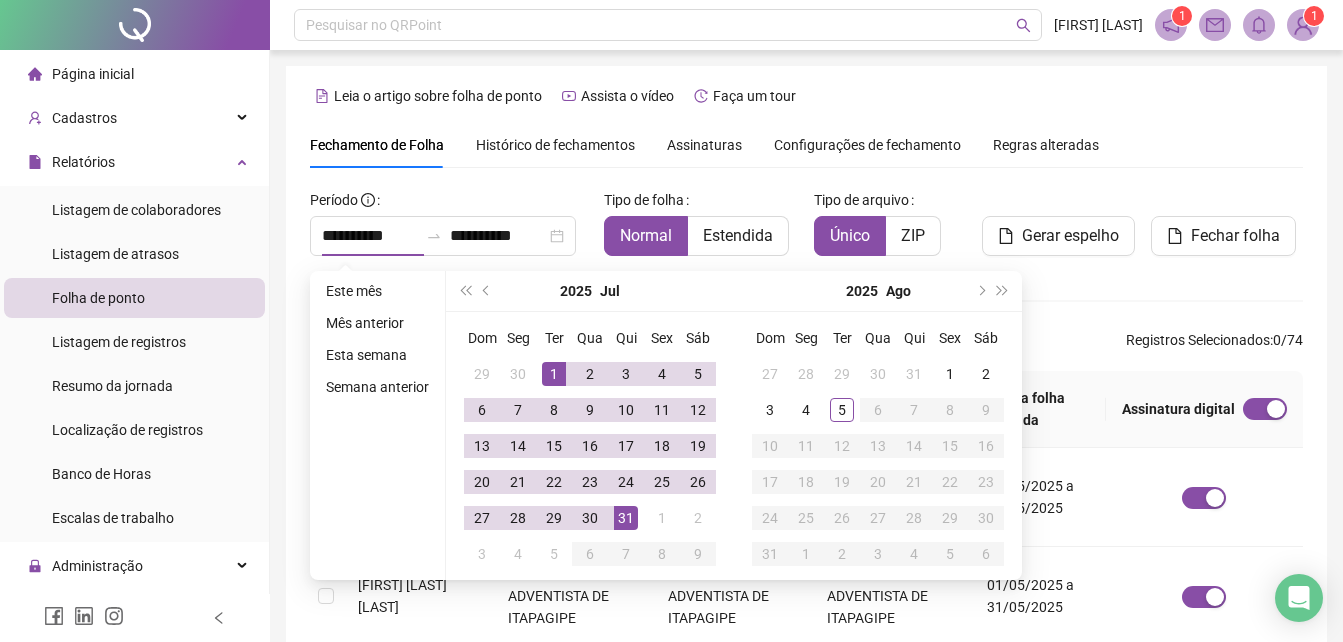click on "Assinaturas" at bounding box center [704, 145] 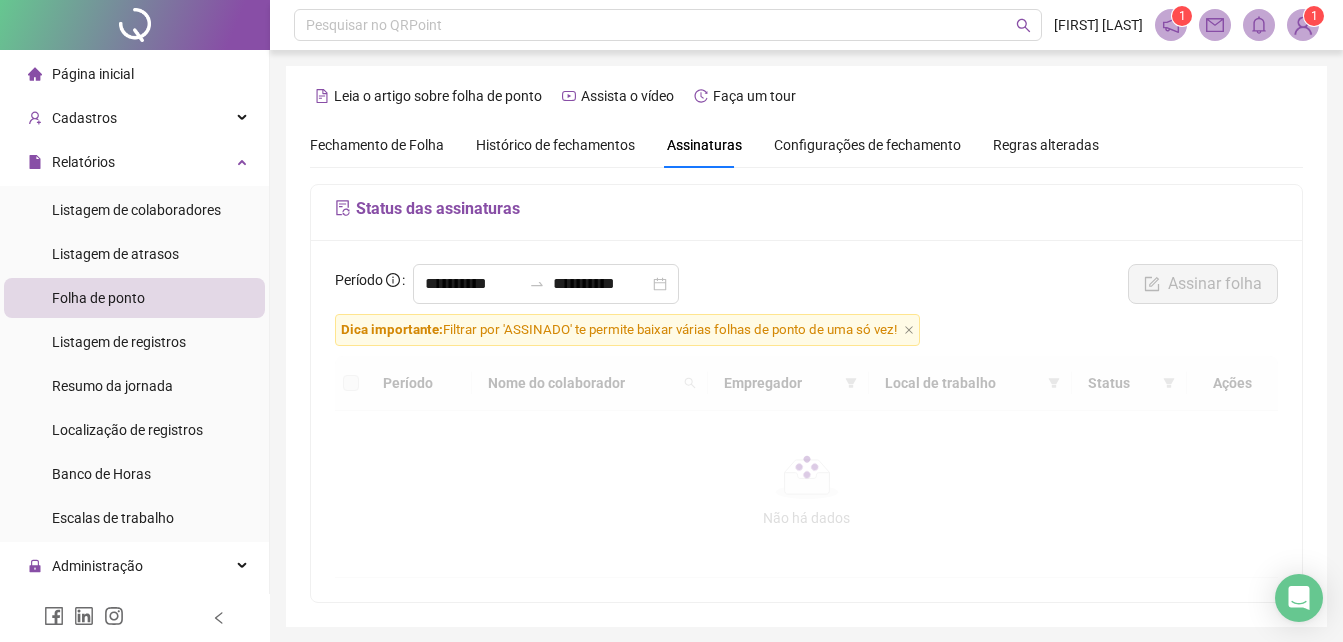 scroll, scrollTop: 71, scrollLeft: 0, axis: vertical 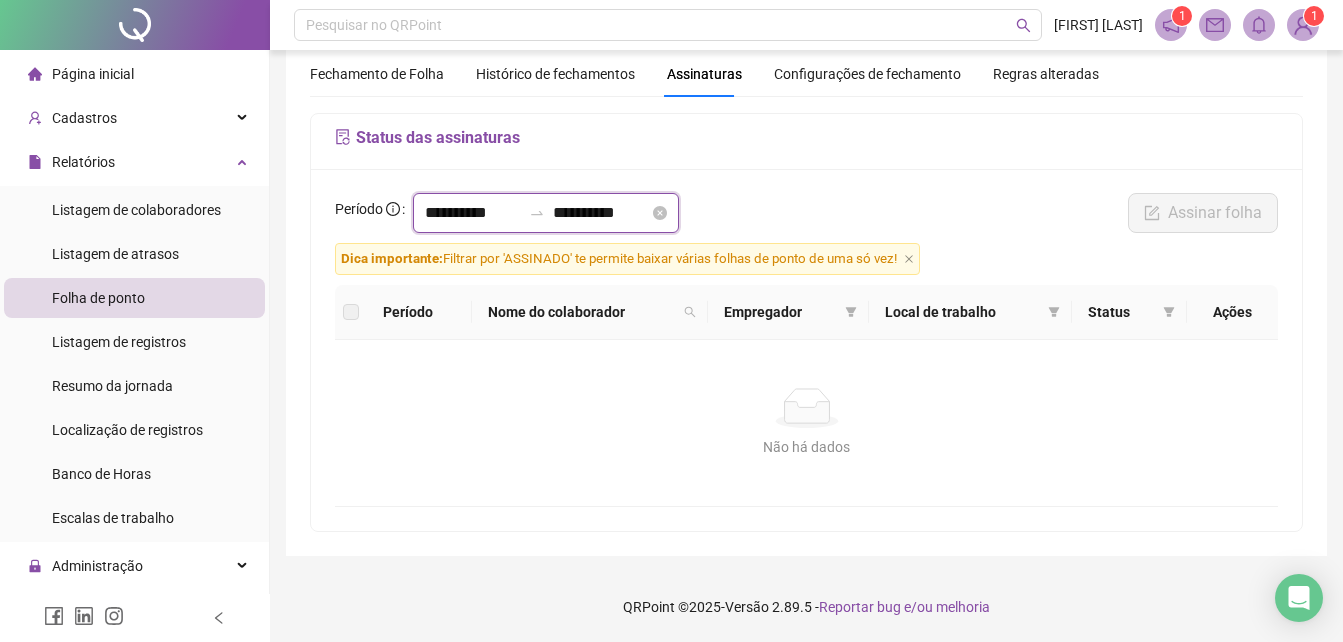 click on "**********" at bounding box center (473, 213) 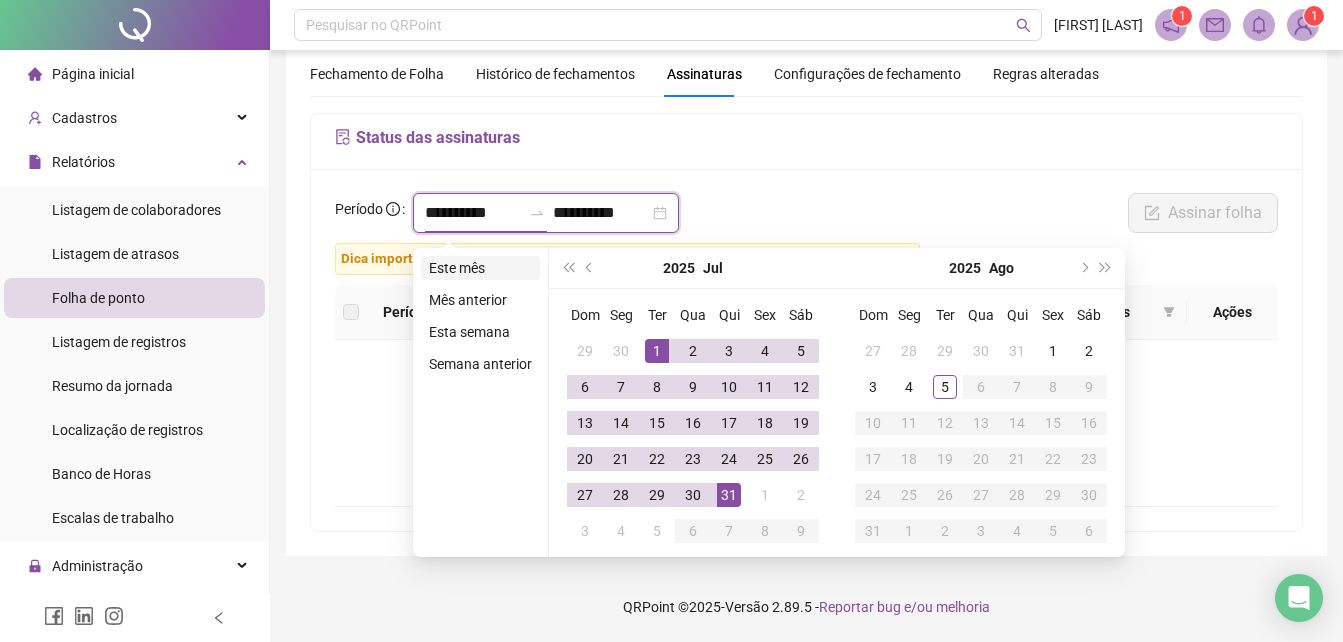 type on "**********" 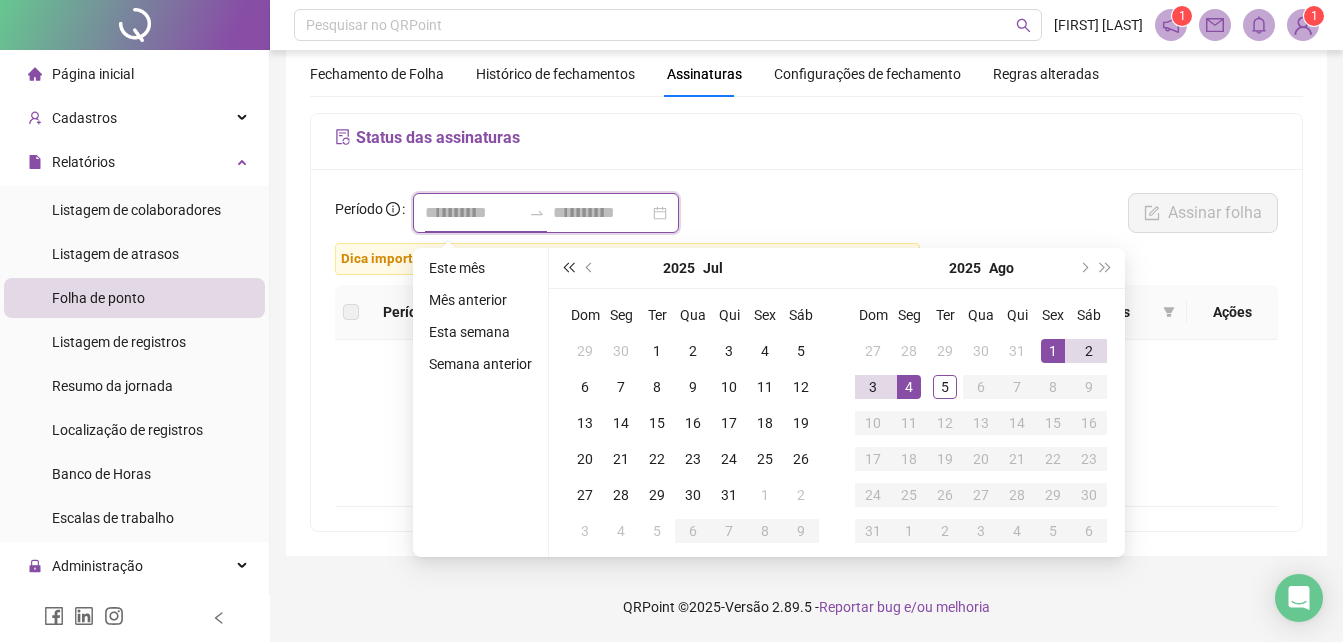 type on "**********" 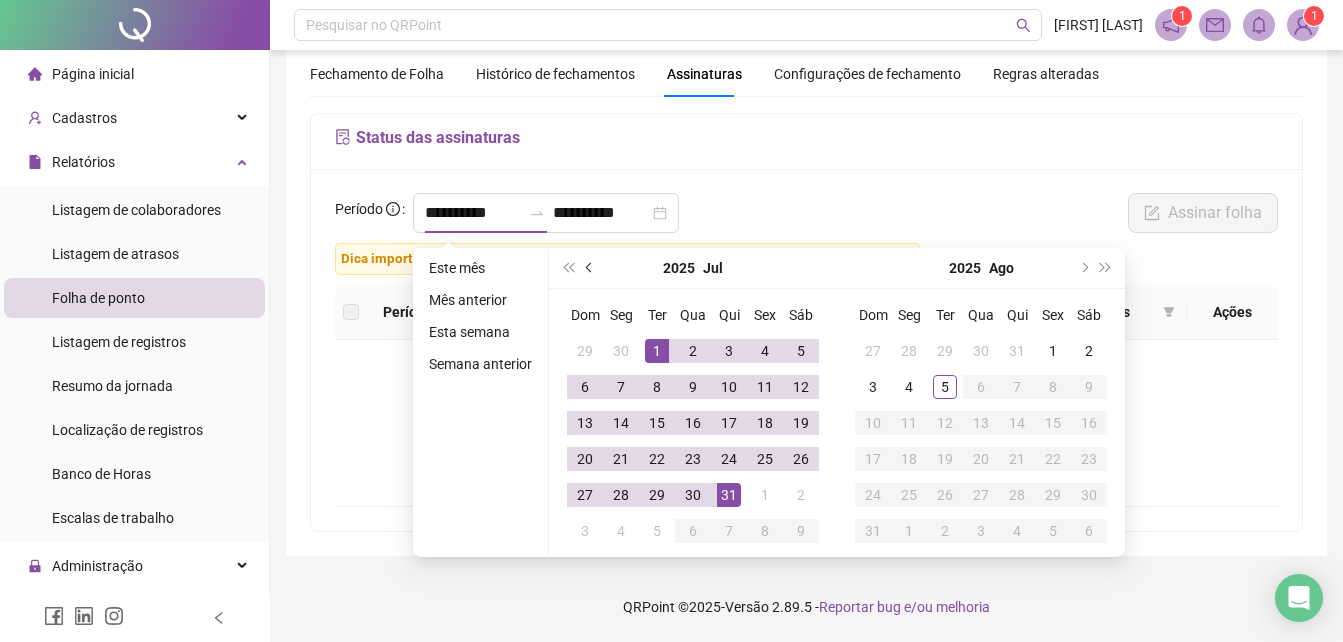 click at bounding box center [591, 268] 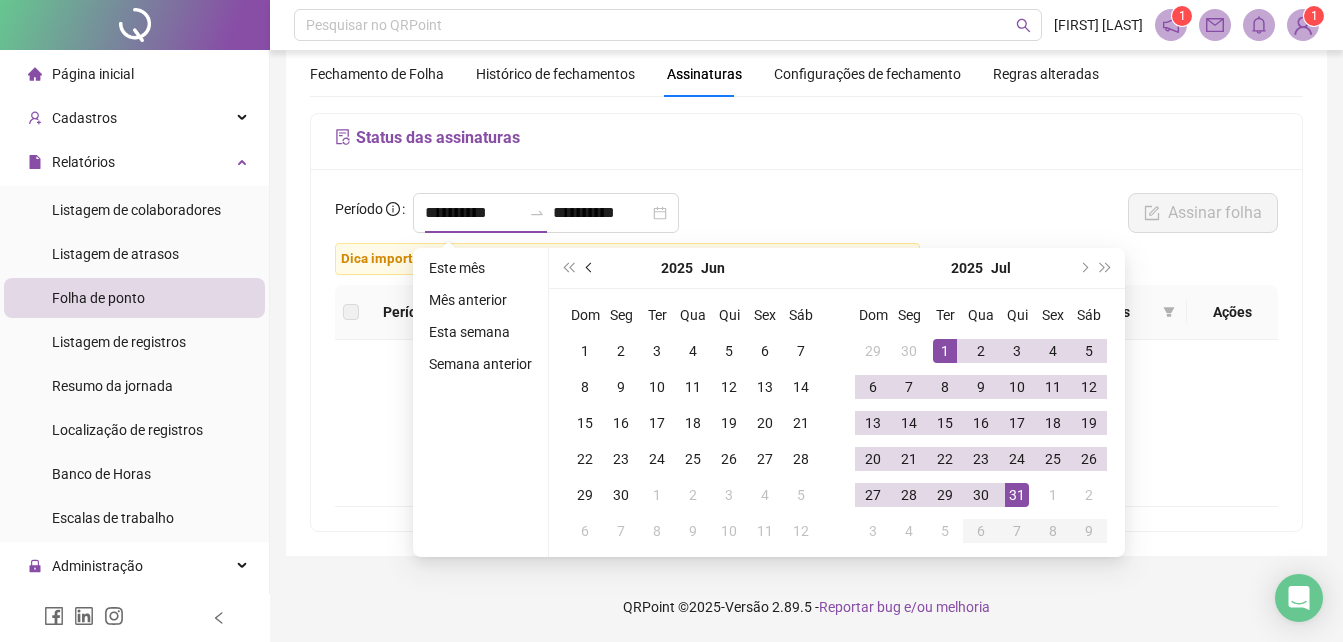 click at bounding box center (591, 268) 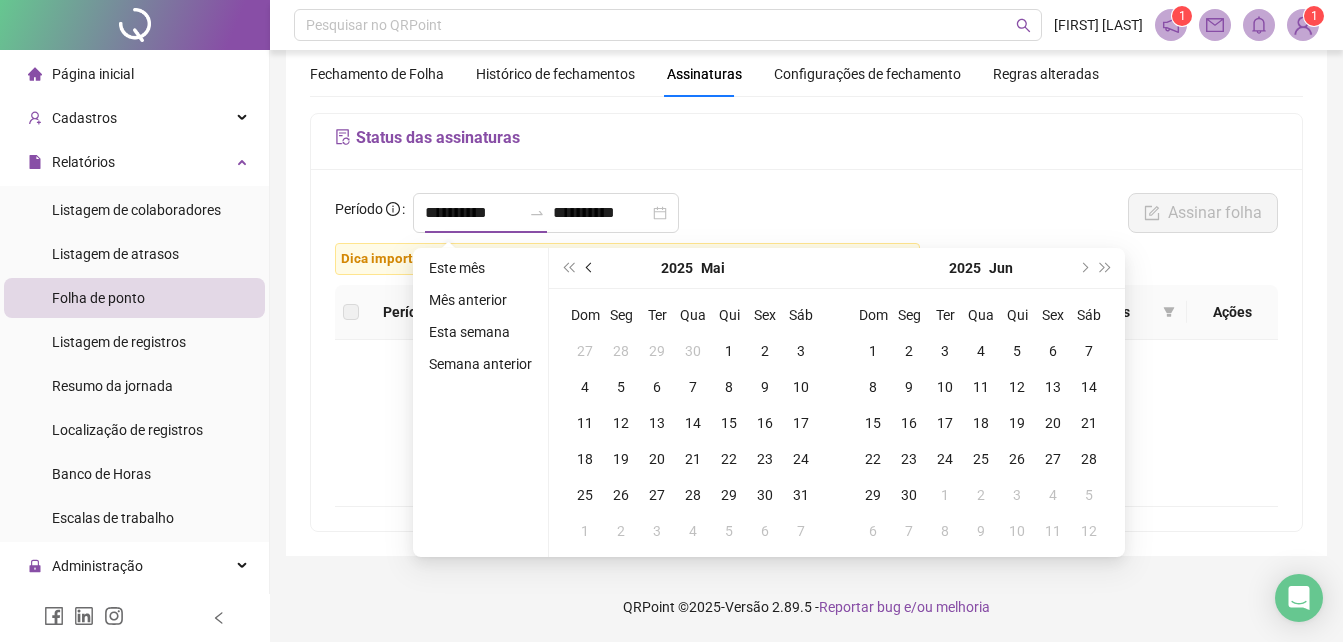 click at bounding box center (591, 268) 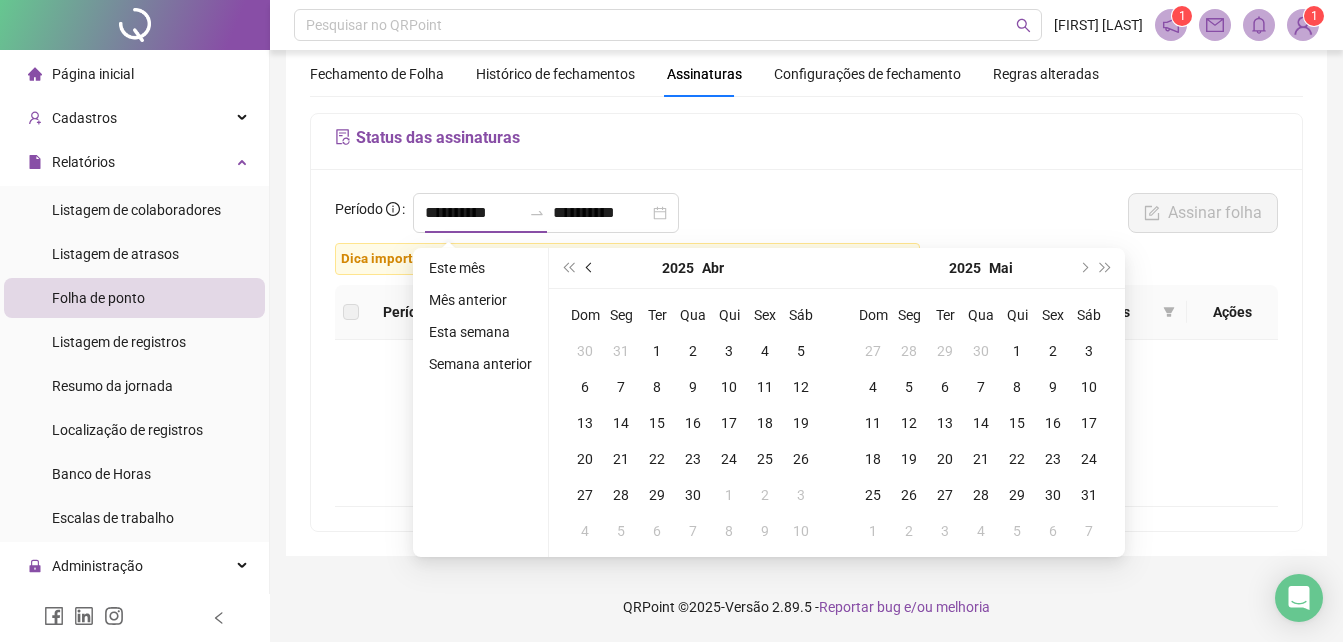 click at bounding box center [591, 268] 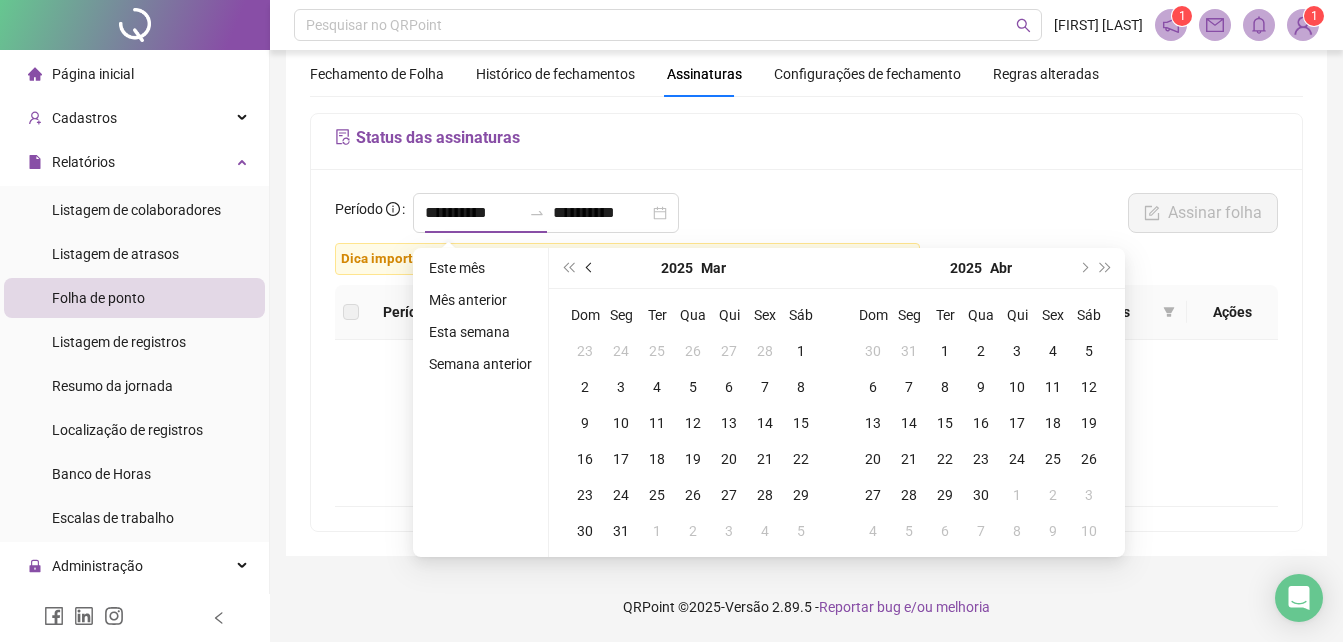 click at bounding box center [591, 268] 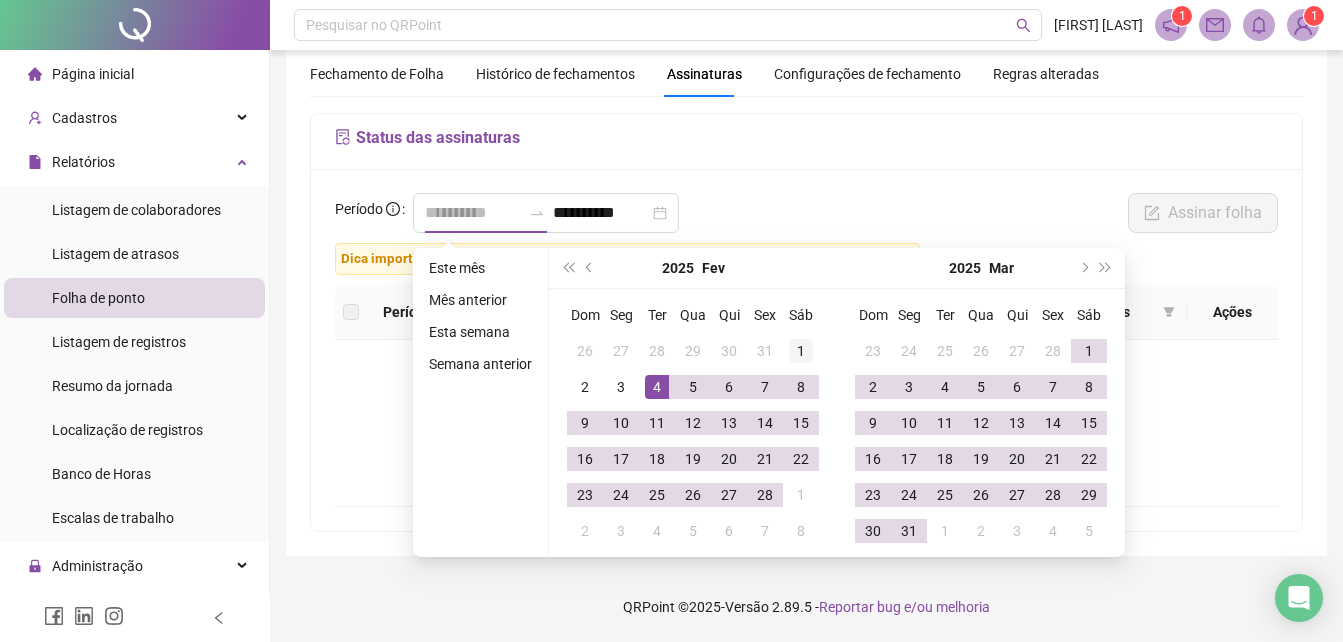 type on "**********" 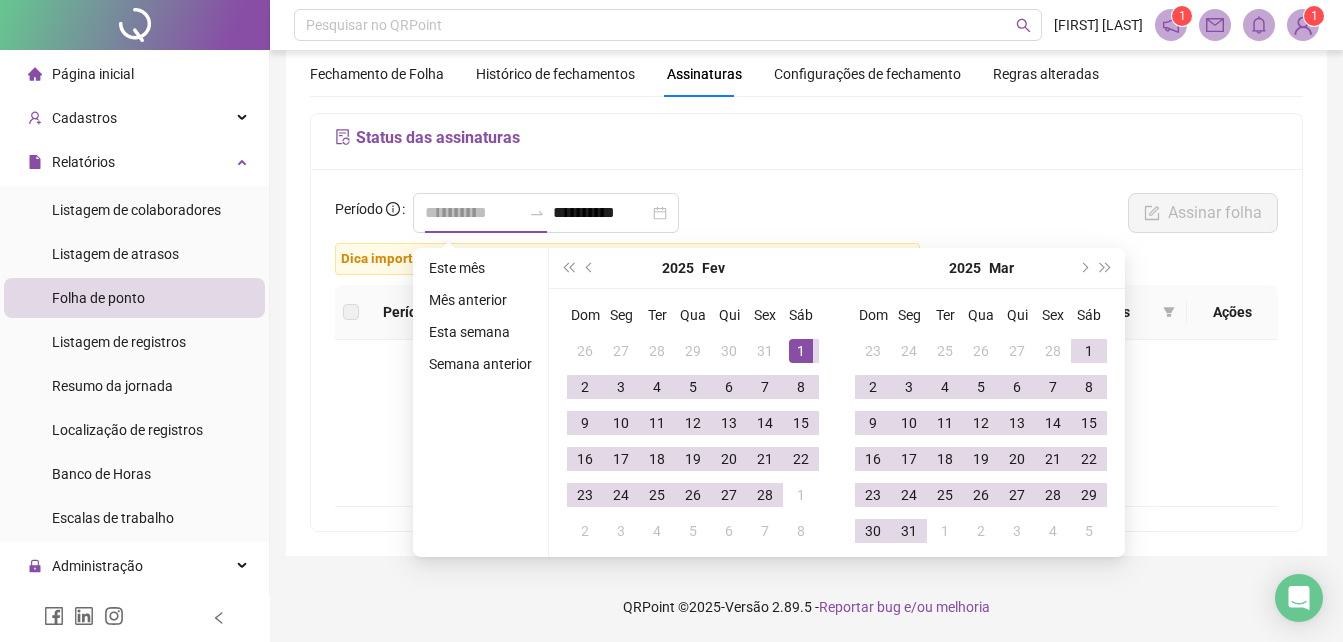 click on "1" at bounding box center [801, 351] 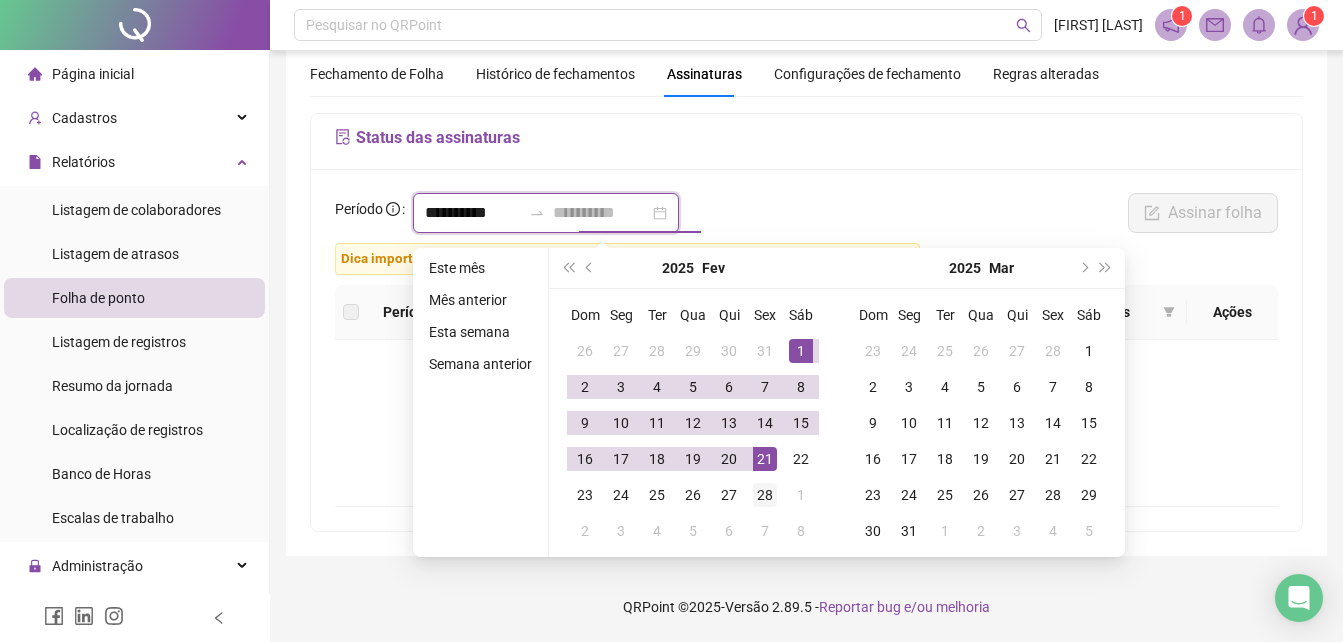 type on "**********" 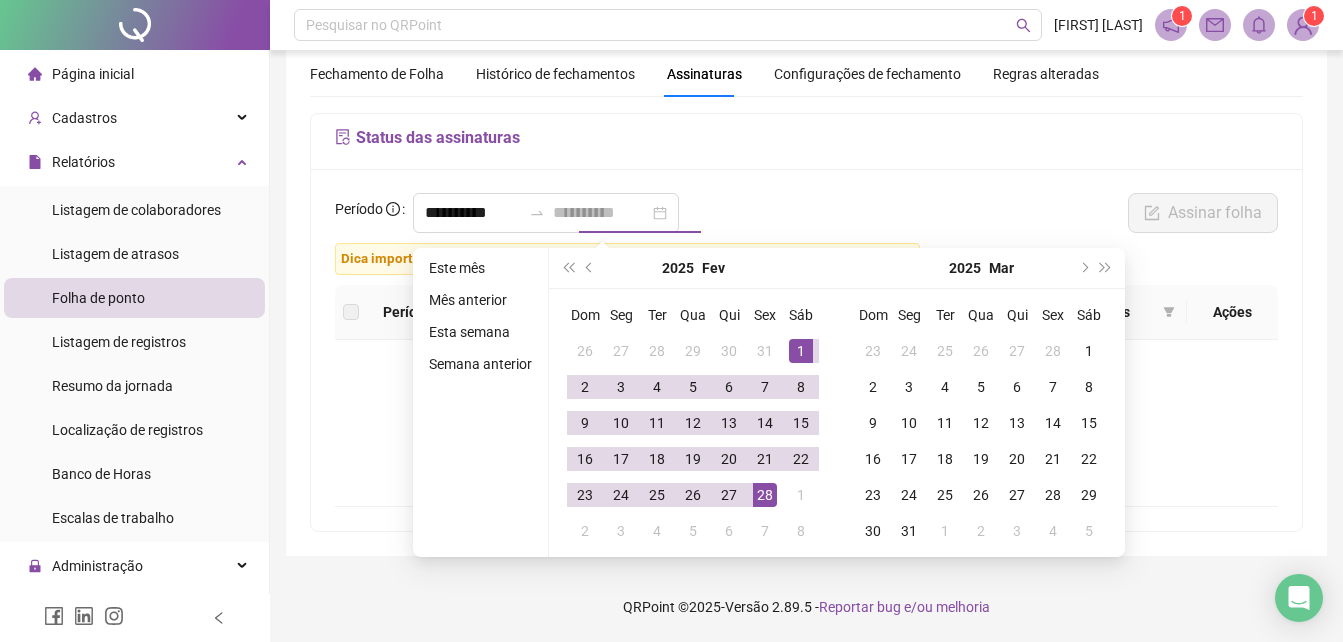 click on "28" at bounding box center [765, 495] 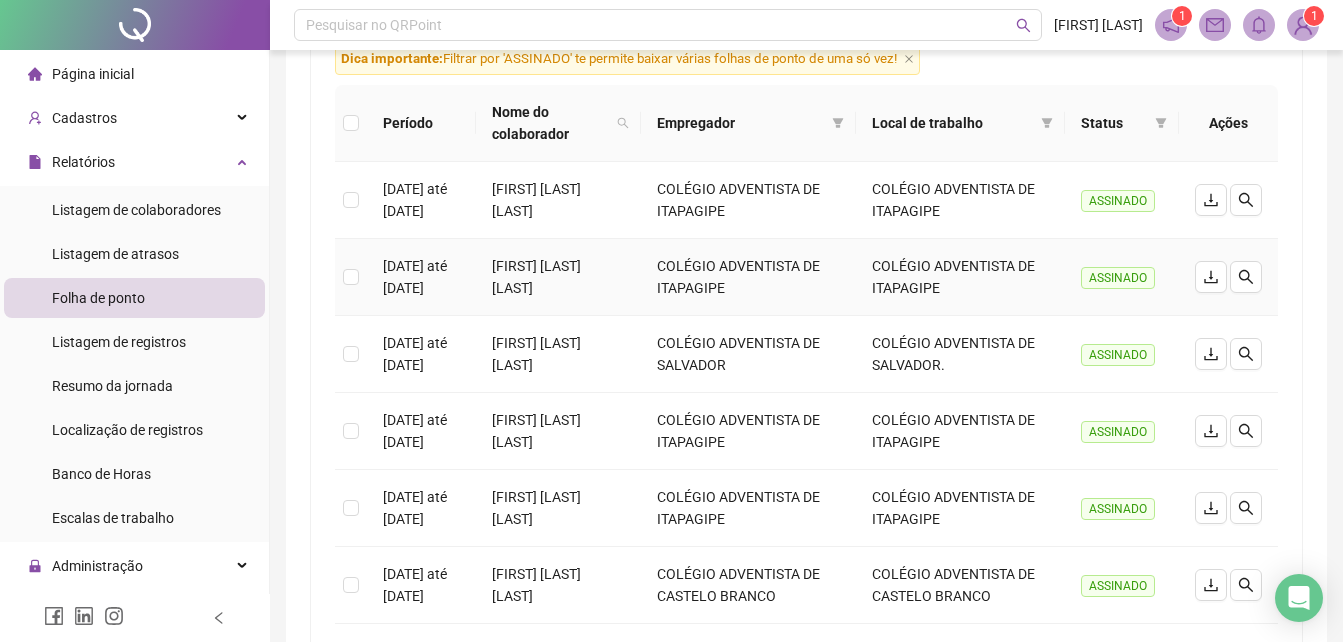 scroll, scrollTop: 71, scrollLeft: 0, axis: vertical 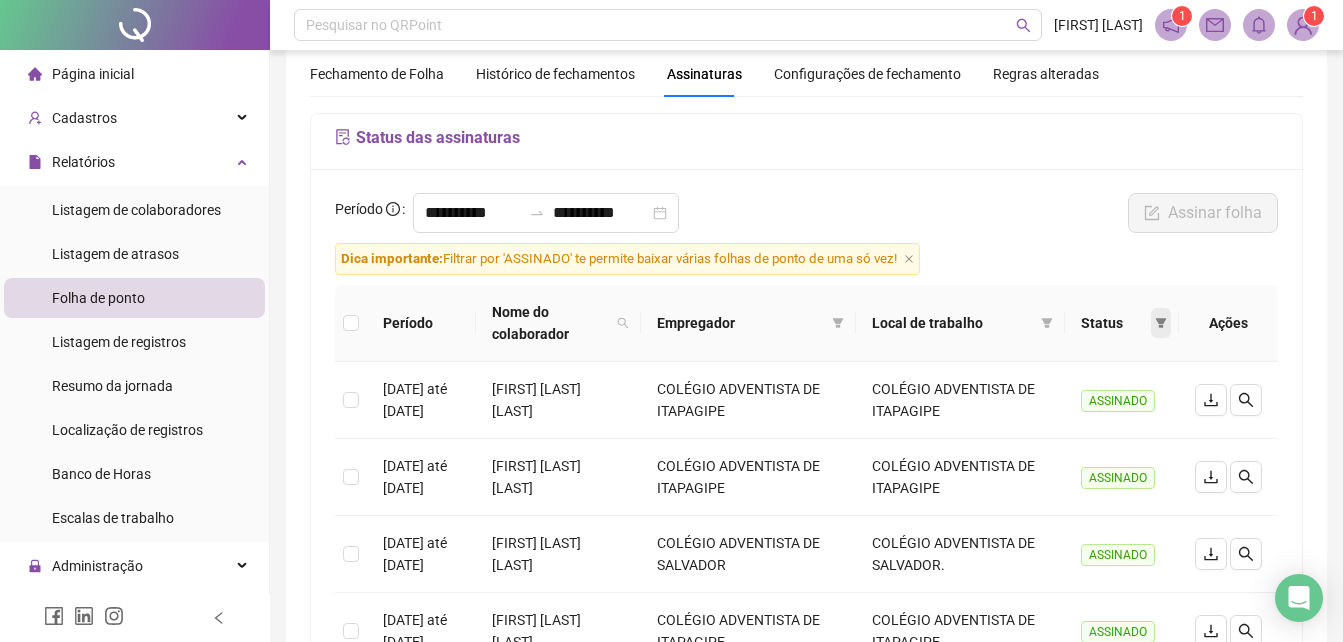 click 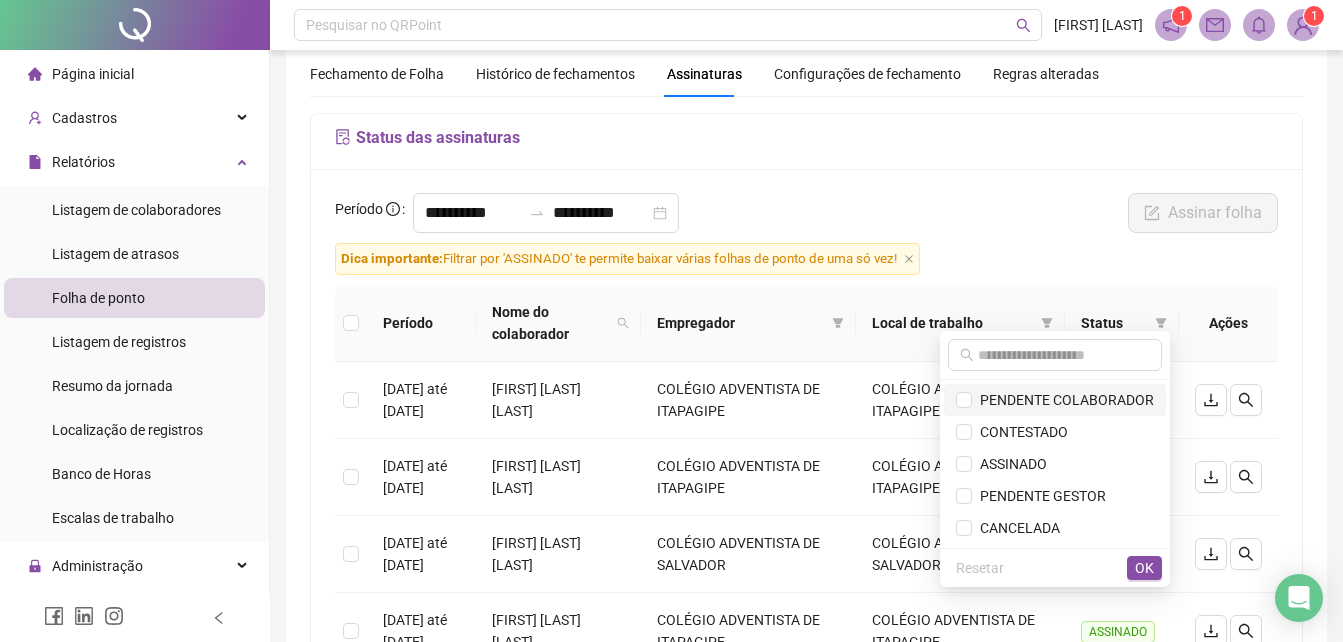 click on "PENDENTE COLABORADOR" at bounding box center [1063, 400] 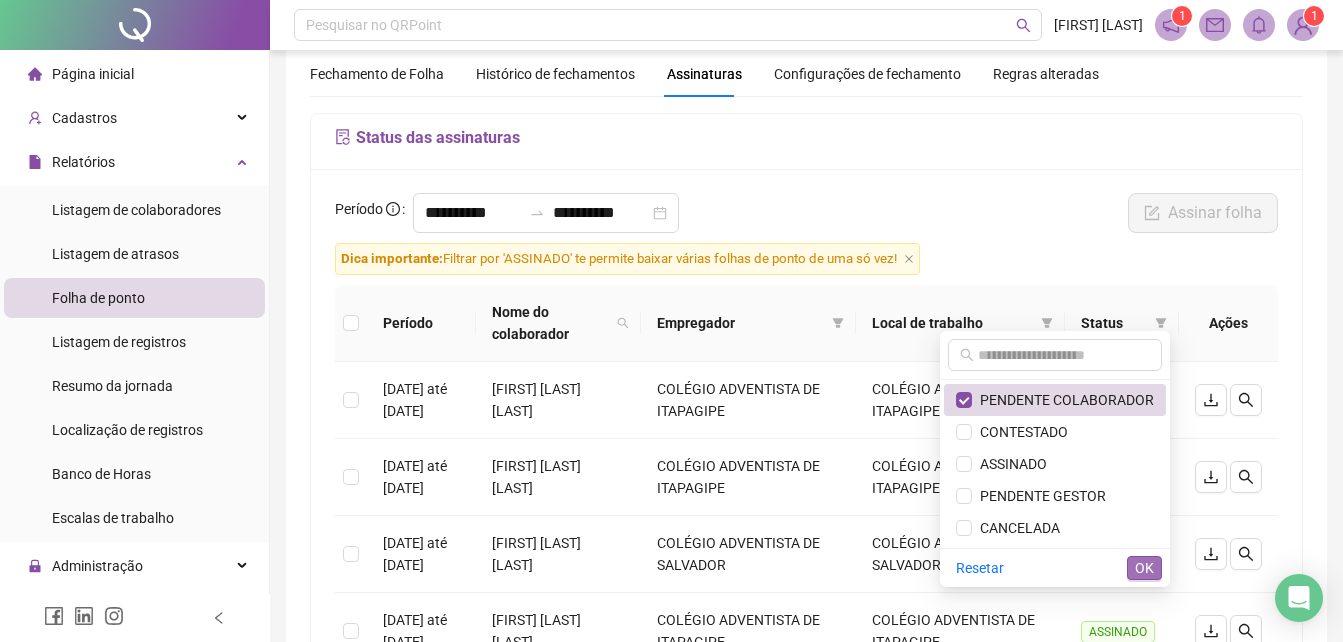 click on "OK" at bounding box center [1144, 568] 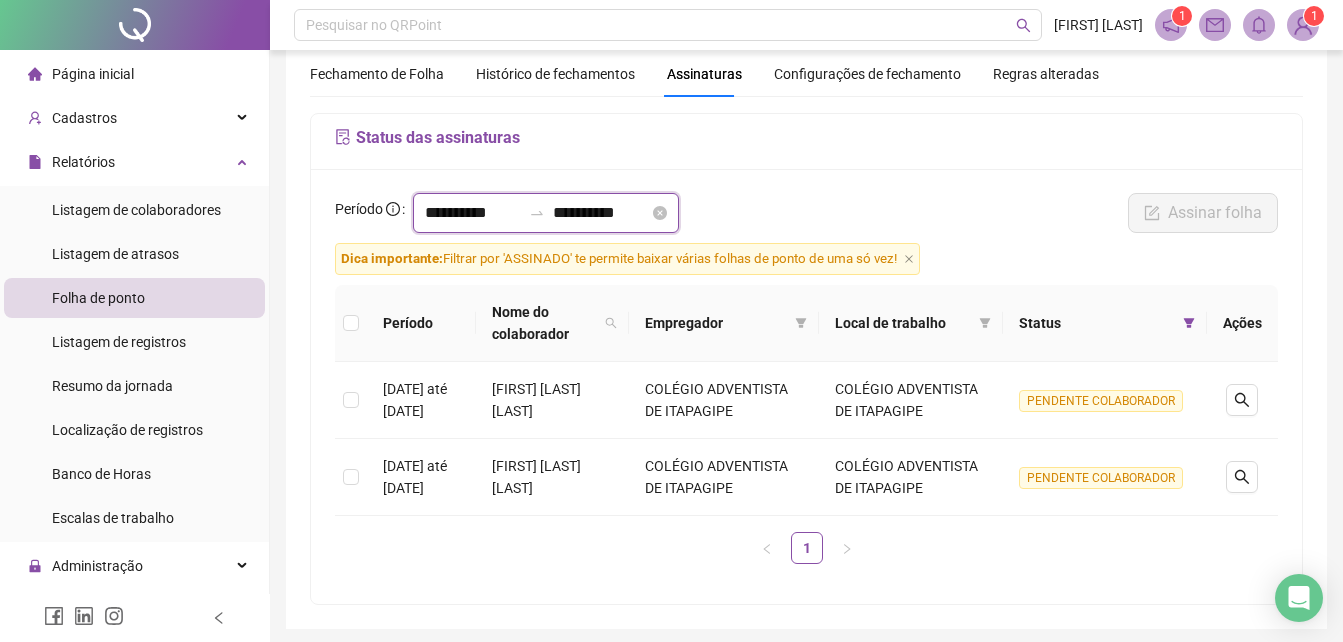 click on "**********" at bounding box center (473, 213) 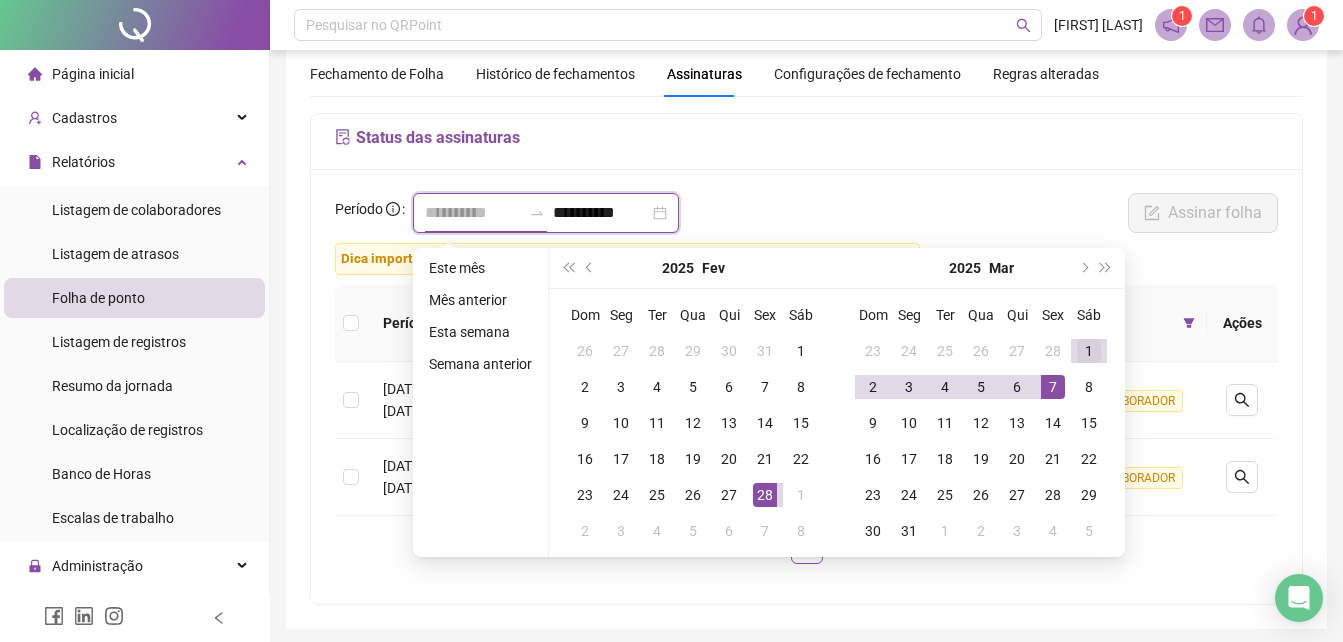 type on "**********" 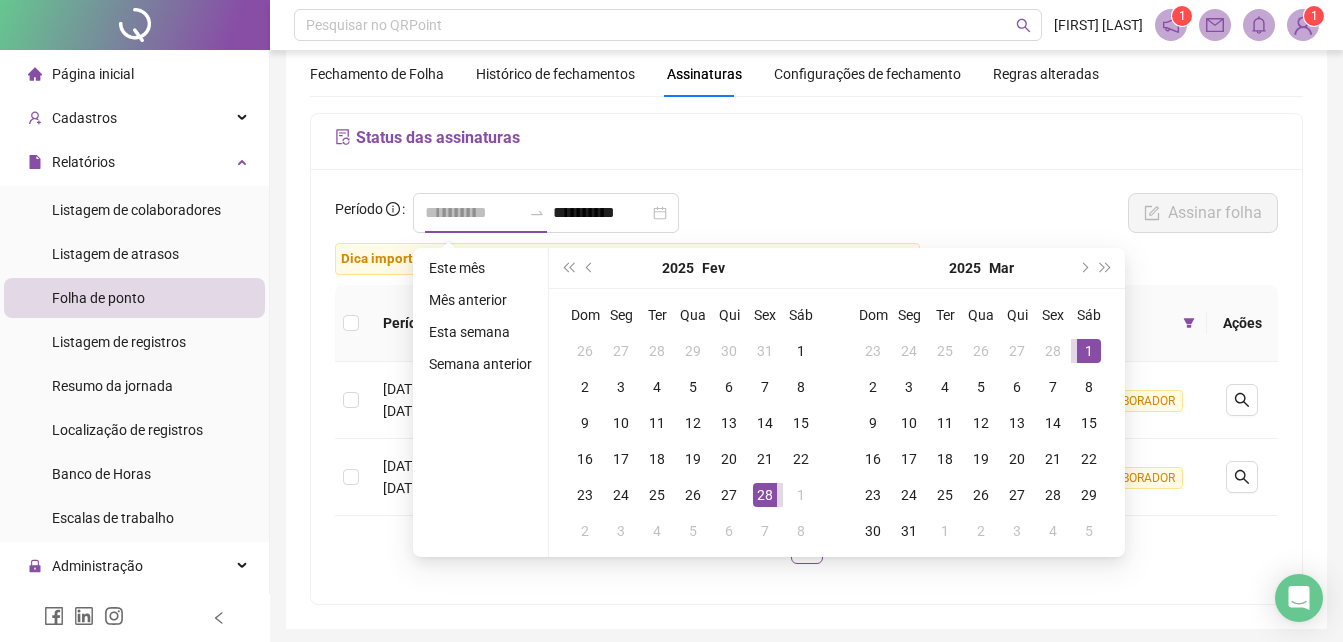 click on "1" at bounding box center [1089, 351] 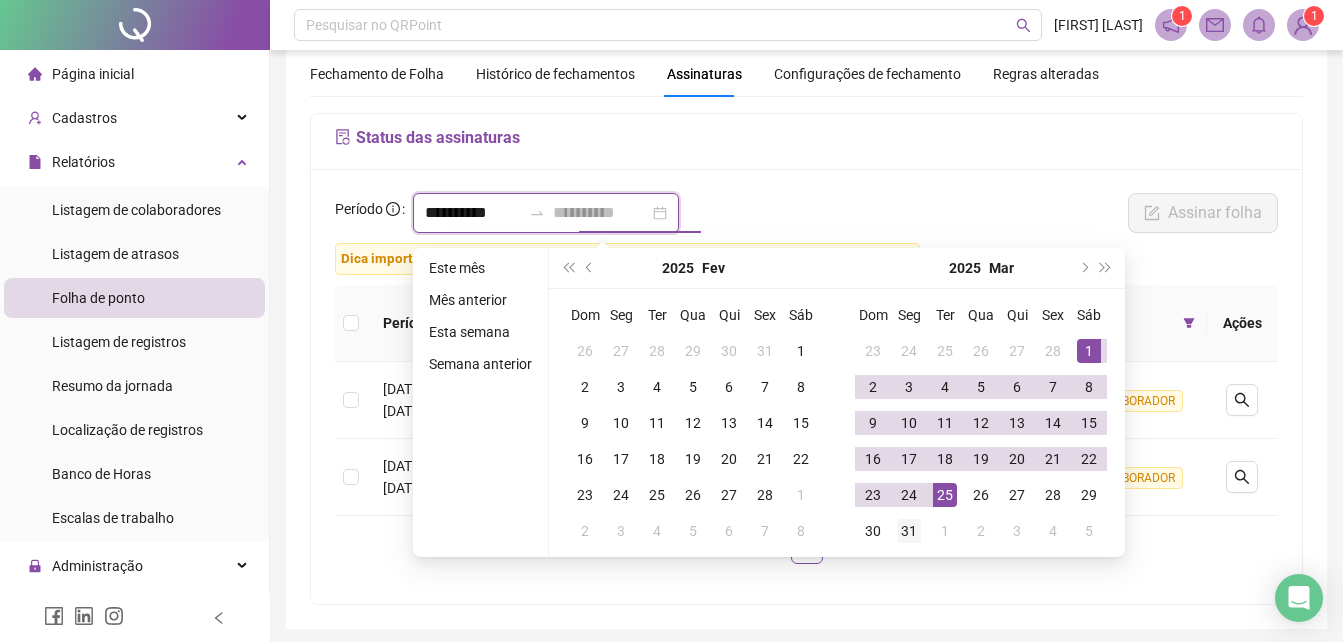 type on "**********" 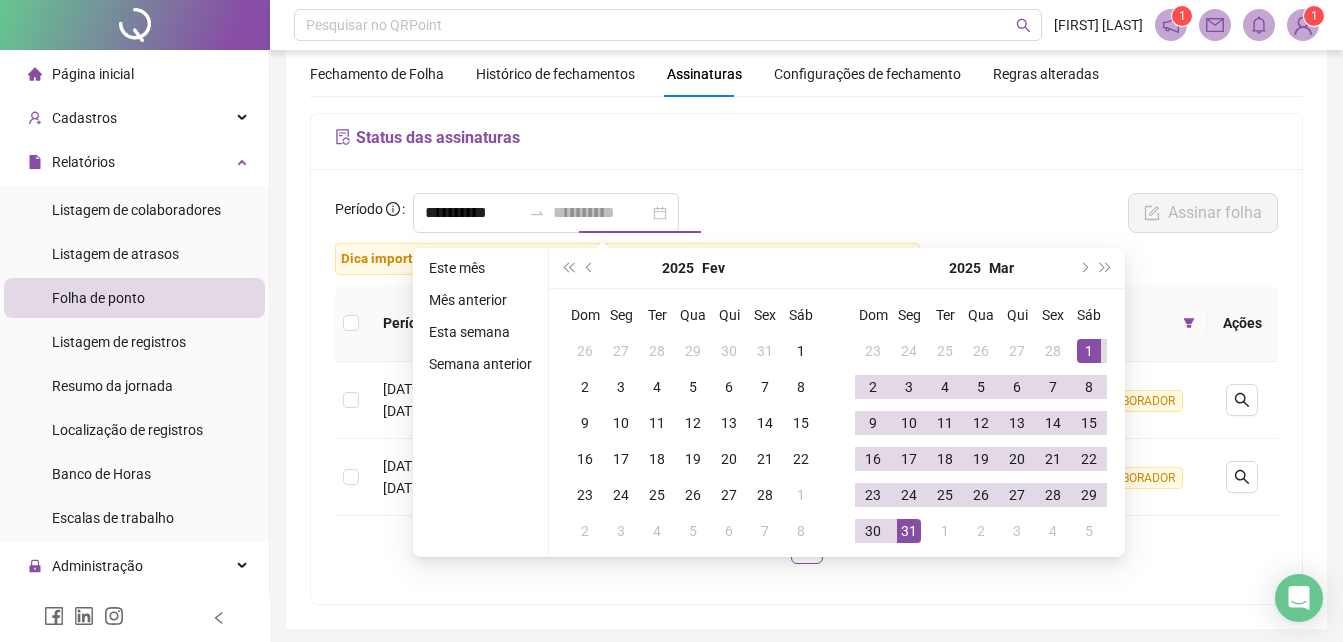 click on "31" at bounding box center (909, 531) 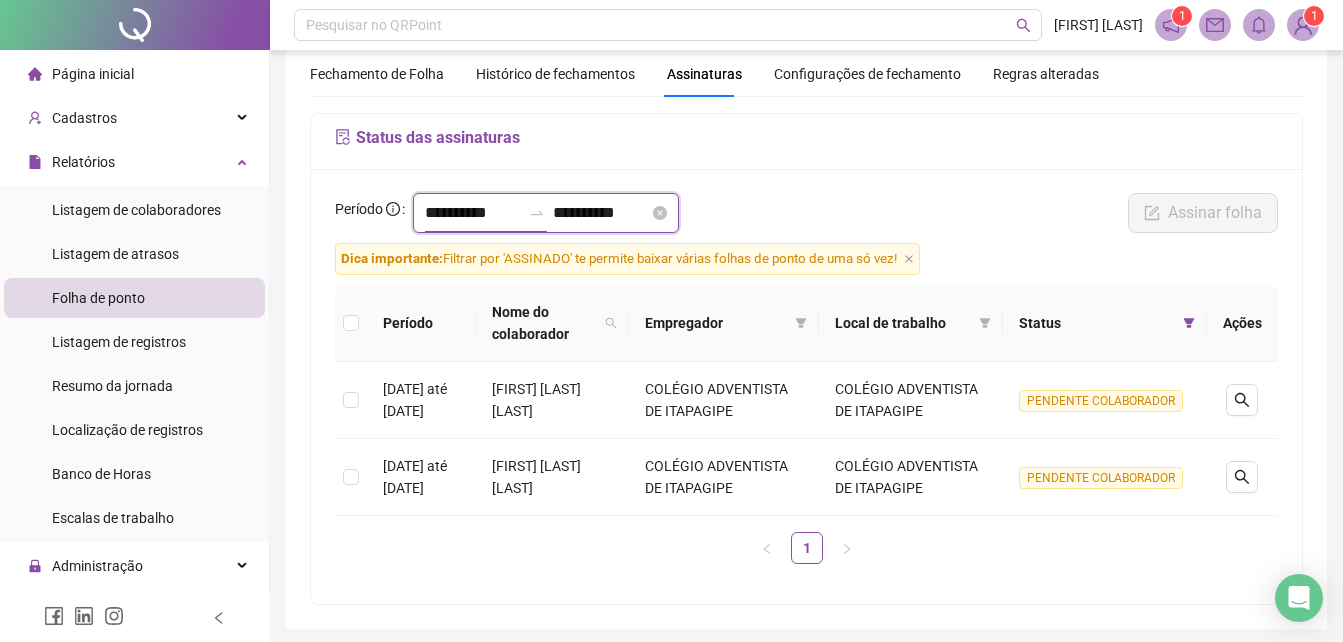 click on "**********" at bounding box center (473, 213) 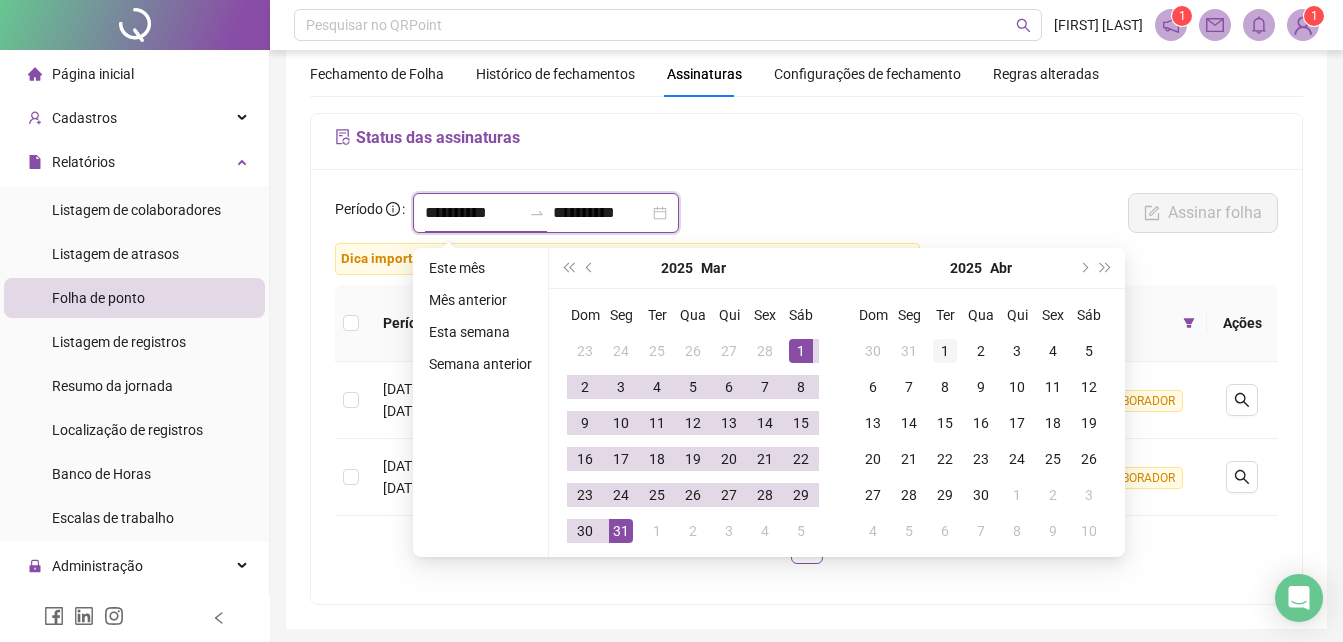 type on "**********" 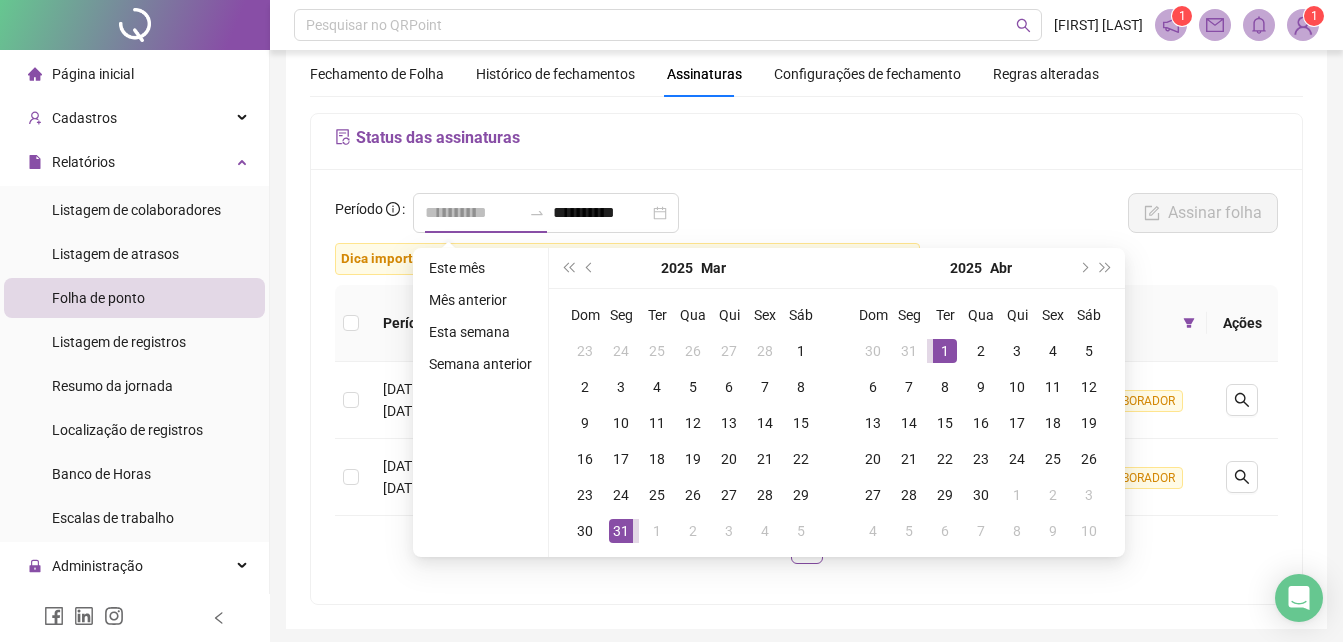 click on "1" at bounding box center [945, 351] 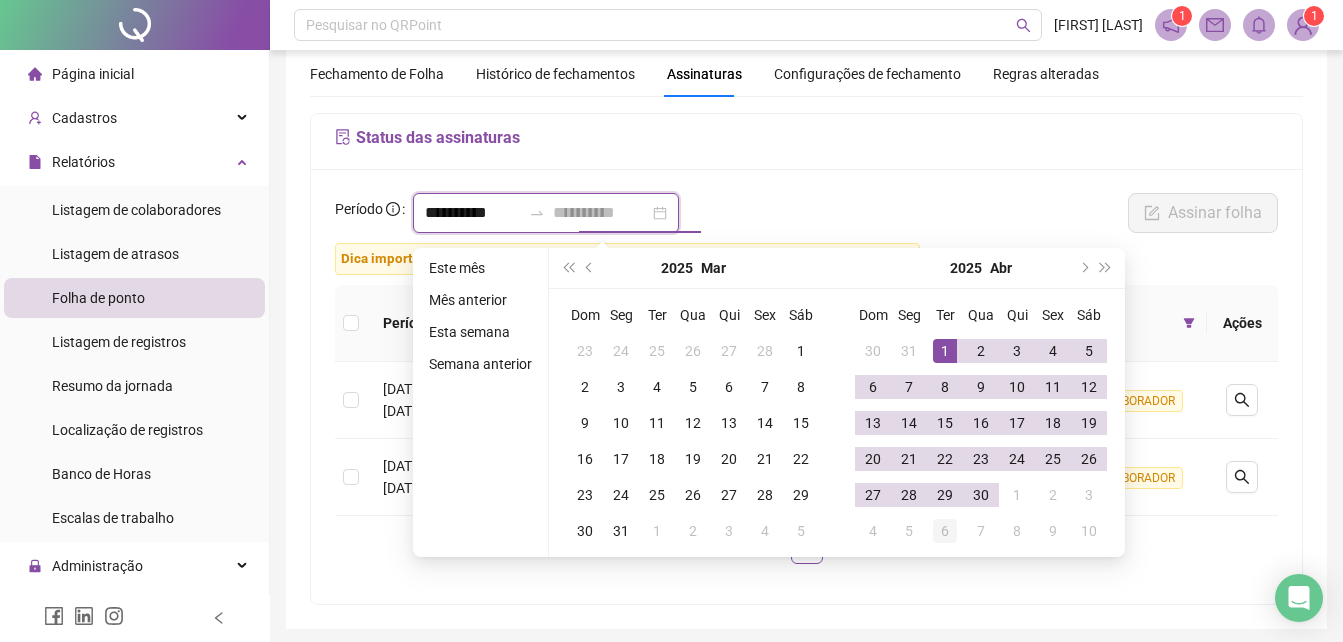 type on "**********" 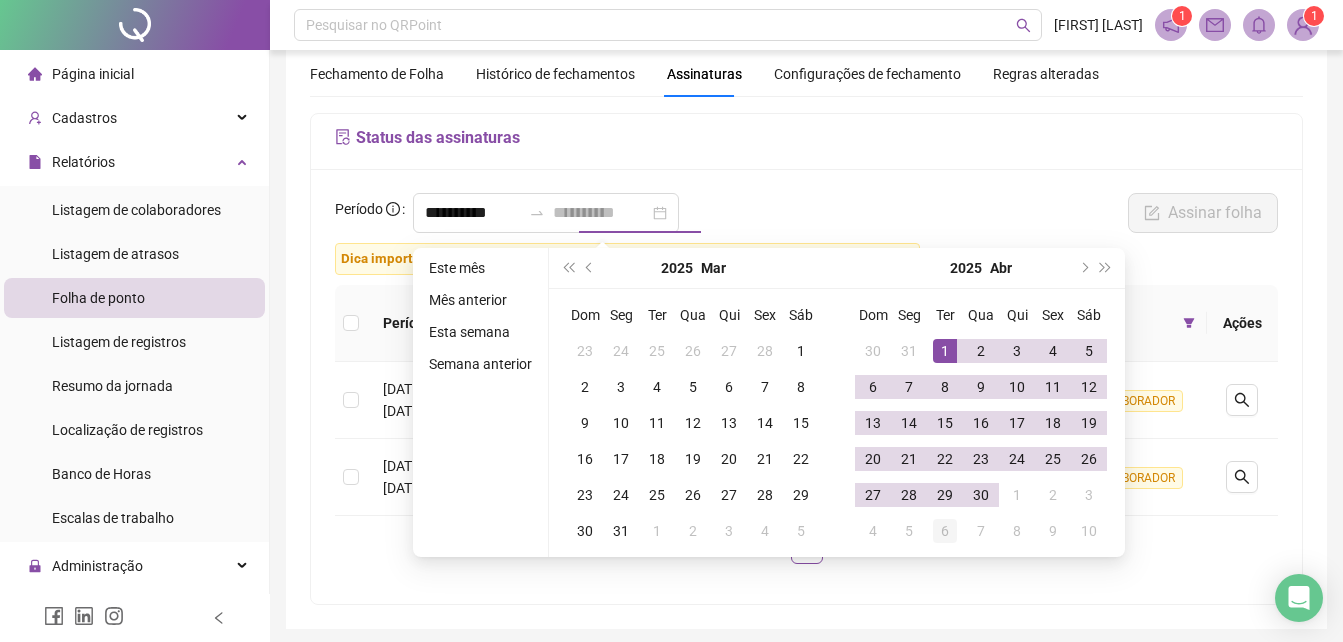 click on "6" at bounding box center [945, 531] 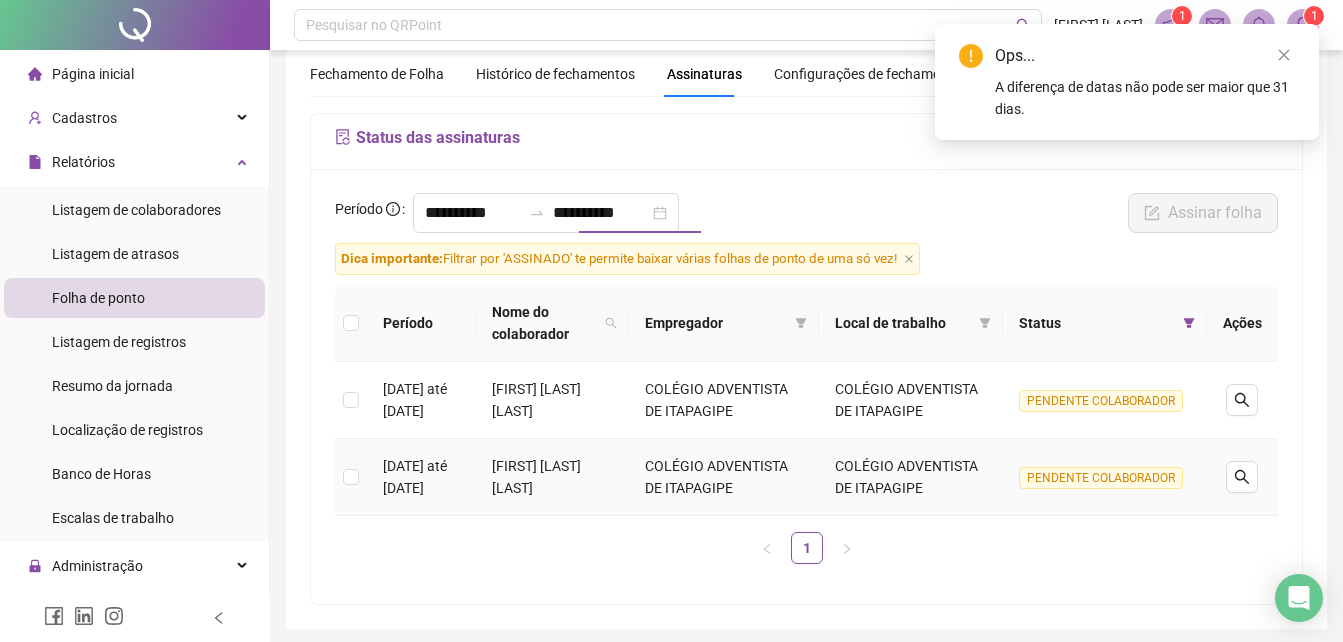 type on "**********" 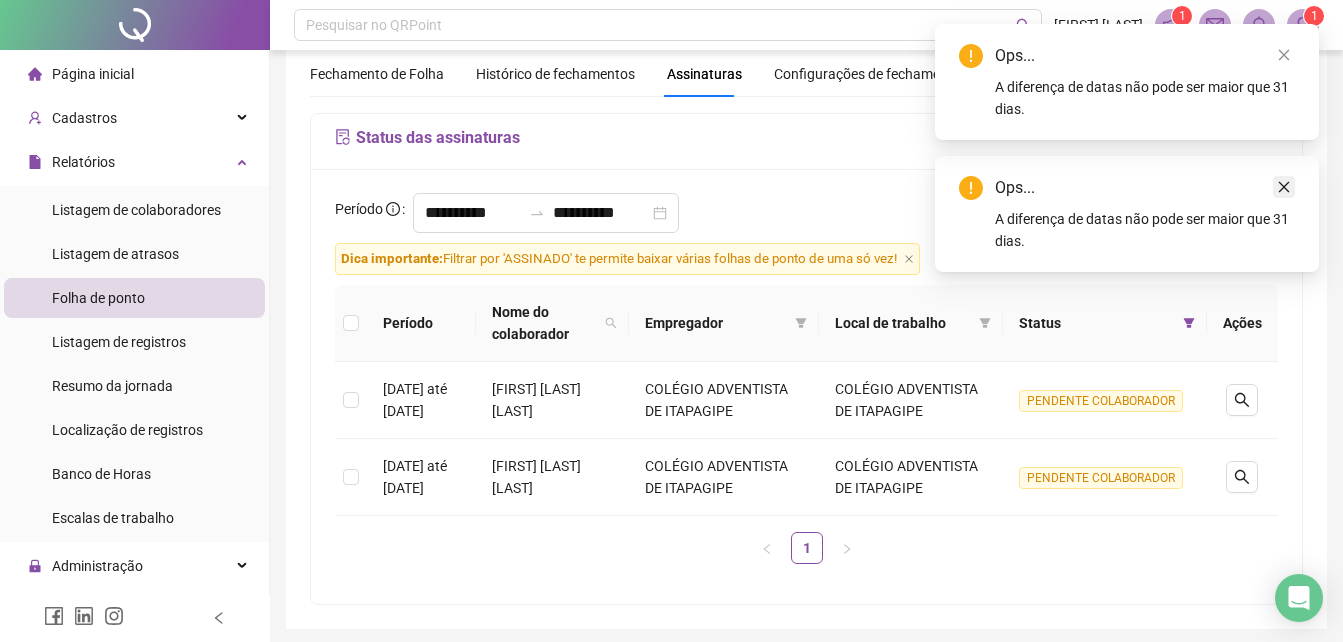 click 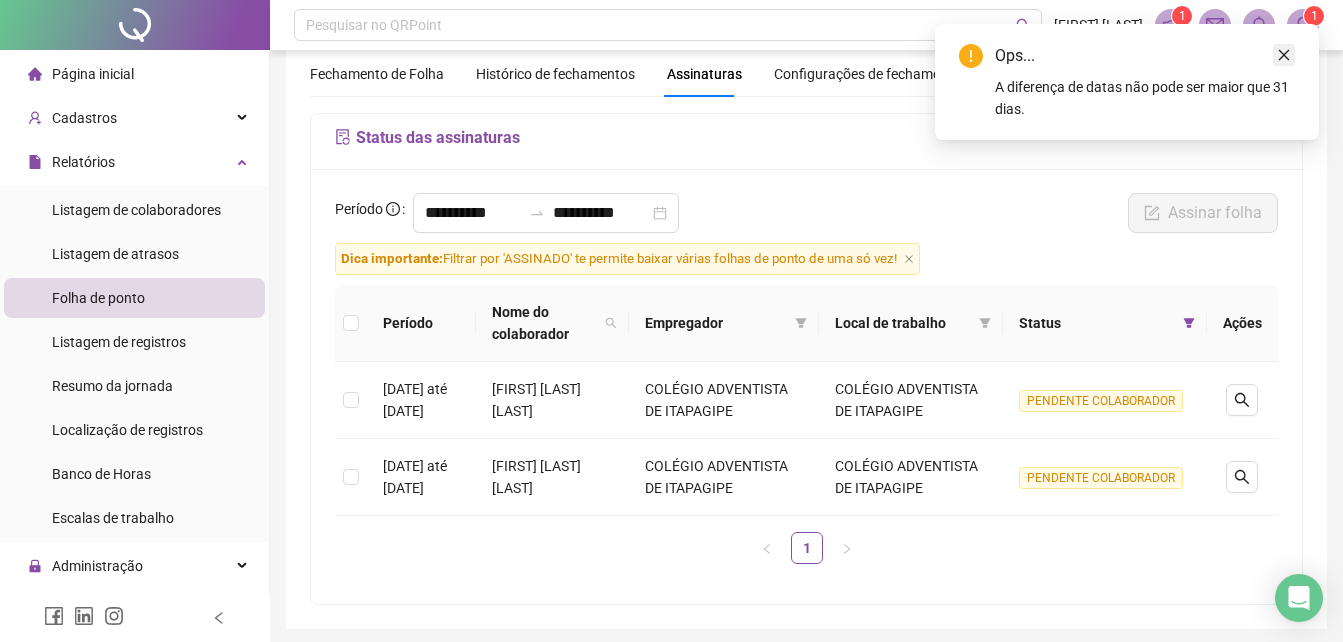 click 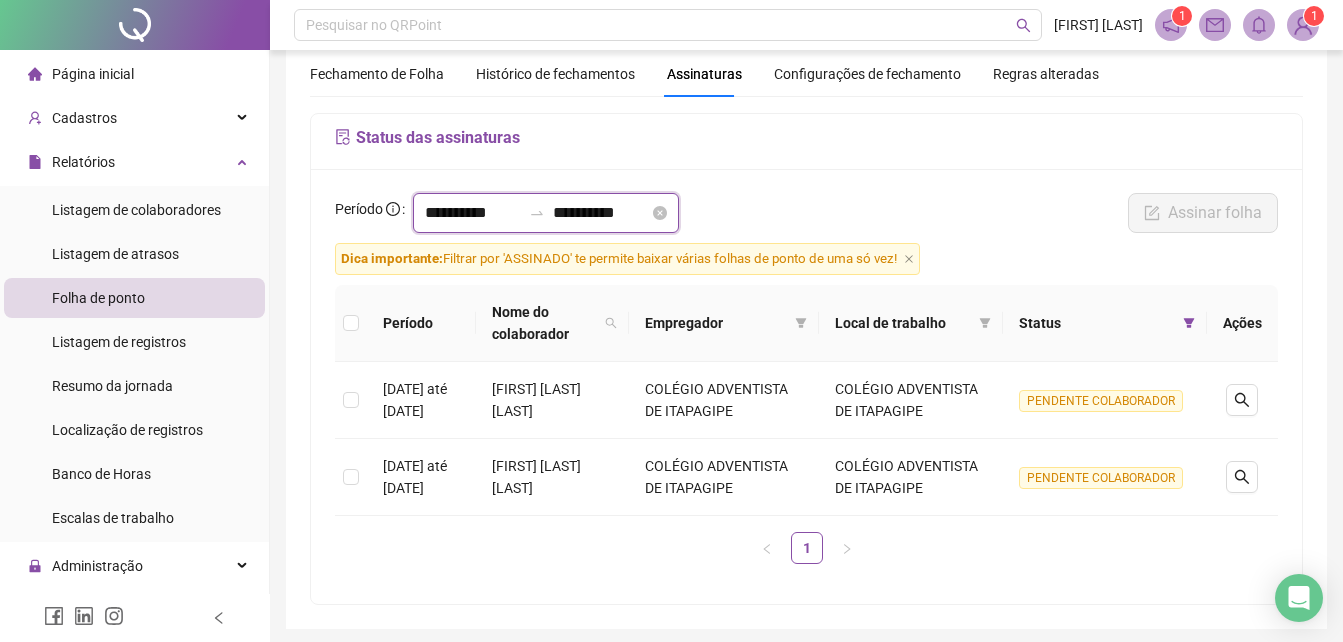 click on "**********" at bounding box center (473, 213) 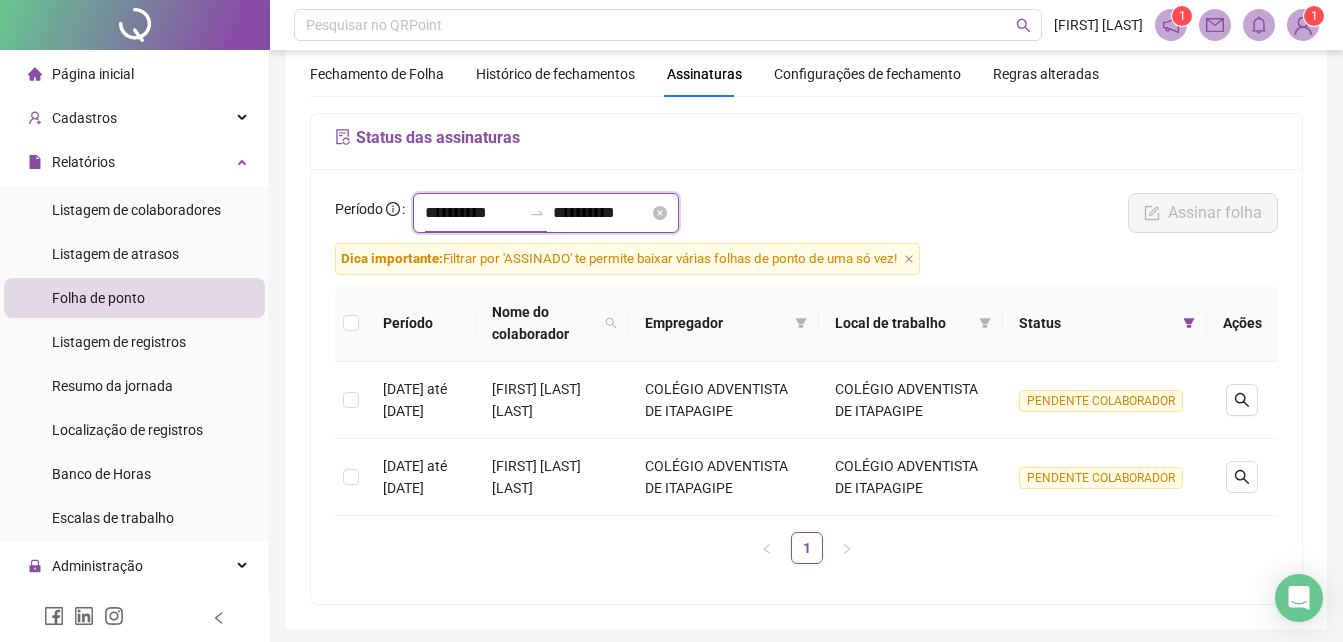 click on "**********" at bounding box center [473, 213] 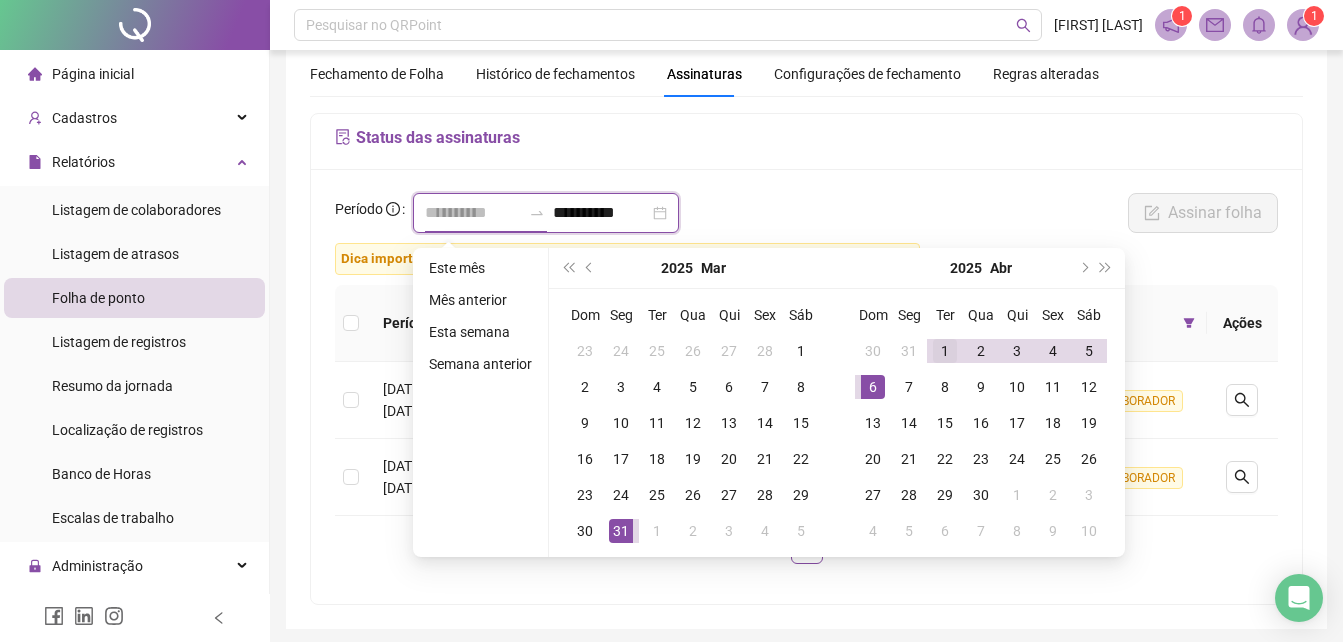 type on "**********" 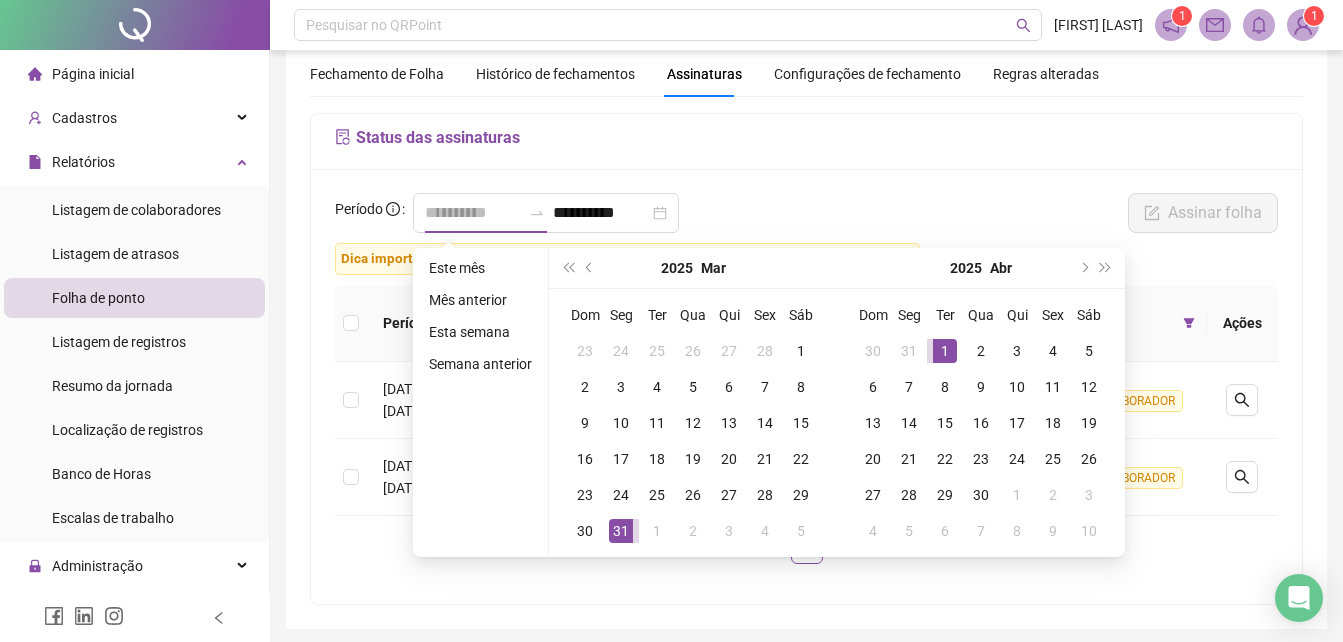 click on "1" at bounding box center (945, 351) 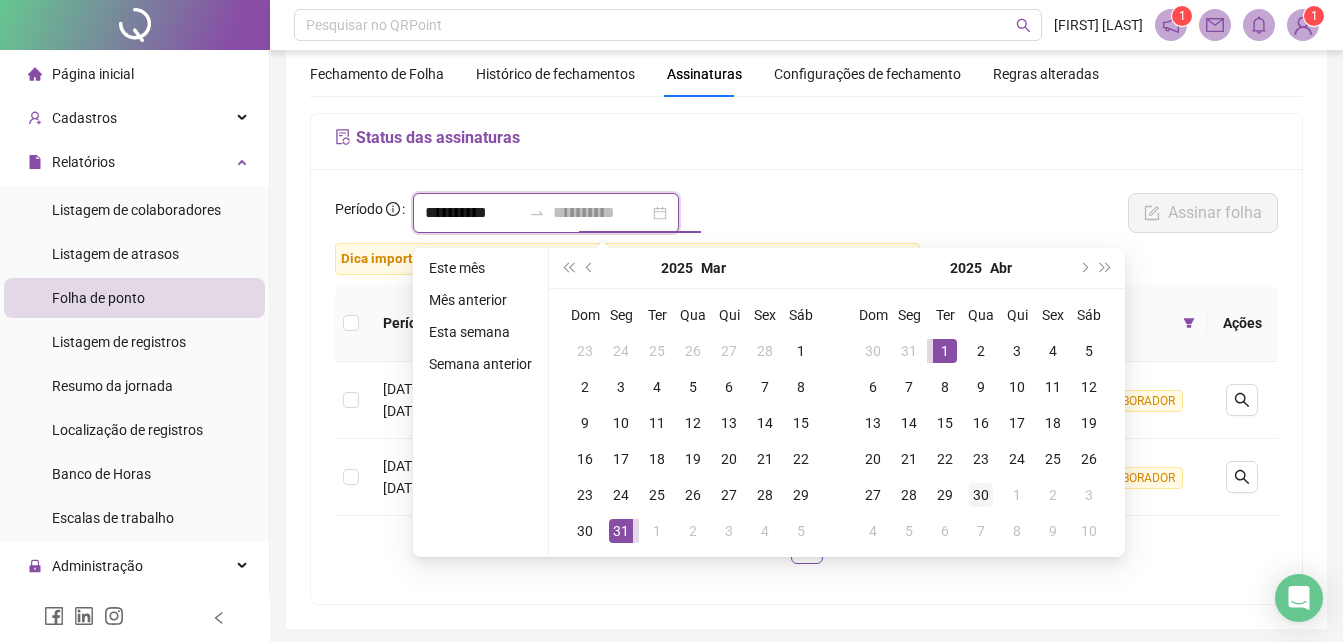 type on "**********" 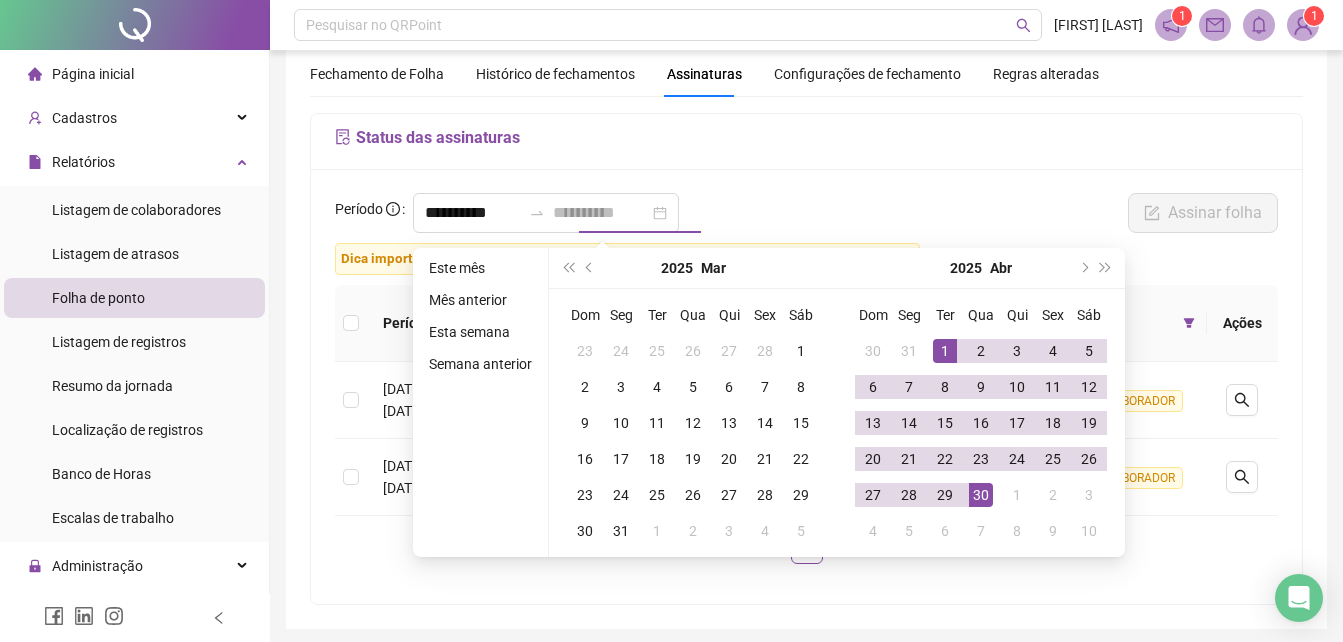 click on "30" at bounding box center (981, 495) 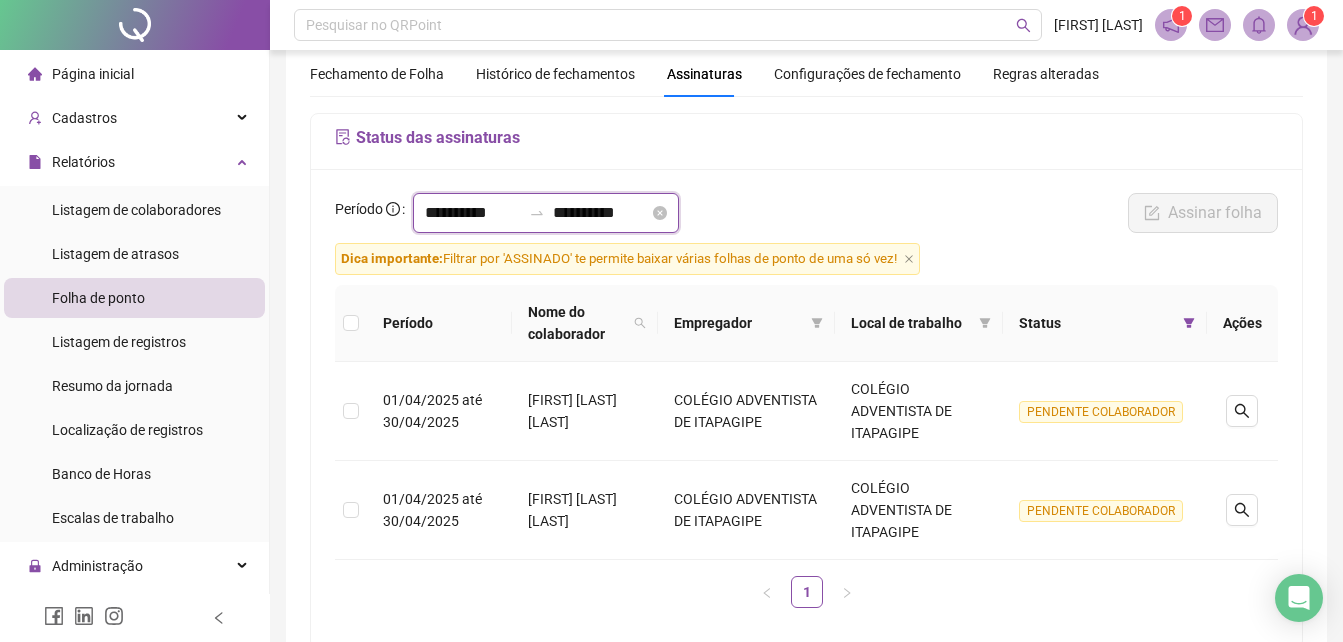 click on "**********" at bounding box center (473, 213) 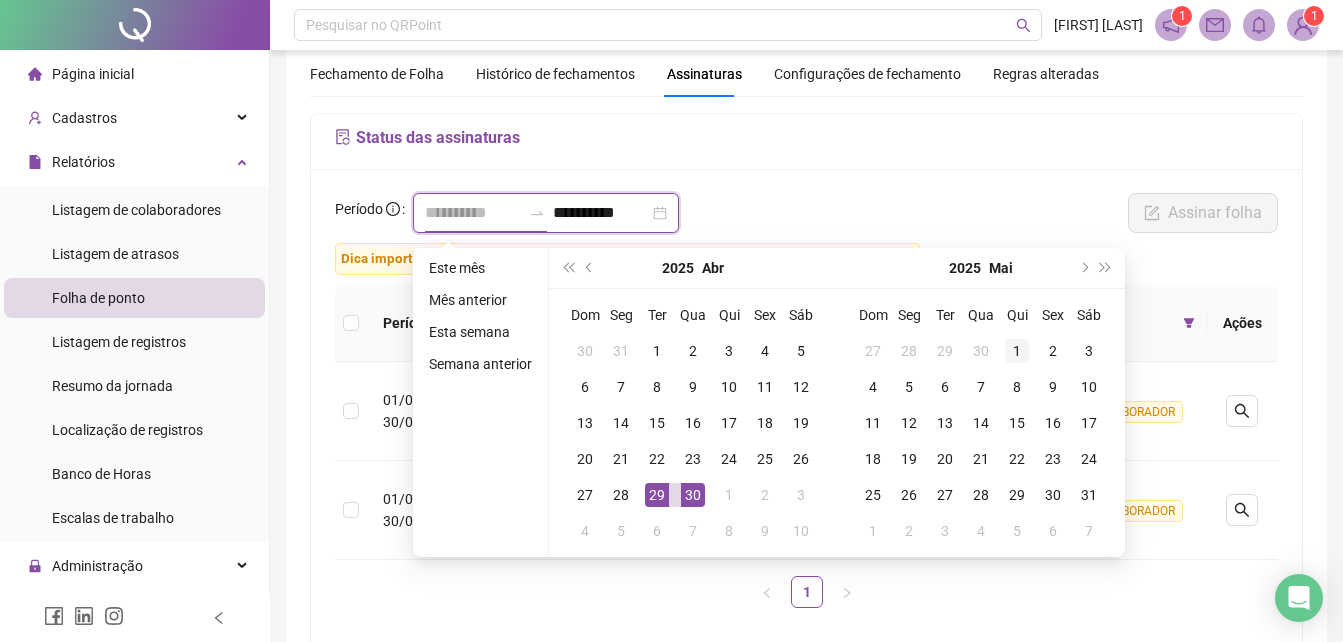 type on "**********" 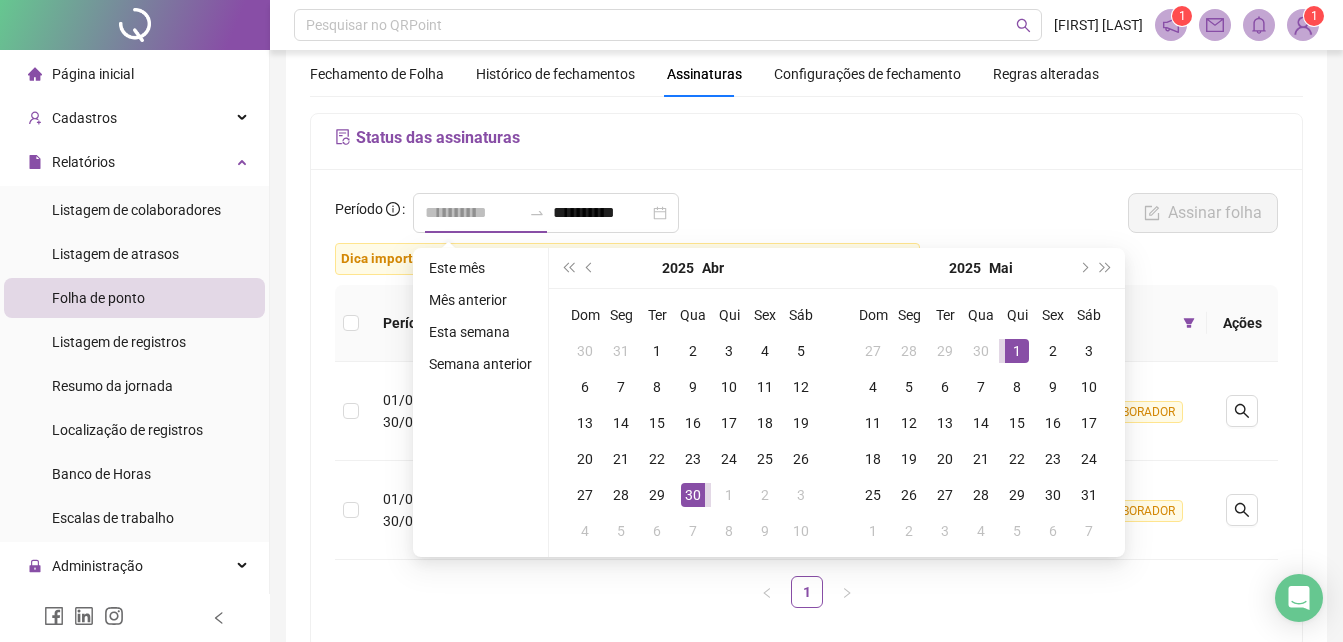 click on "1" at bounding box center (1017, 351) 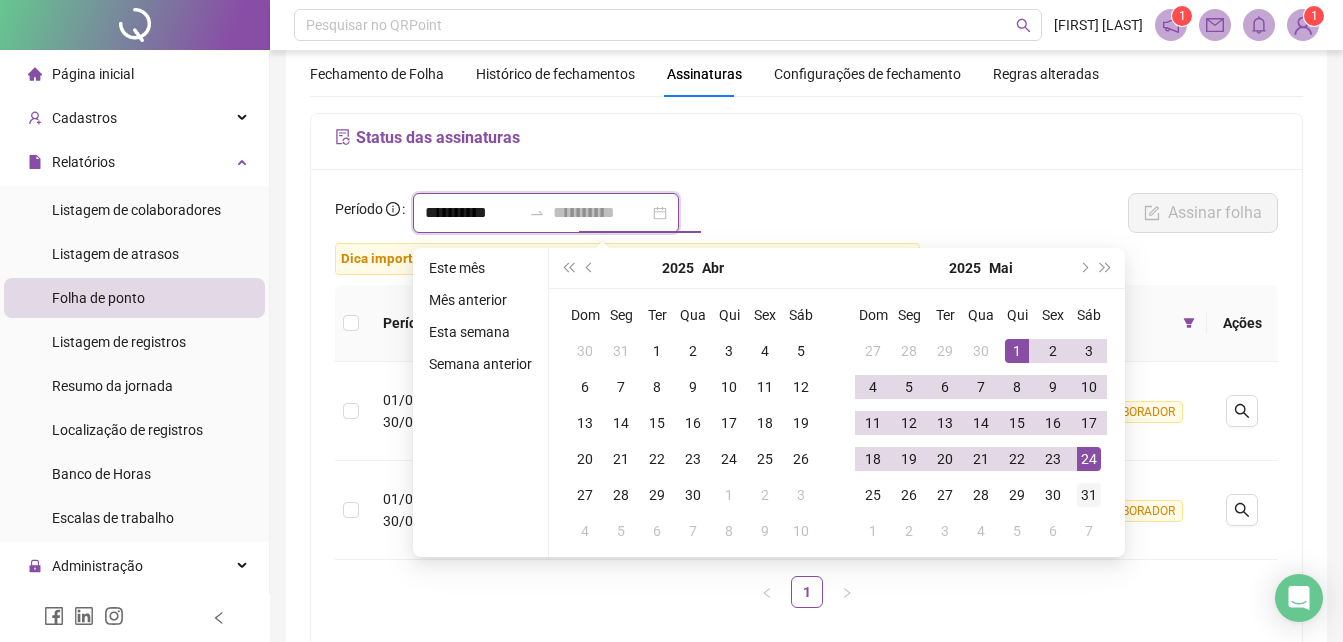 type on "**********" 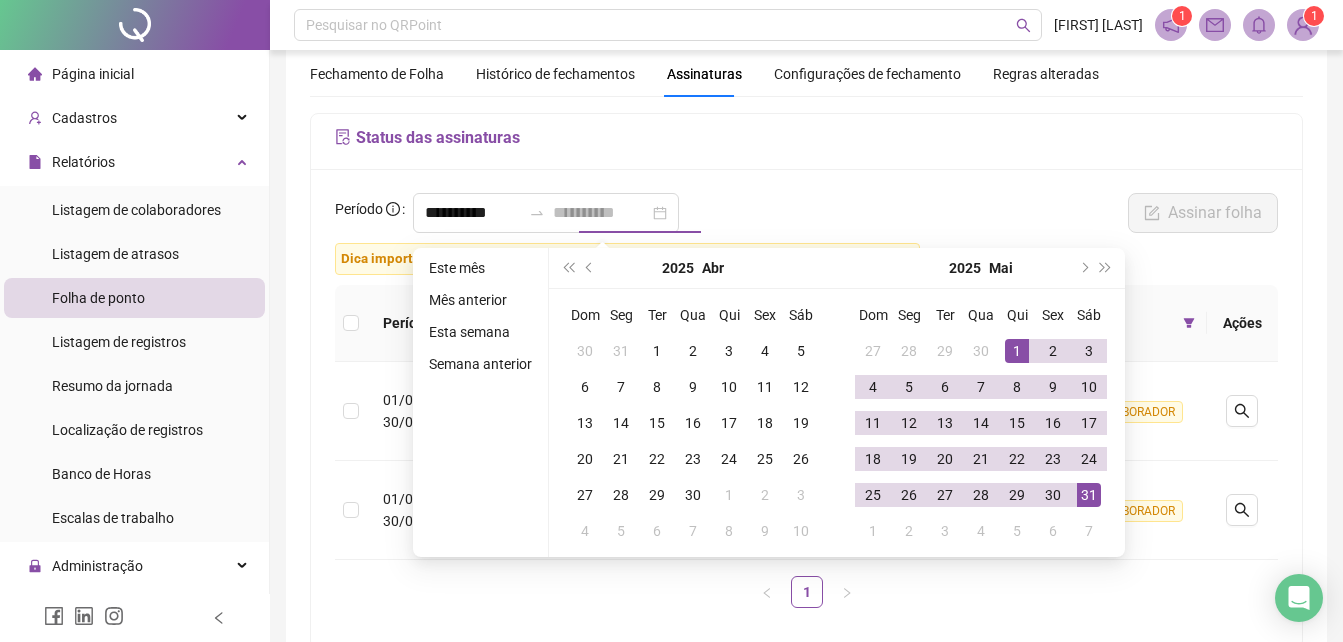 click on "31" at bounding box center (1089, 495) 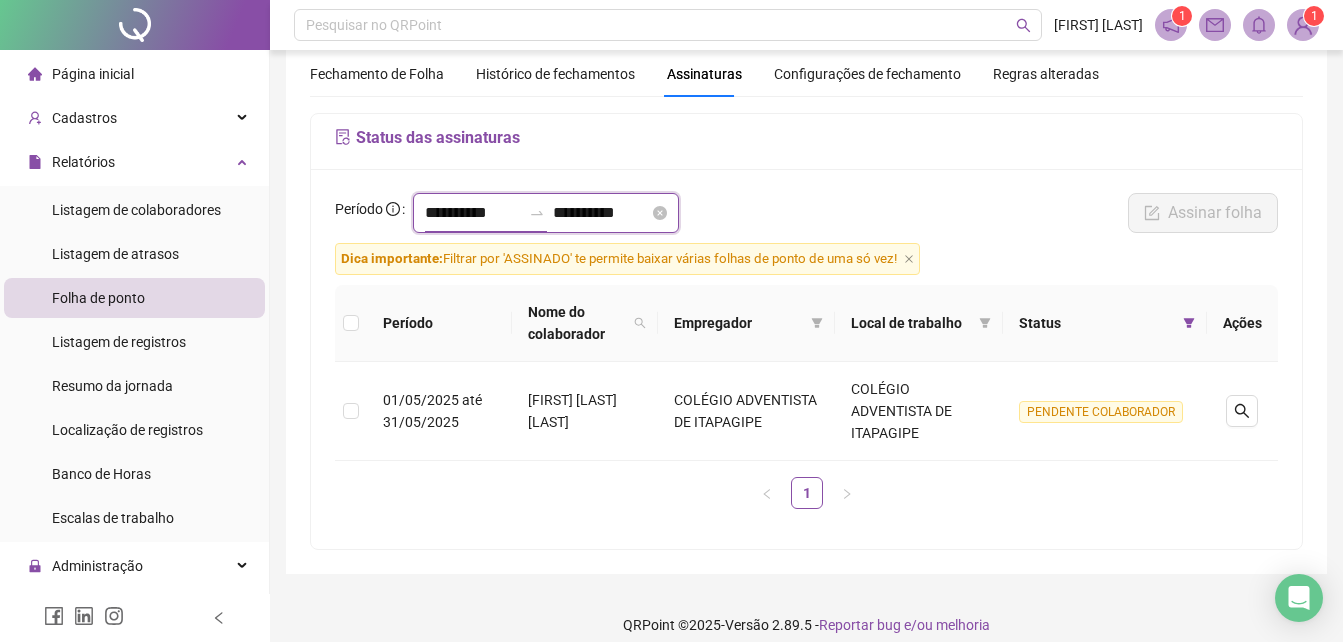 click on "**********" at bounding box center [473, 213] 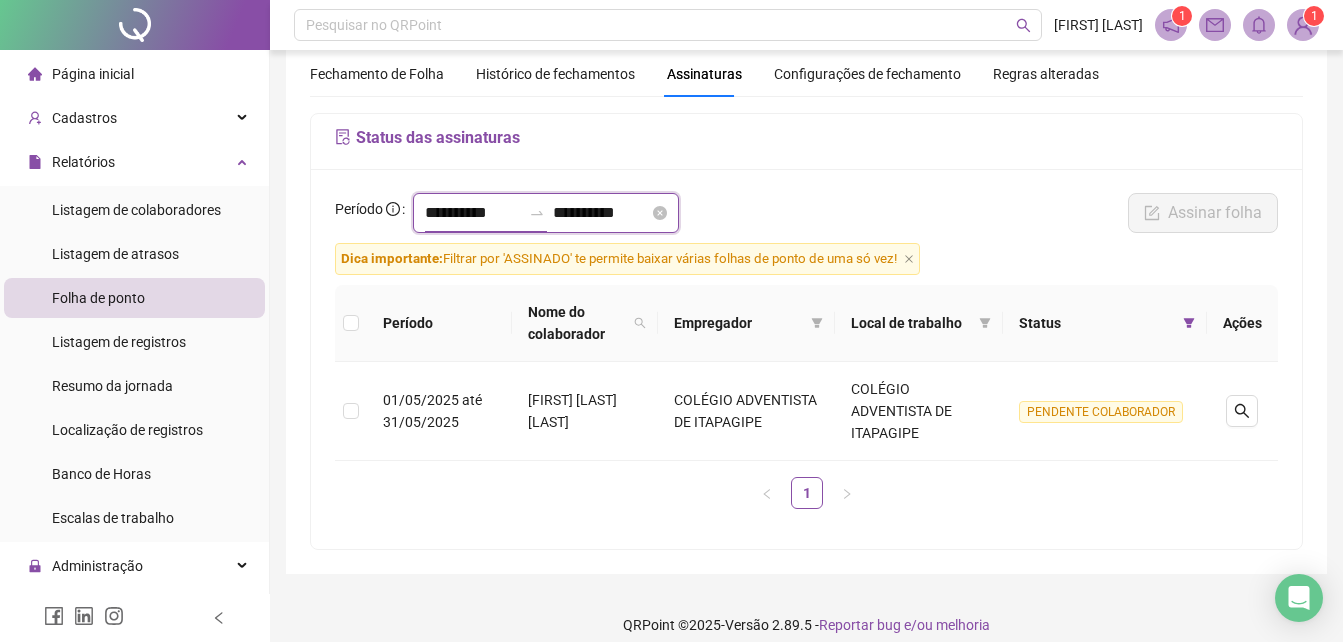 click on "**********" at bounding box center (473, 213) 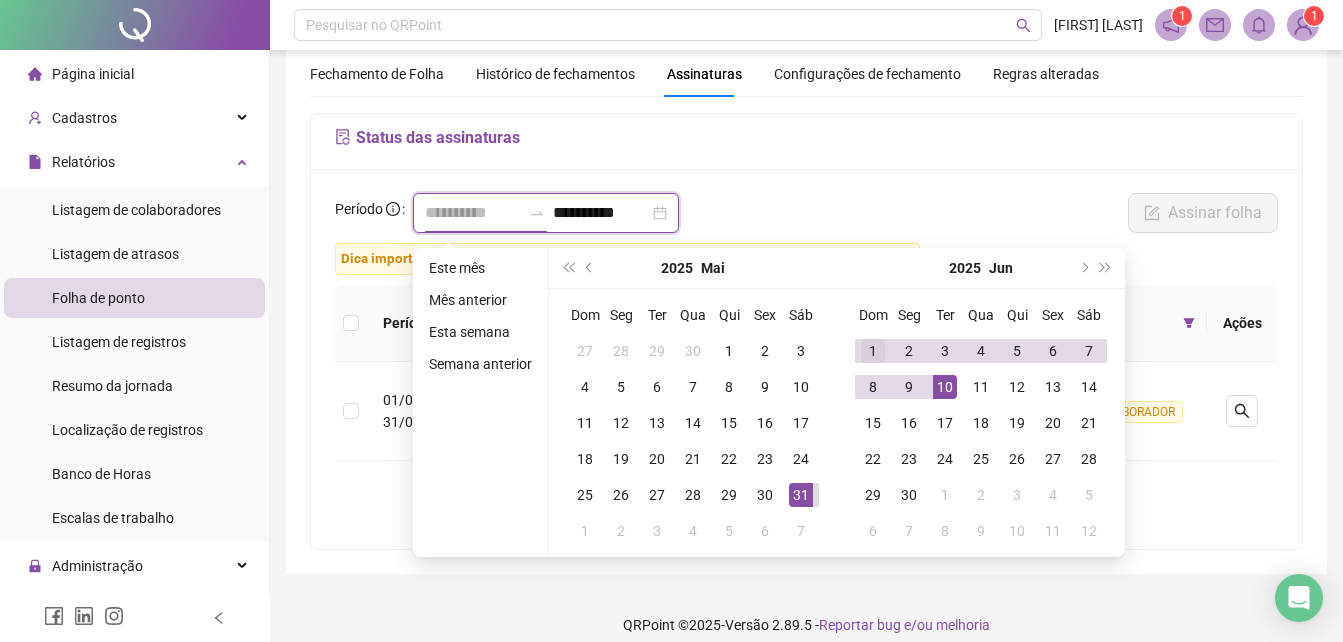 type on "**********" 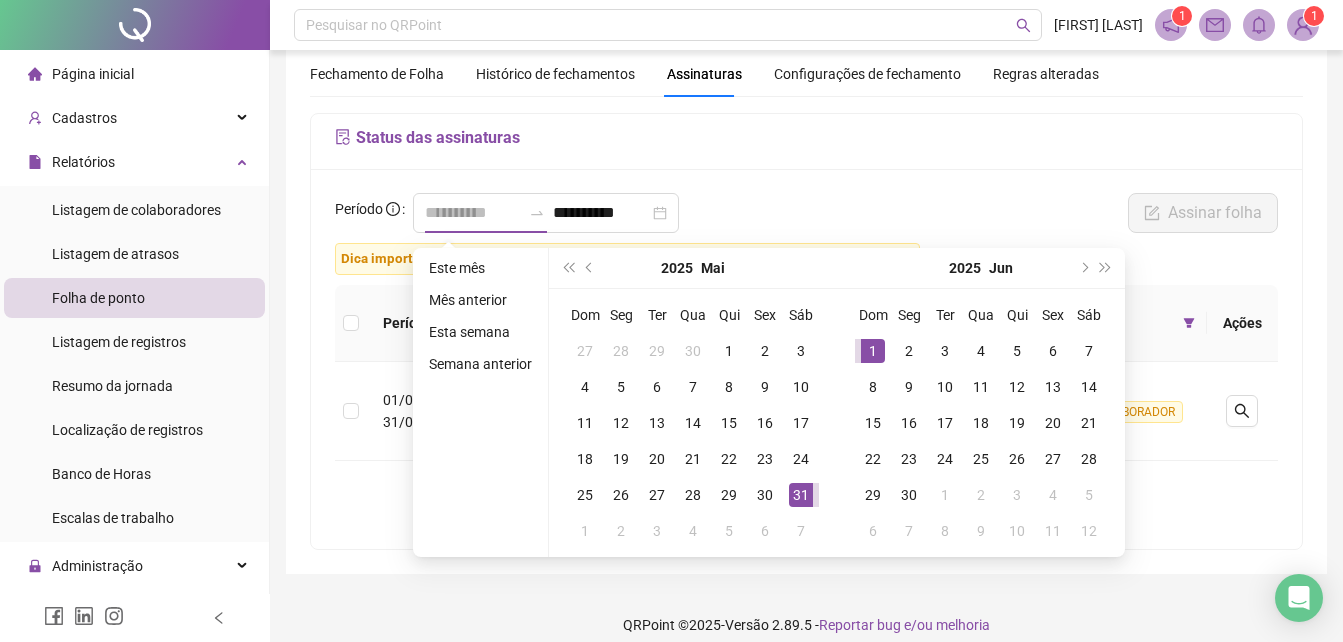 click on "1" at bounding box center (873, 351) 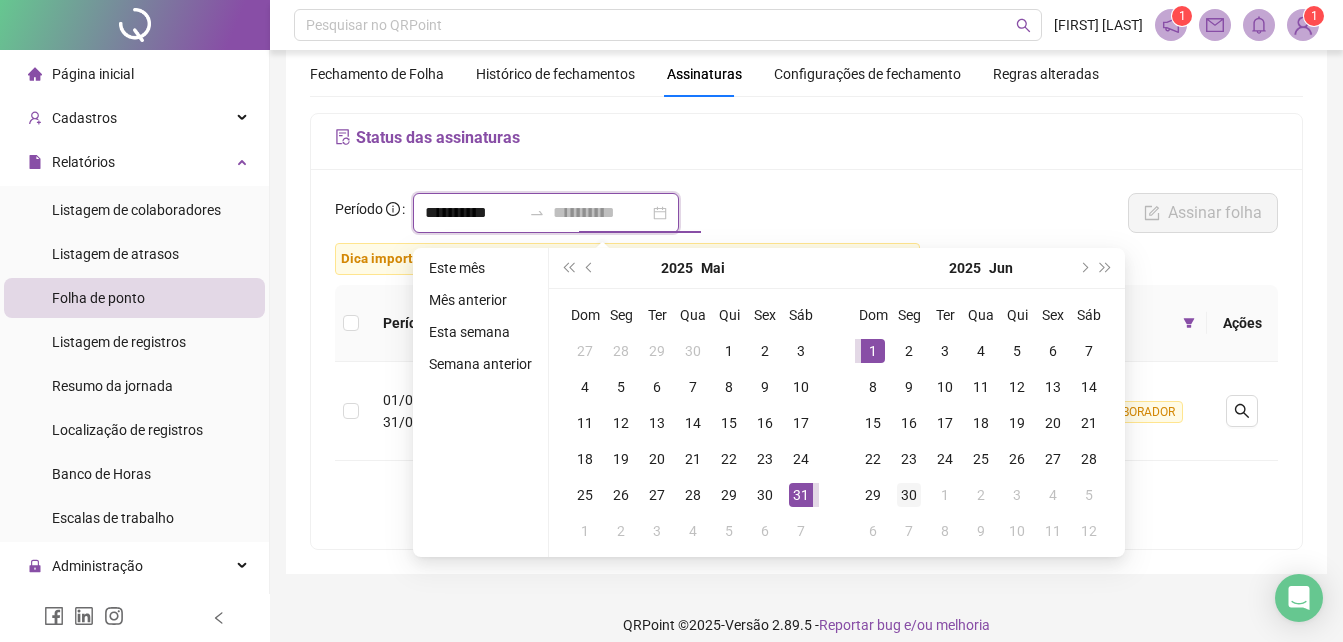 type on "**********" 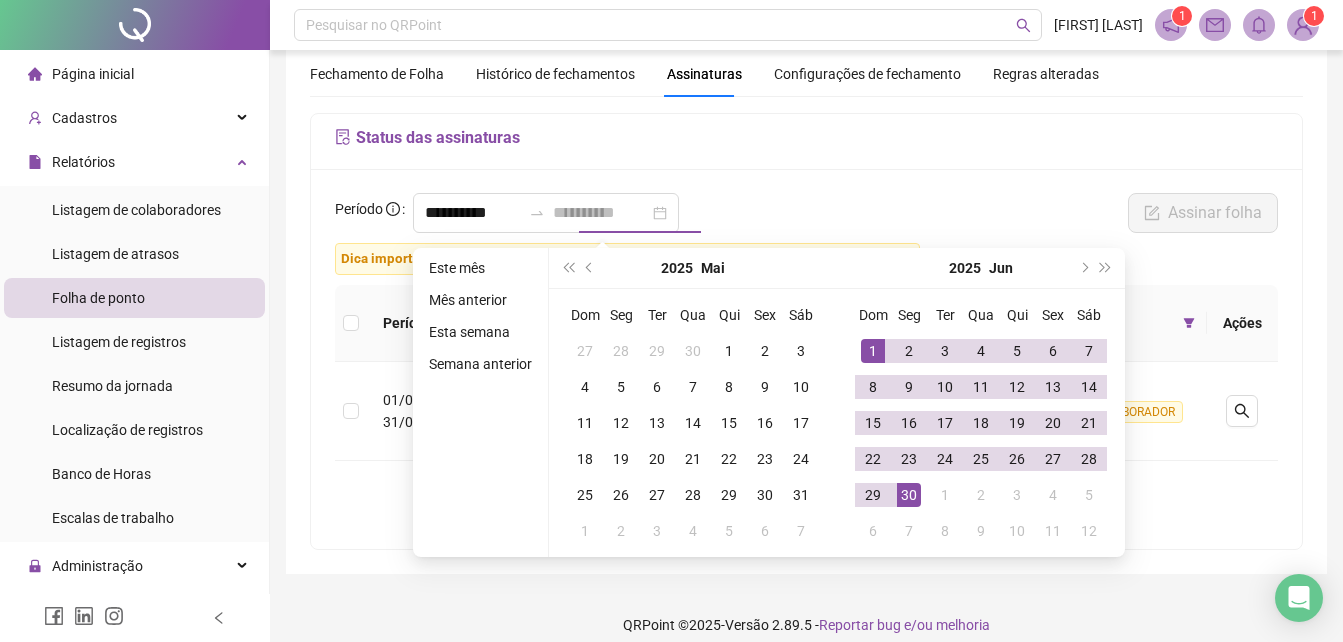 click on "30" at bounding box center [909, 495] 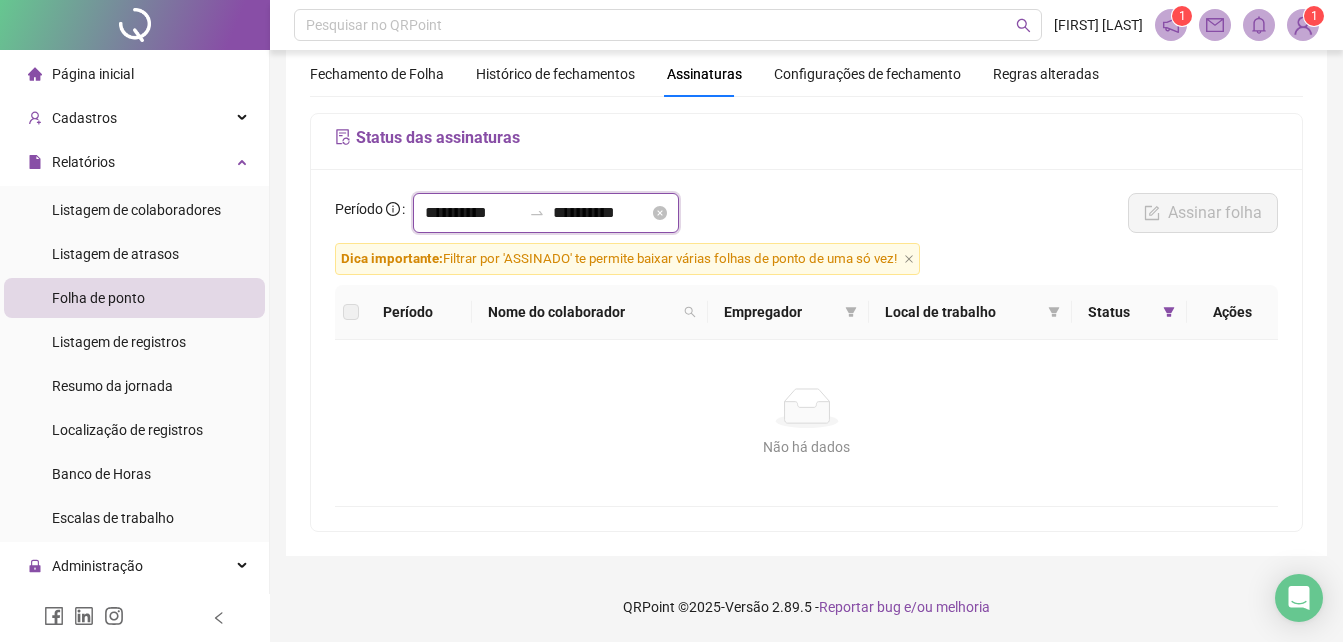 click on "**********" at bounding box center (473, 213) 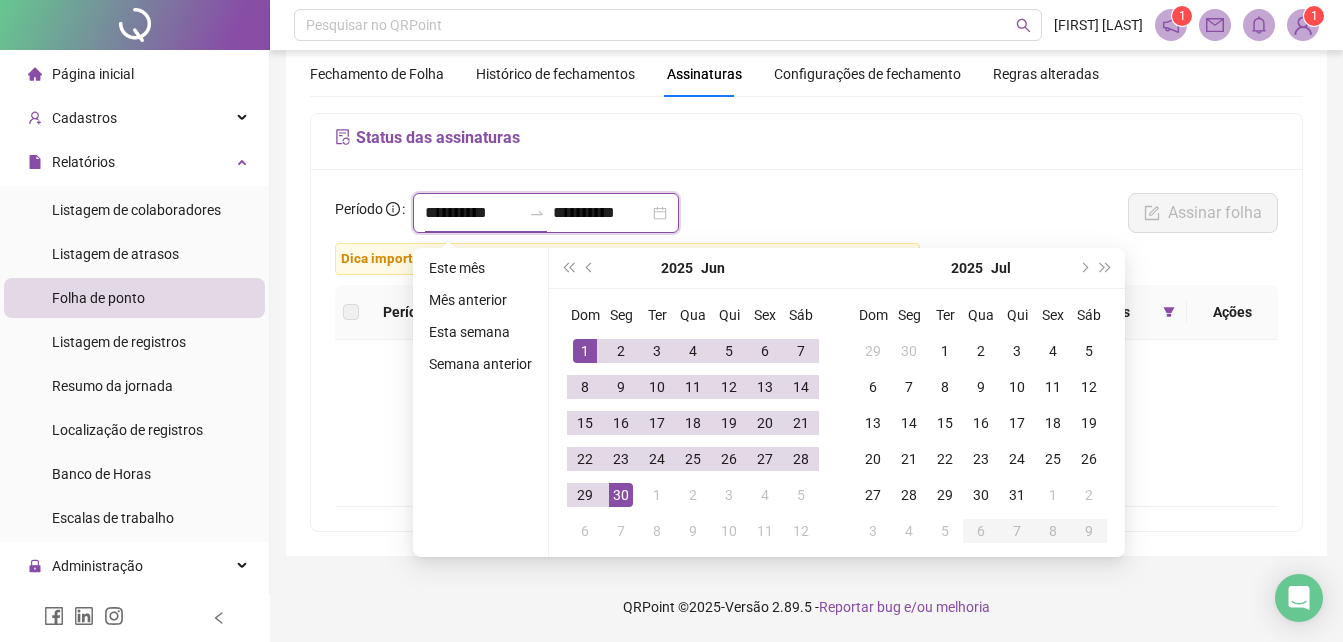 type on "**********" 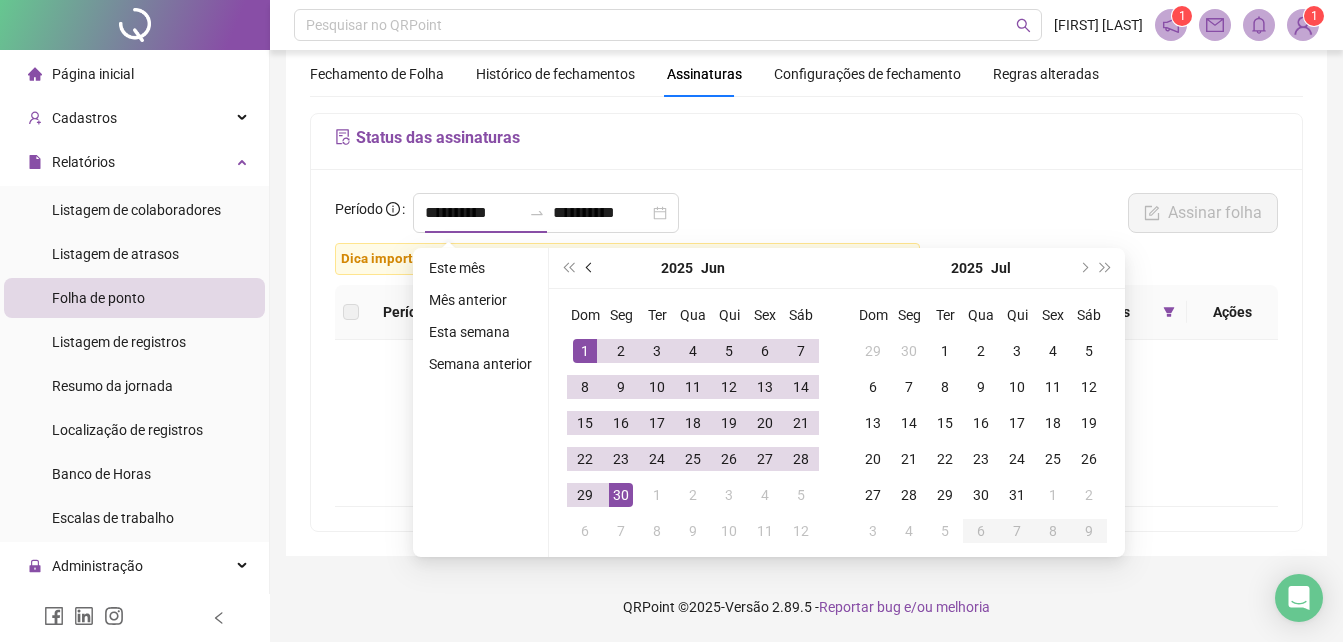click at bounding box center (591, 268) 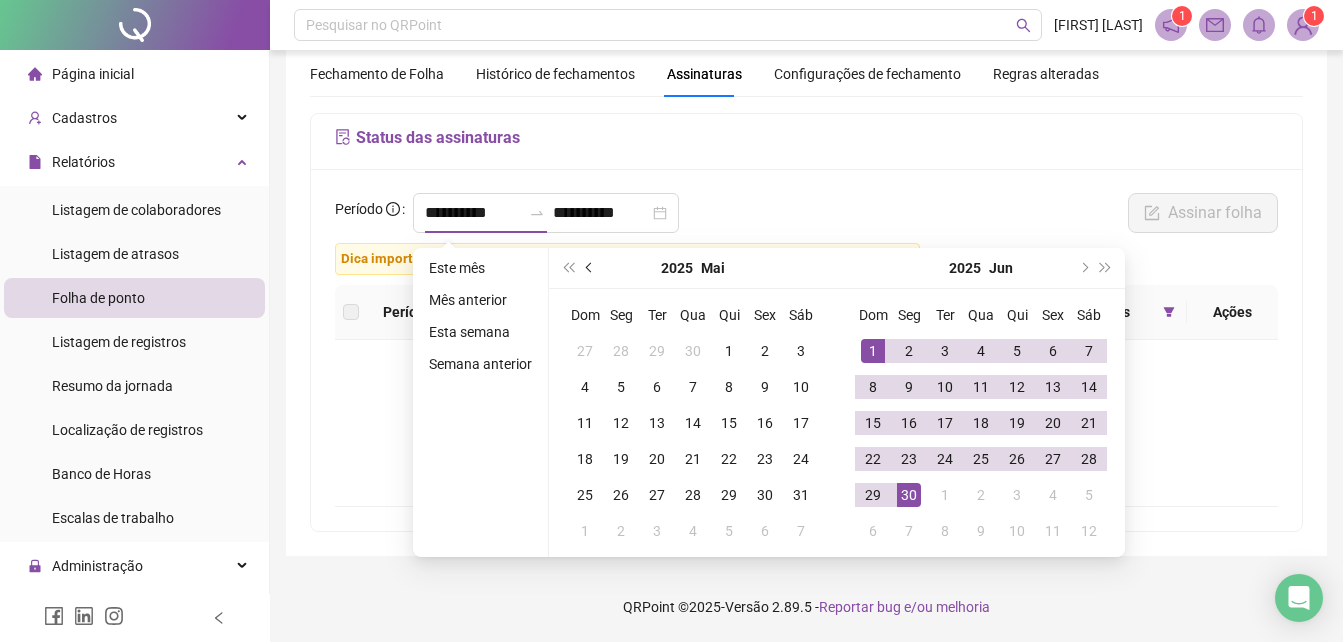 click at bounding box center (591, 268) 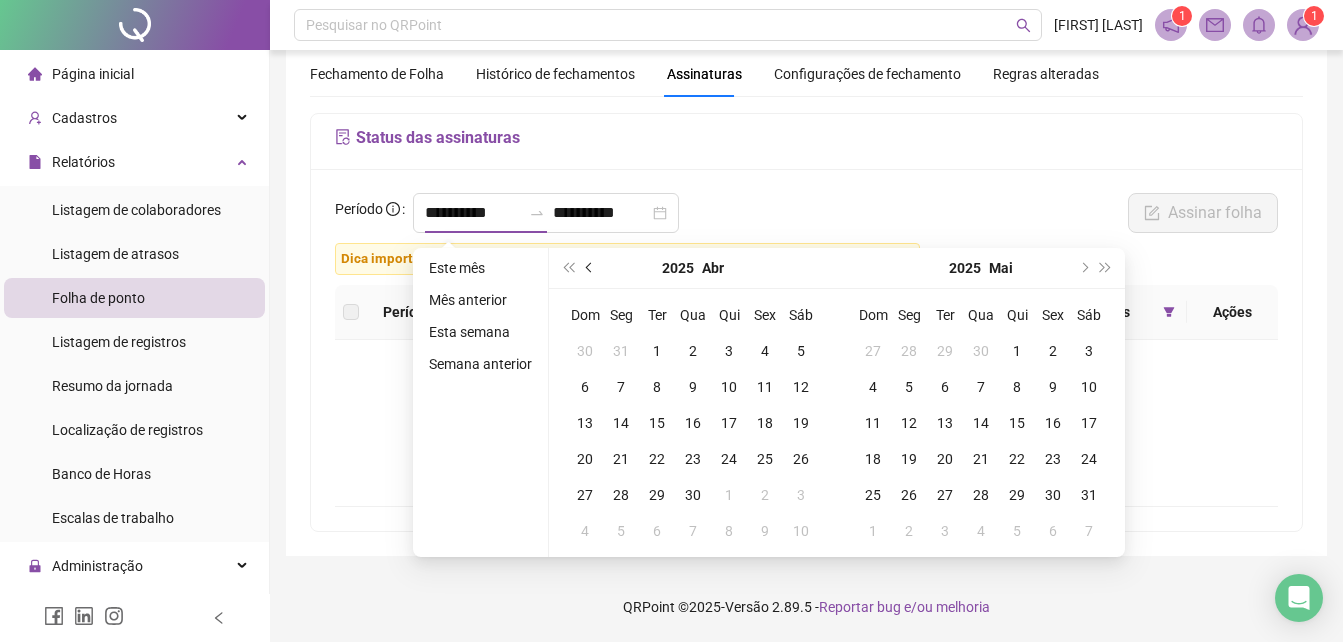 click at bounding box center [590, 268] 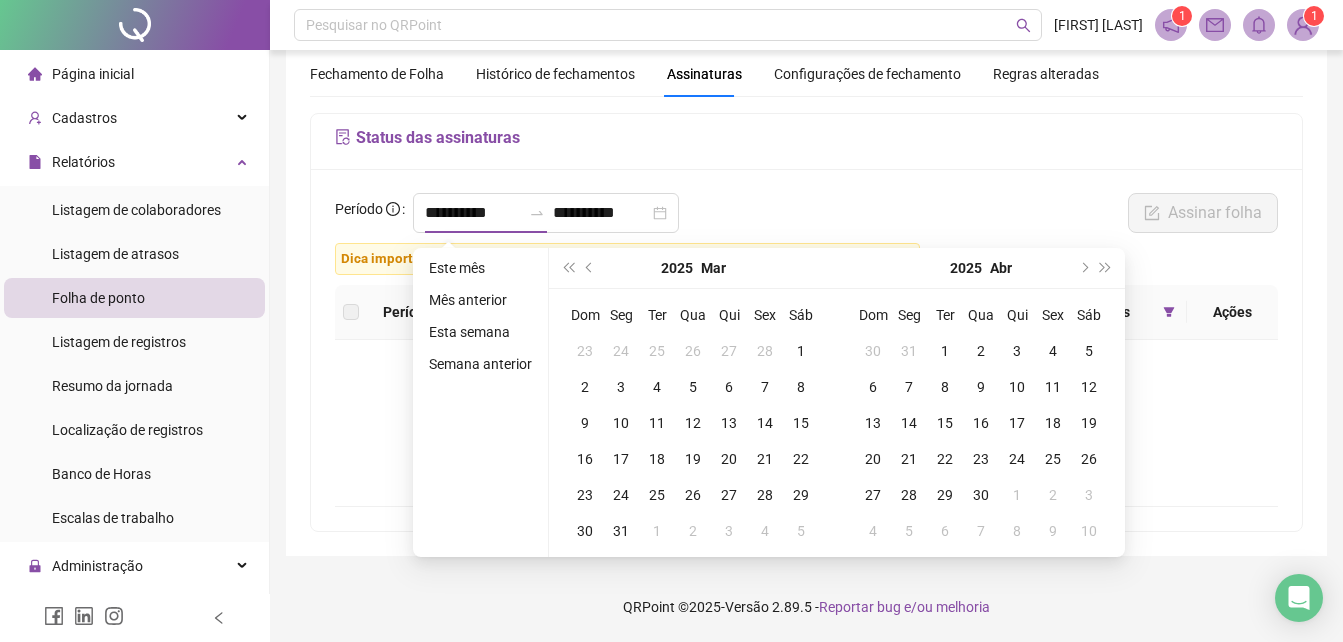 click on "2025 Mar" at bounding box center [693, 268] 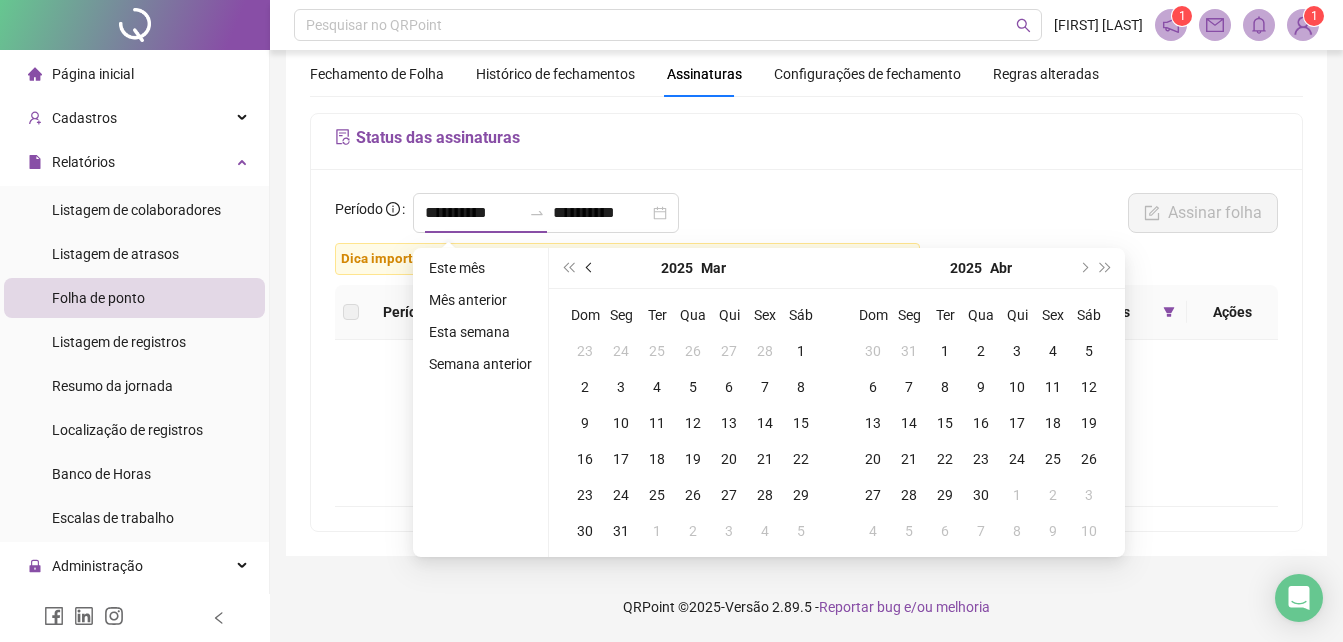 click at bounding box center (590, 268) 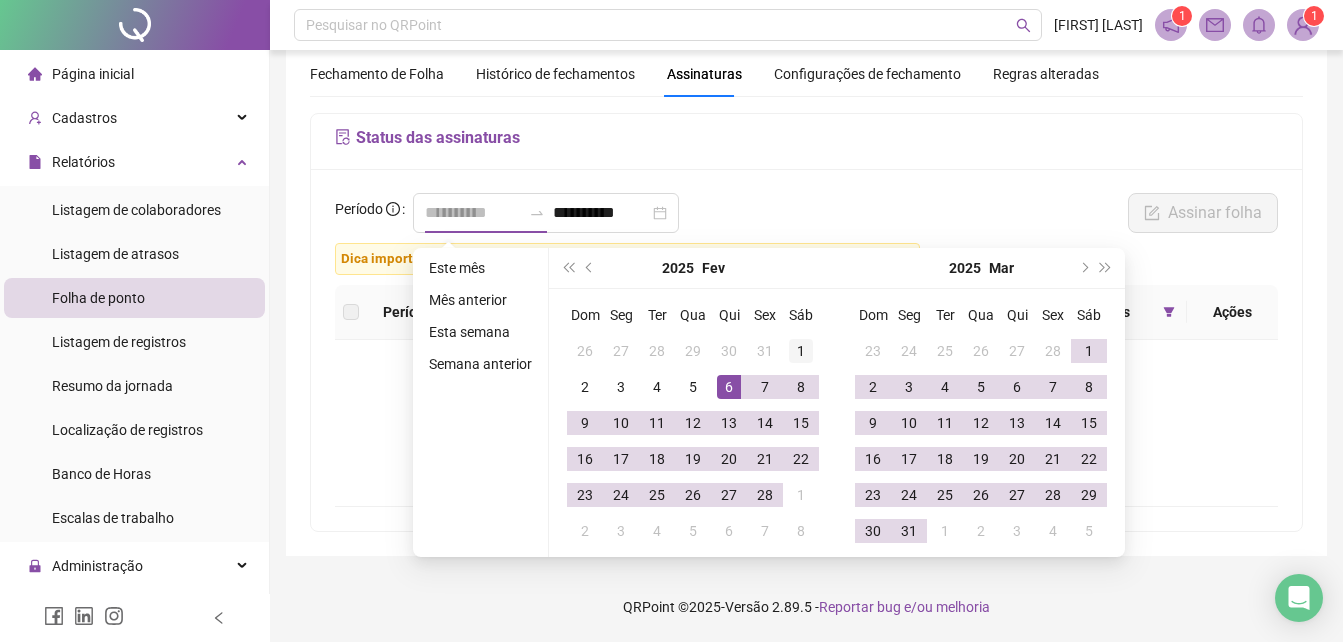 type on "**********" 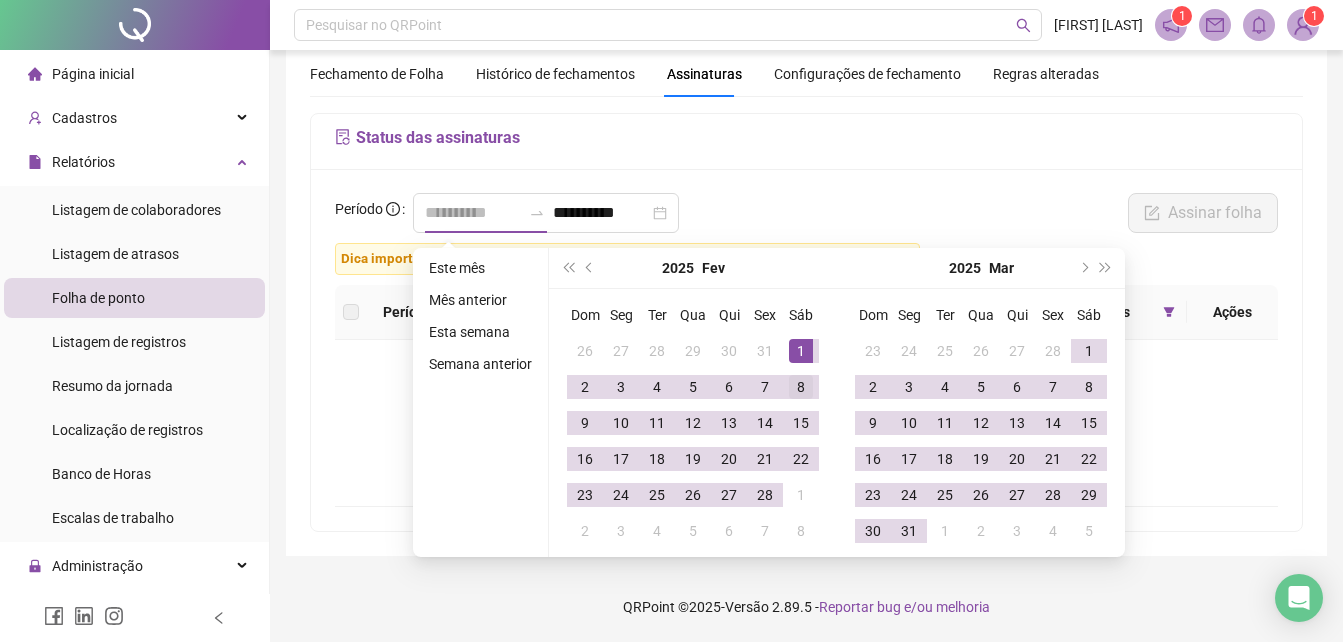 drag, startPoint x: 800, startPoint y: 348, endPoint x: 783, endPoint y: 389, distance: 44.38468 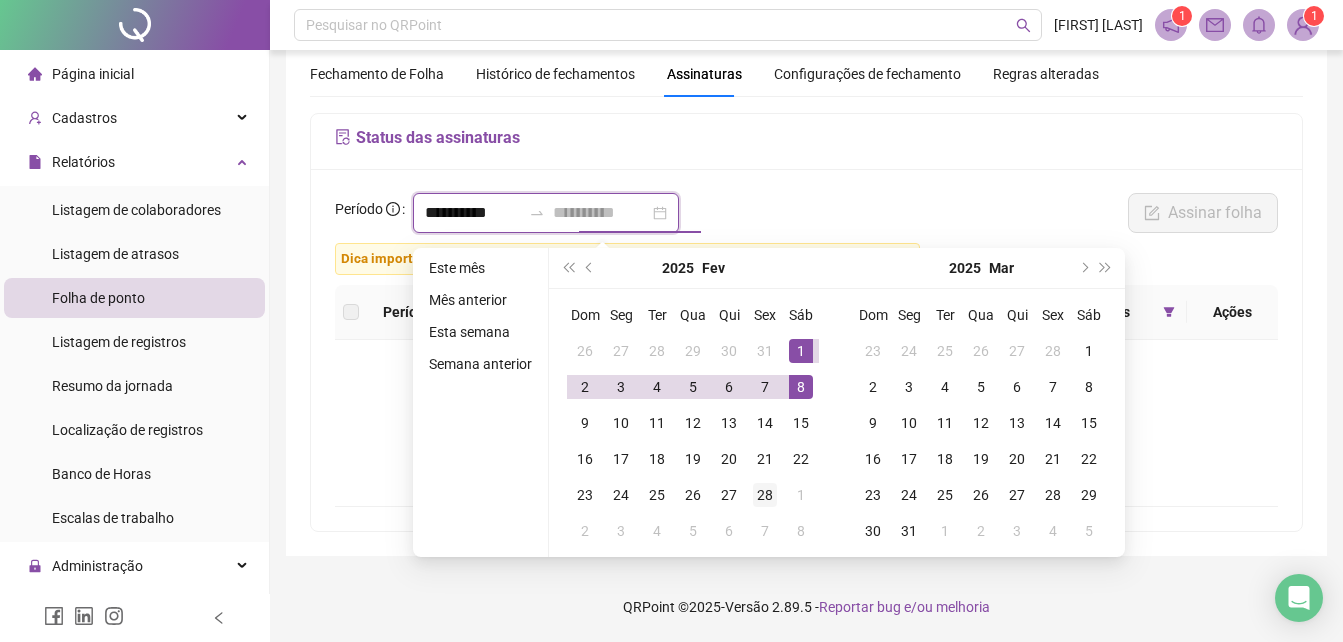 type on "**********" 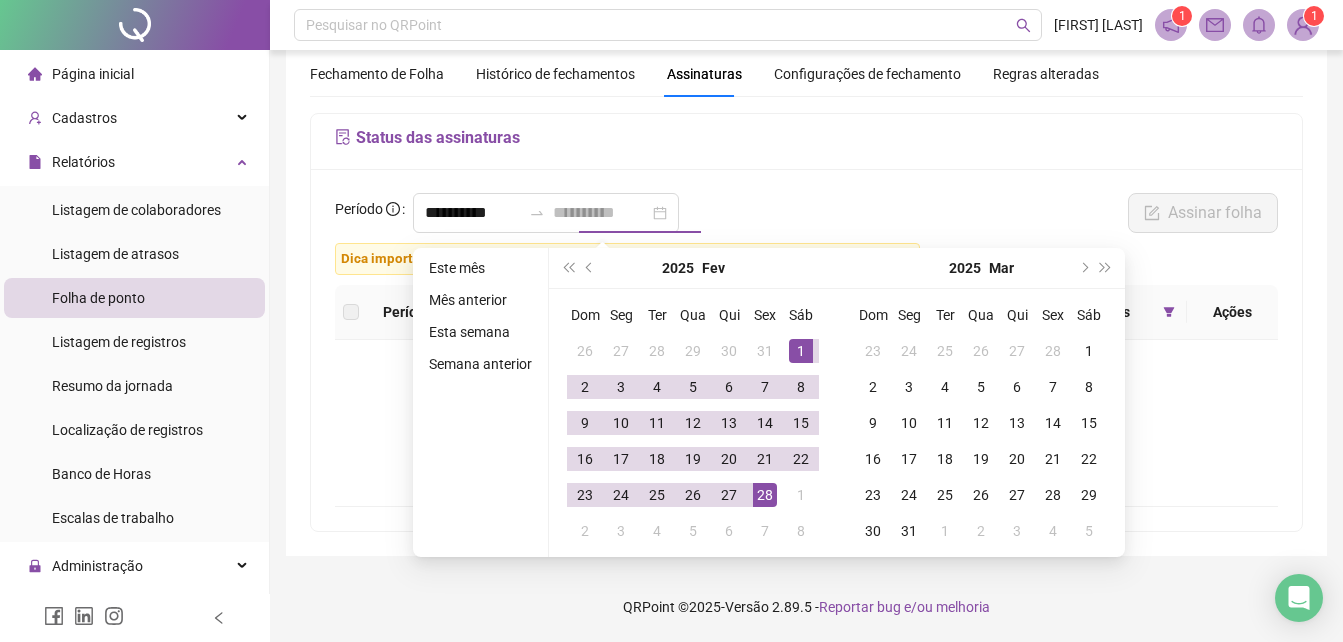 click on "28" at bounding box center [765, 495] 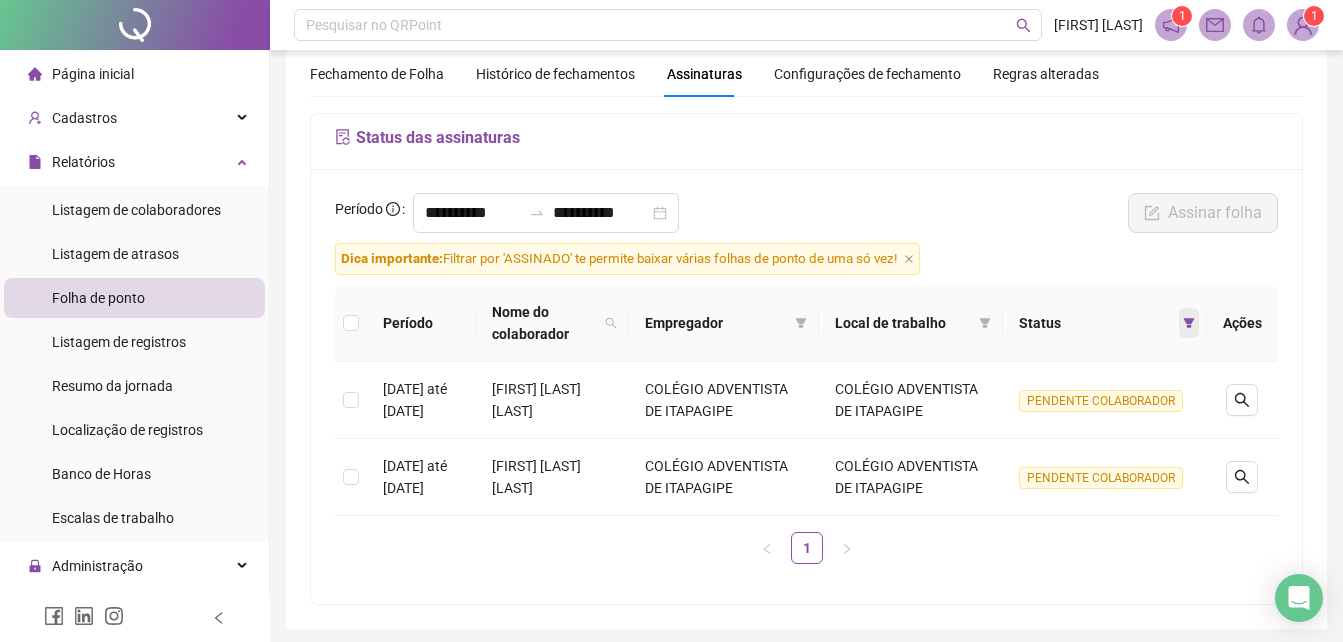 click 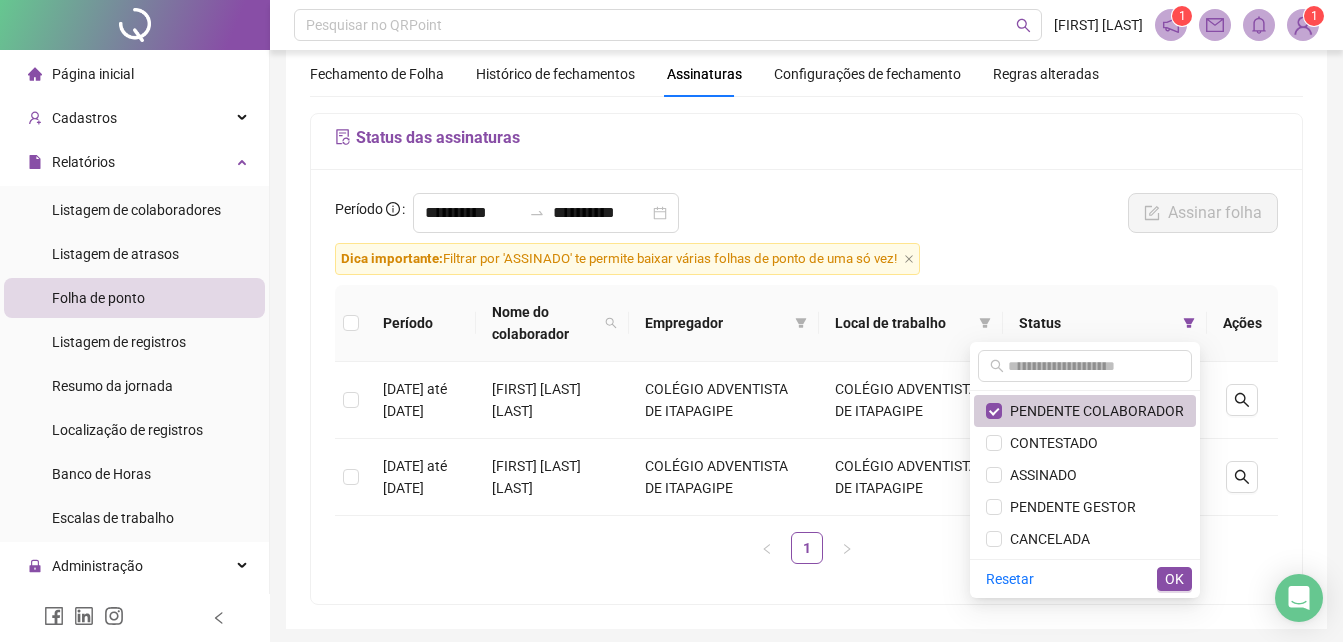 click on "PENDENTE COLABORADOR" at bounding box center [1093, 411] 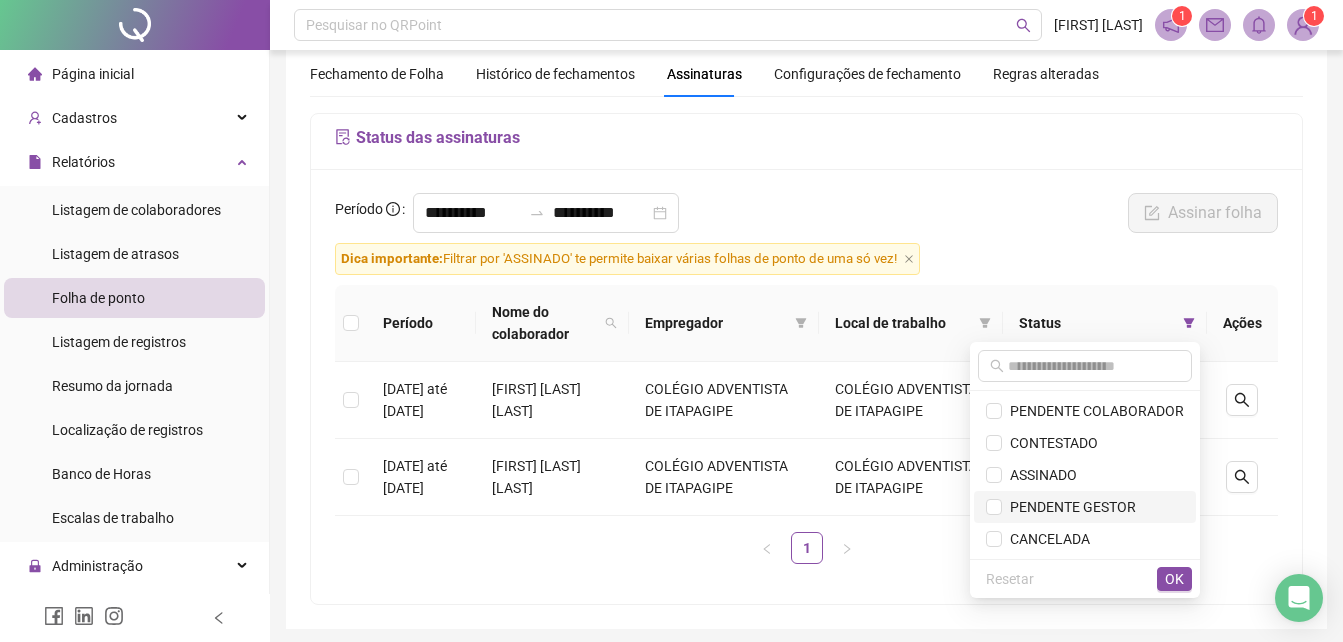 click on "PENDENTE GESTOR" at bounding box center (1069, 507) 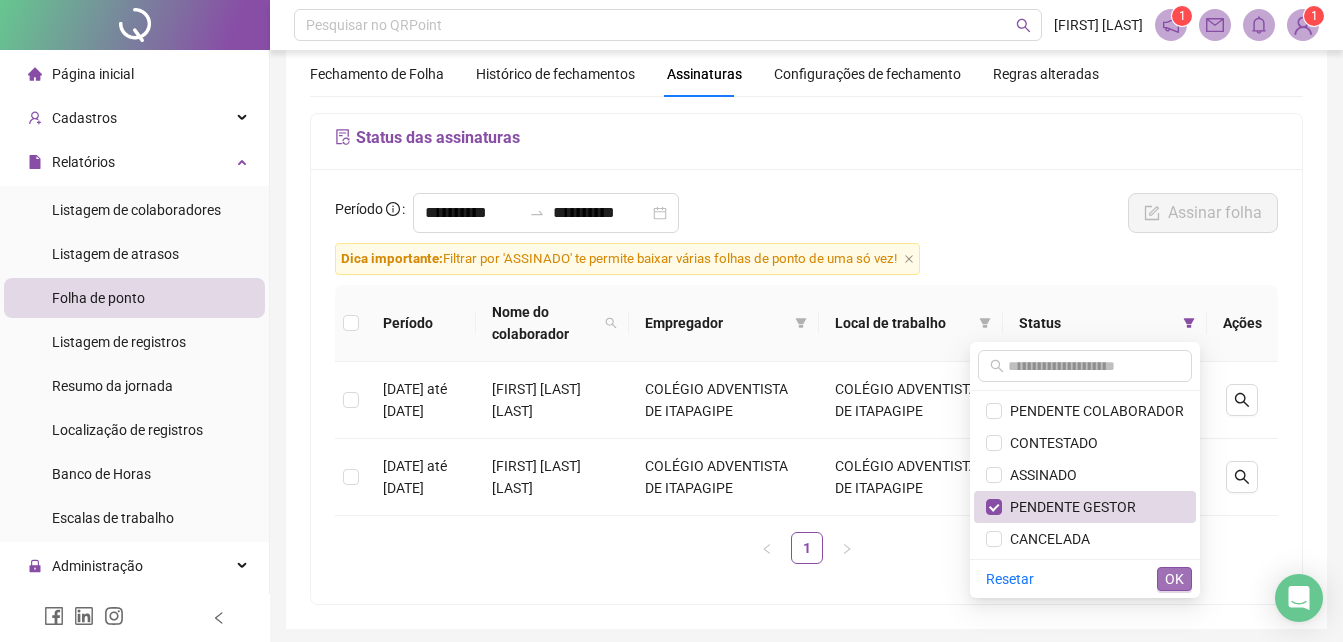 click on "OK" at bounding box center (1174, 579) 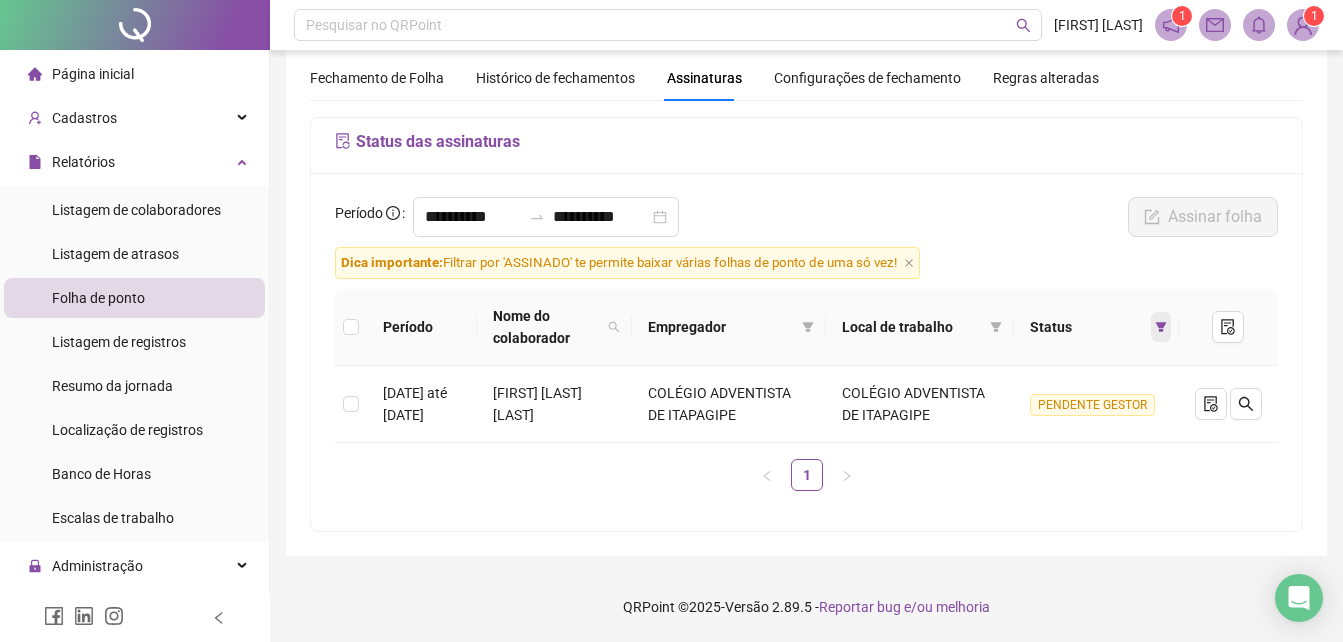 click 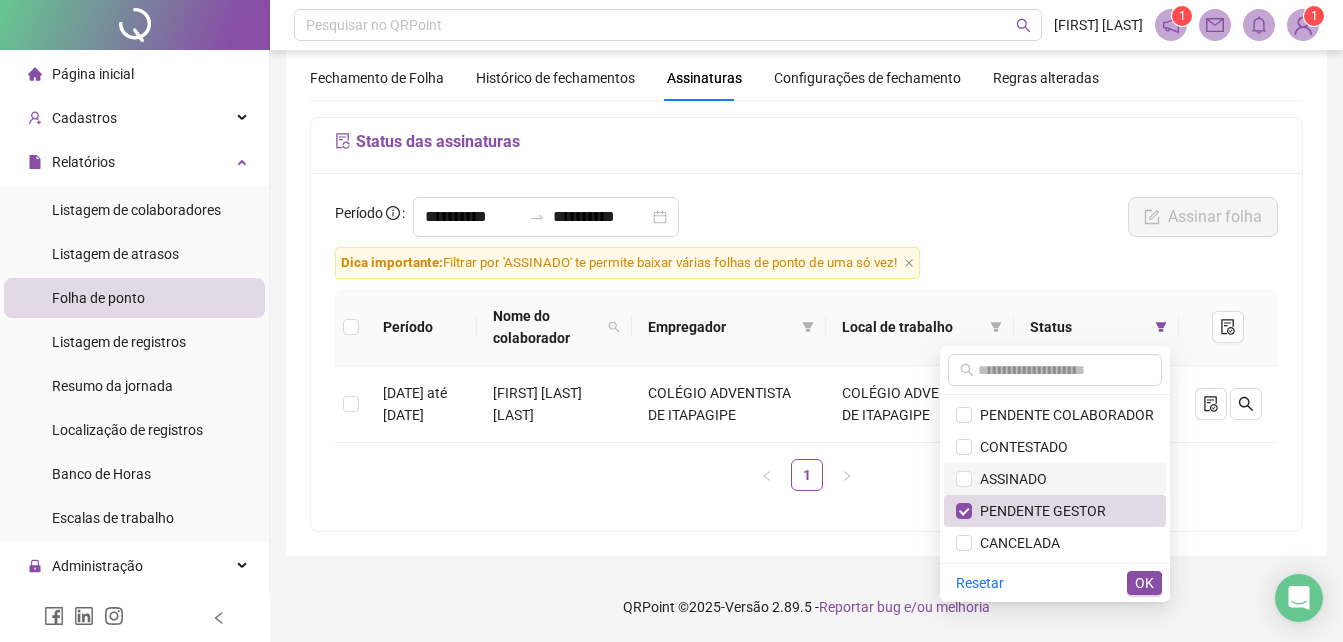 click on "ASSINADO" at bounding box center [1009, 479] 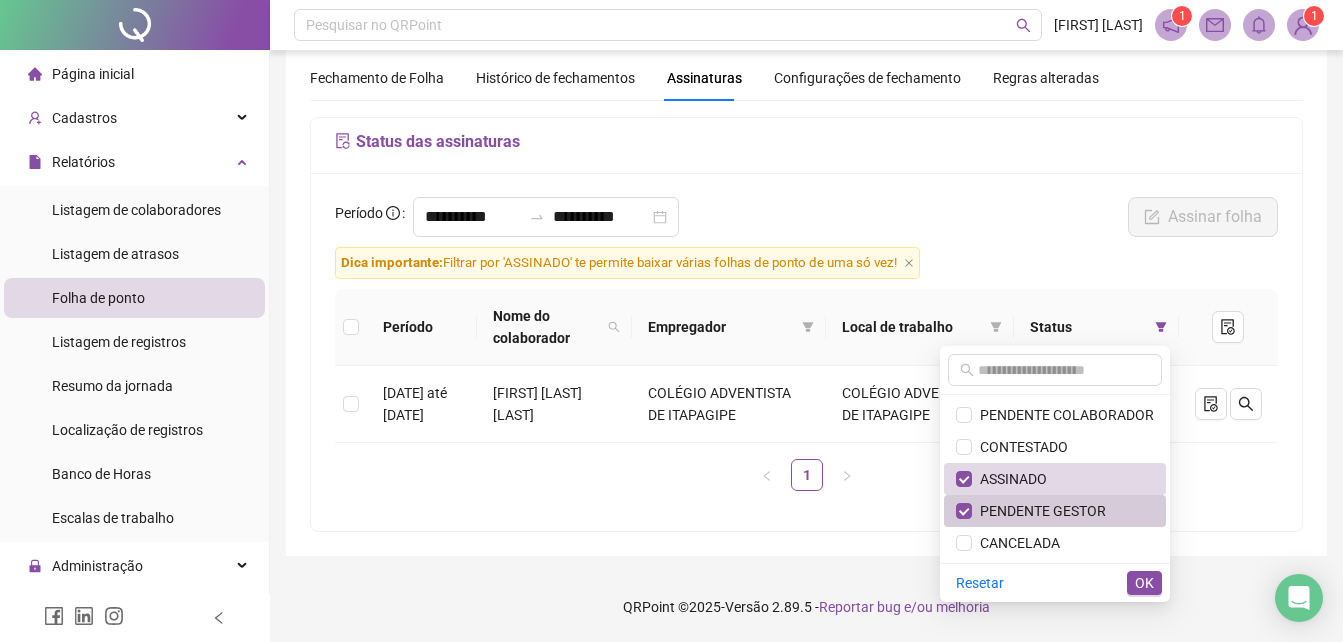 click on "PENDENTE GESTOR" at bounding box center (1039, 511) 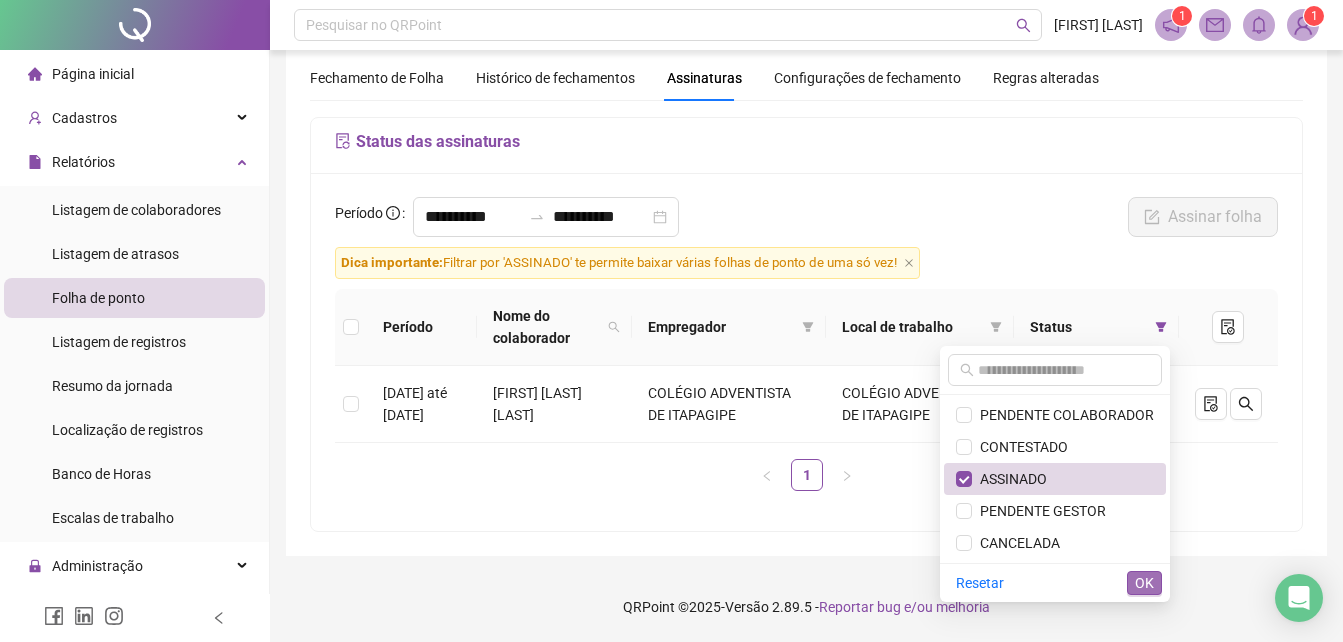 click on "OK" at bounding box center (1144, 583) 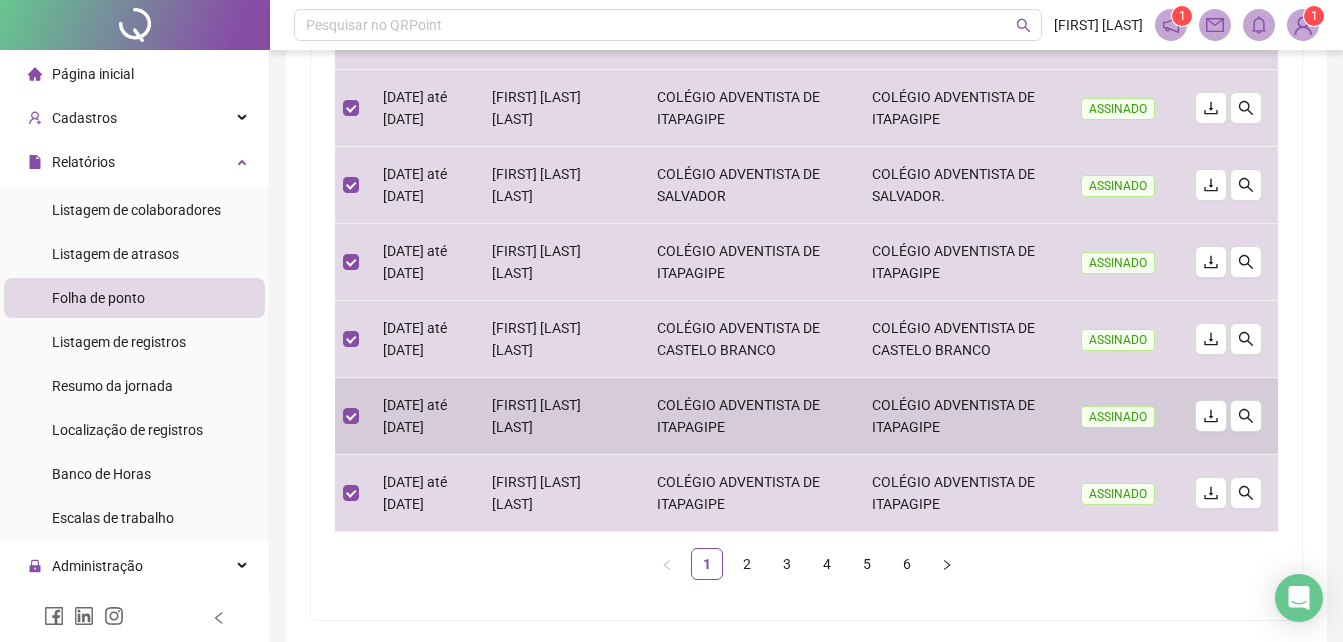 scroll, scrollTop: 804, scrollLeft: 0, axis: vertical 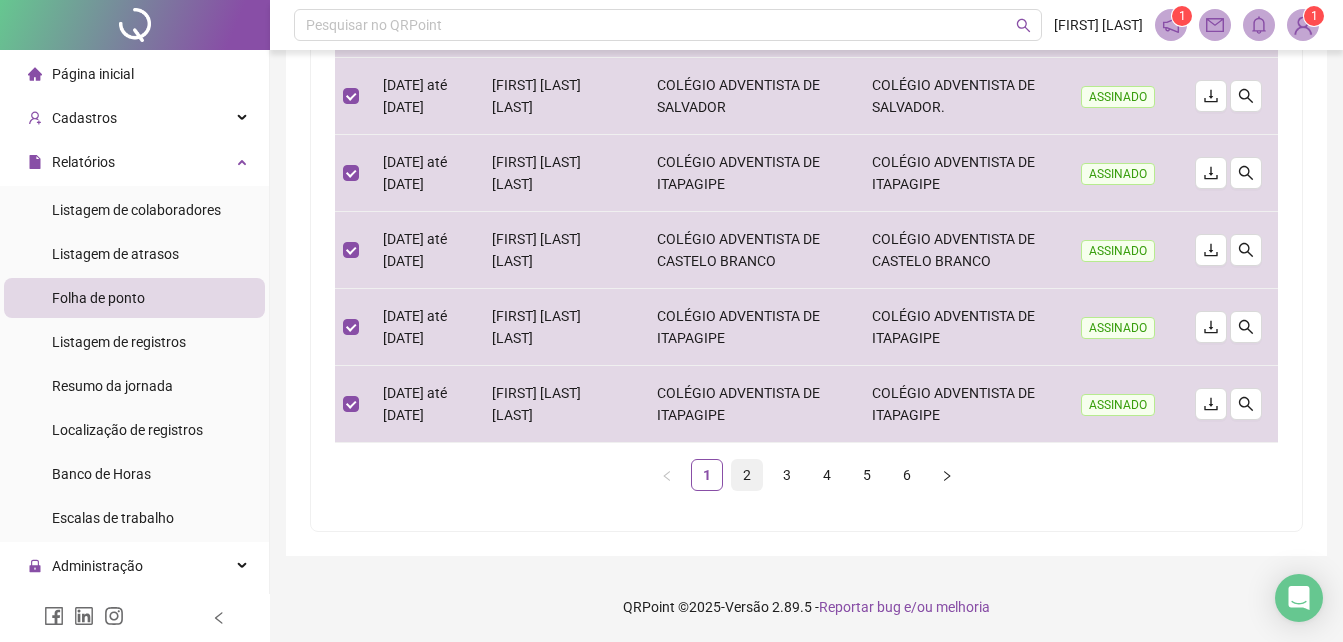 click on "2" at bounding box center (747, 475) 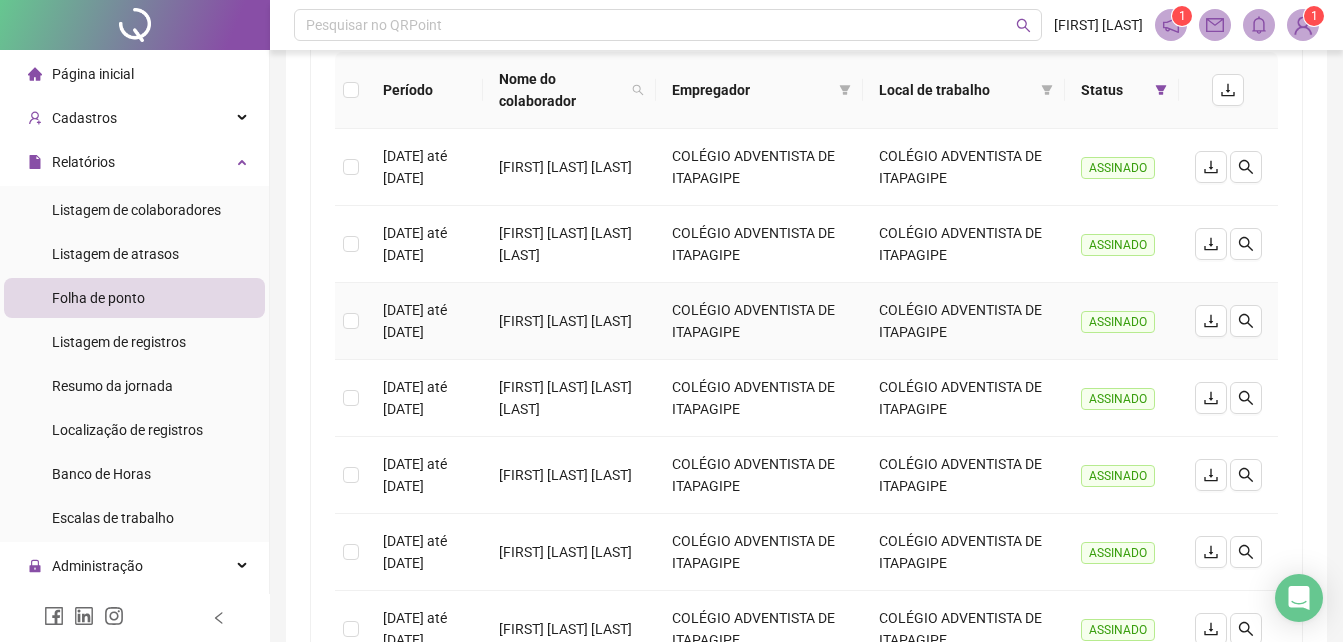 scroll, scrollTop: 0, scrollLeft: 0, axis: both 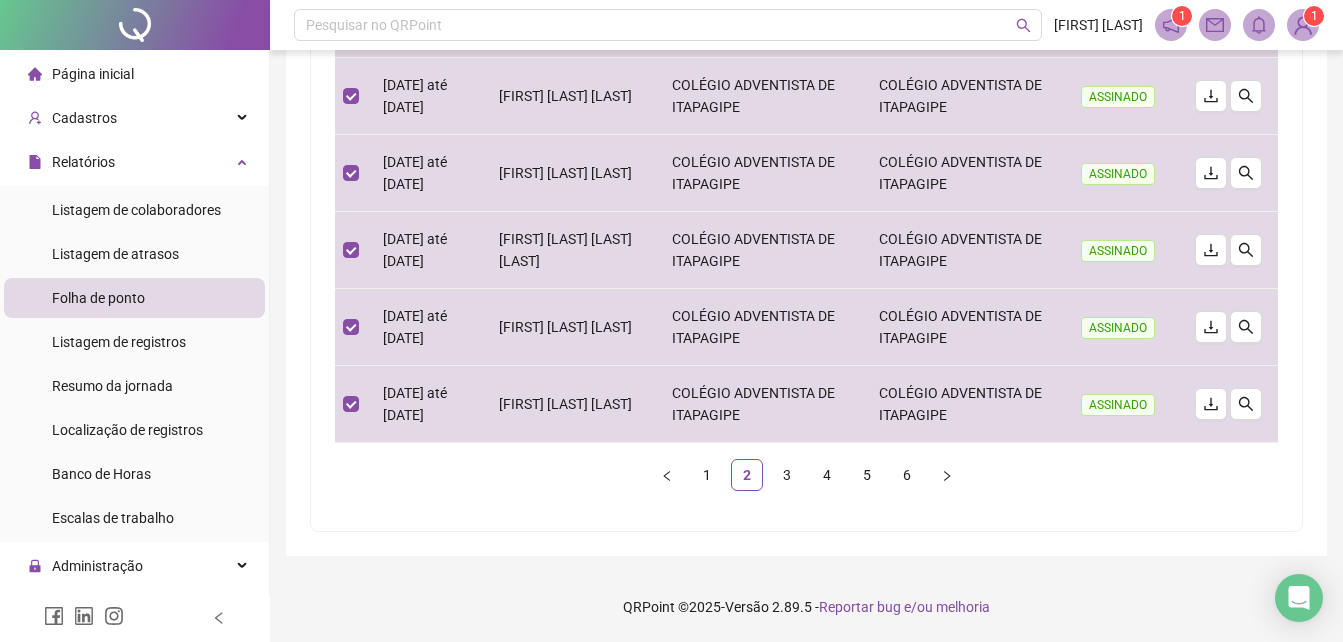click on "3" at bounding box center [787, 475] 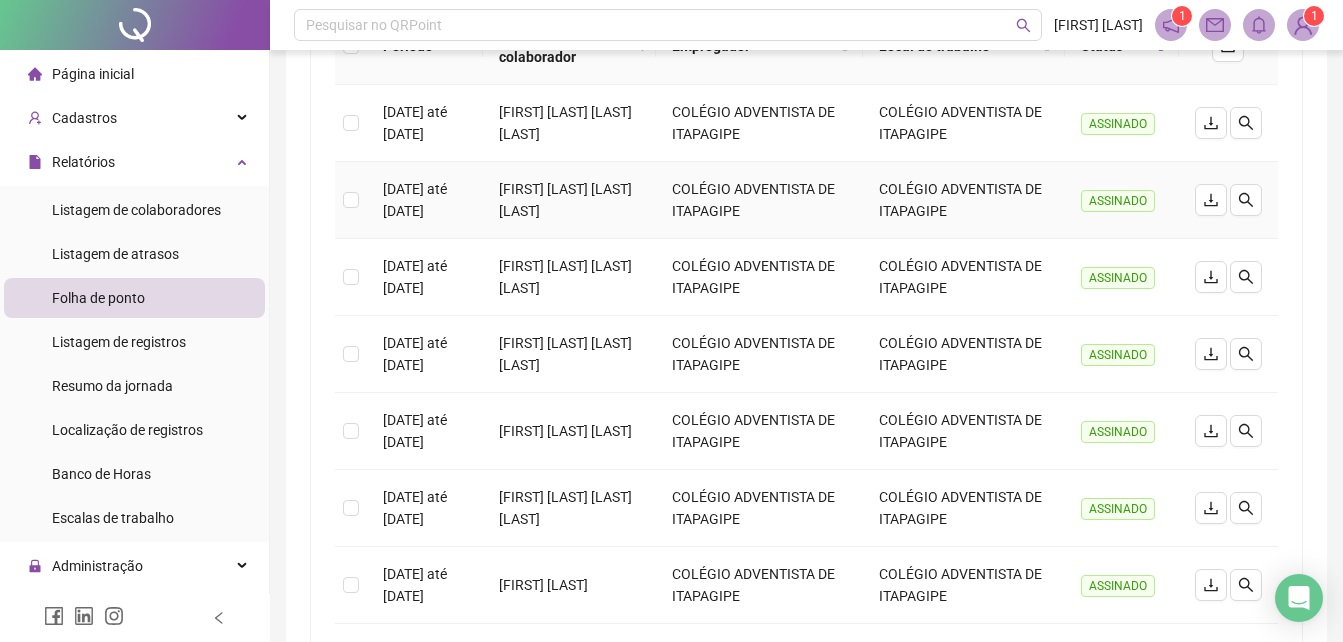 scroll, scrollTop: 0, scrollLeft: 0, axis: both 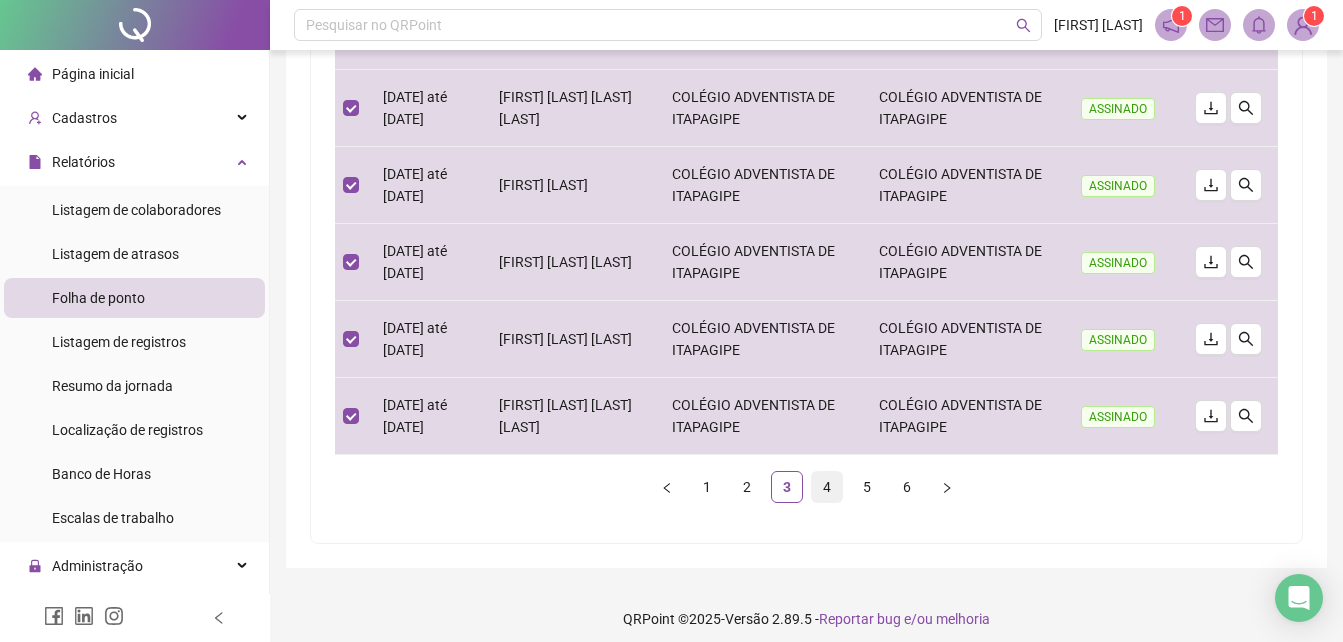 click on "4" at bounding box center [827, 487] 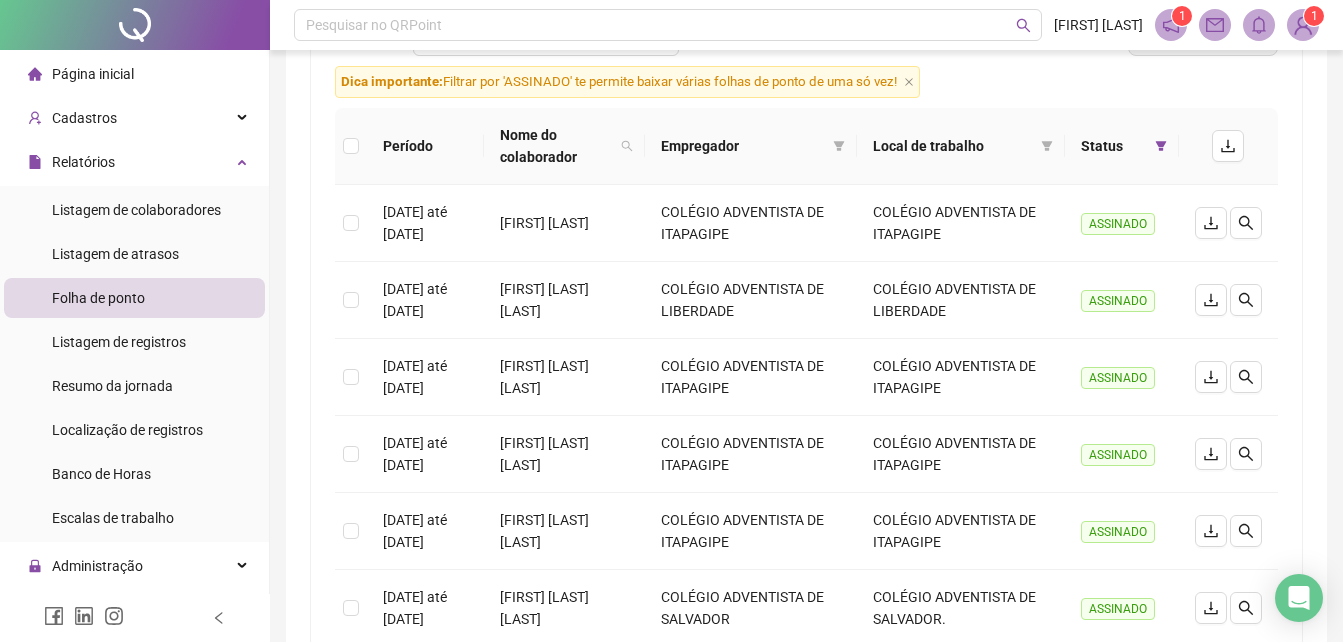 scroll, scrollTop: 0, scrollLeft: 0, axis: both 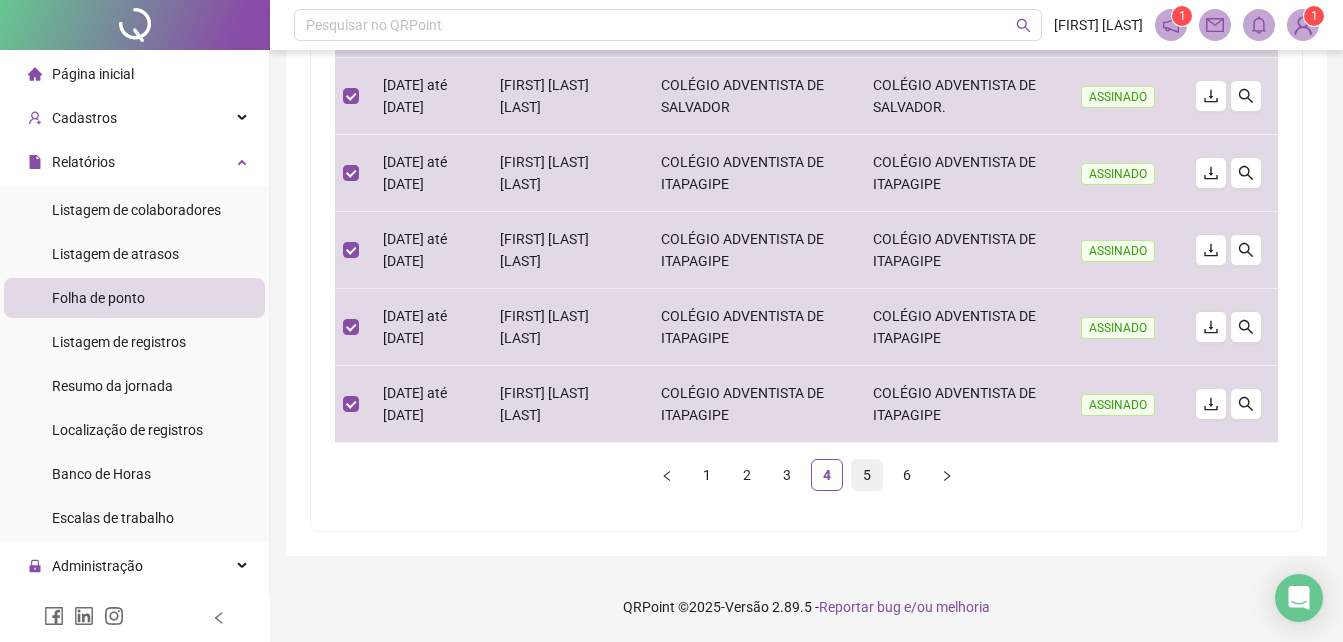 click on "5" at bounding box center [867, 475] 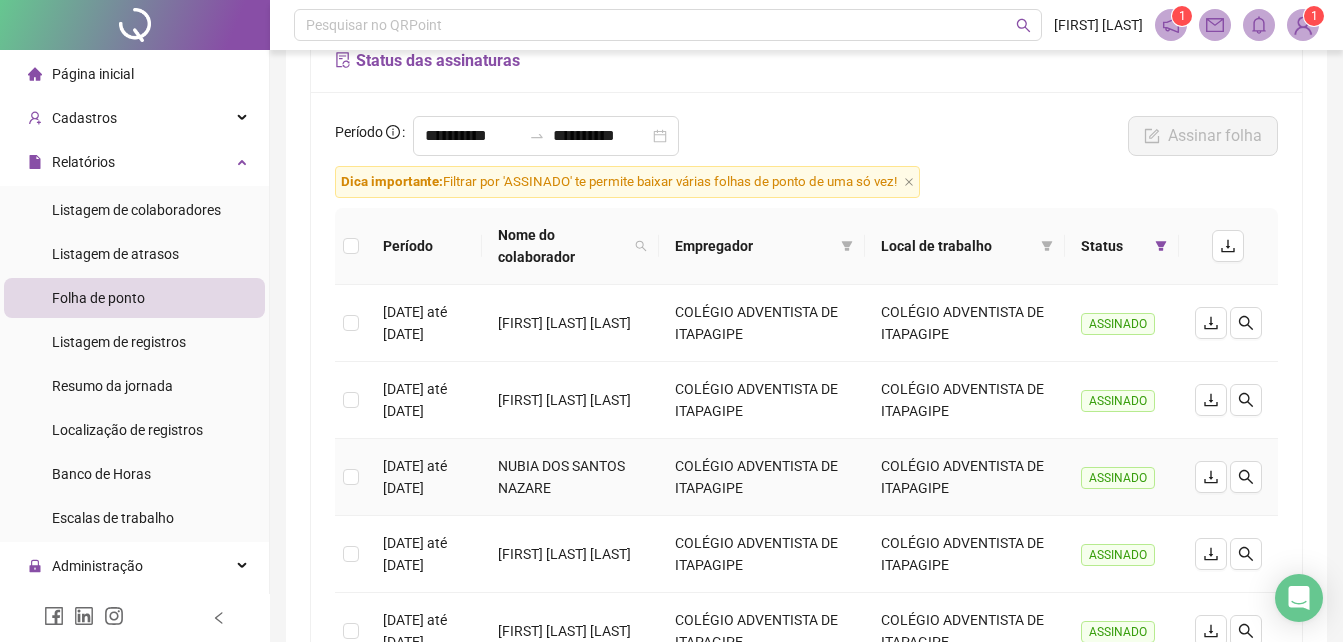 scroll, scrollTop: 0, scrollLeft: 0, axis: both 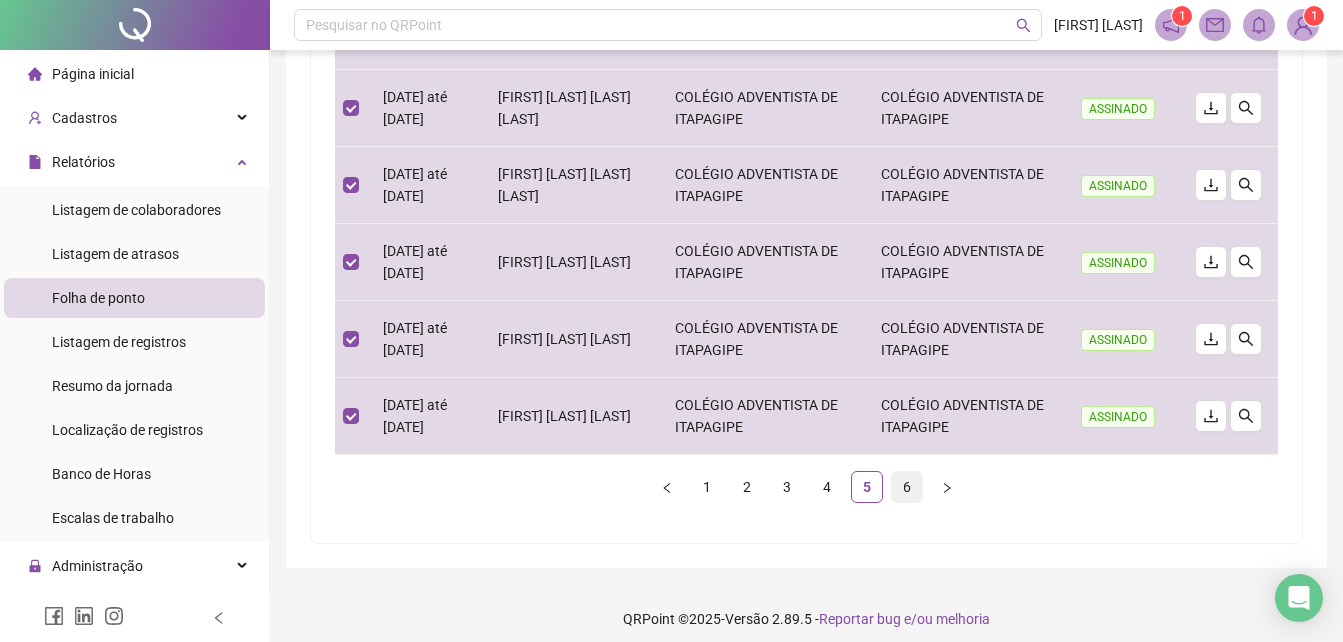 click on "6" at bounding box center [907, 487] 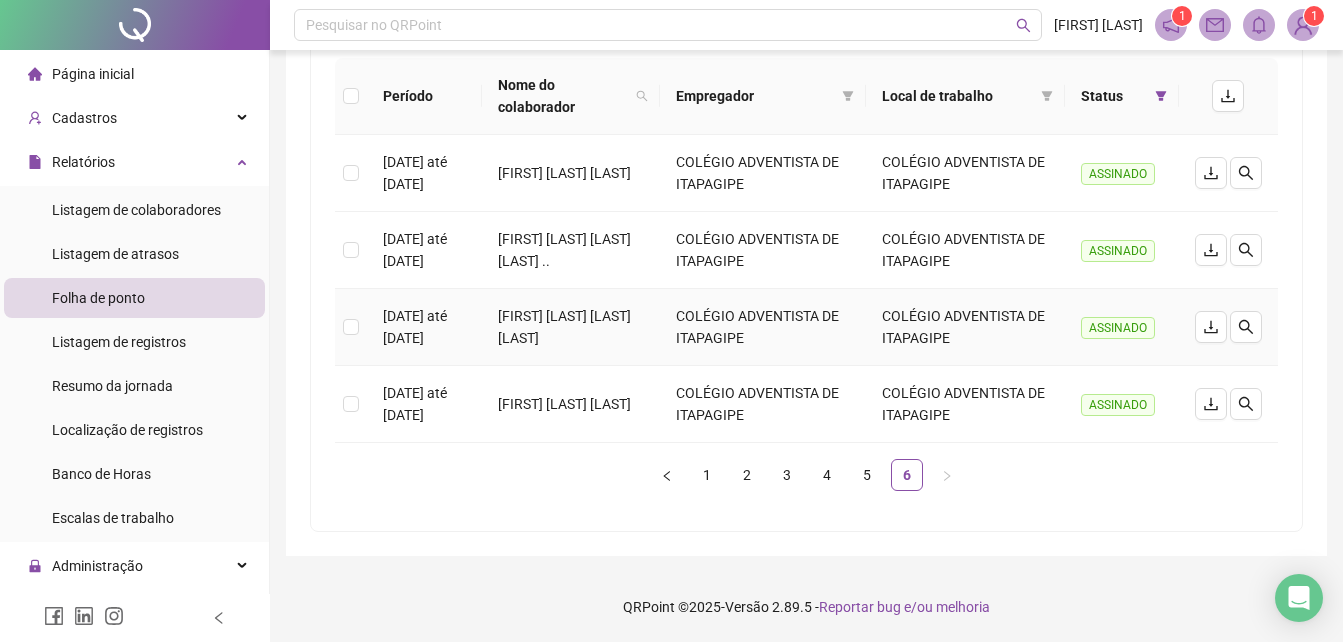 scroll, scrollTop: 0, scrollLeft: 0, axis: both 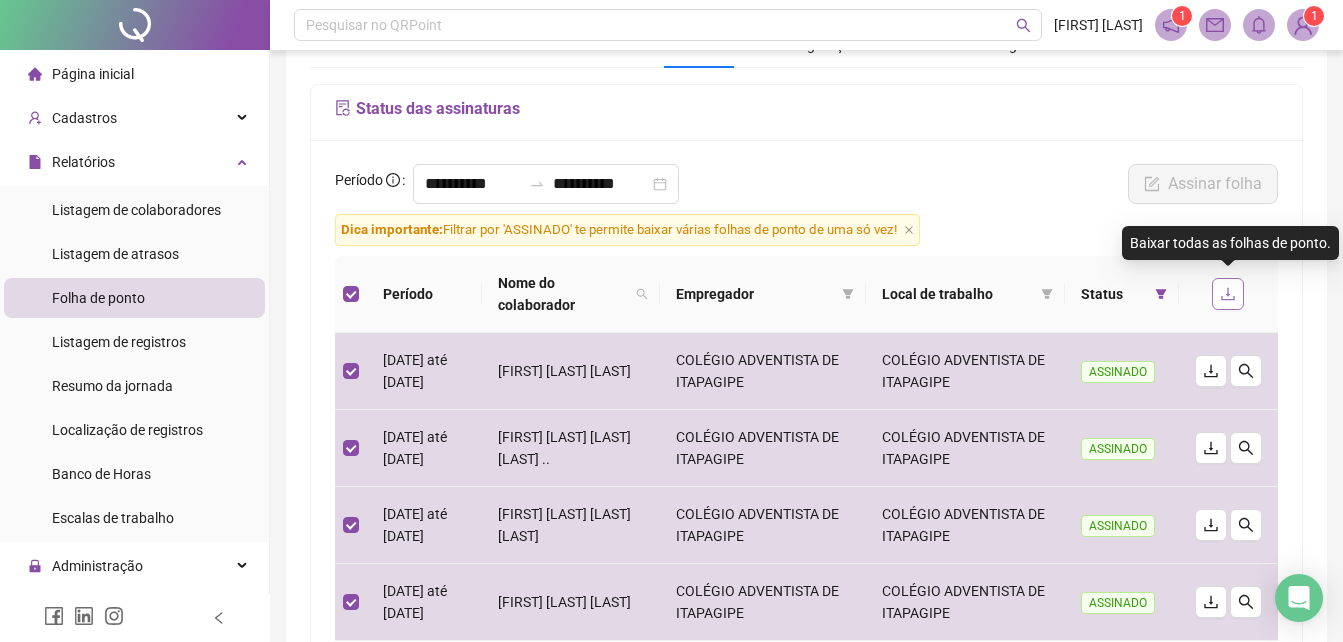 click 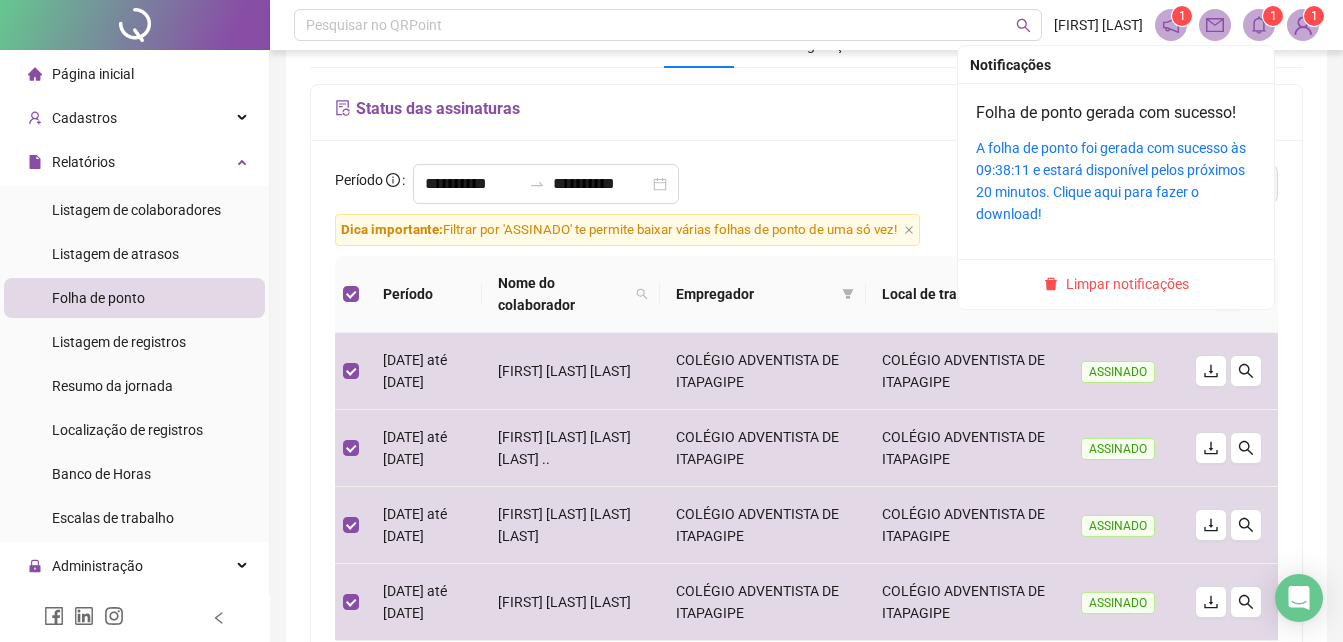 click 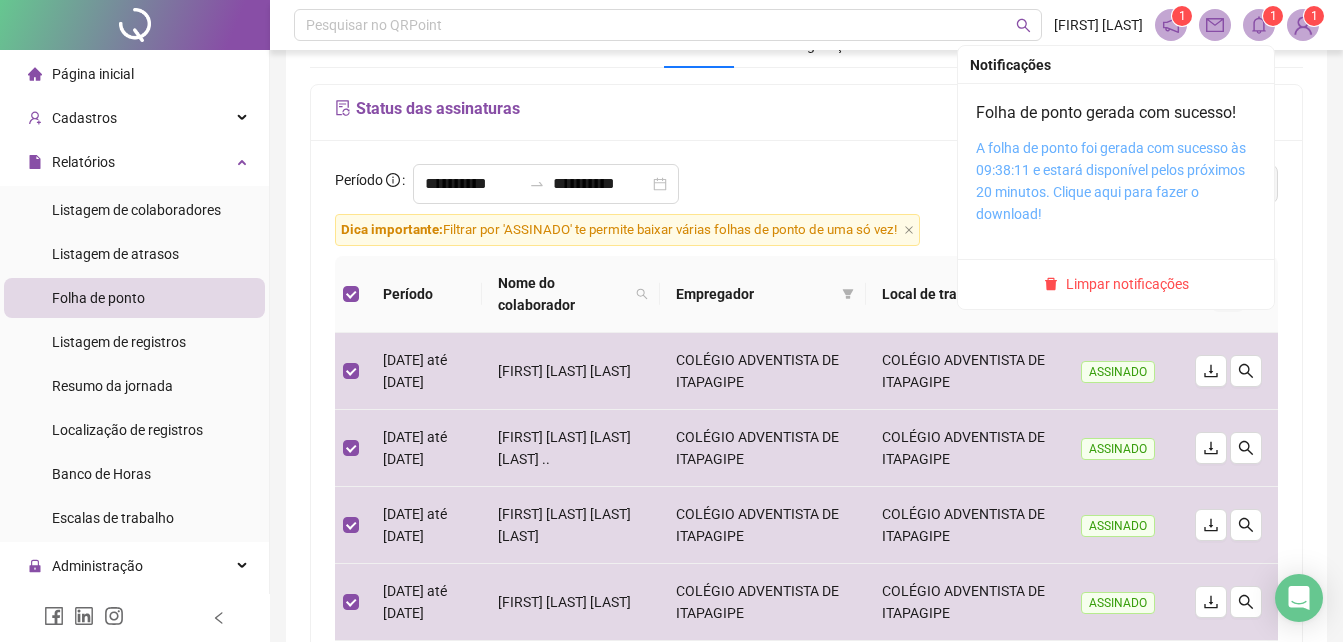 click on "A folha de ponto foi gerada com sucesso às 09:38:11 e estará disponível pelos próximos 20 minutos.
Clique aqui para fazer o download!" at bounding box center [1111, 181] 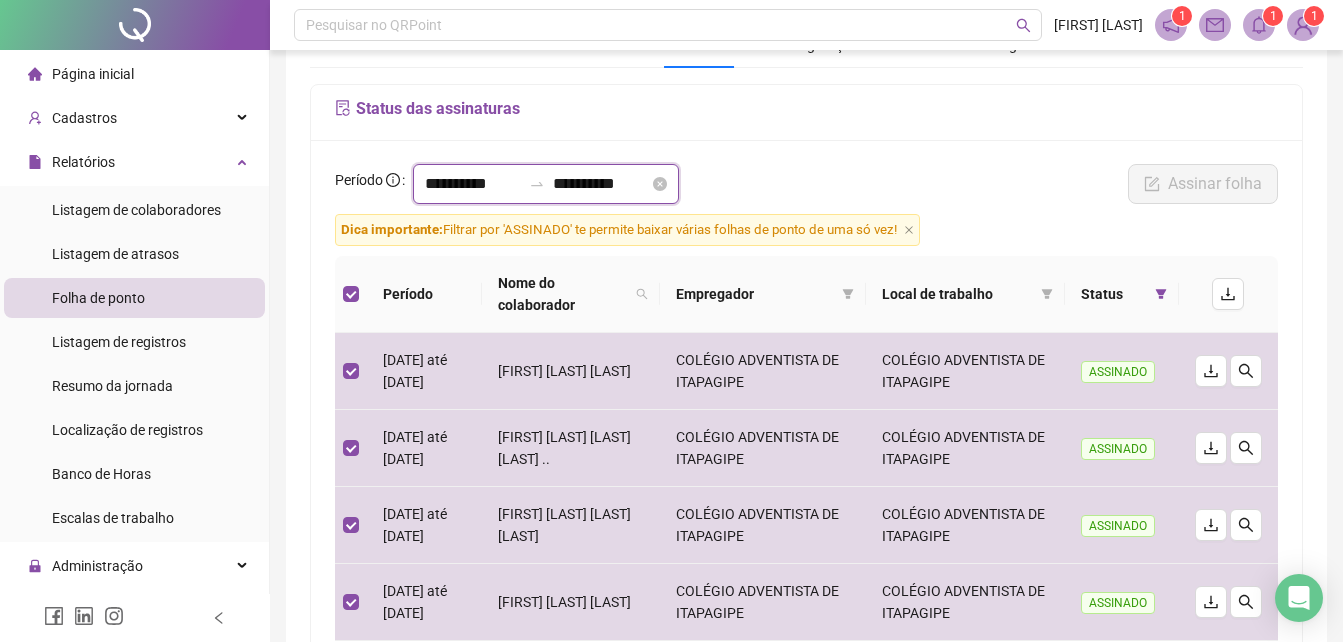 click on "**********" at bounding box center (473, 184) 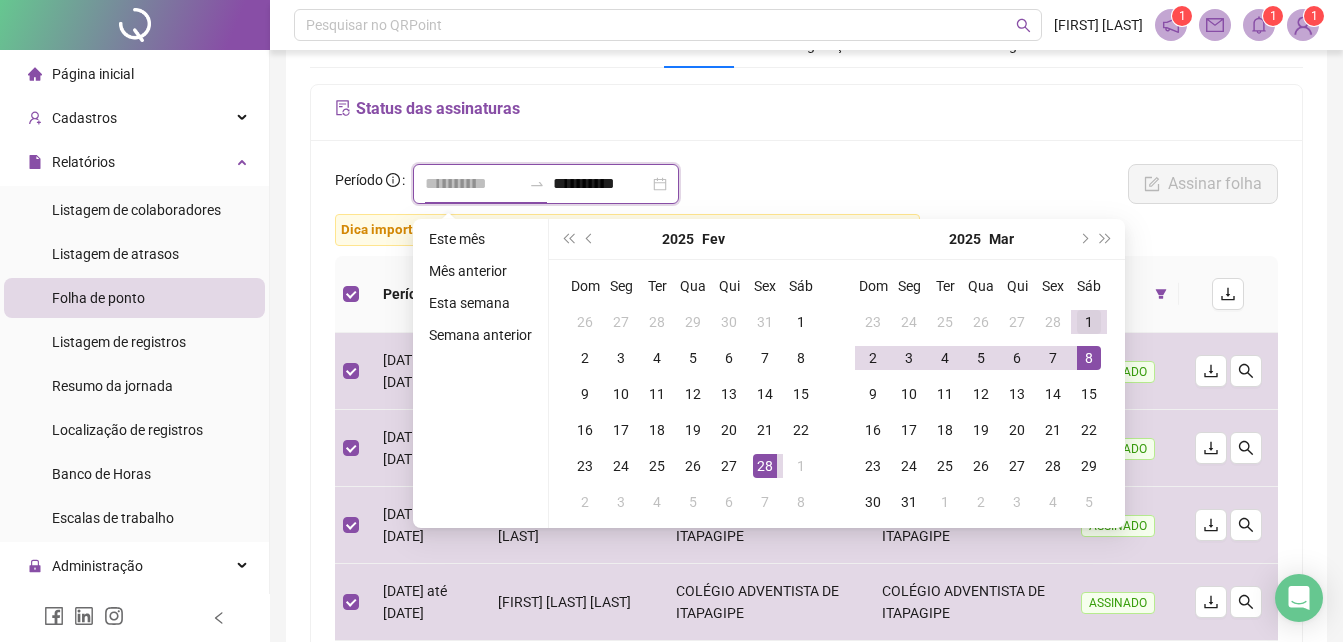 type on "**********" 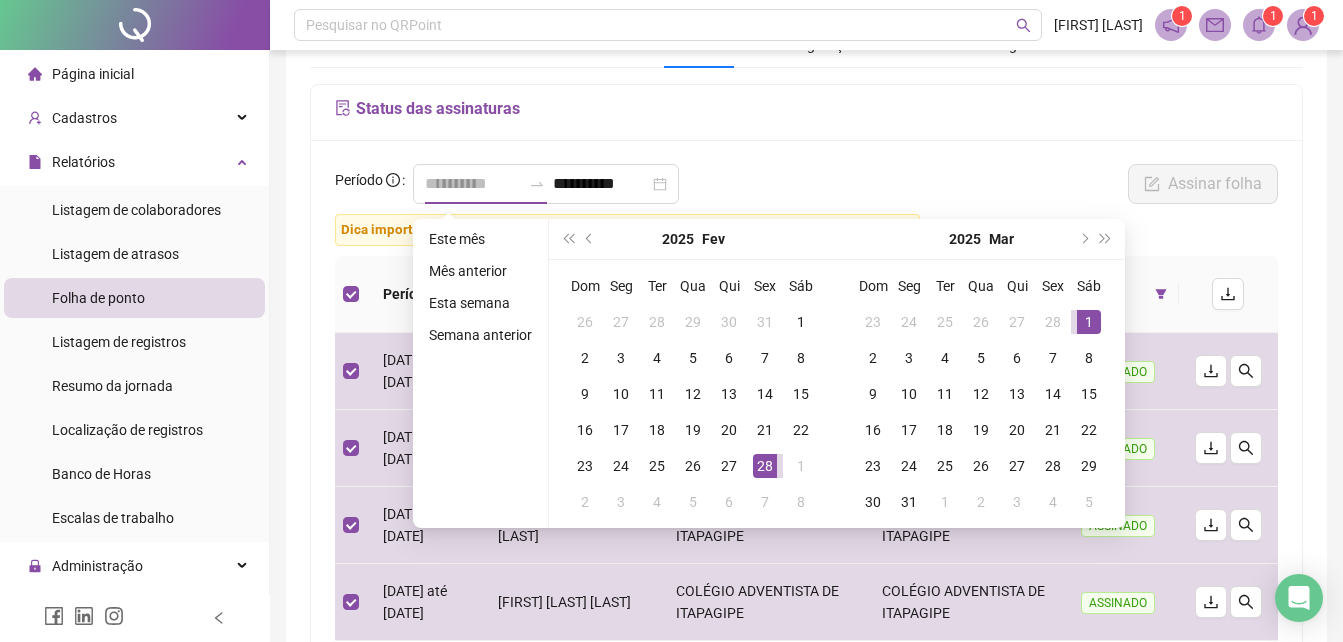 click on "1" at bounding box center (1089, 322) 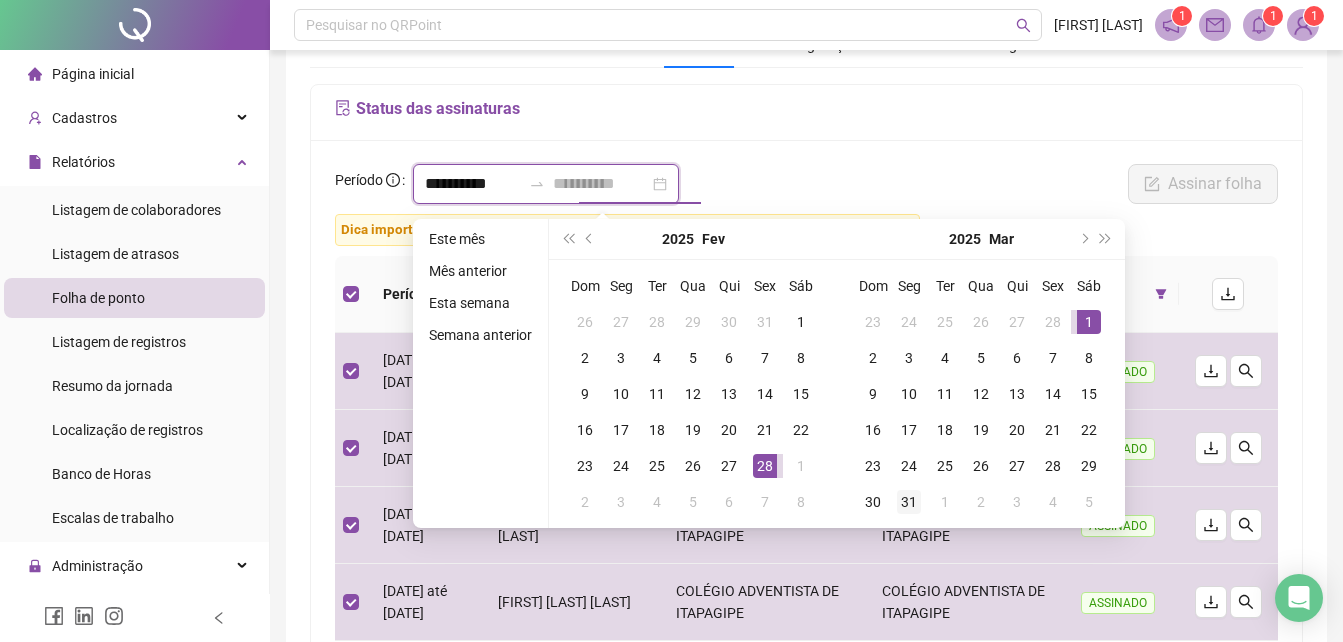 type on "**********" 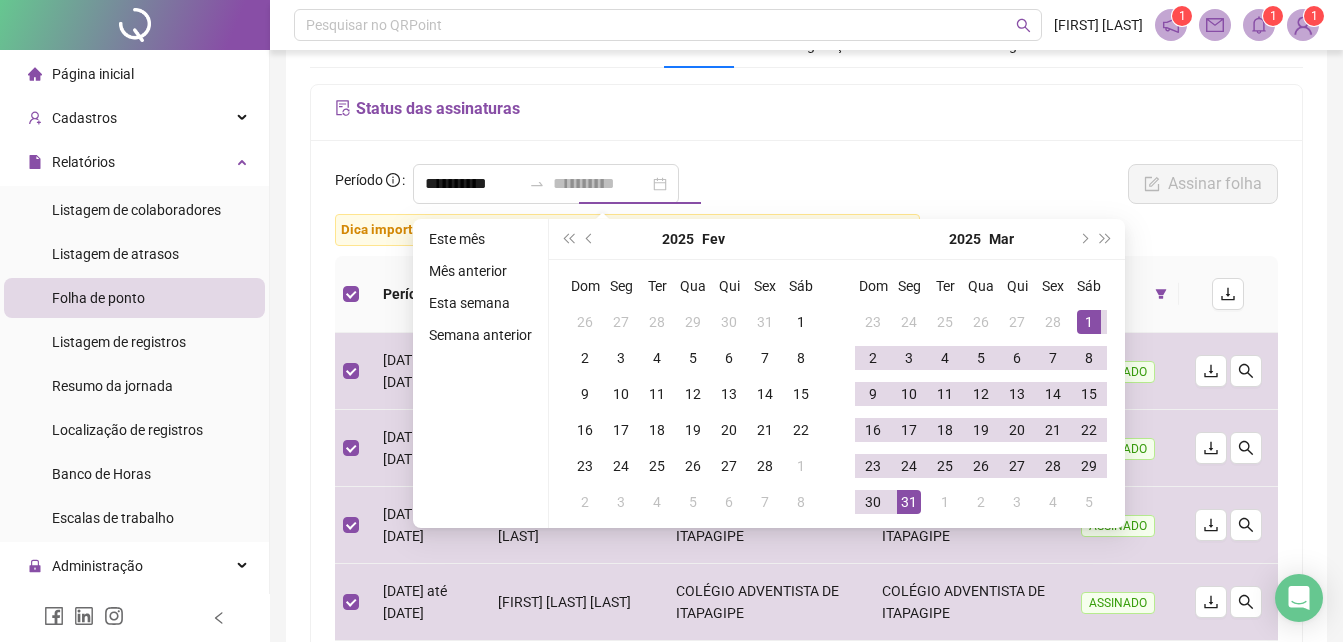 click on "31" at bounding box center (909, 502) 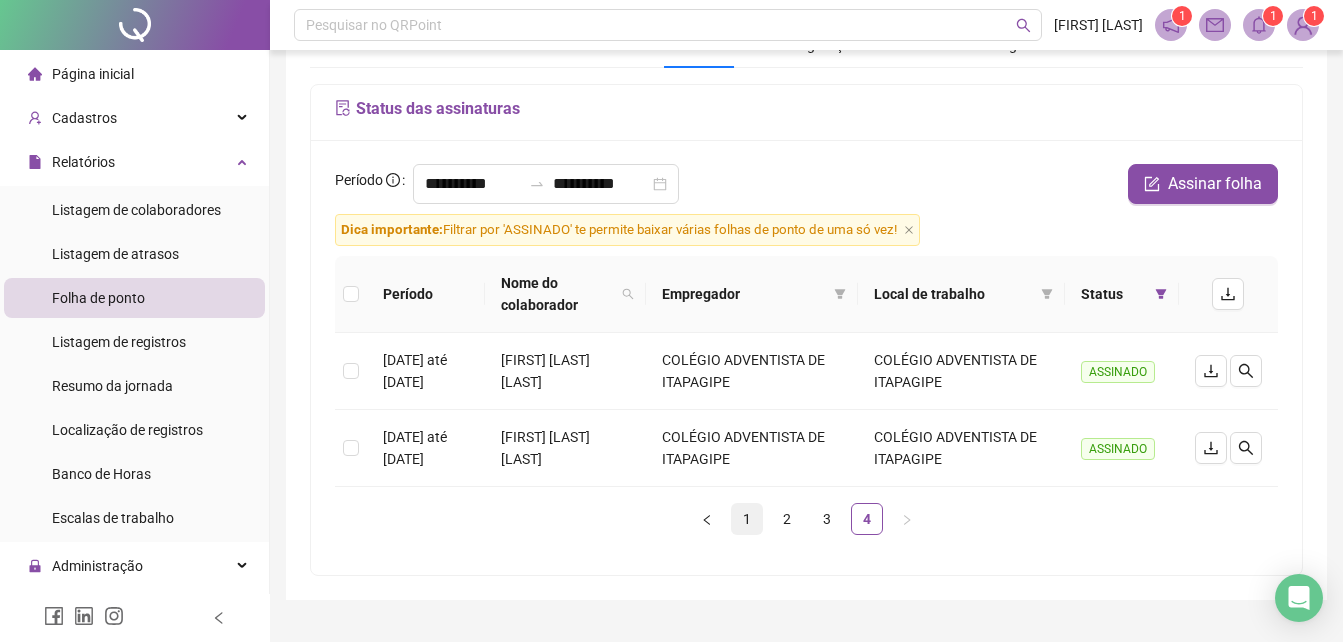 click on "1" at bounding box center (747, 519) 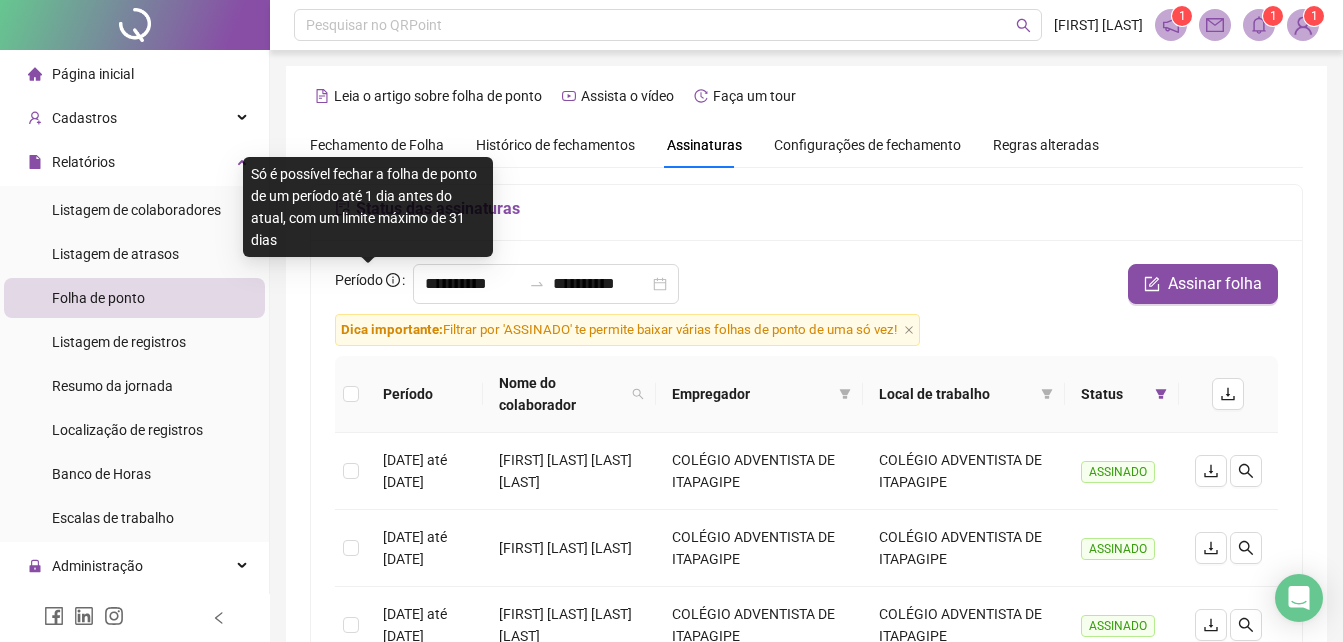 scroll, scrollTop: 200, scrollLeft: 0, axis: vertical 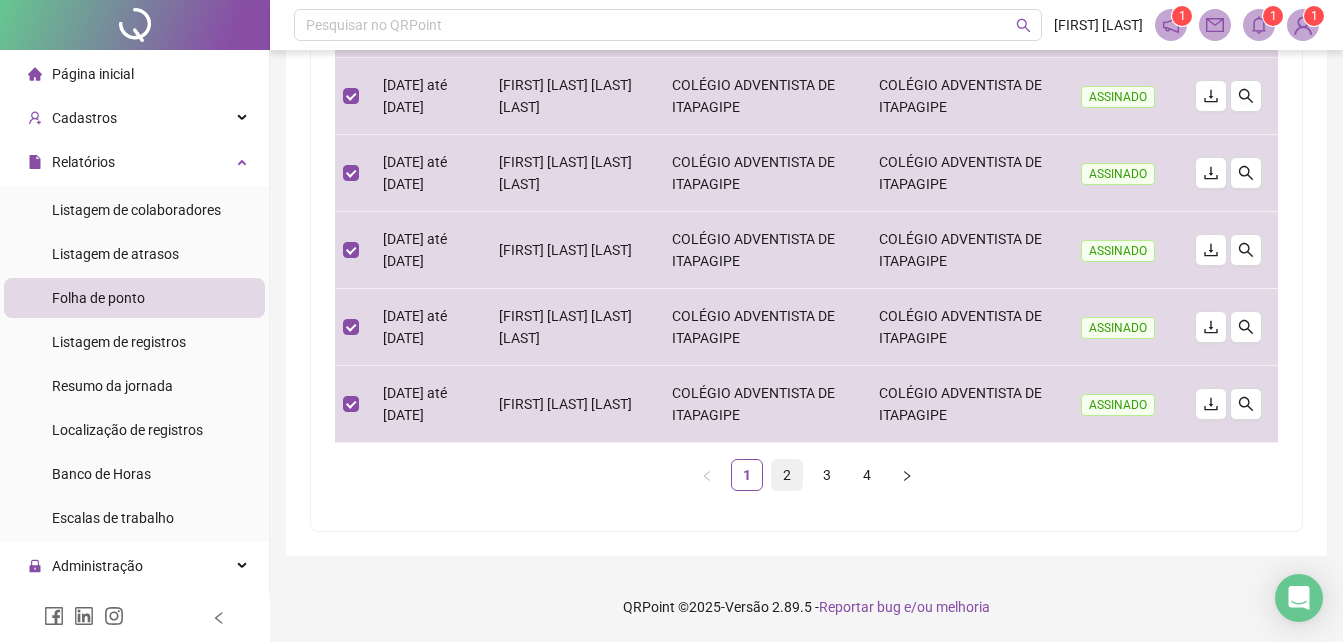 click on "2" at bounding box center (787, 475) 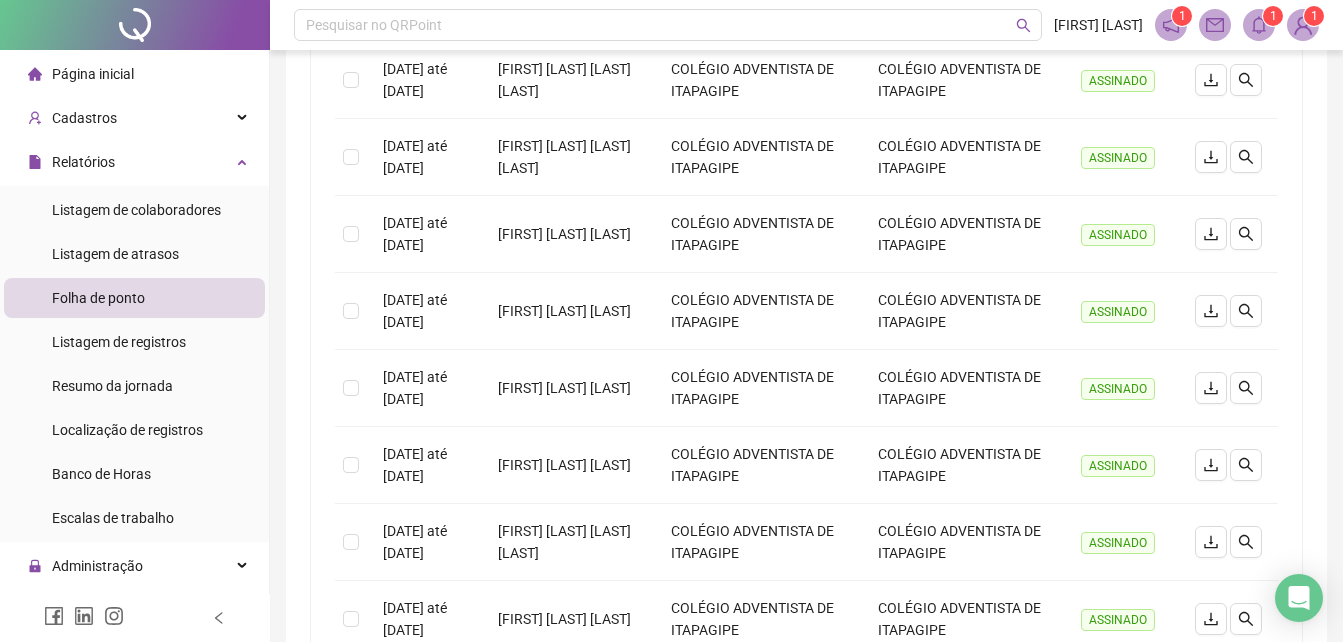 scroll, scrollTop: 68, scrollLeft: 0, axis: vertical 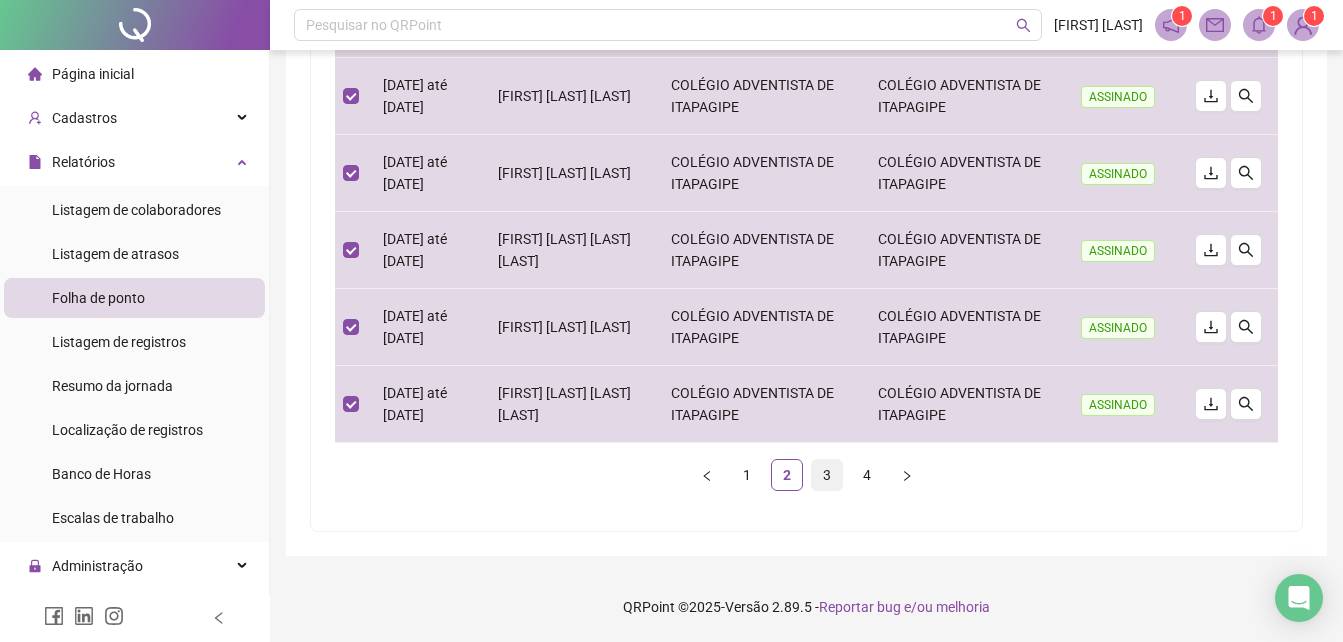 click on "3" at bounding box center [827, 475] 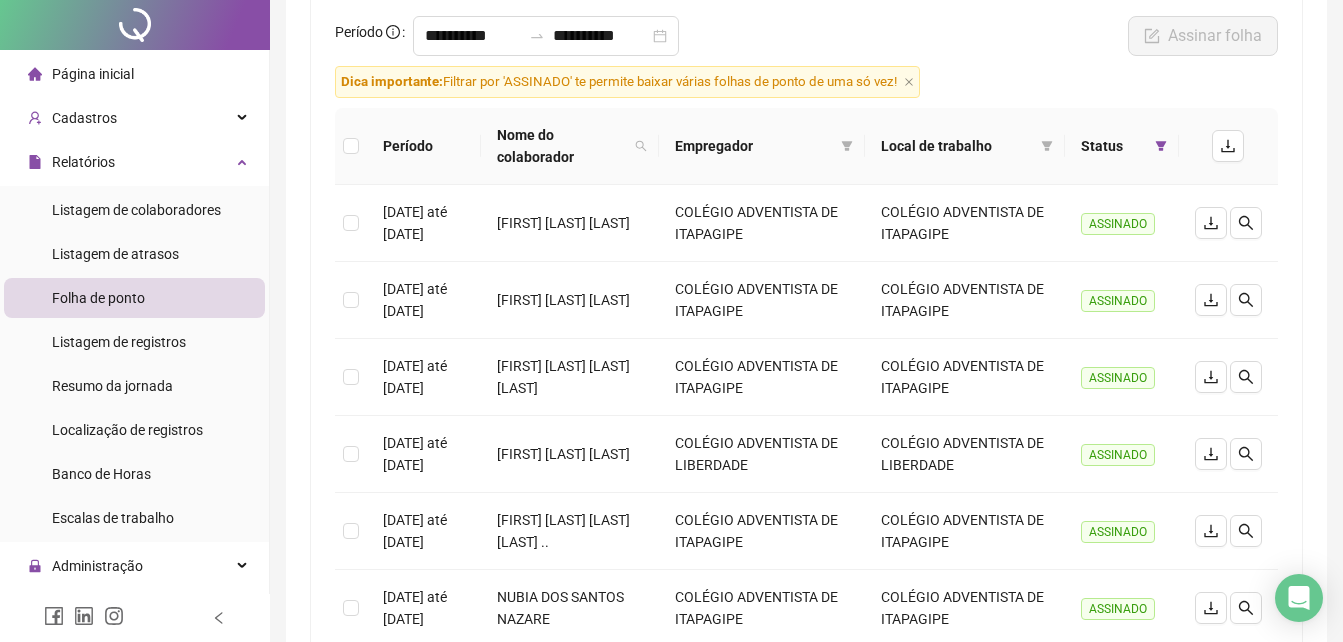 scroll, scrollTop: 0, scrollLeft: 0, axis: both 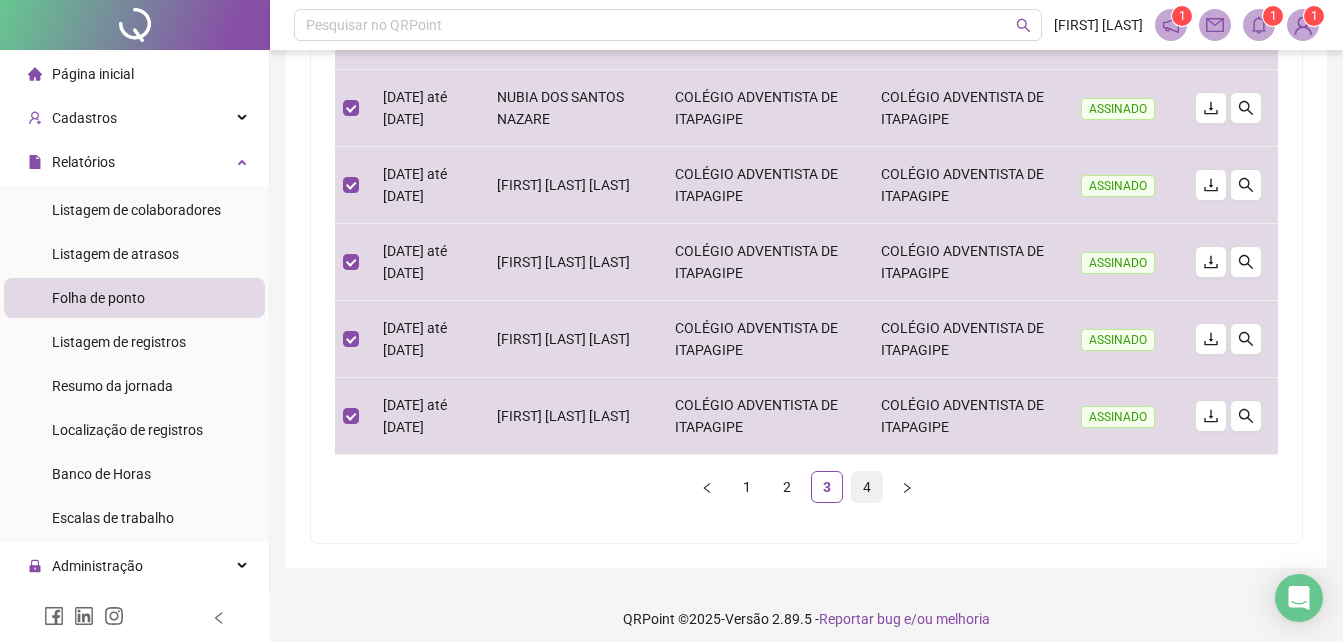 click on "4" at bounding box center (867, 487) 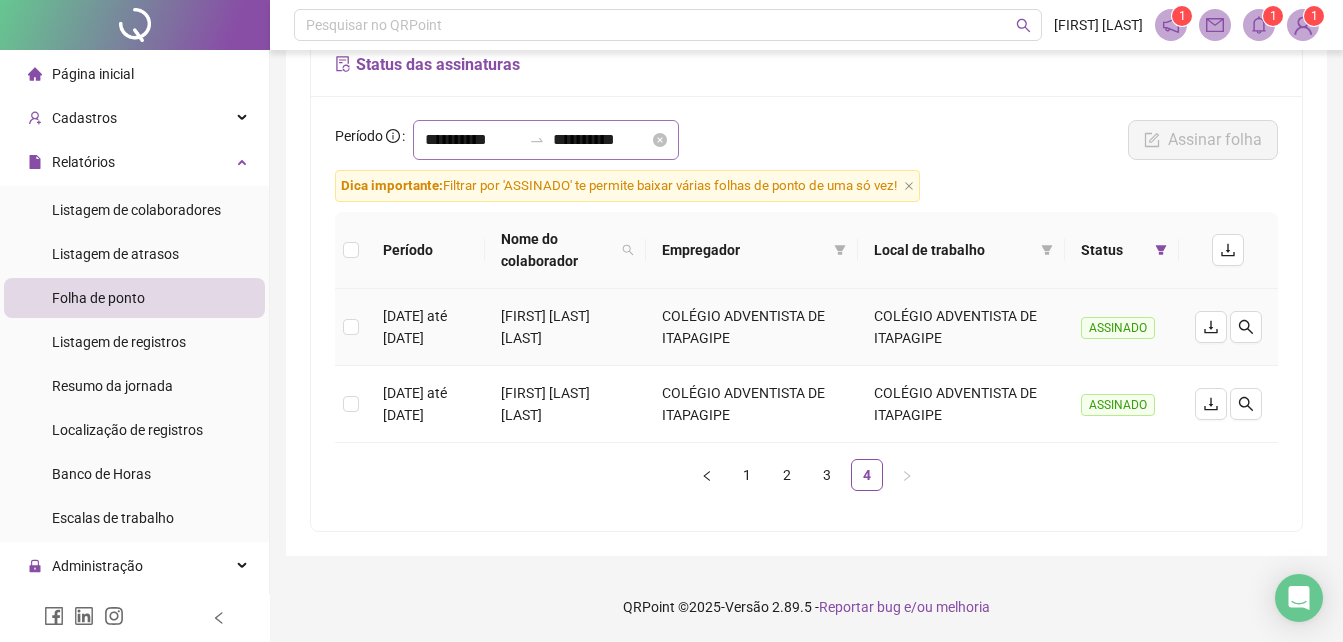scroll, scrollTop: 0, scrollLeft: 0, axis: both 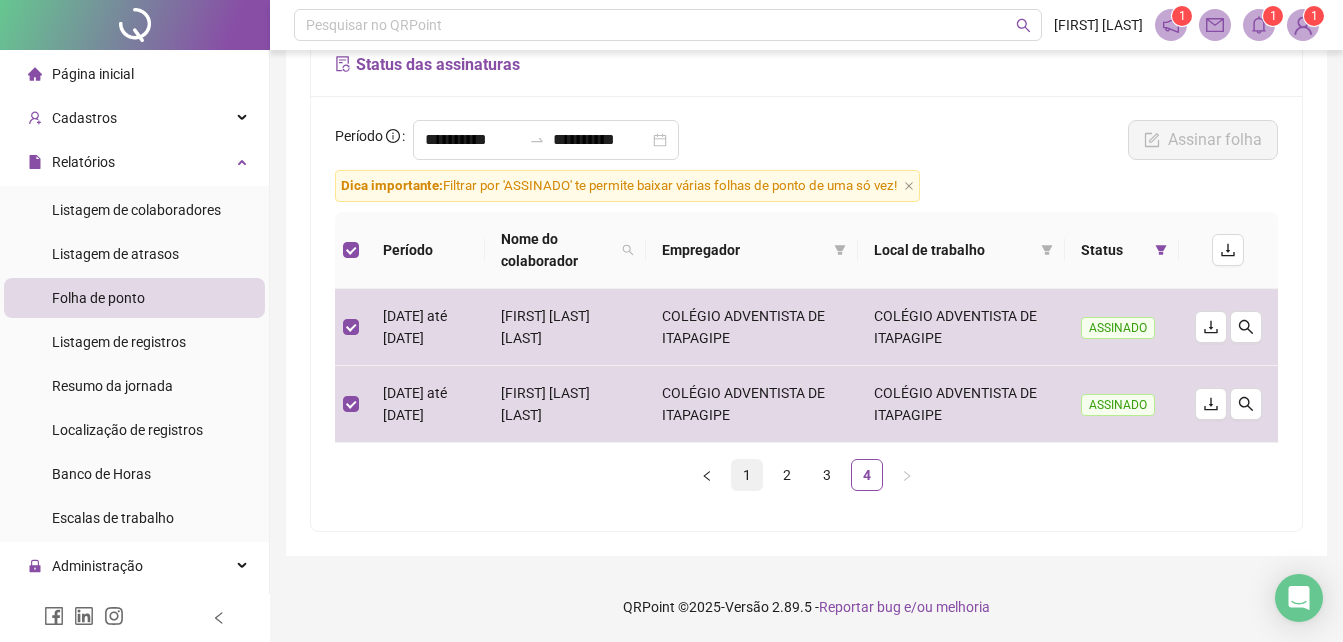 click on "1" at bounding box center (747, 475) 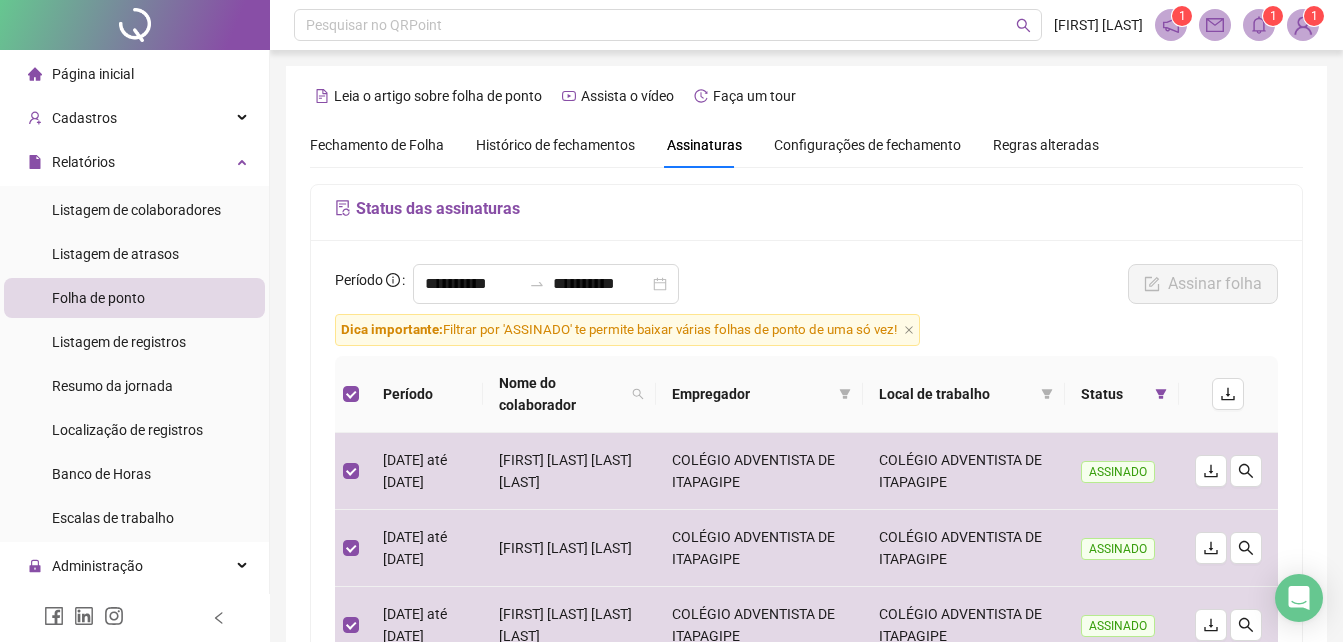 scroll, scrollTop: 200, scrollLeft: 0, axis: vertical 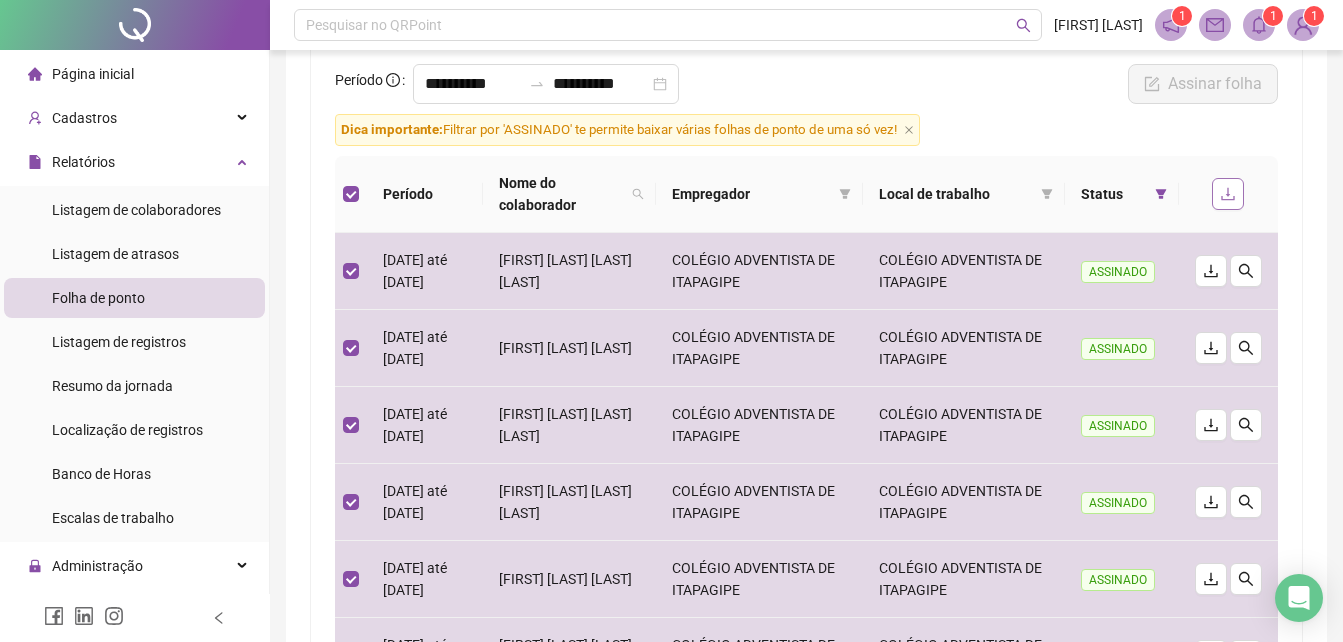 click at bounding box center (1228, 194) 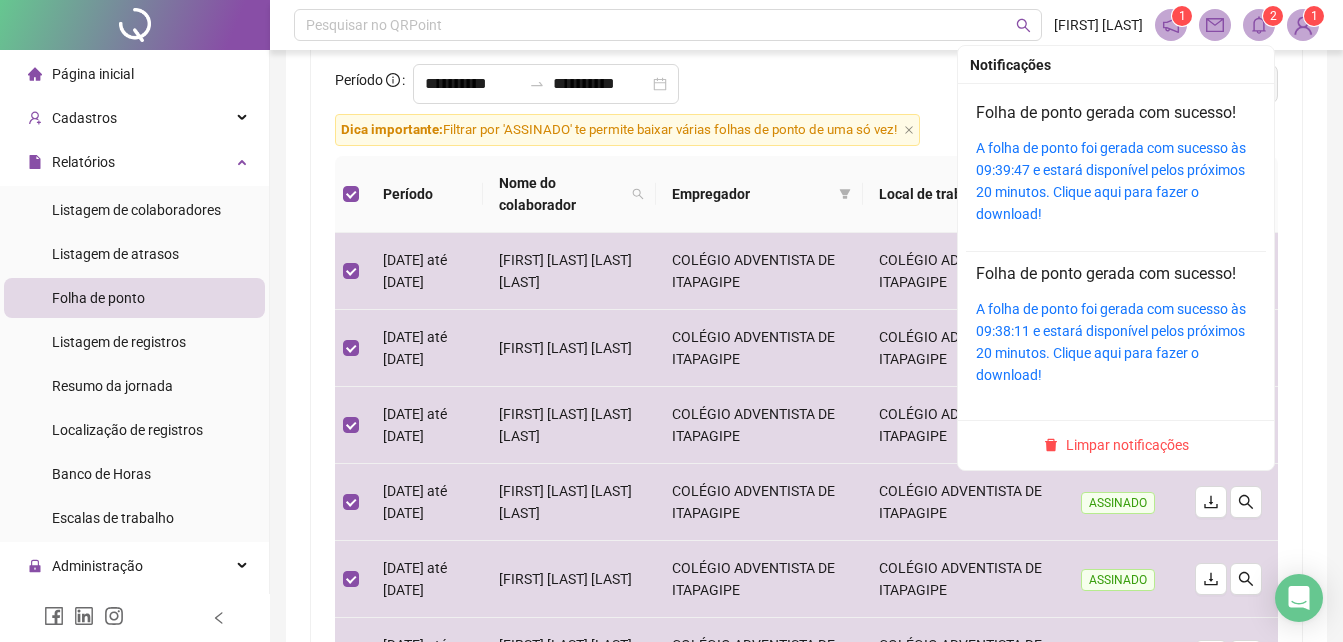 click 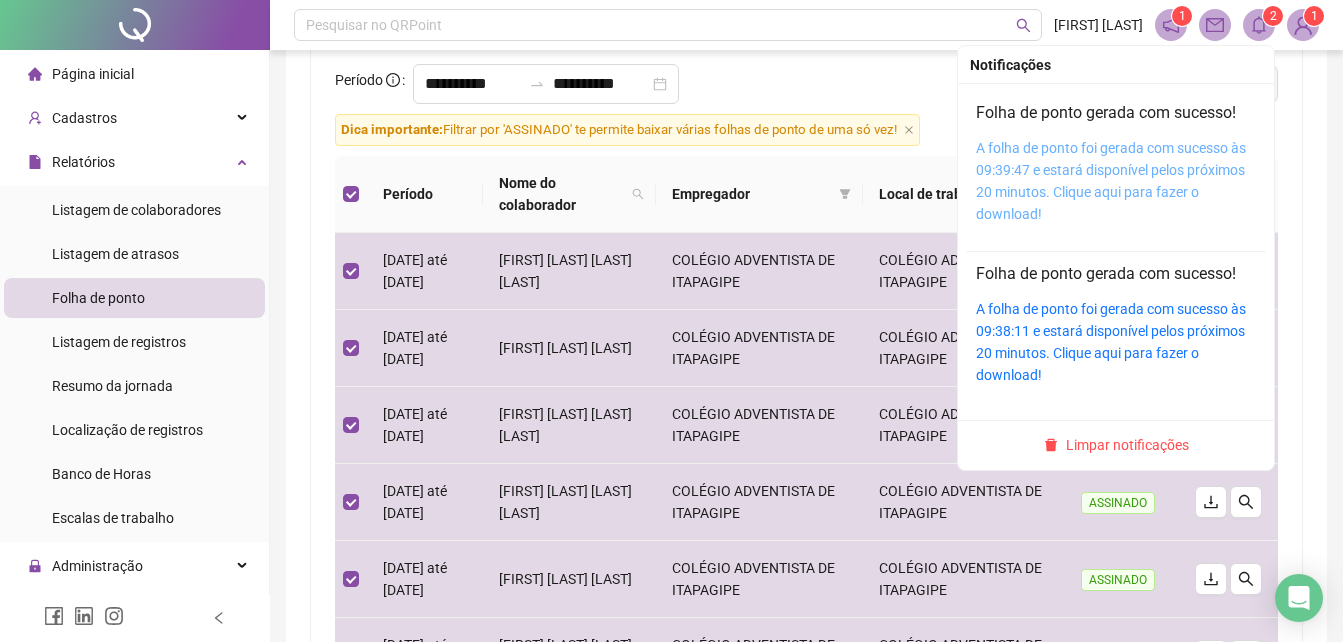 click on "A folha de ponto foi gerada com sucesso às 09:39:47 e estará disponível pelos próximos 20 minutos.
Clique aqui para fazer o download!" at bounding box center [1111, 181] 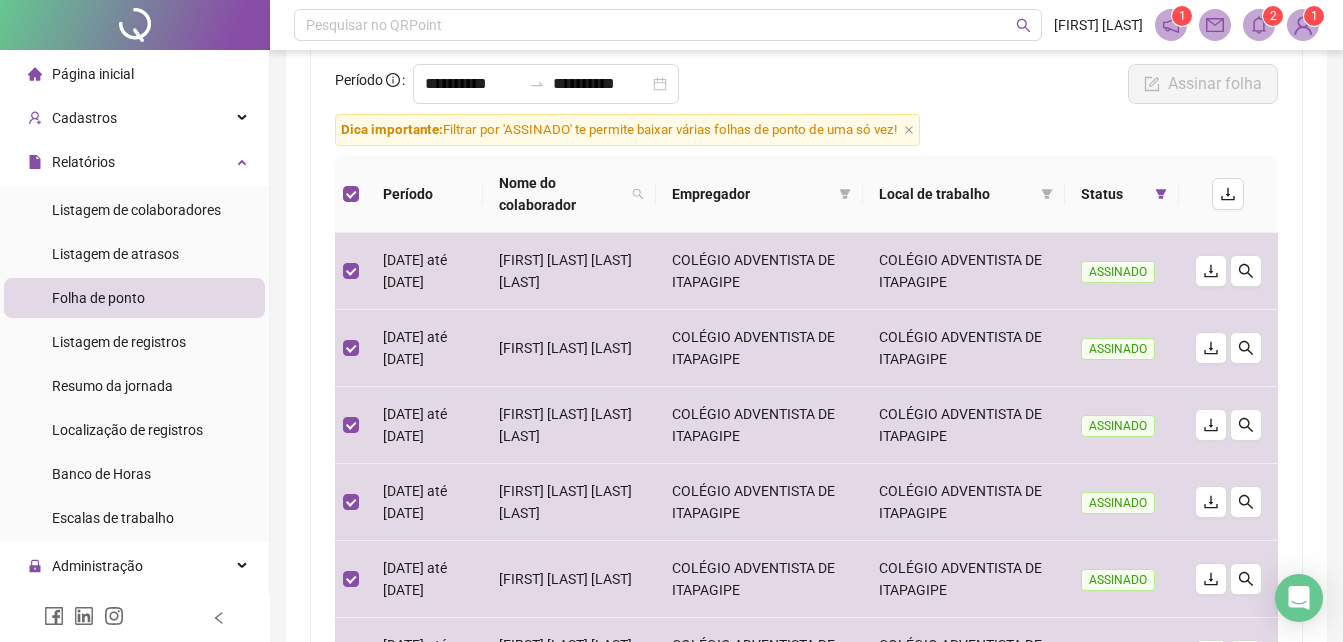 click on "**********" at bounding box center (806, 491) 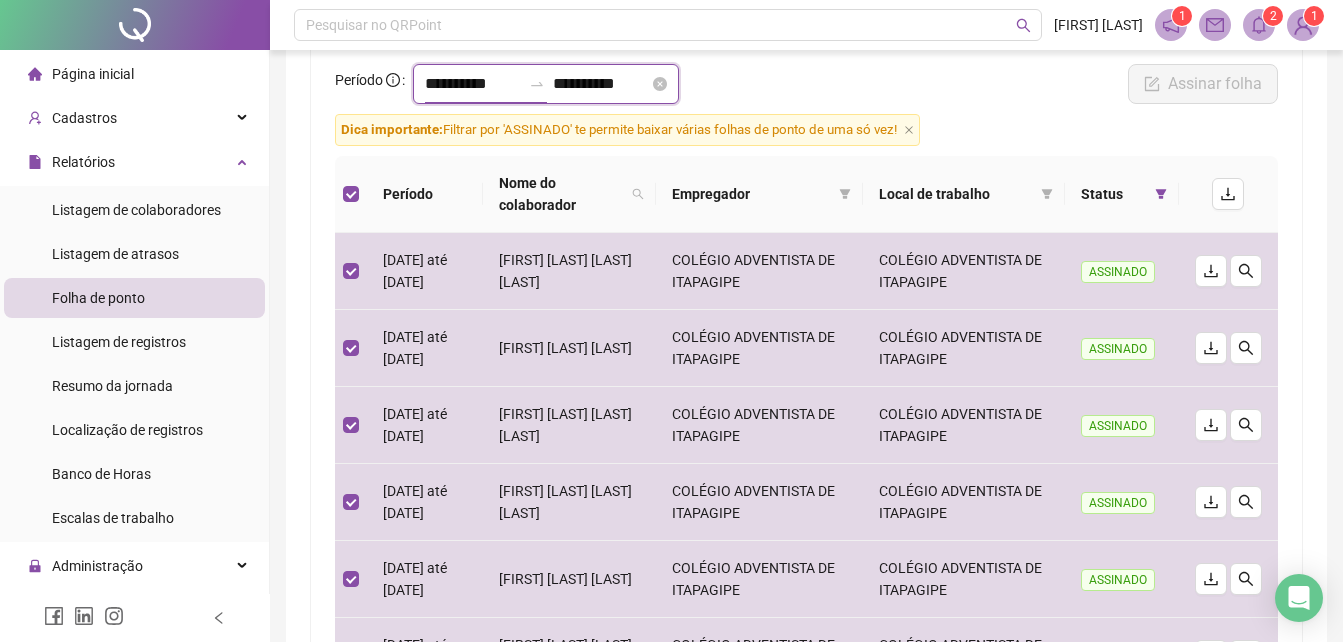 click on "**********" at bounding box center (473, 84) 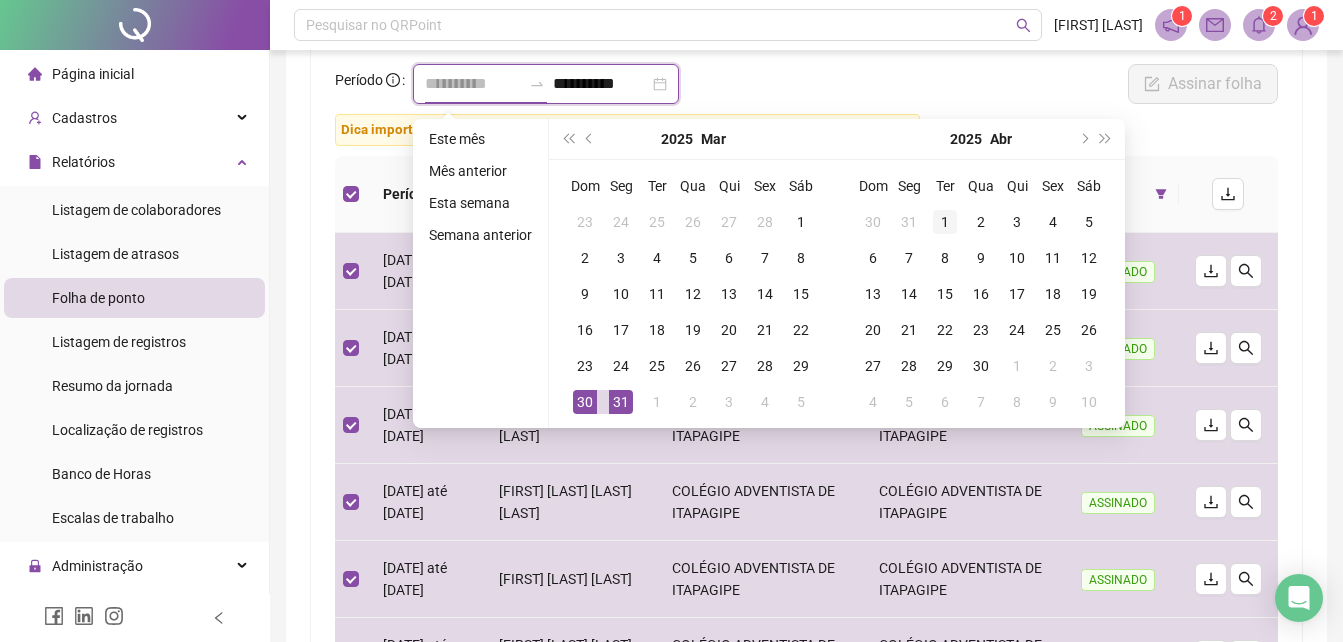 type on "**********" 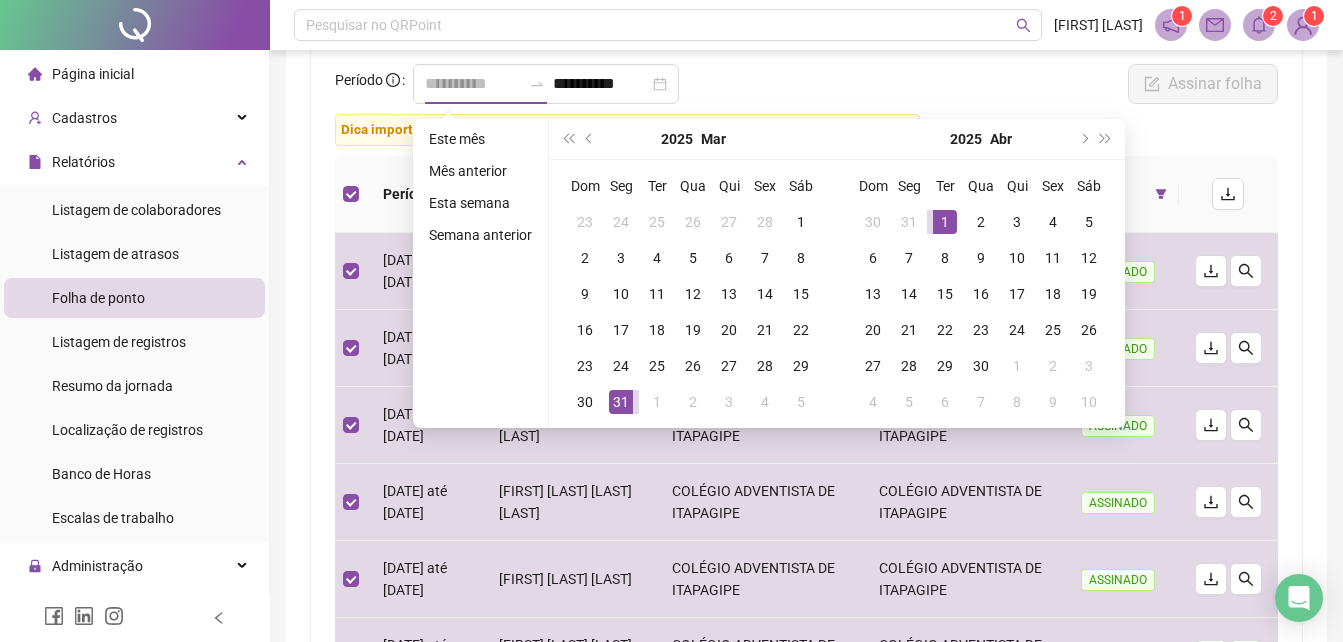 click on "1" at bounding box center [945, 222] 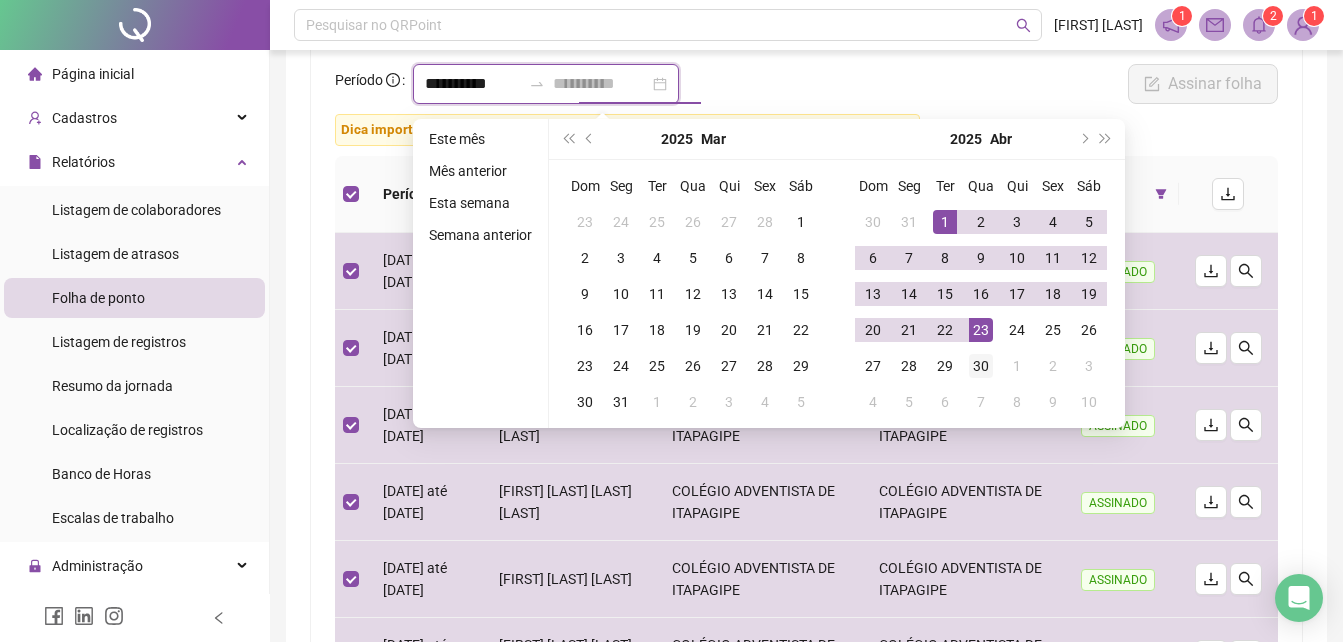 type on "**********" 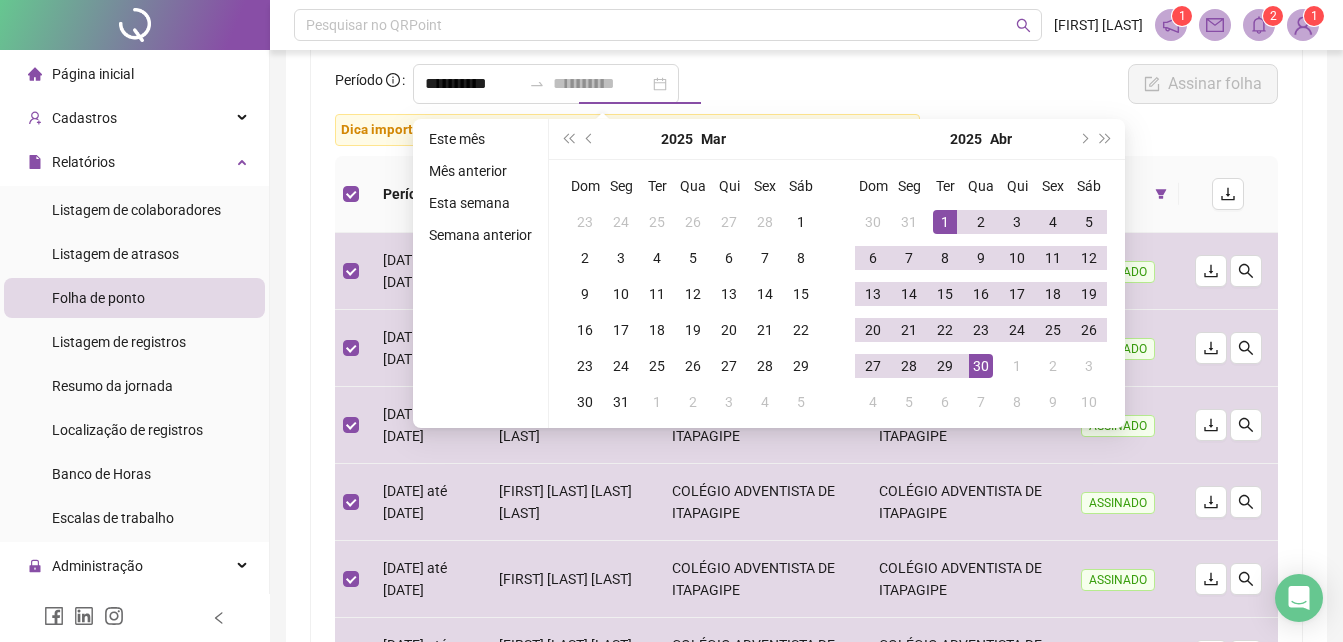 click on "30" at bounding box center (981, 366) 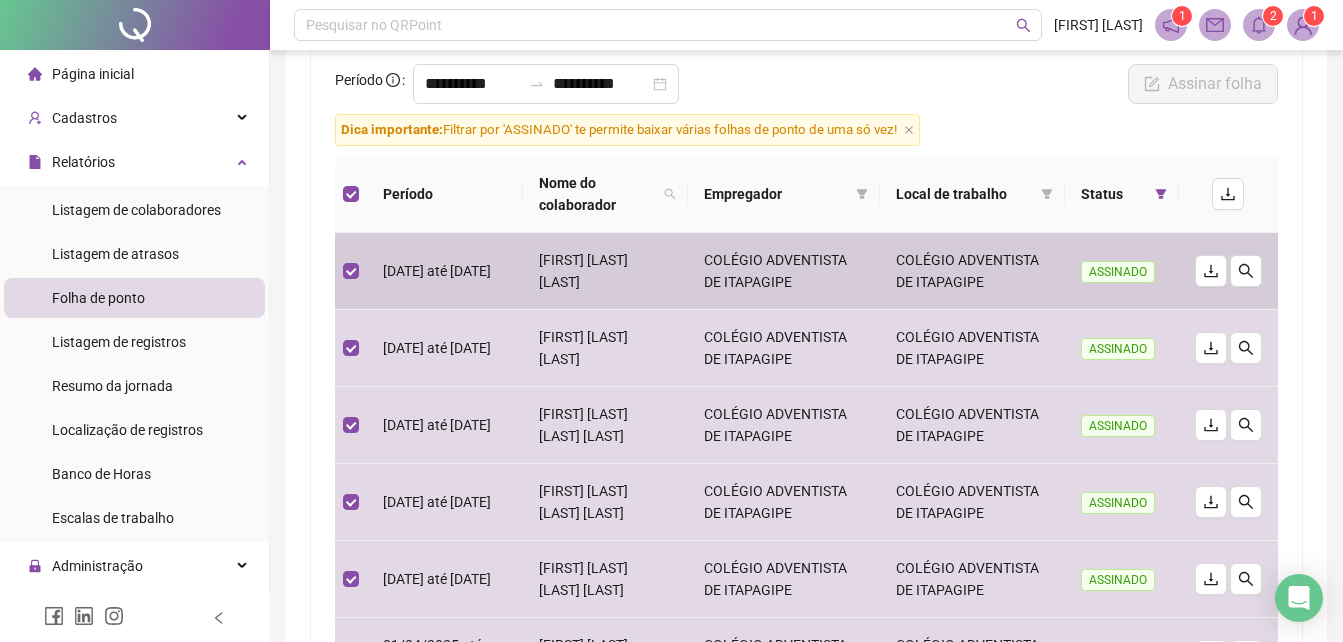scroll, scrollTop: 748, scrollLeft: 0, axis: vertical 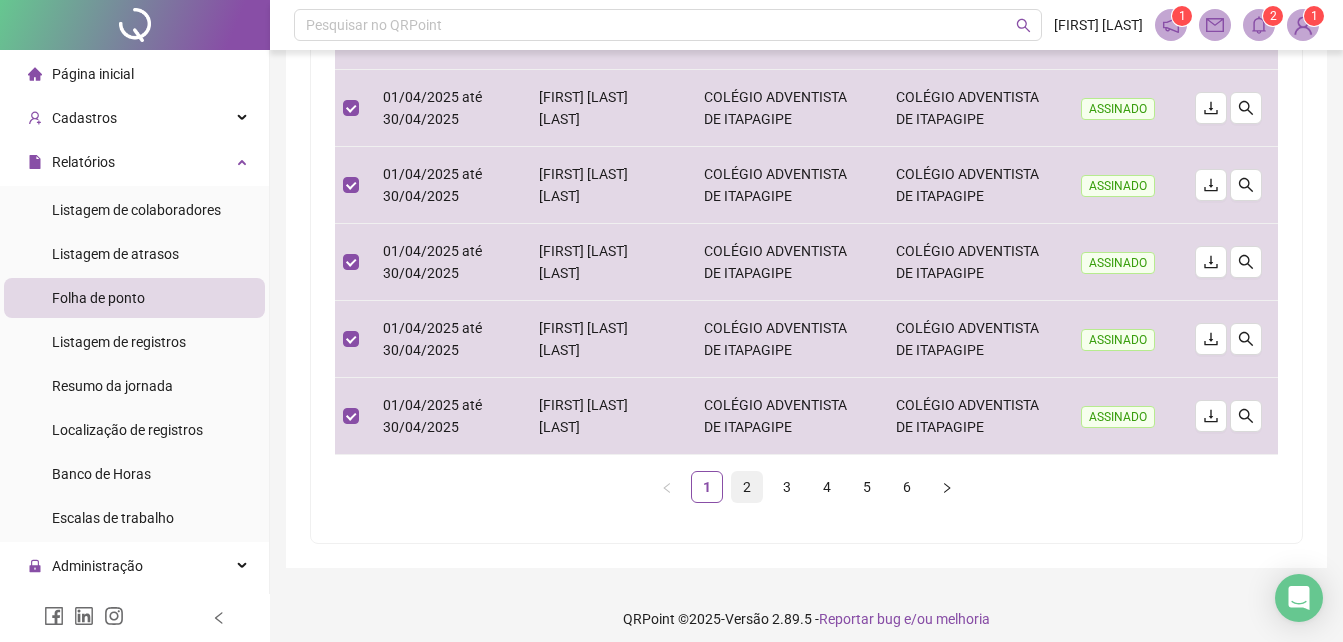 click on "2" at bounding box center [747, 487] 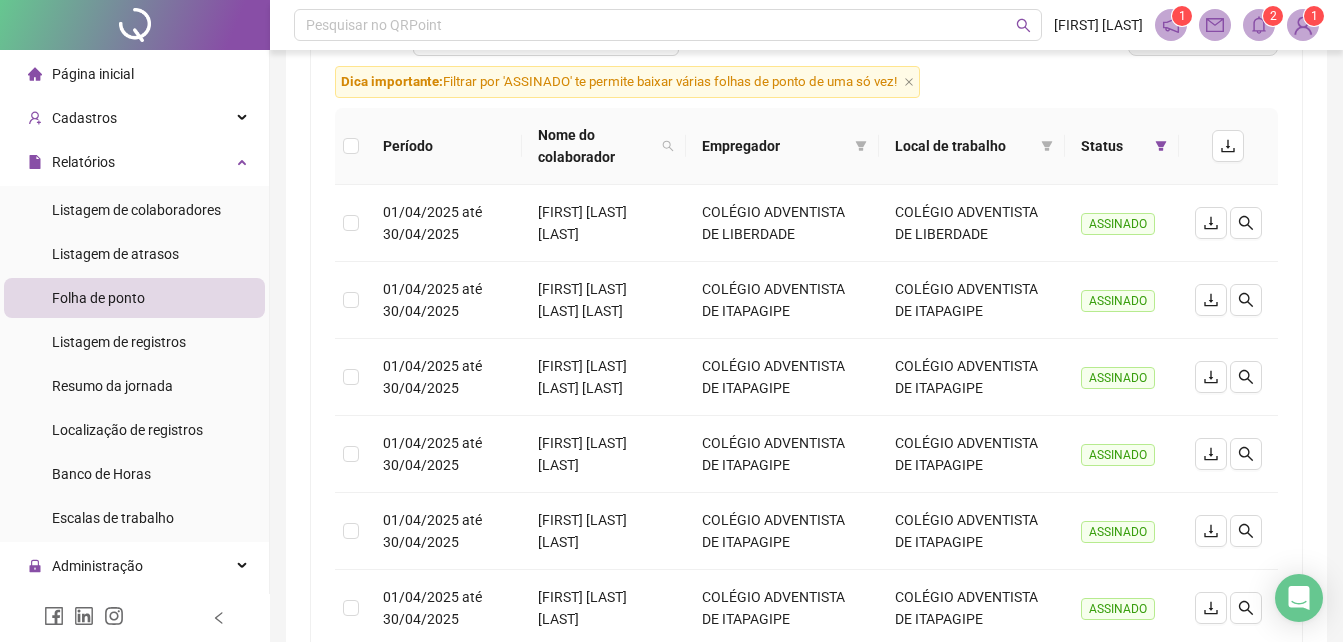 scroll, scrollTop: 48, scrollLeft: 0, axis: vertical 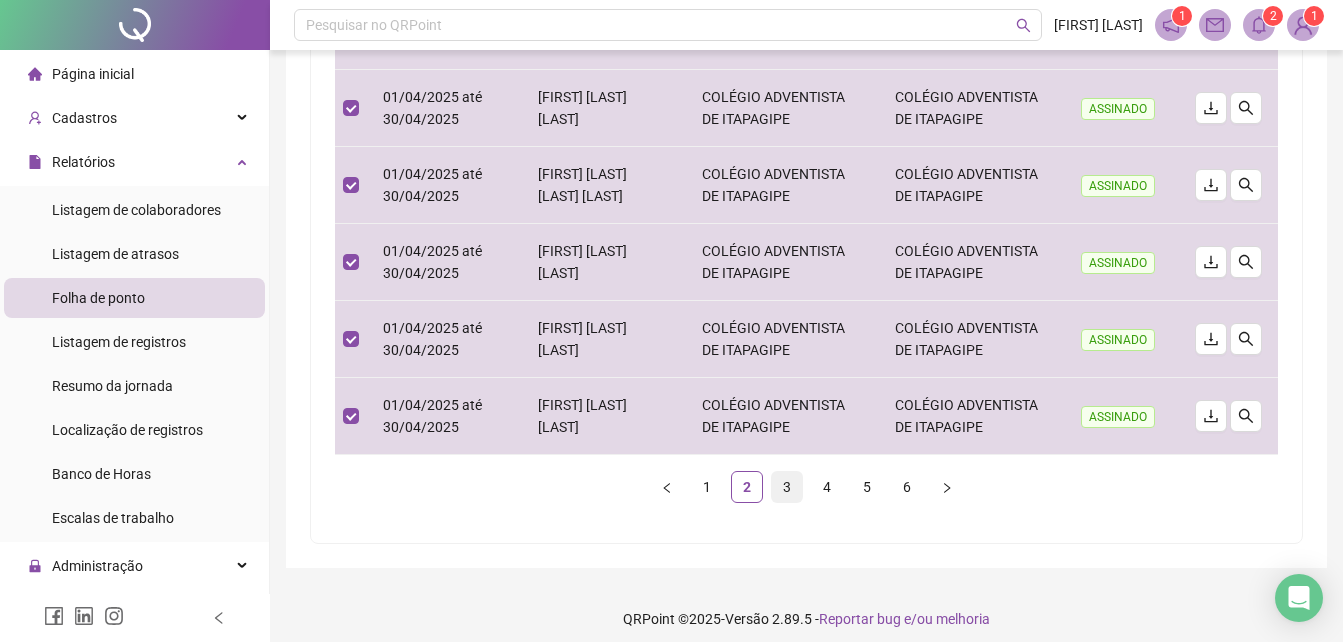 click on "3" at bounding box center (787, 487) 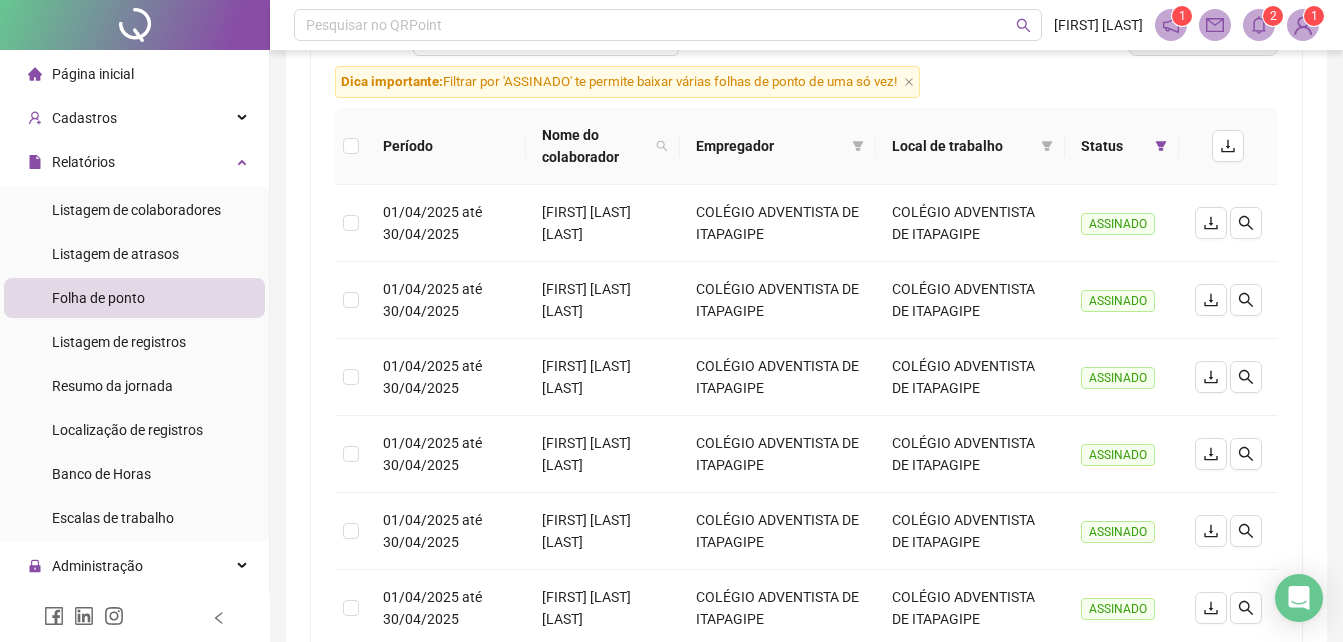 scroll, scrollTop: 0, scrollLeft: 0, axis: both 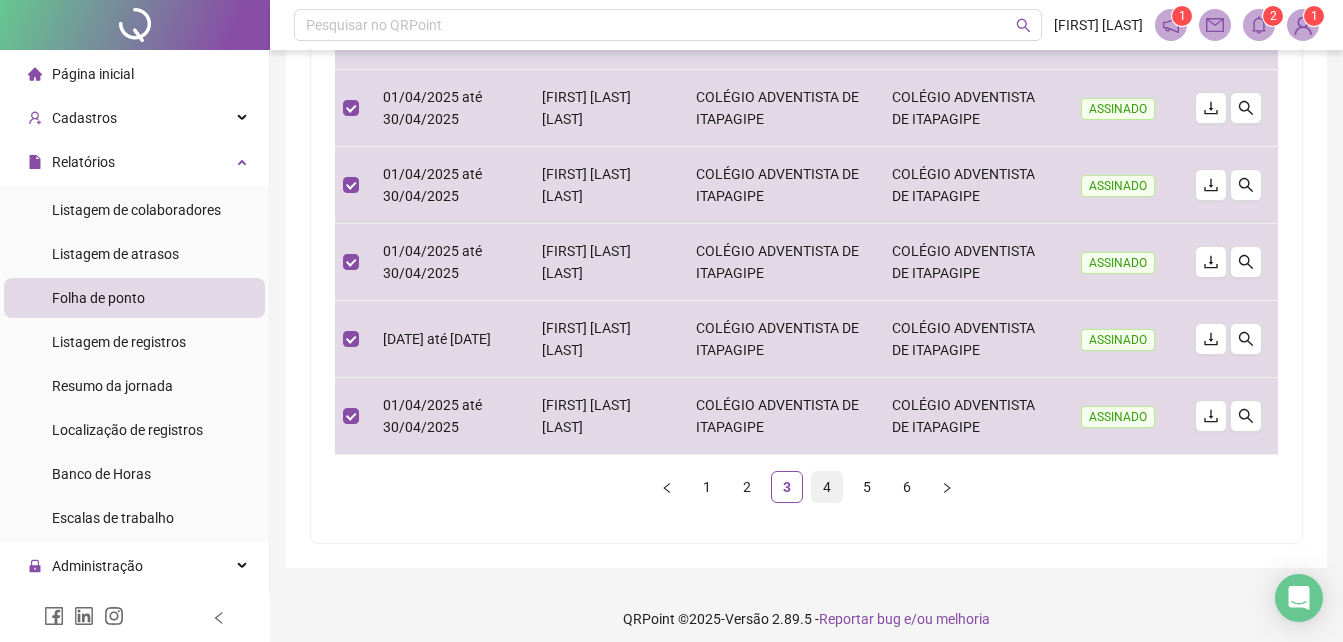 click on "4" at bounding box center [827, 487] 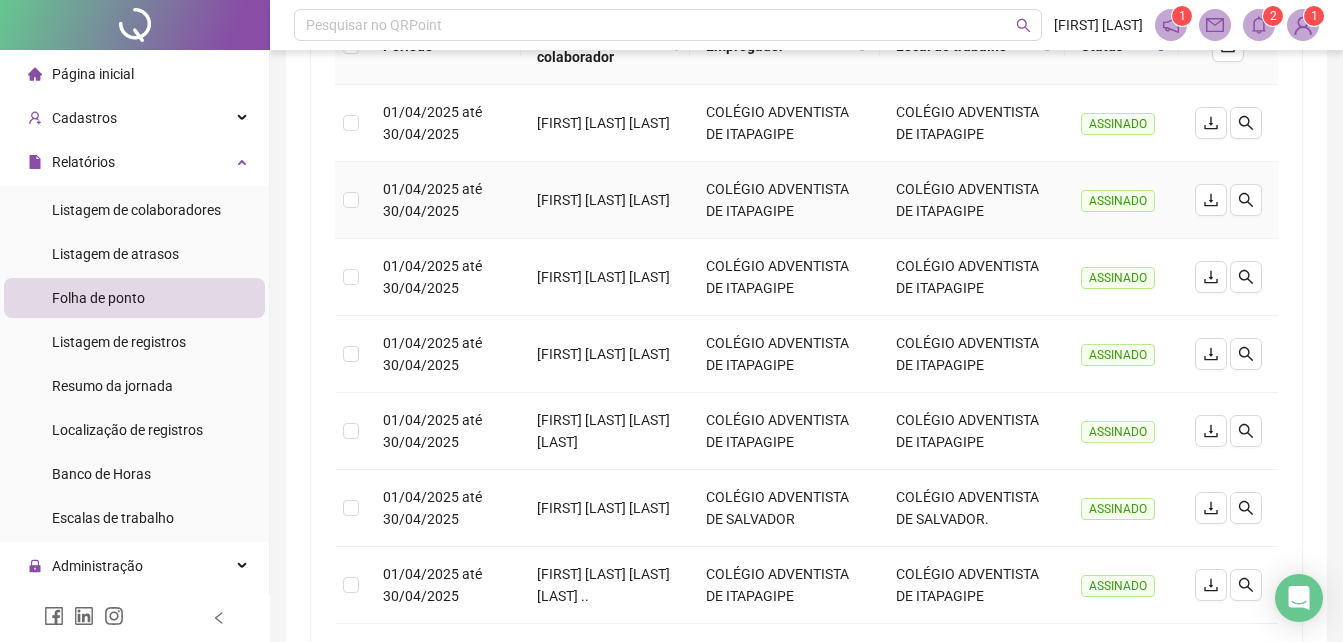 scroll, scrollTop: 0, scrollLeft: 0, axis: both 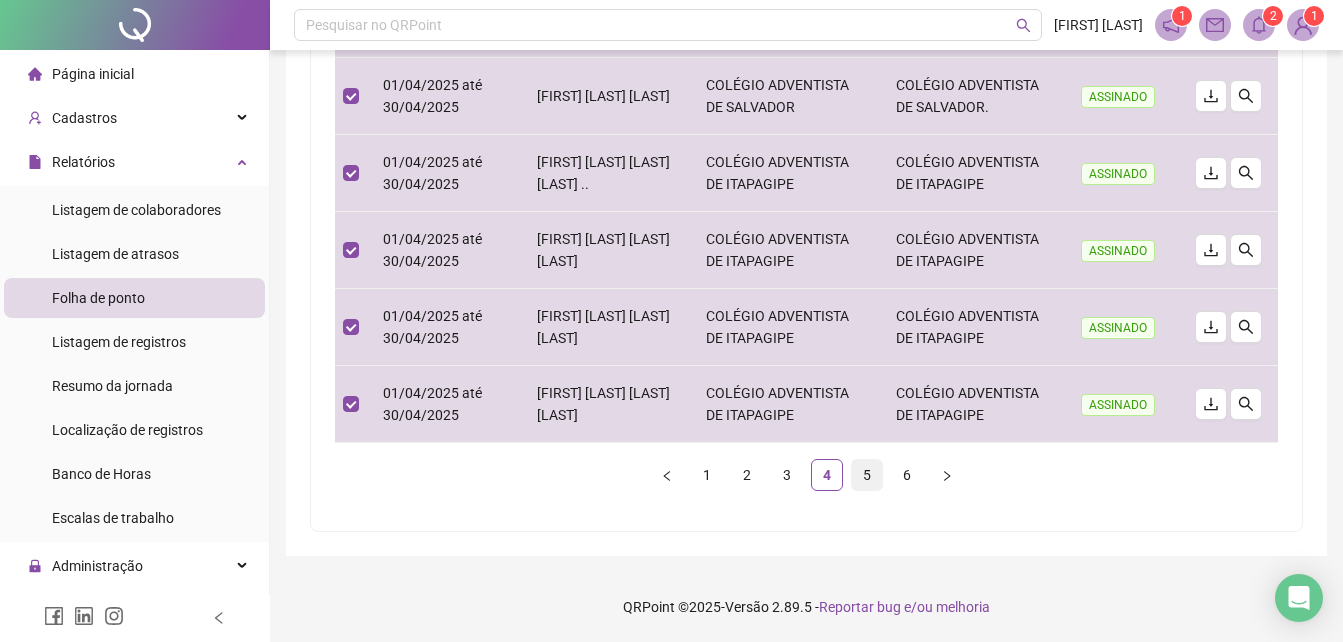 click on "5" at bounding box center [867, 475] 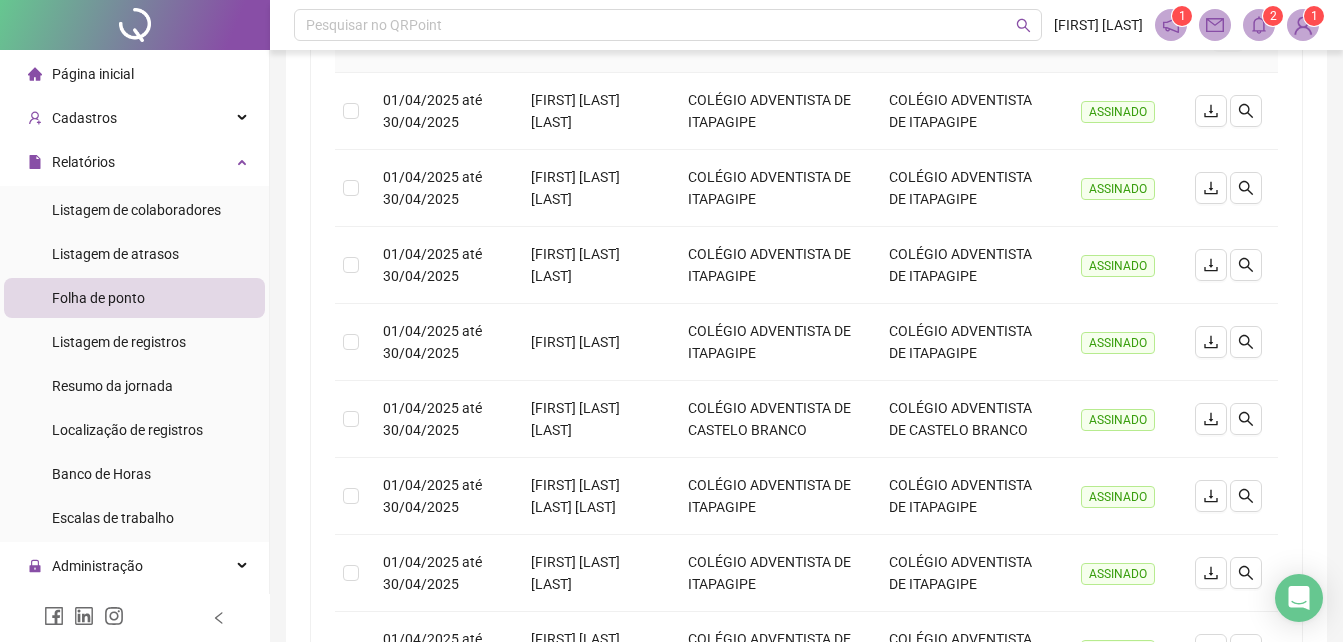 scroll, scrollTop: 0, scrollLeft: 0, axis: both 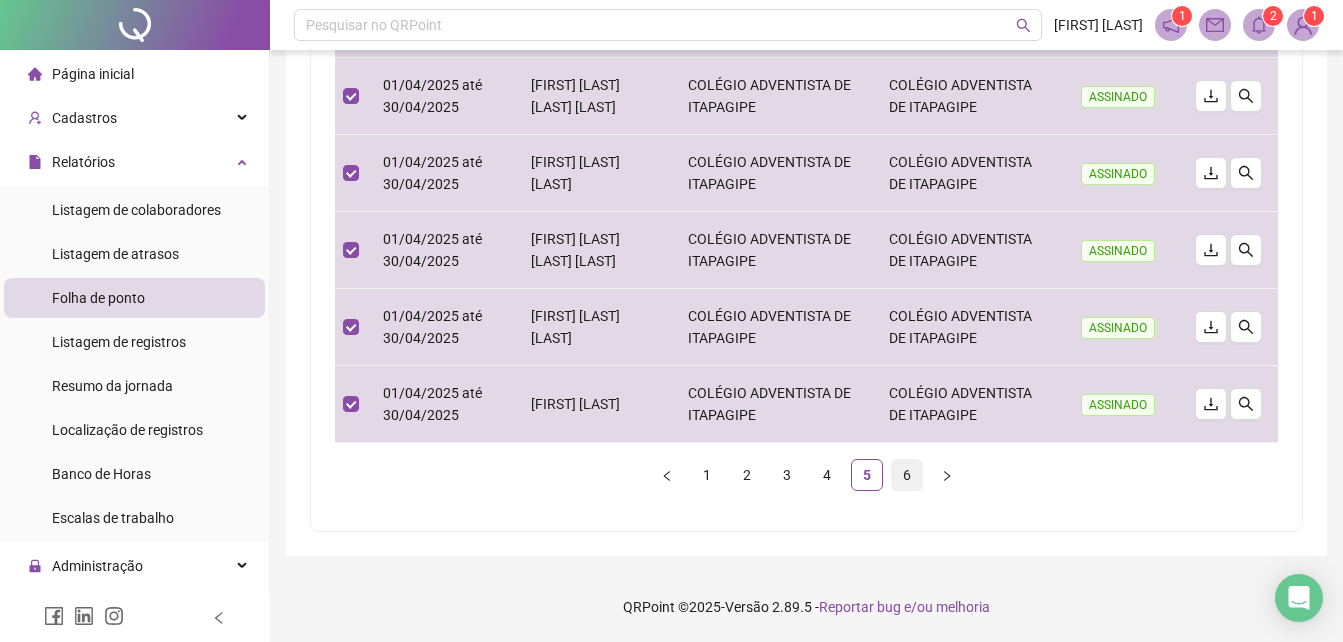 click on "6" at bounding box center (907, 475) 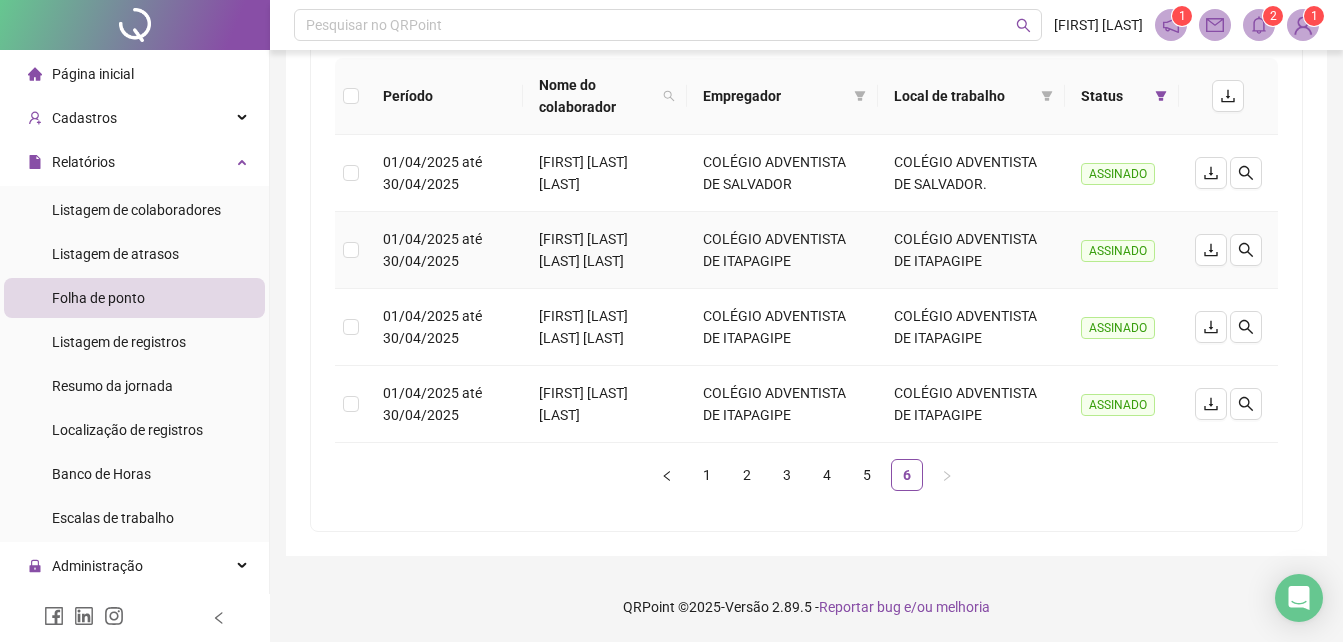 scroll, scrollTop: 0, scrollLeft: 0, axis: both 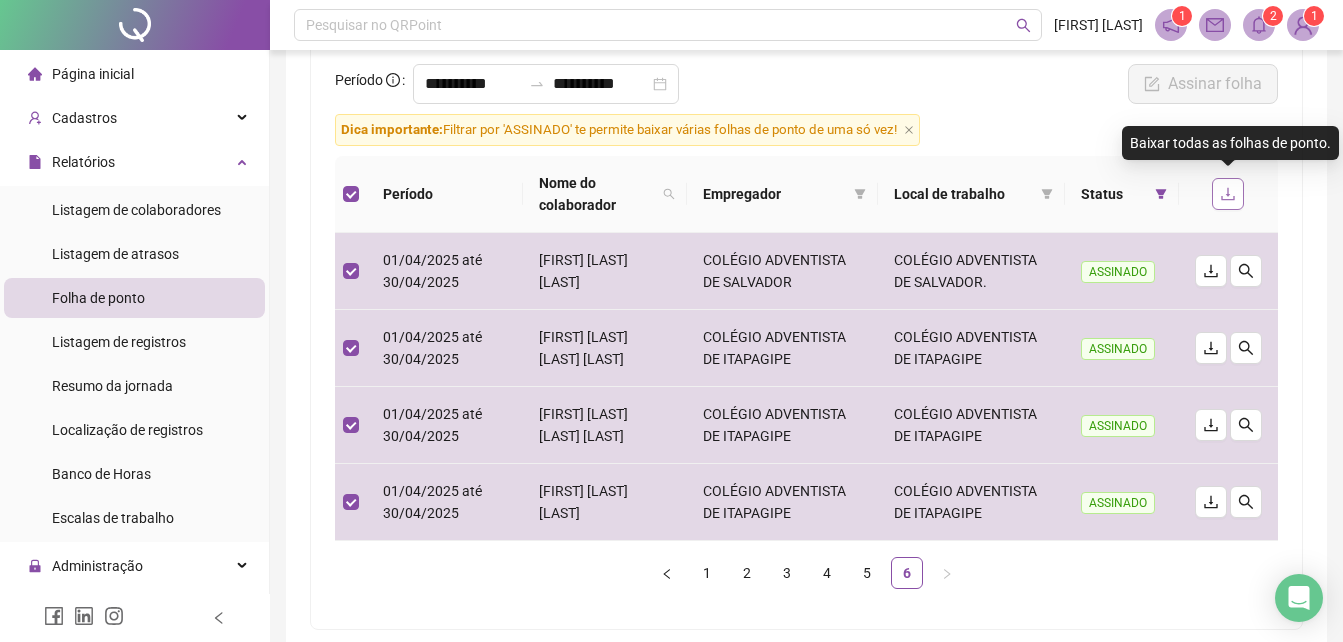 click 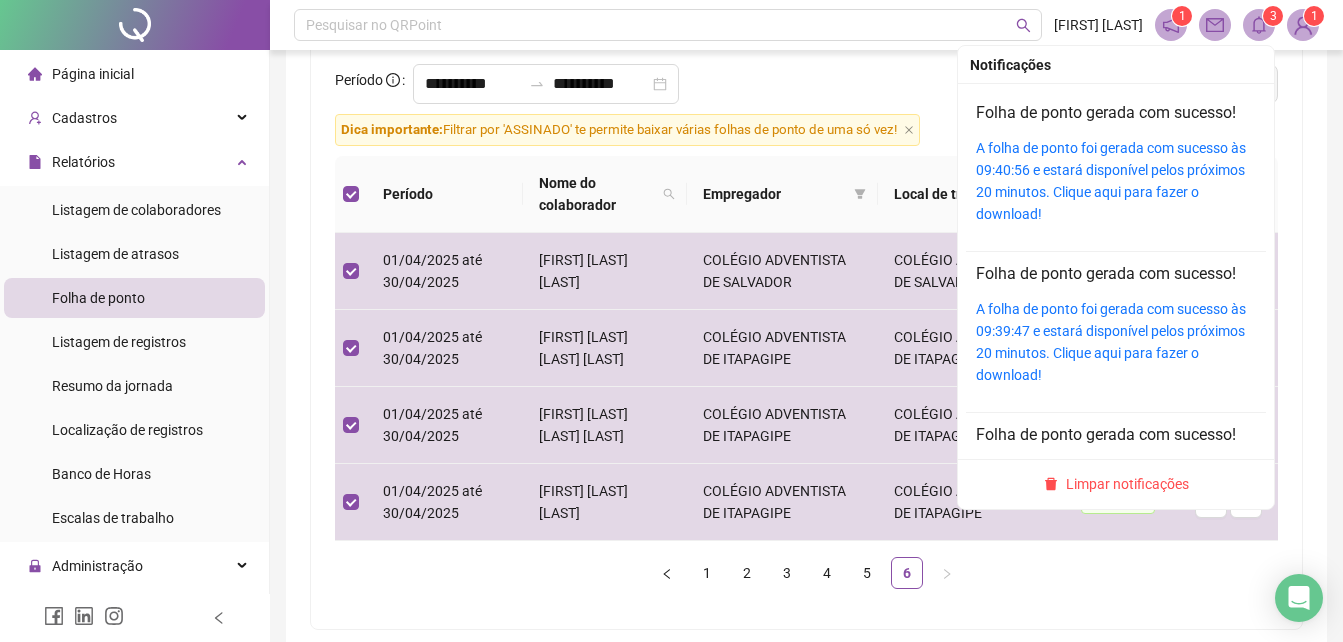 click 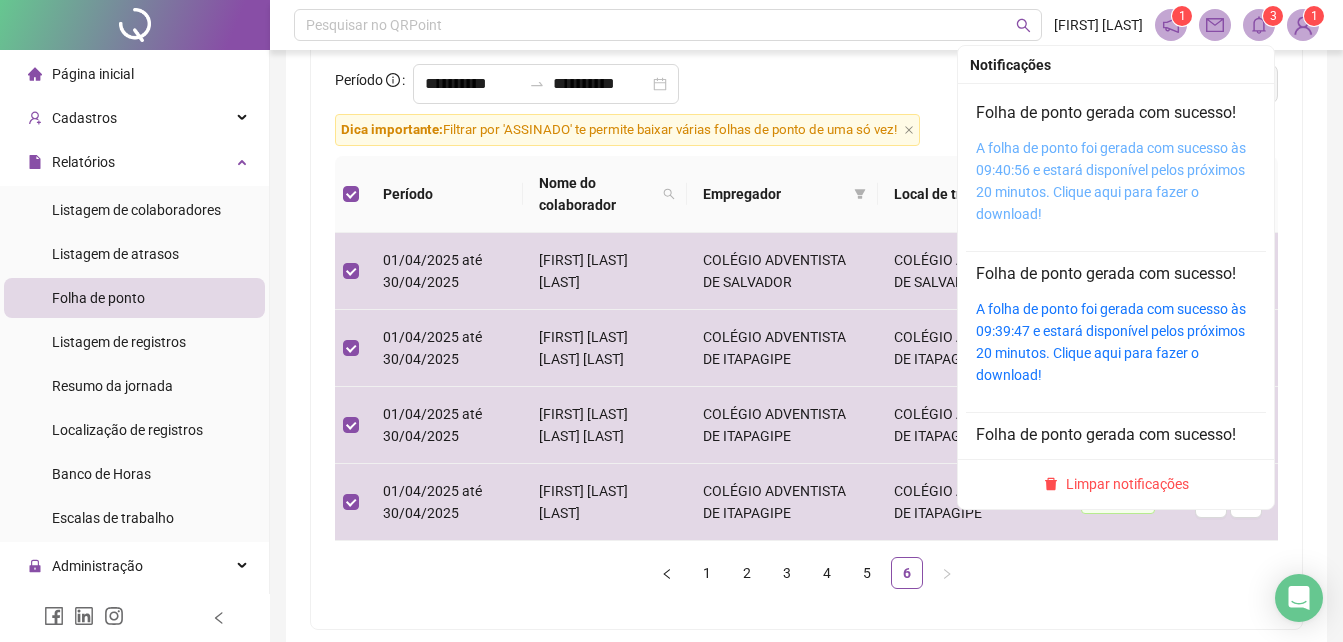 click on "A folha de ponto foi gerada com sucesso às 09:40:56 e estará disponível pelos próximos 20 minutos.
Clique aqui para fazer o download!" at bounding box center (1111, 181) 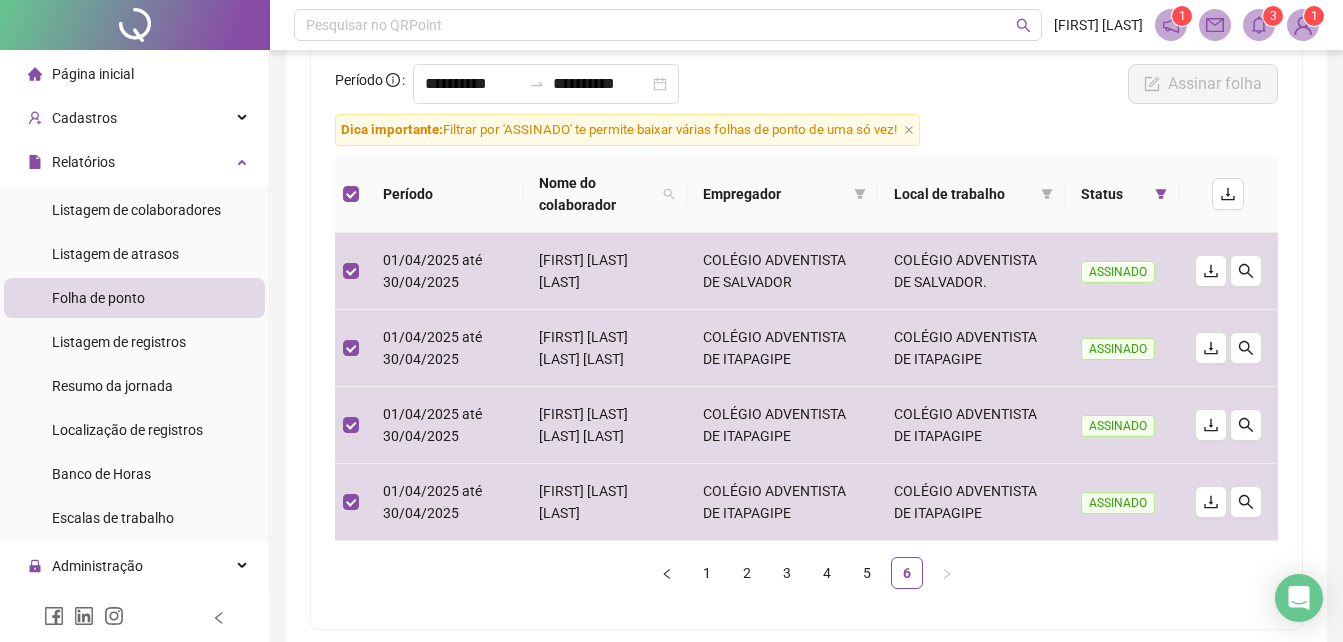 drag, startPoint x: 1297, startPoint y: 131, endPoint x: 1297, endPoint y: 105, distance: 26 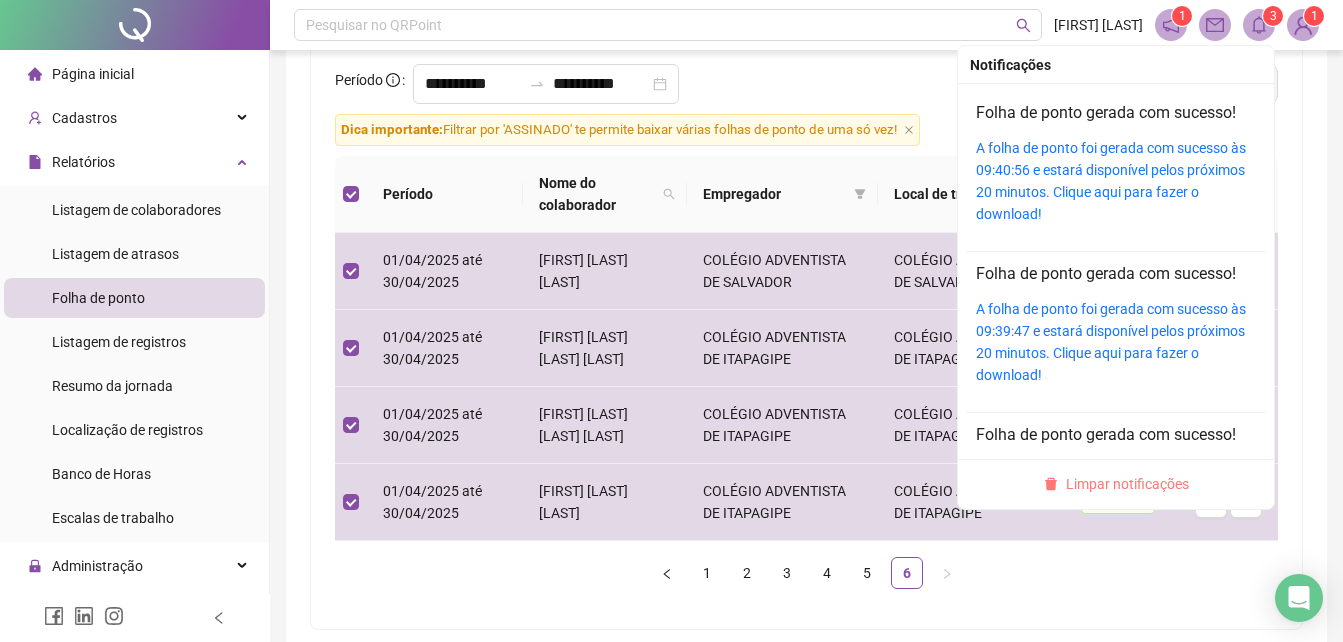 click on "Limpar notificações" at bounding box center [1127, 484] 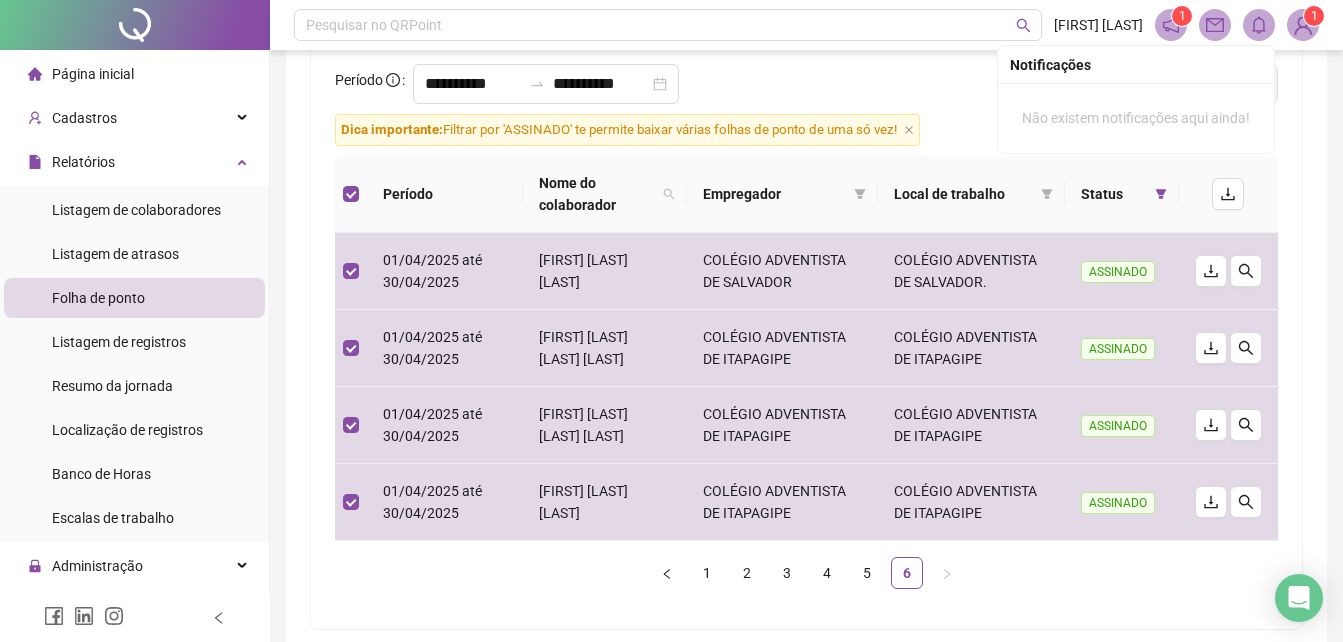 click at bounding box center [1303, 25] 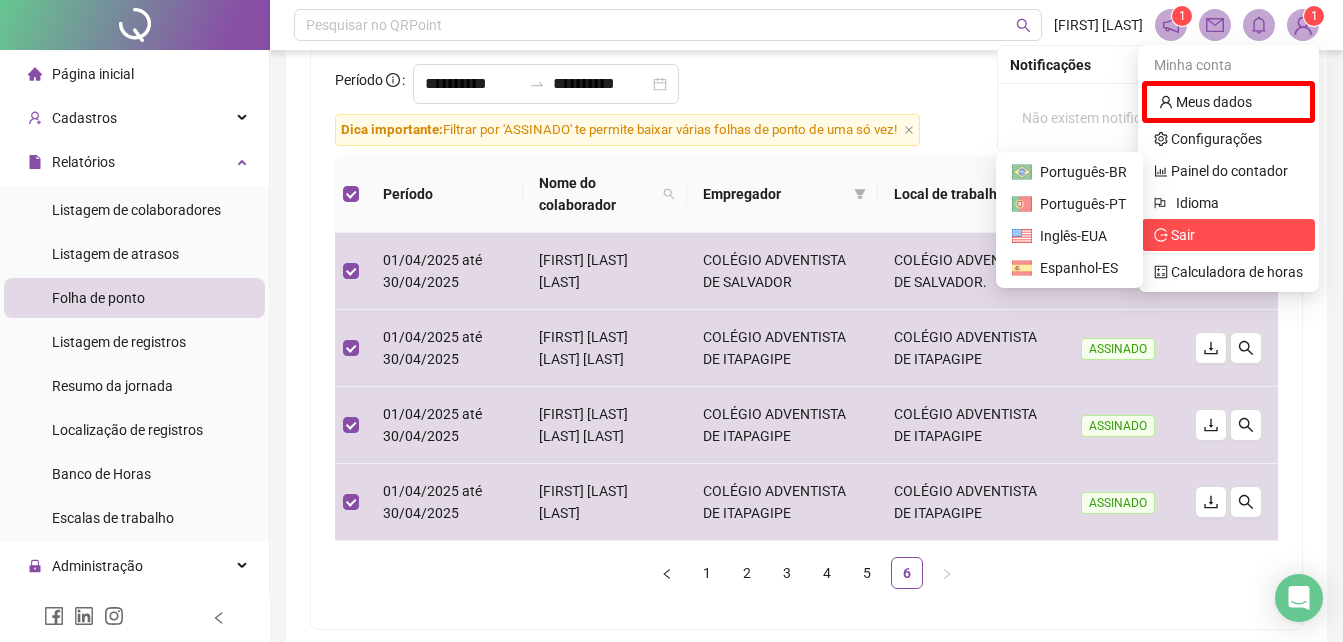 click on "Sair" at bounding box center [1228, 235] 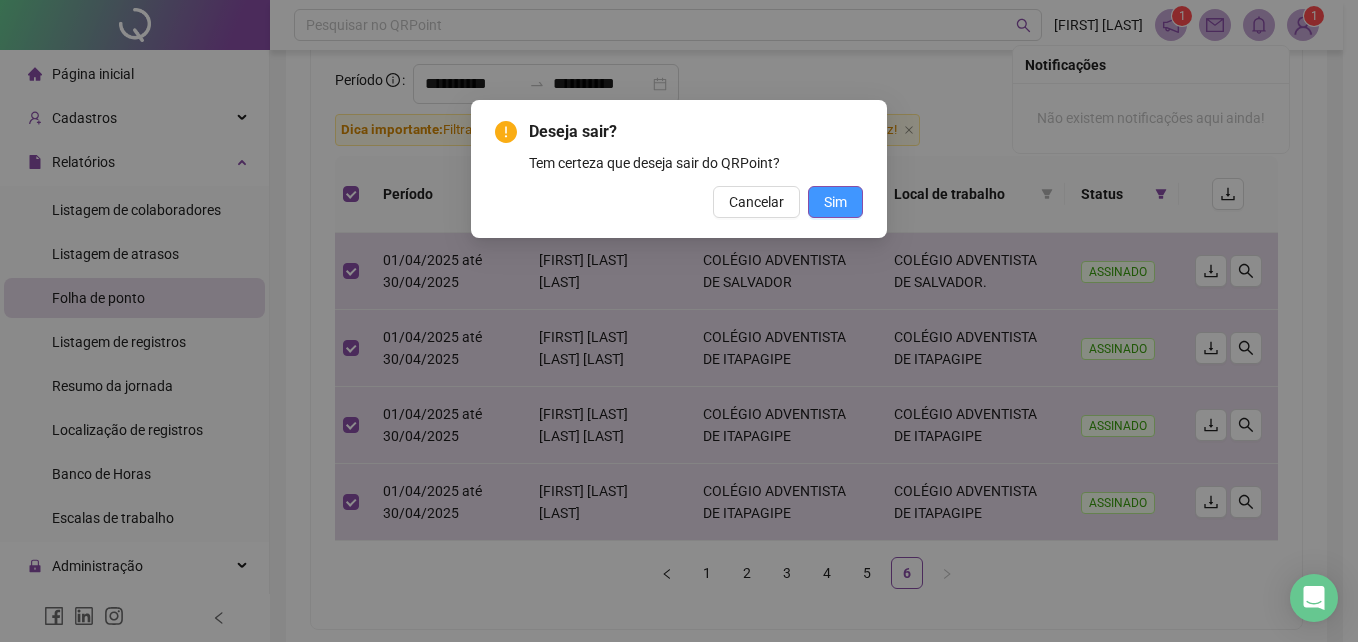 click on "Sim" at bounding box center [835, 202] 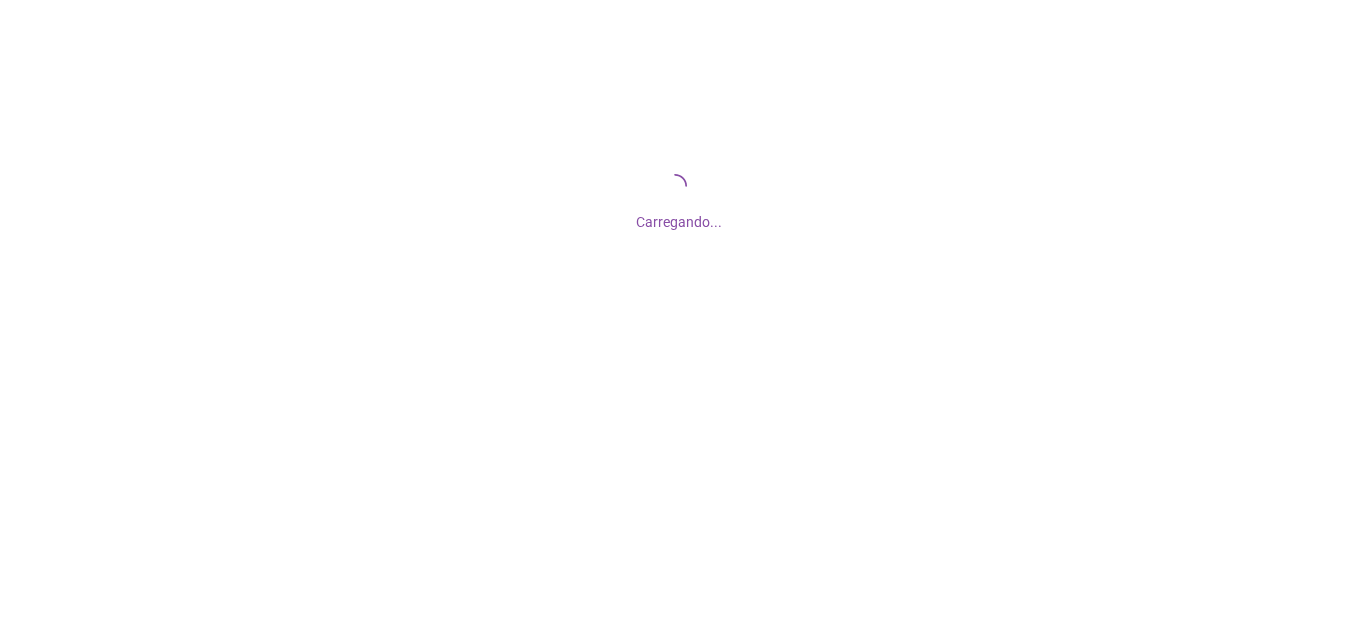 scroll, scrollTop: 0, scrollLeft: 0, axis: both 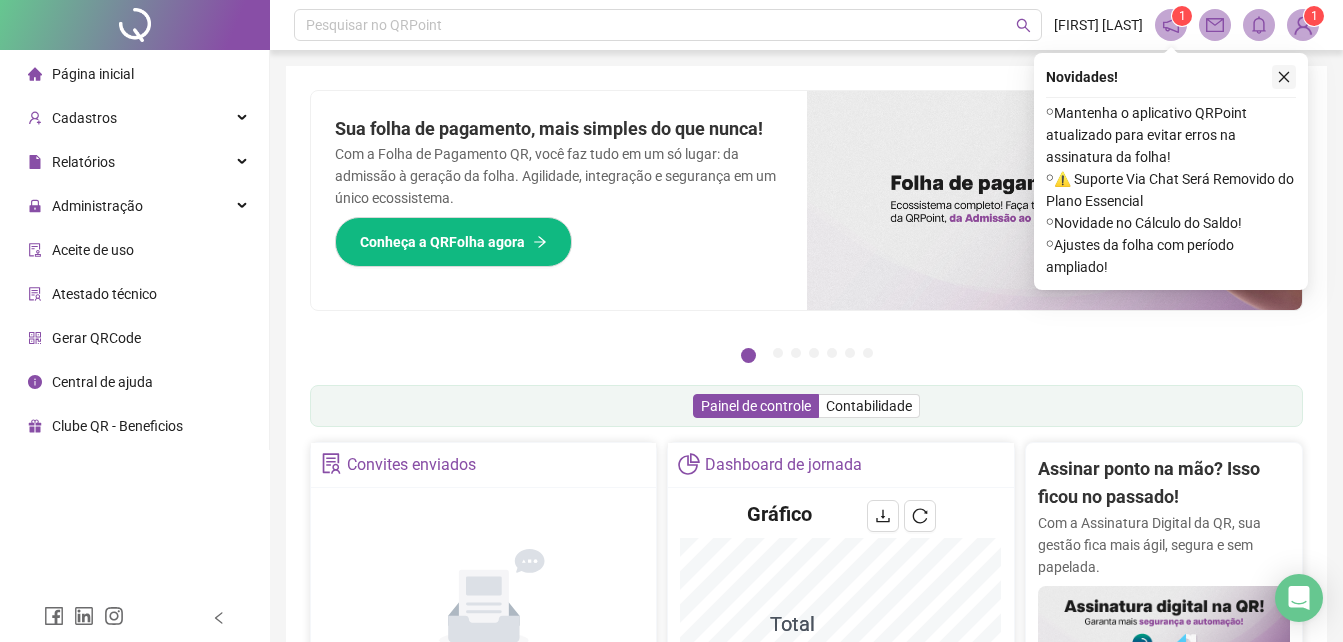 click 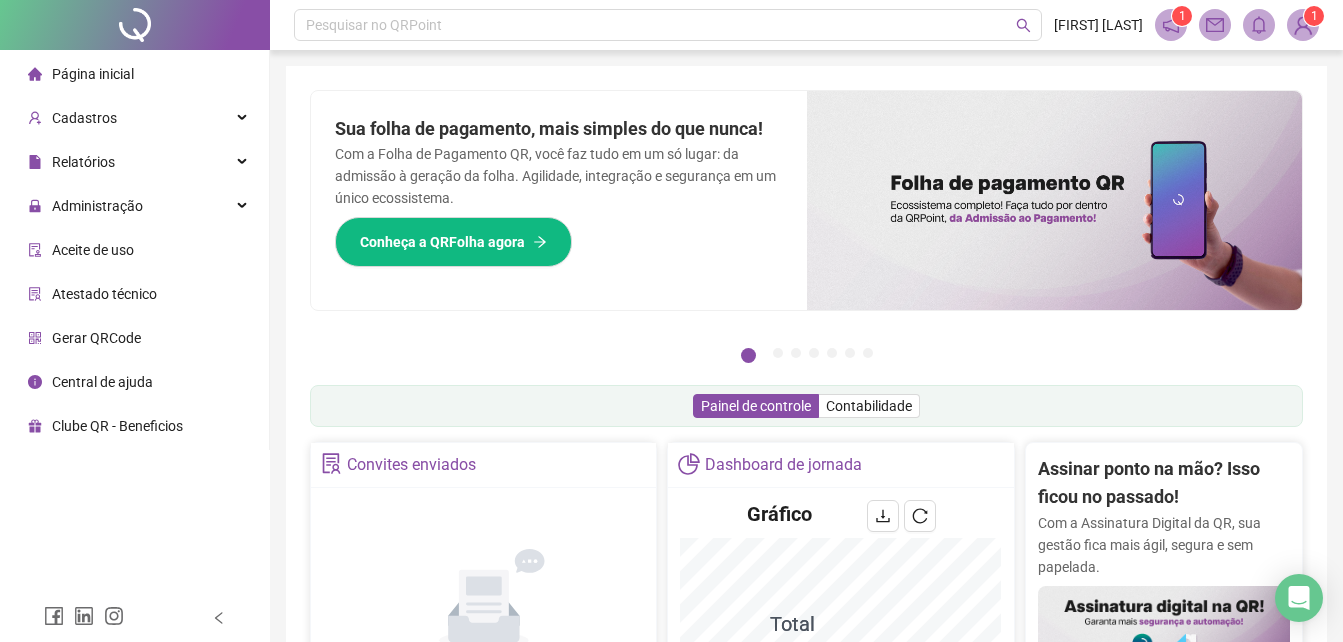 click at bounding box center [1303, 25] 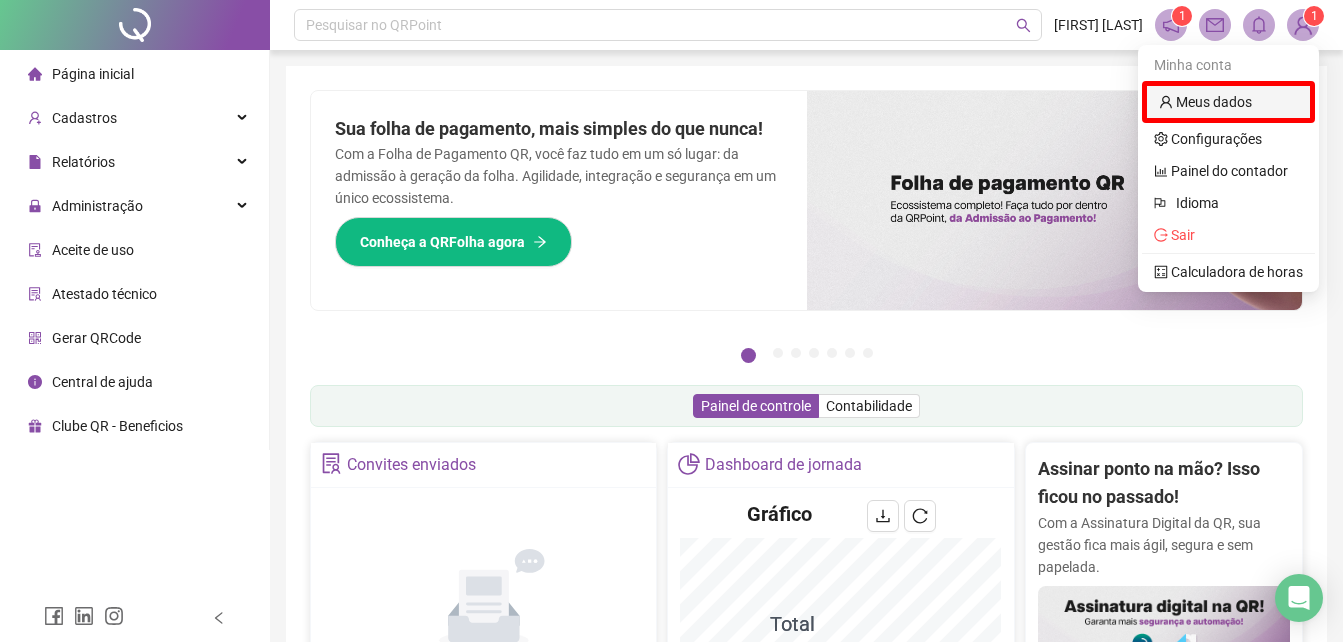 click on "Meus dados" at bounding box center (1205, 102) 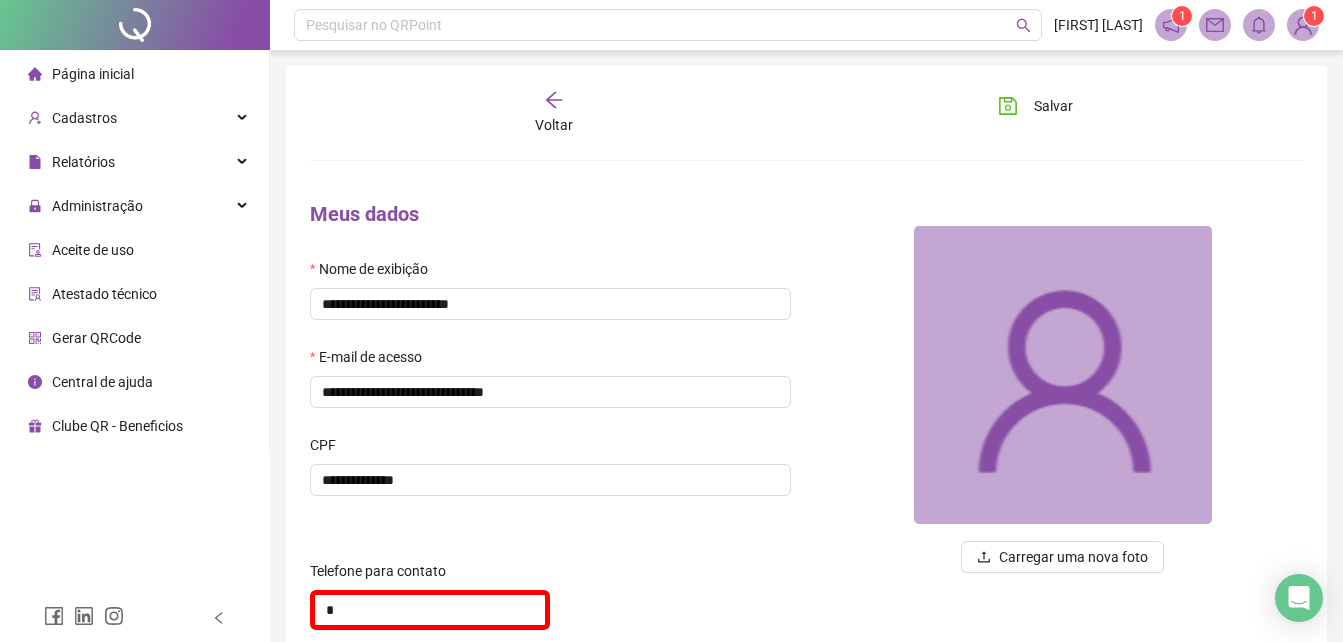 click at bounding box center (1303, 25) 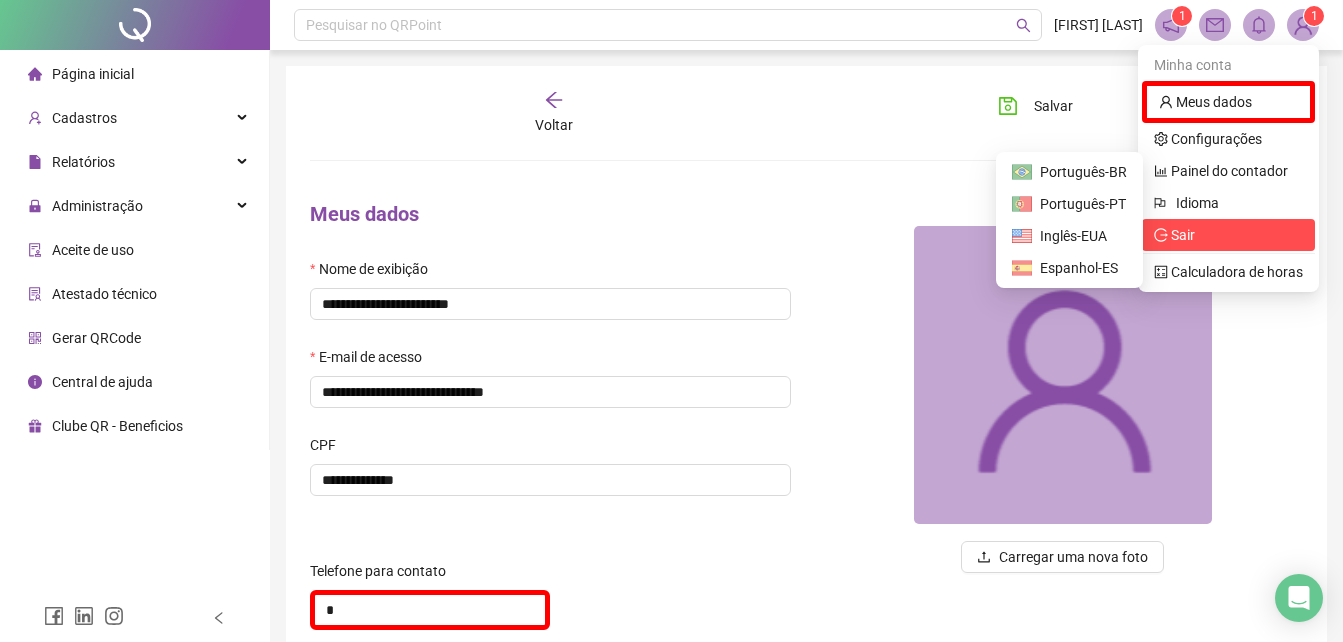 click on "Sair" at bounding box center [1228, 235] 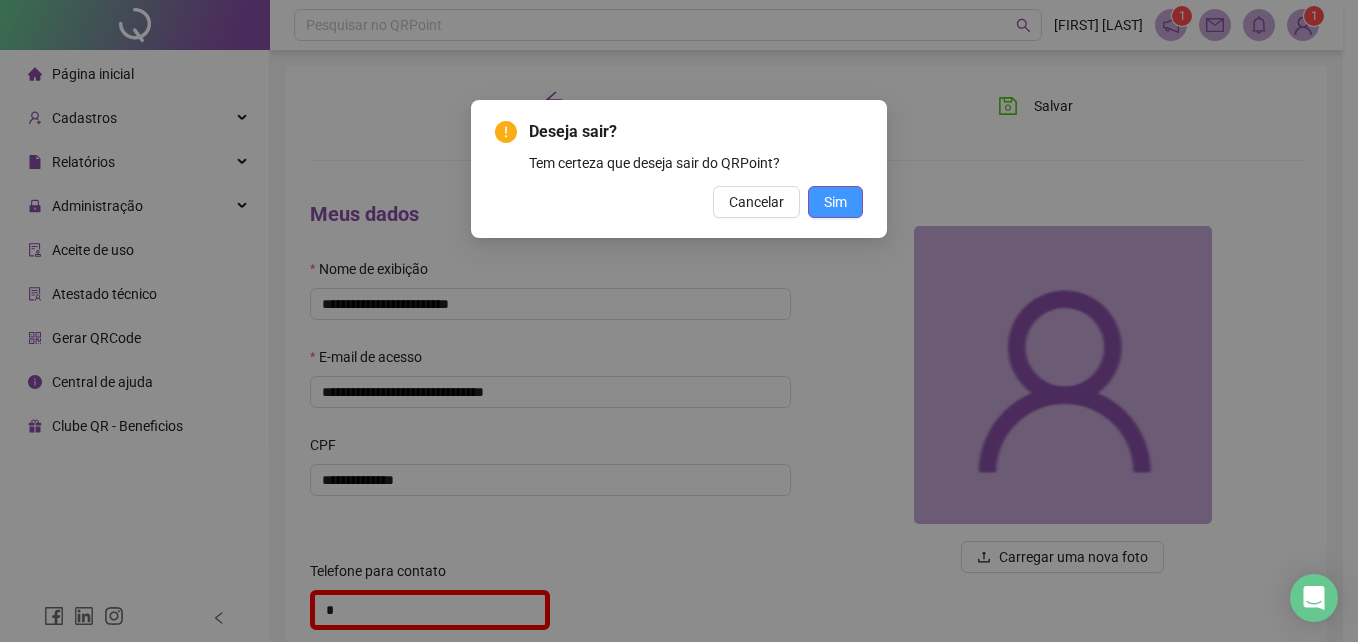 click on "Sim" at bounding box center [835, 202] 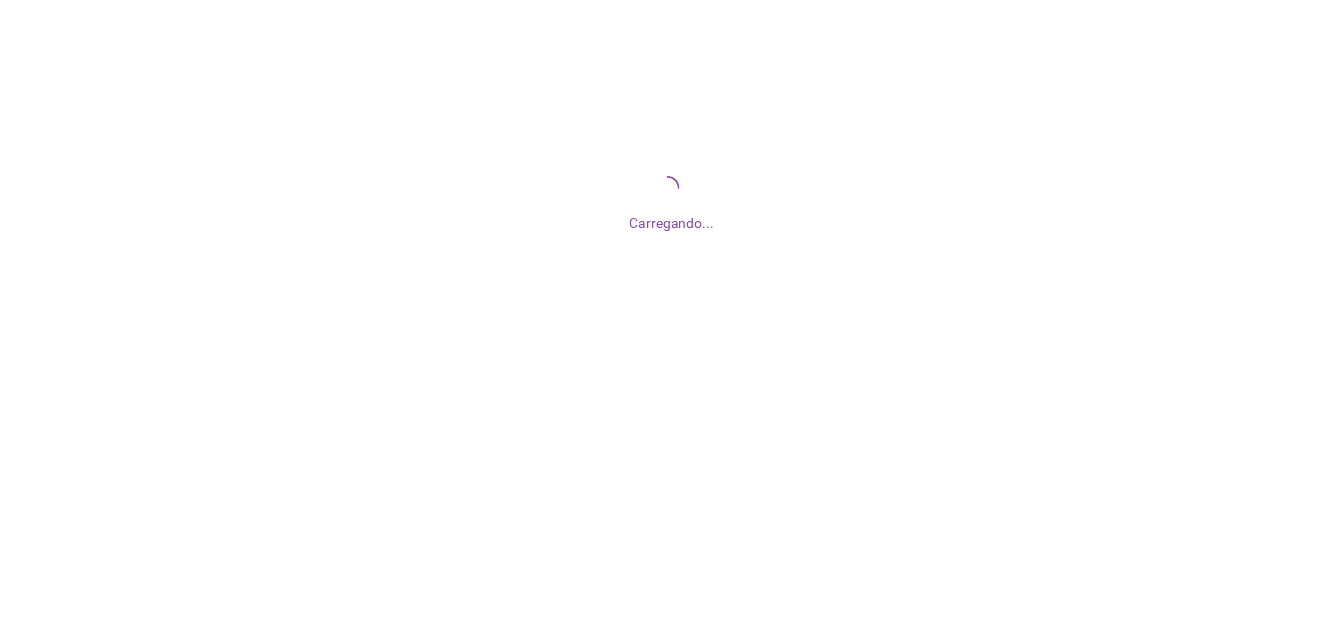scroll, scrollTop: 0, scrollLeft: 0, axis: both 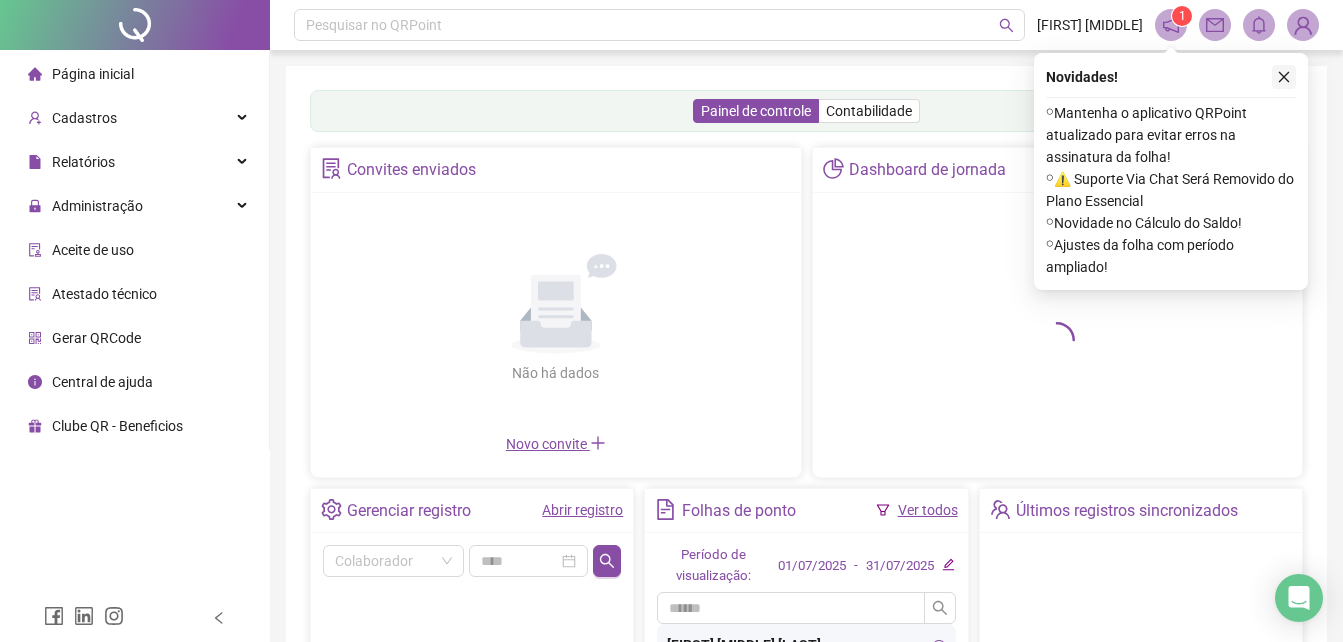 click at bounding box center (1284, 77) 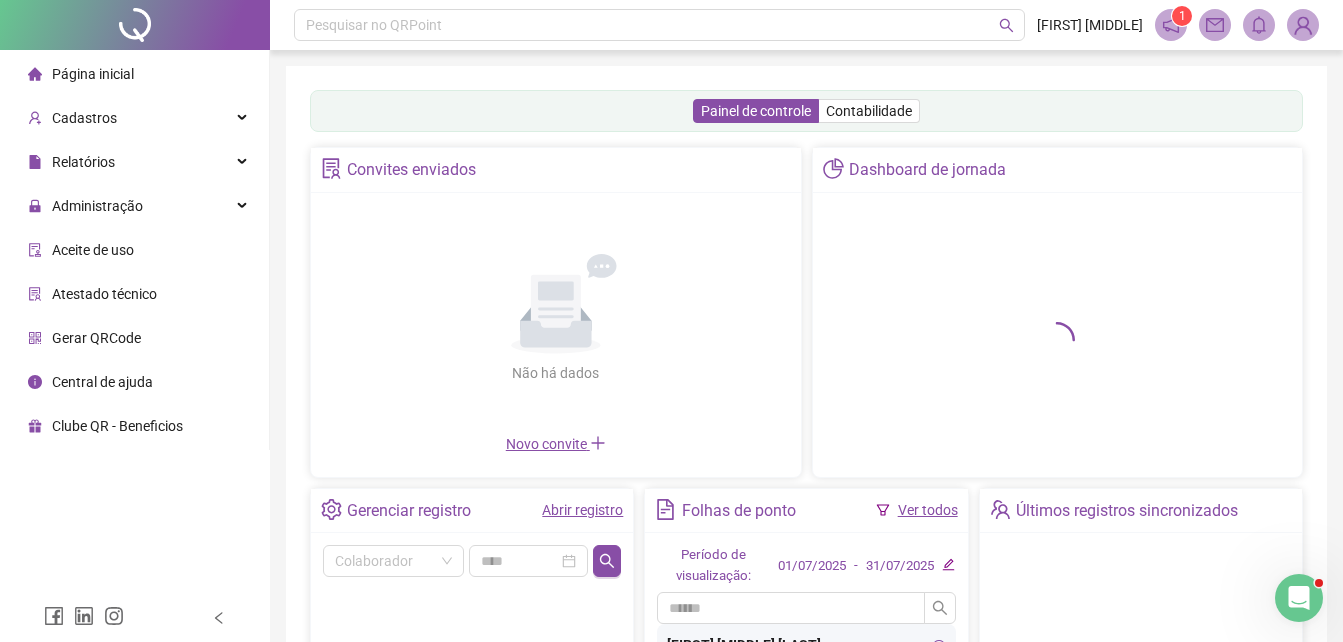 scroll, scrollTop: 0, scrollLeft: 0, axis: both 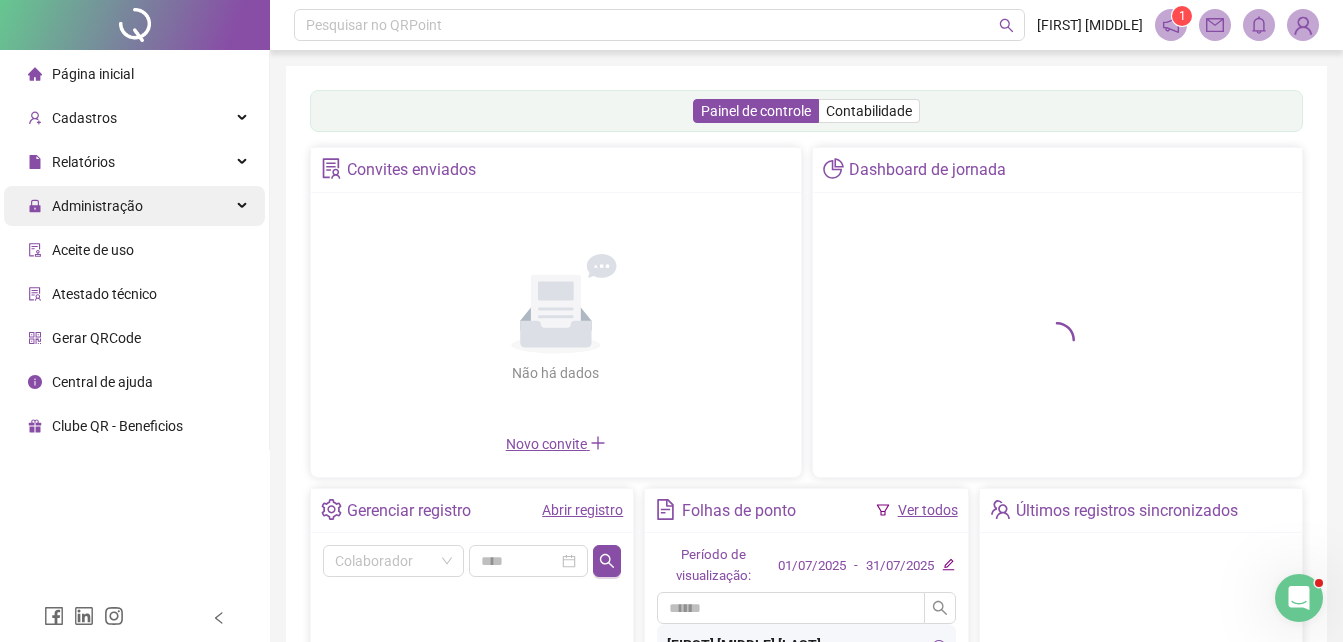 click on "Administração" at bounding box center (97, 206) 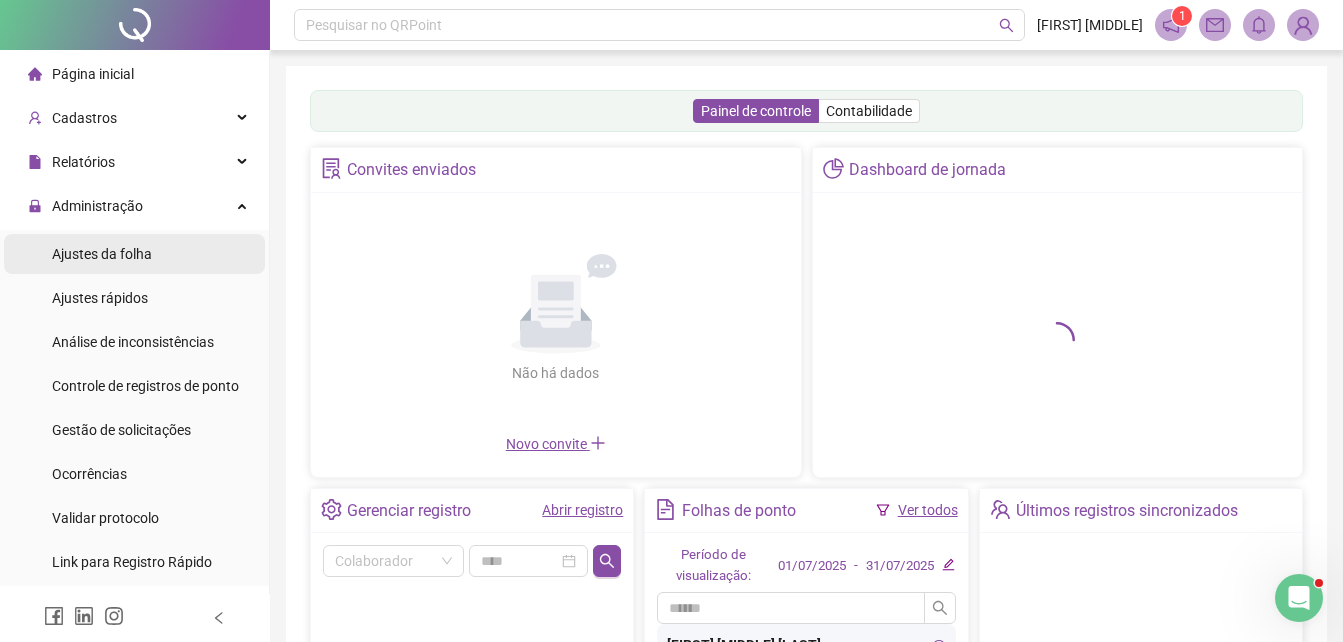click on "Ajustes da folha" at bounding box center [102, 254] 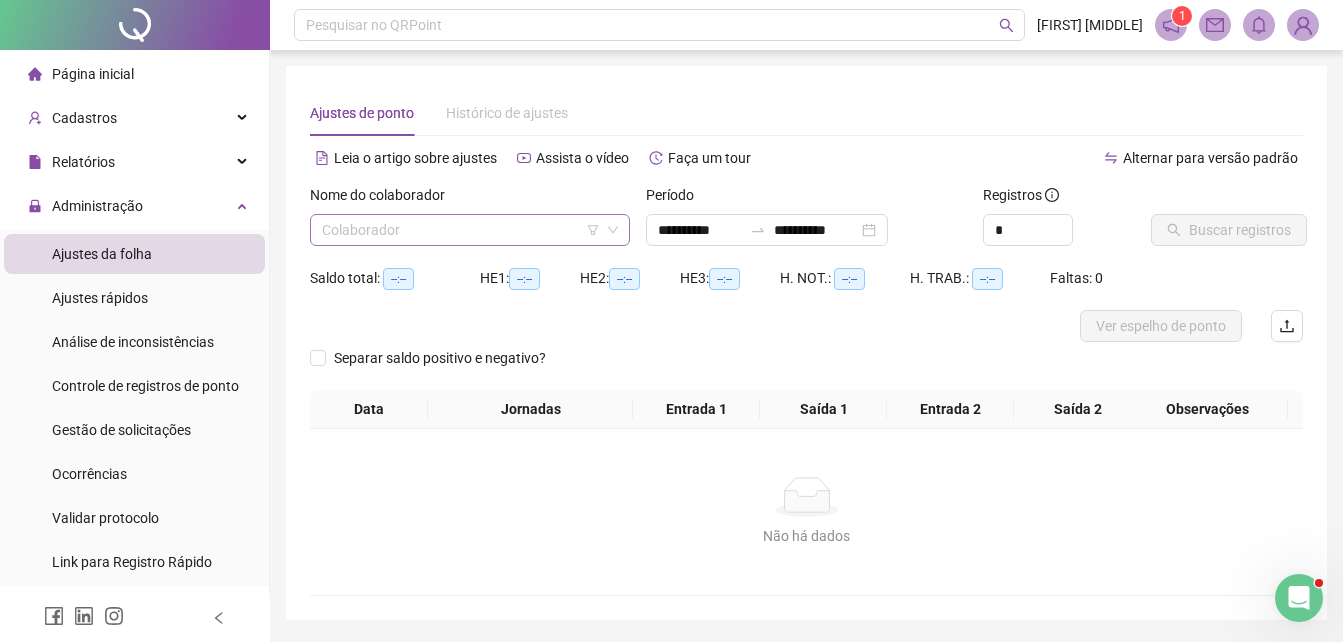 click at bounding box center [461, 230] 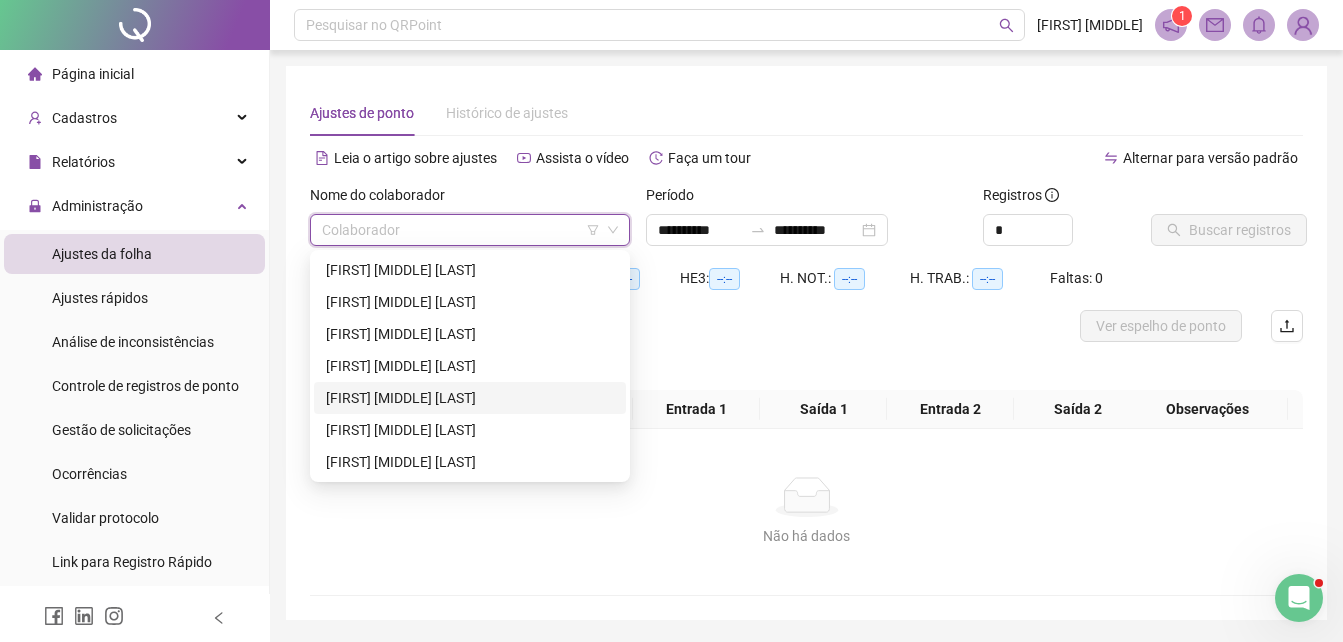 click on "MARCO ANTONIO DE ALMEIDA SANTOS" at bounding box center (470, 398) 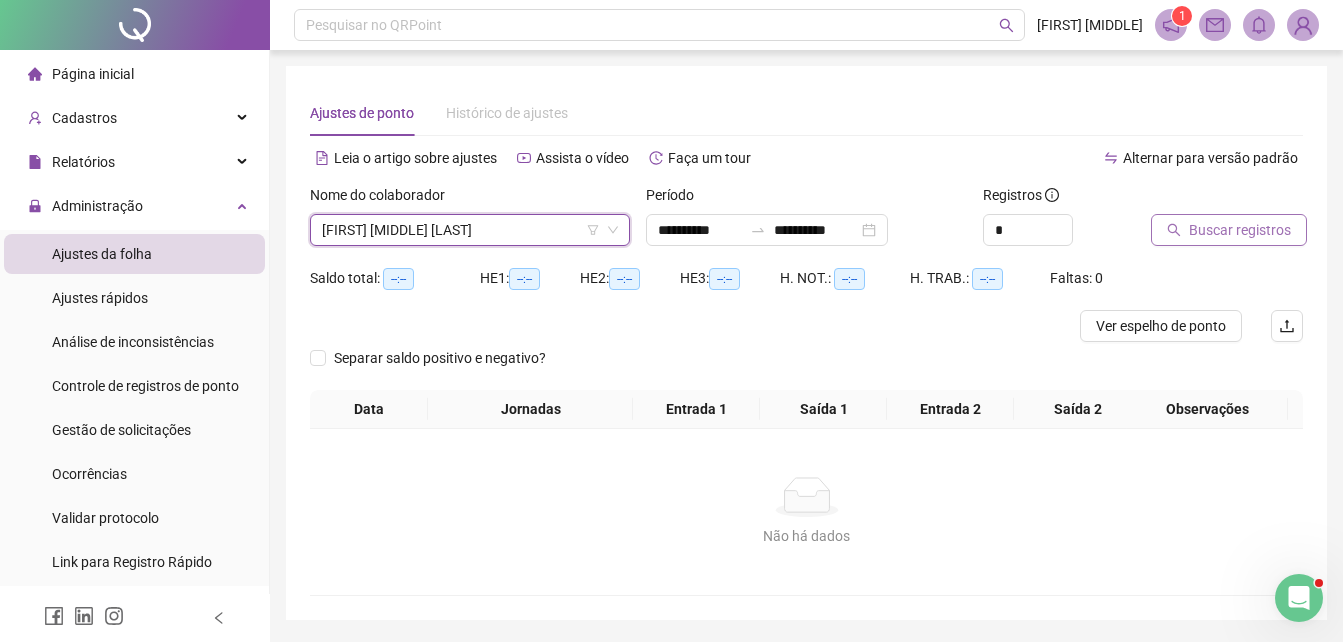 click on "Buscar registros" at bounding box center (1240, 230) 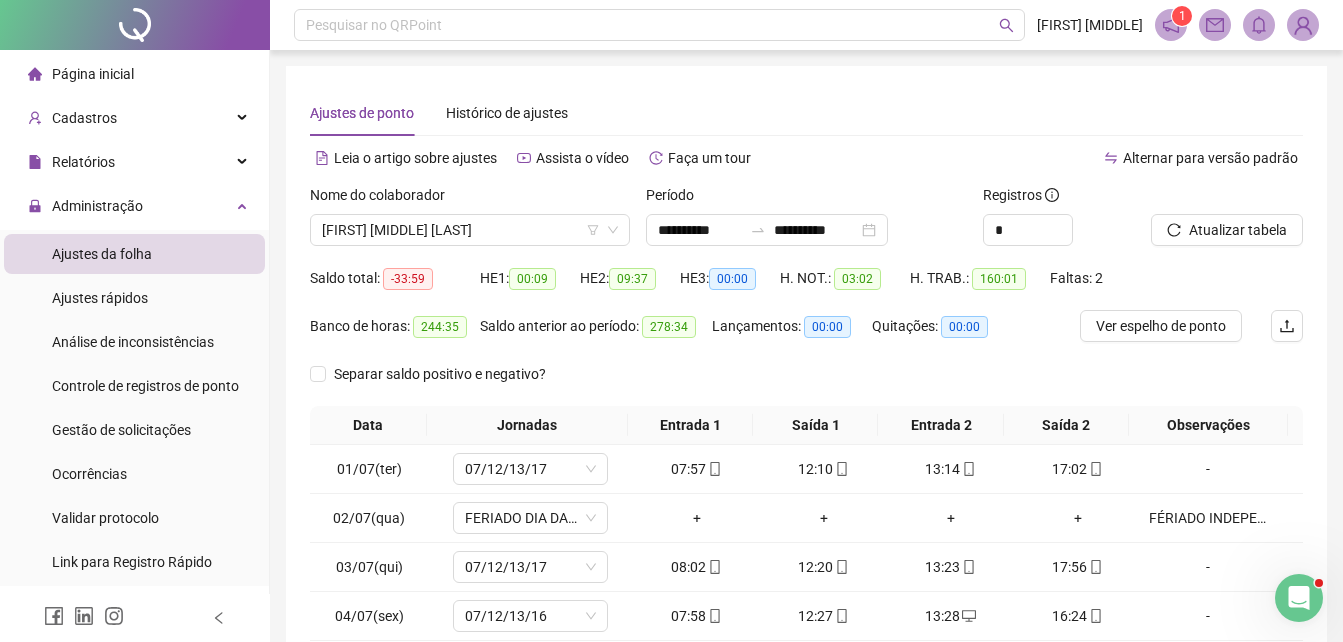 scroll, scrollTop: 200, scrollLeft: 0, axis: vertical 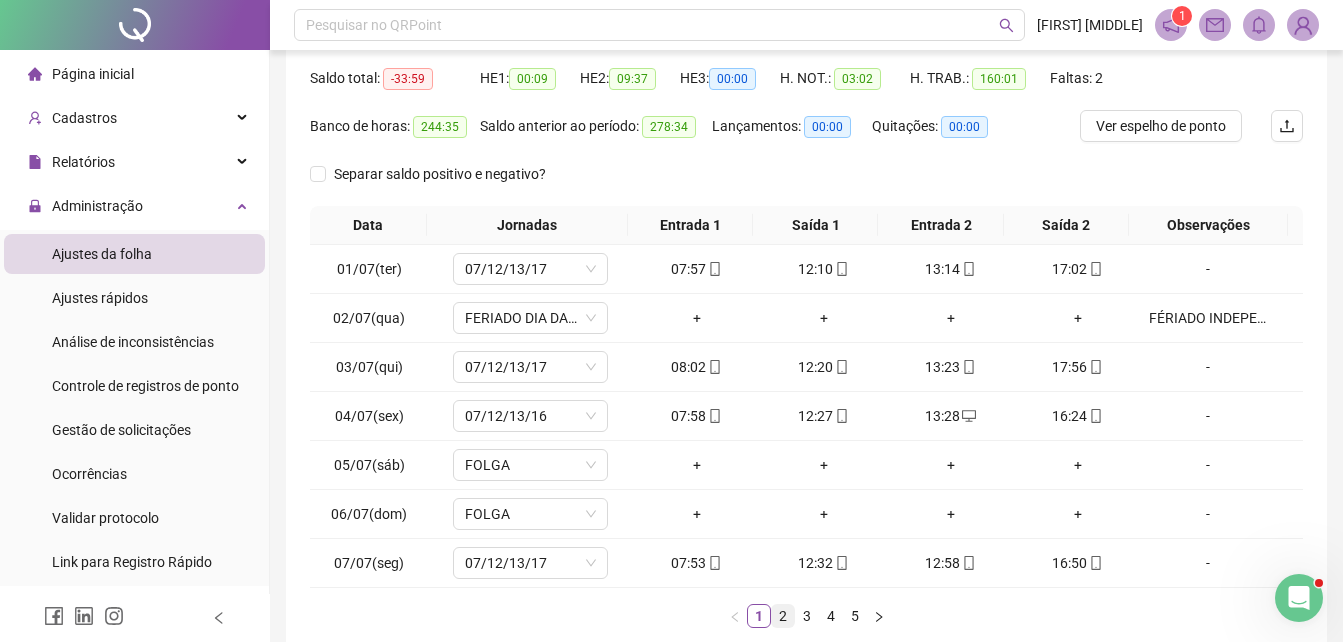 click on "2" at bounding box center (783, 616) 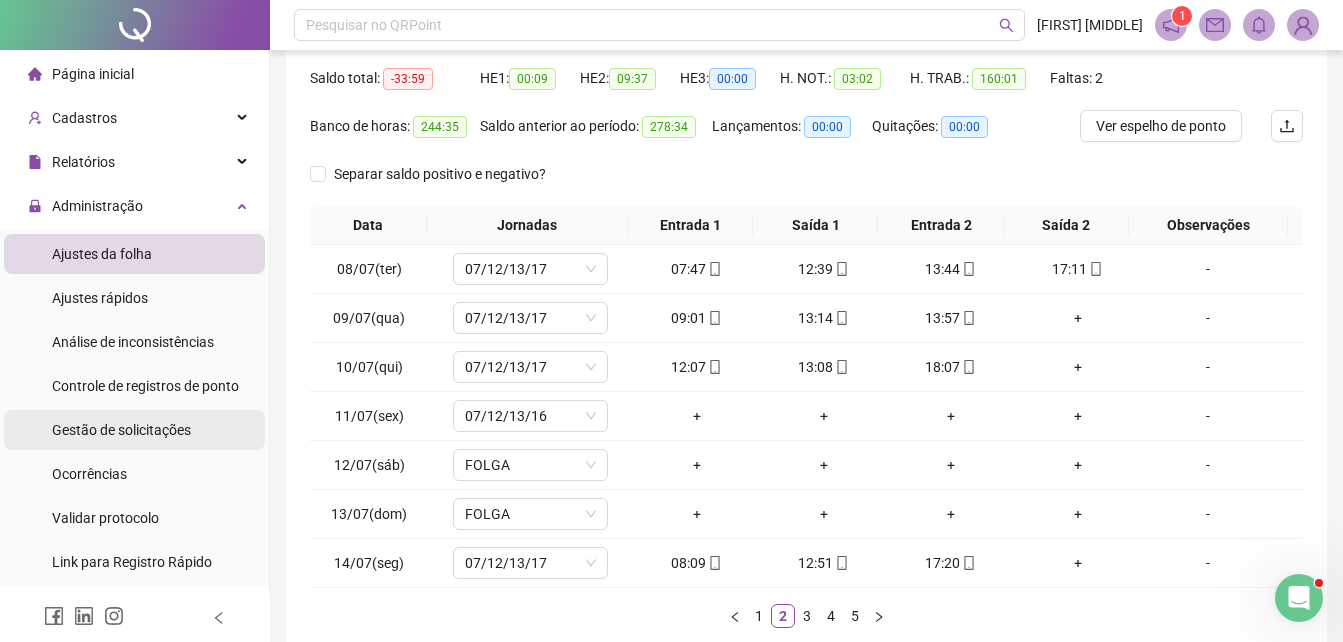 click on "Gestão de solicitações" at bounding box center [121, 430] 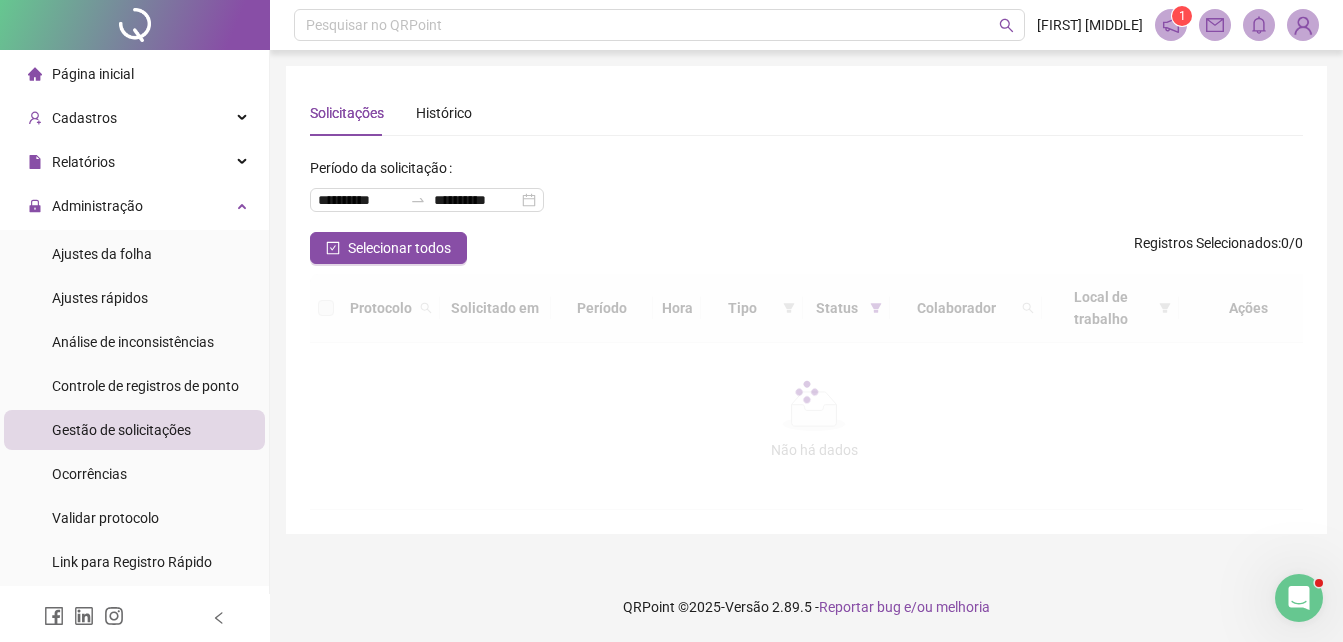 scroll, scrollTop: 0, scrollLeft: 0, axis: both 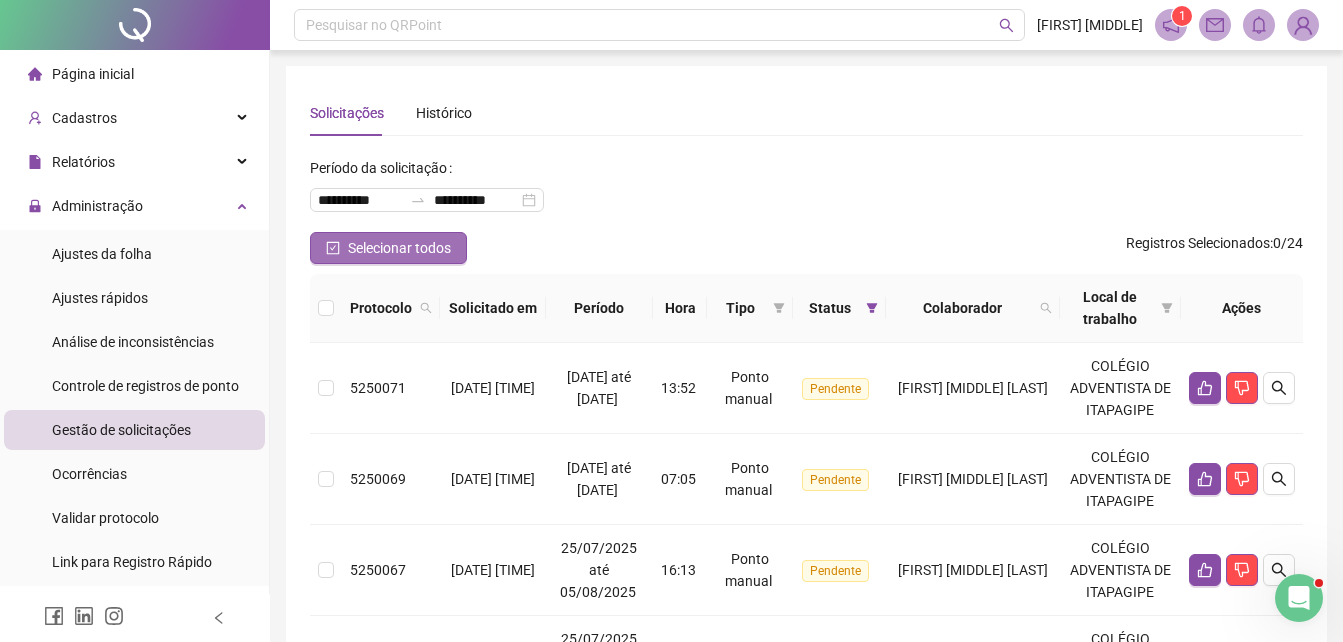 click on "Selecionar todos" at bounding box center [399, 248] 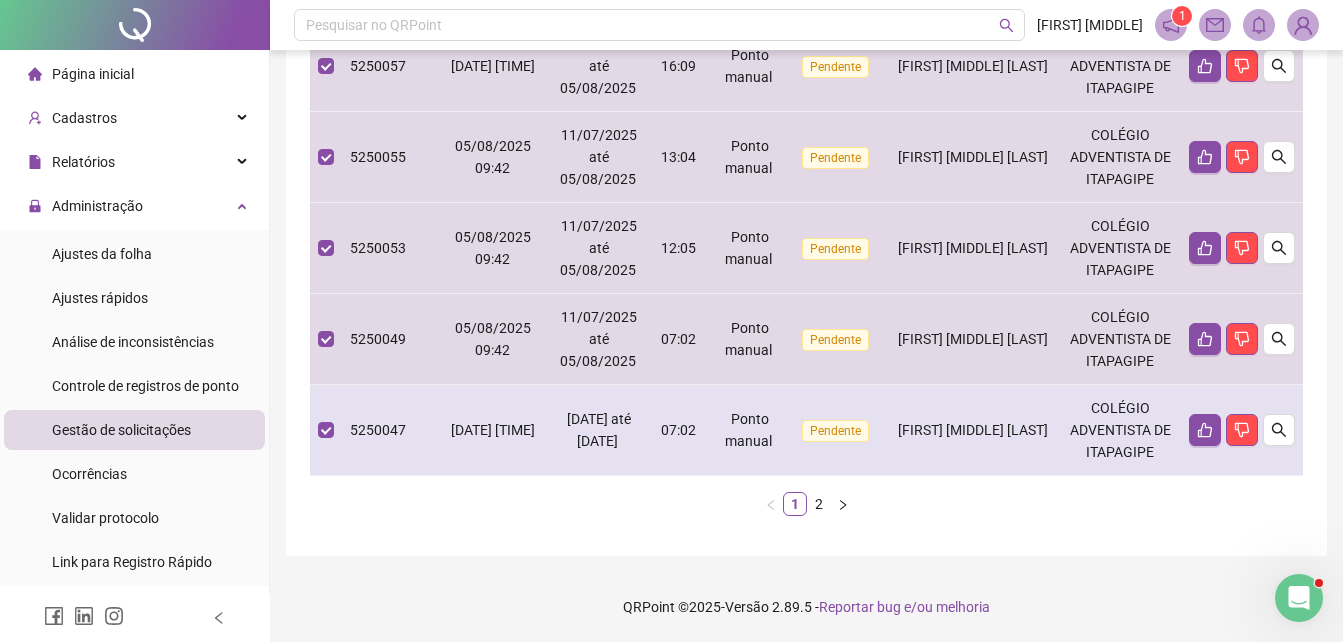 scroll, scrollTop: 1223, scrollLeft: 0, axis: vertical 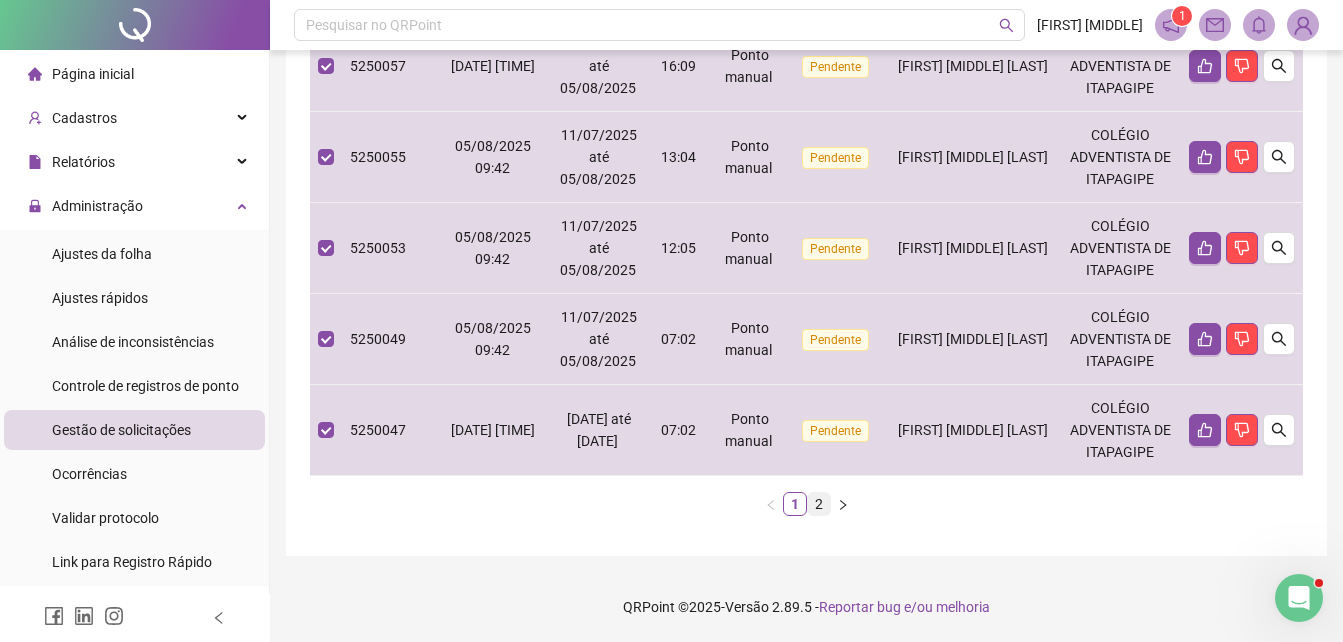 click on "2" at bounding box center [819, 504] 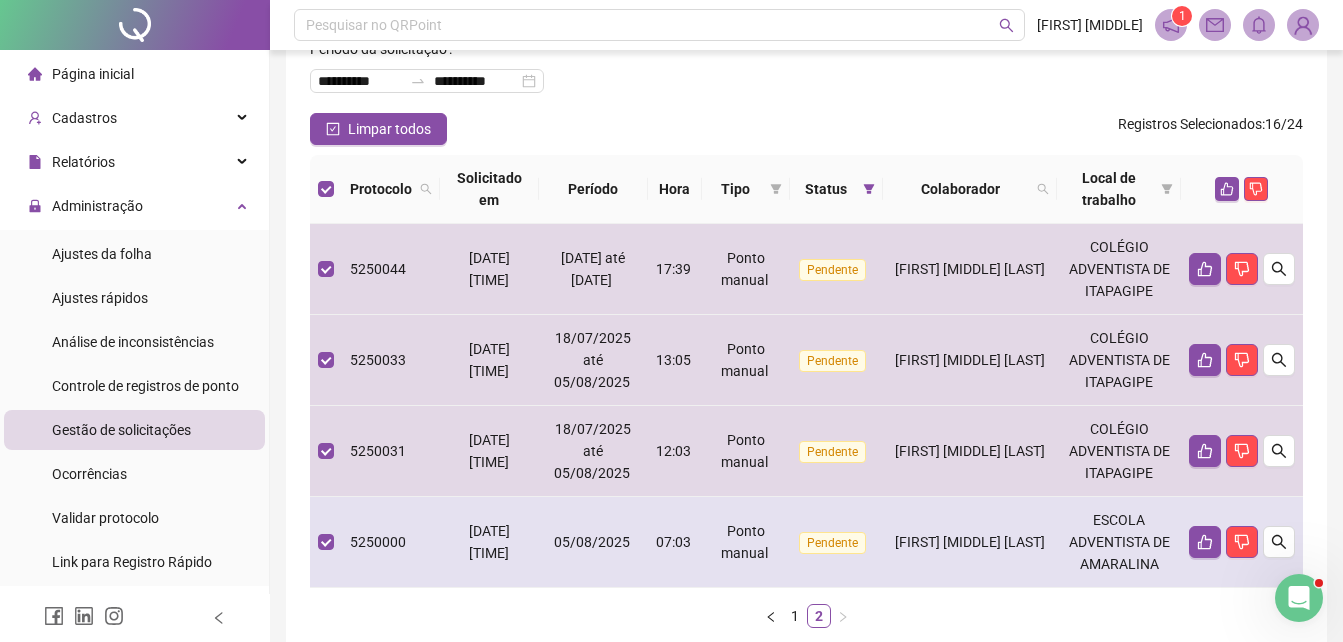 scroll, scrollTop: 0, scrollLeft: 0, axis: both 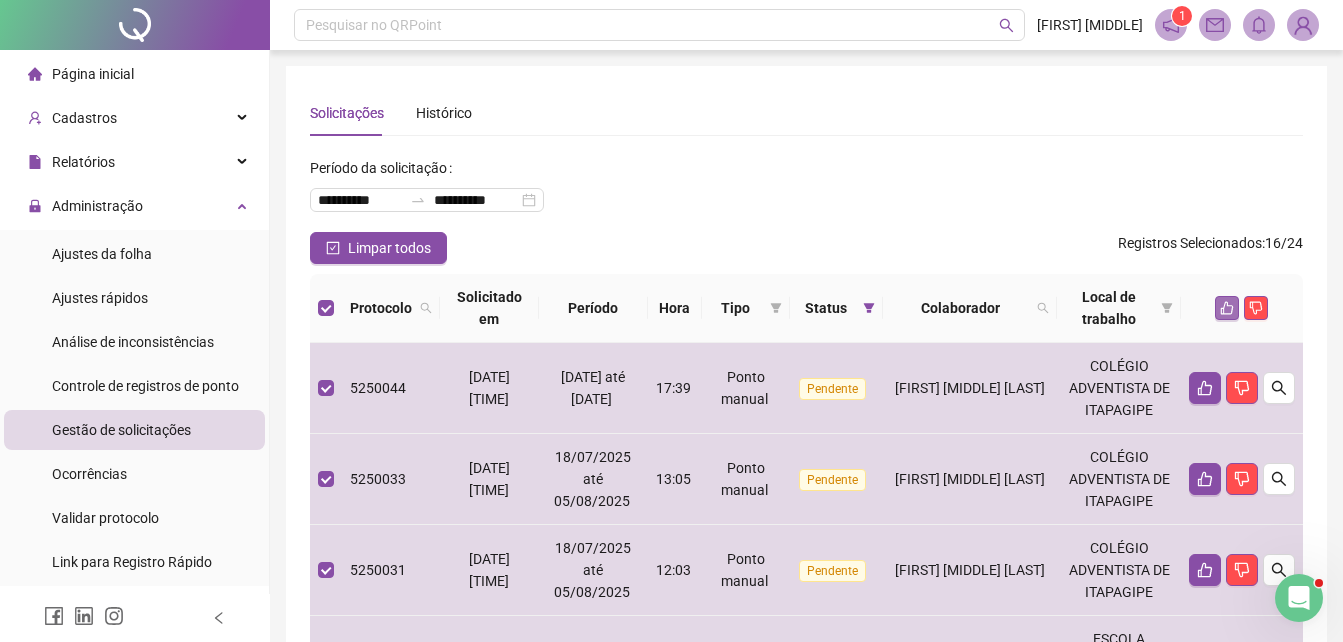 click 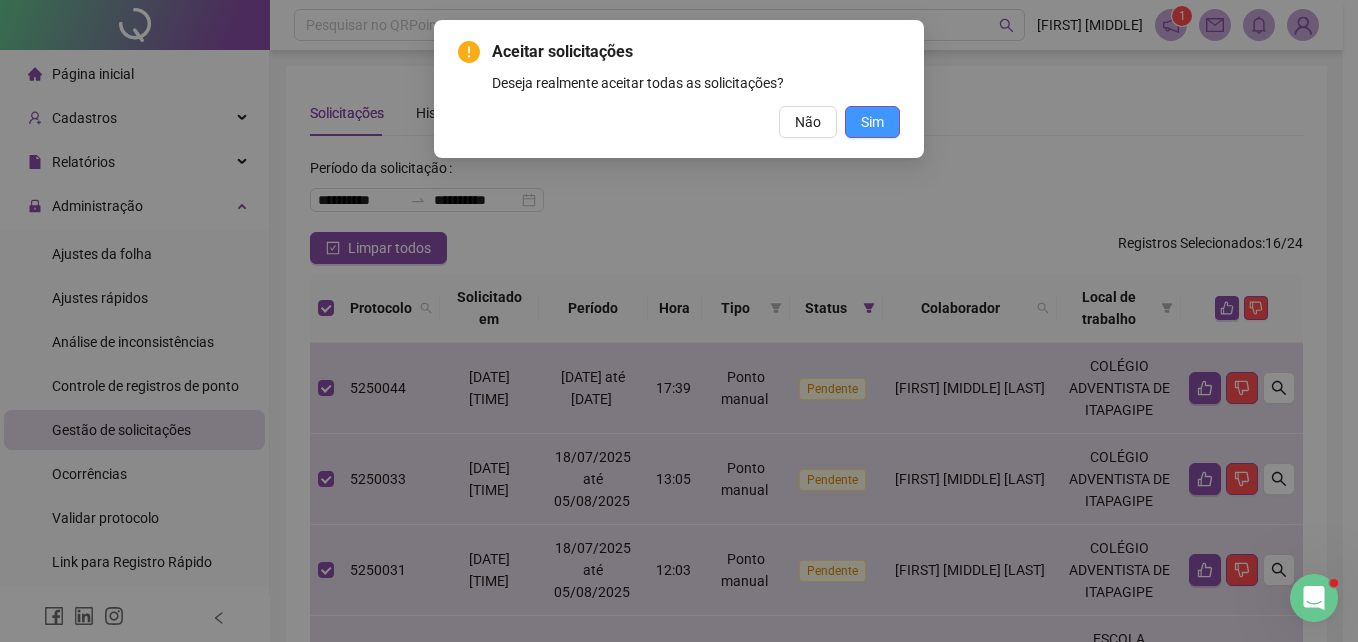 click on "Sim" at bounding box center (872, 122) 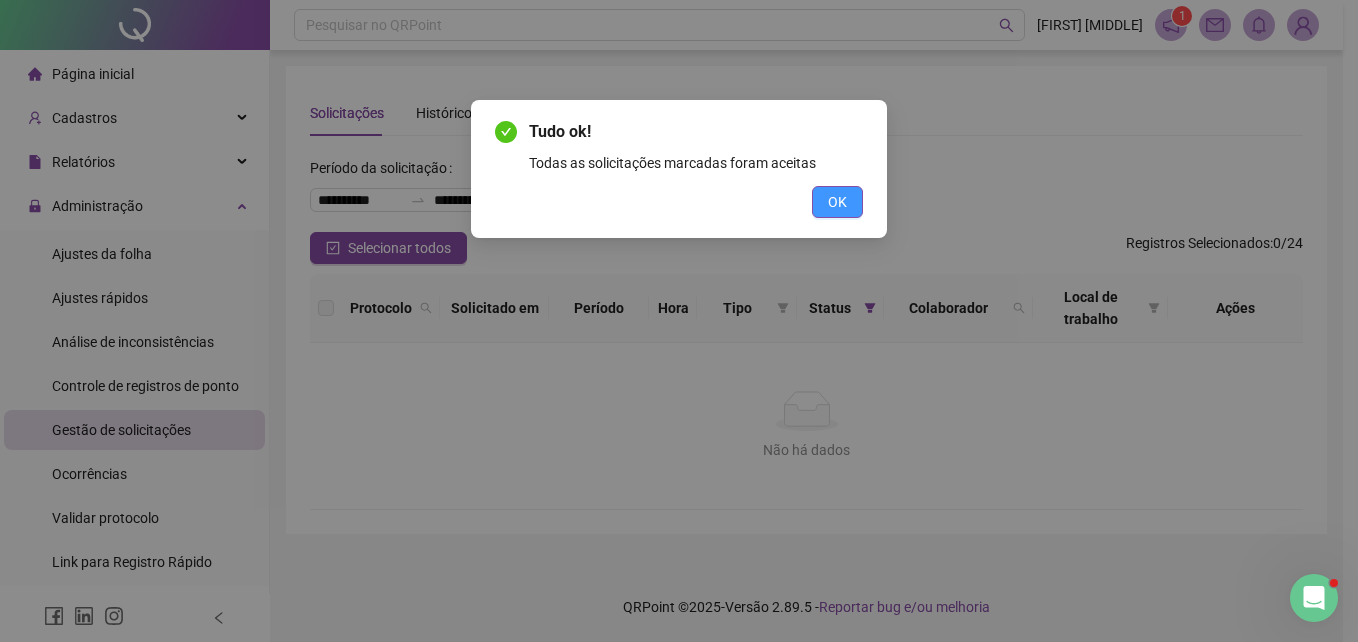 click on "OK" at bounding box center (837, 202) 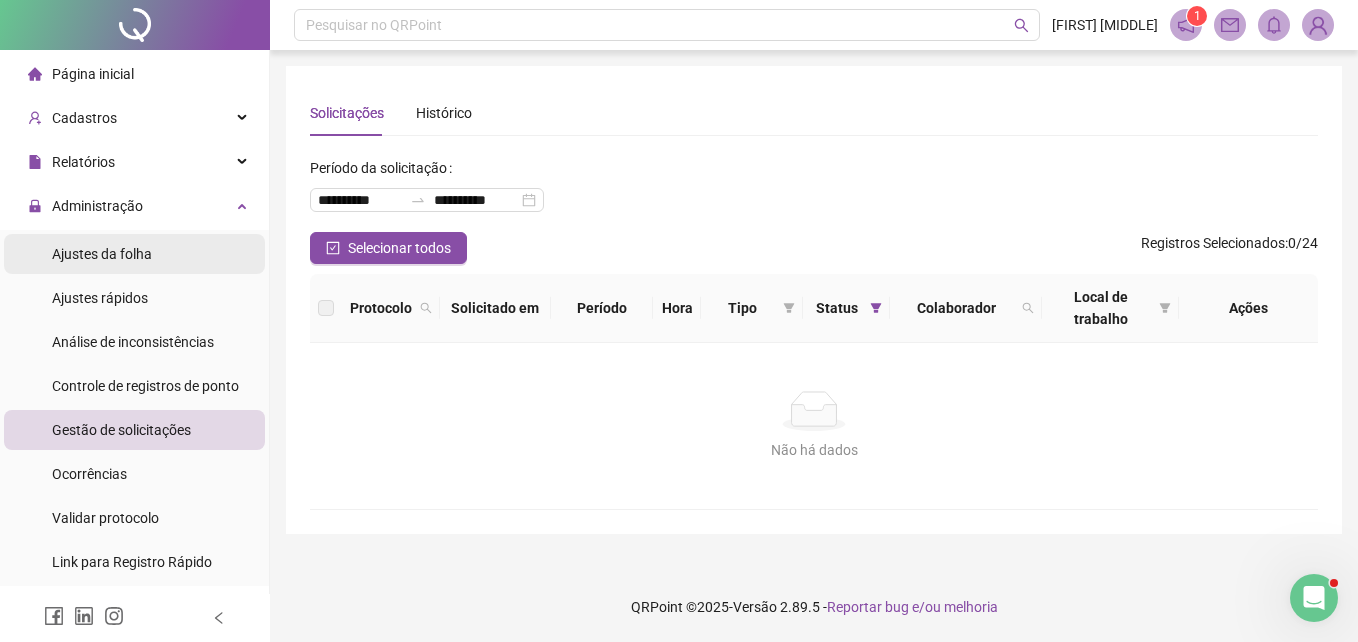 click on "Ajustes da folha" at bounding box center (102, 254) 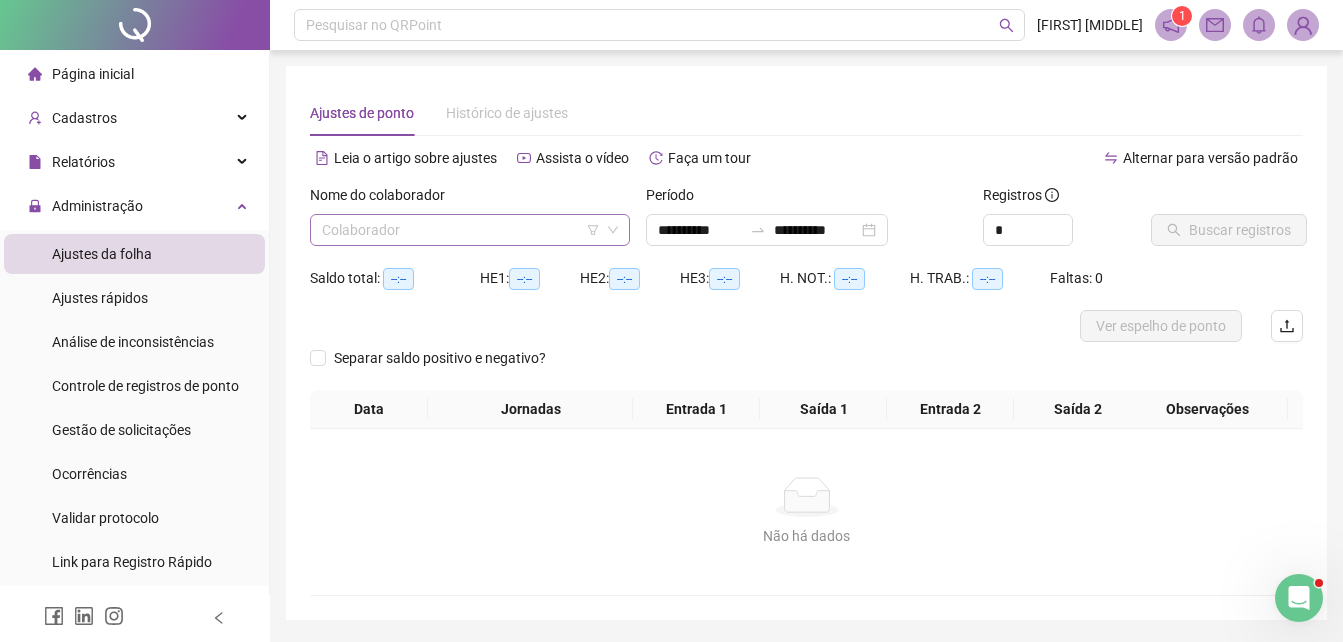 click at bounding box center (461, 230) 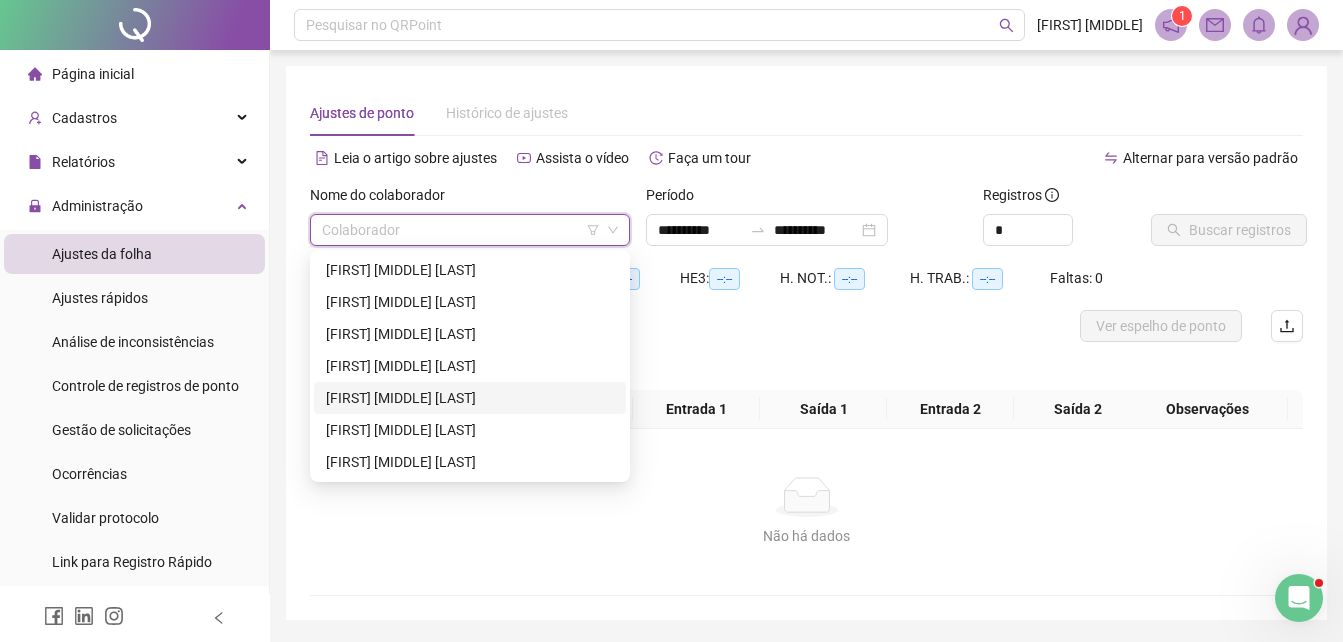 click on "MARCO ANTONIO DE ALMEIDA SANTOS" at bounding box center (470, 398) 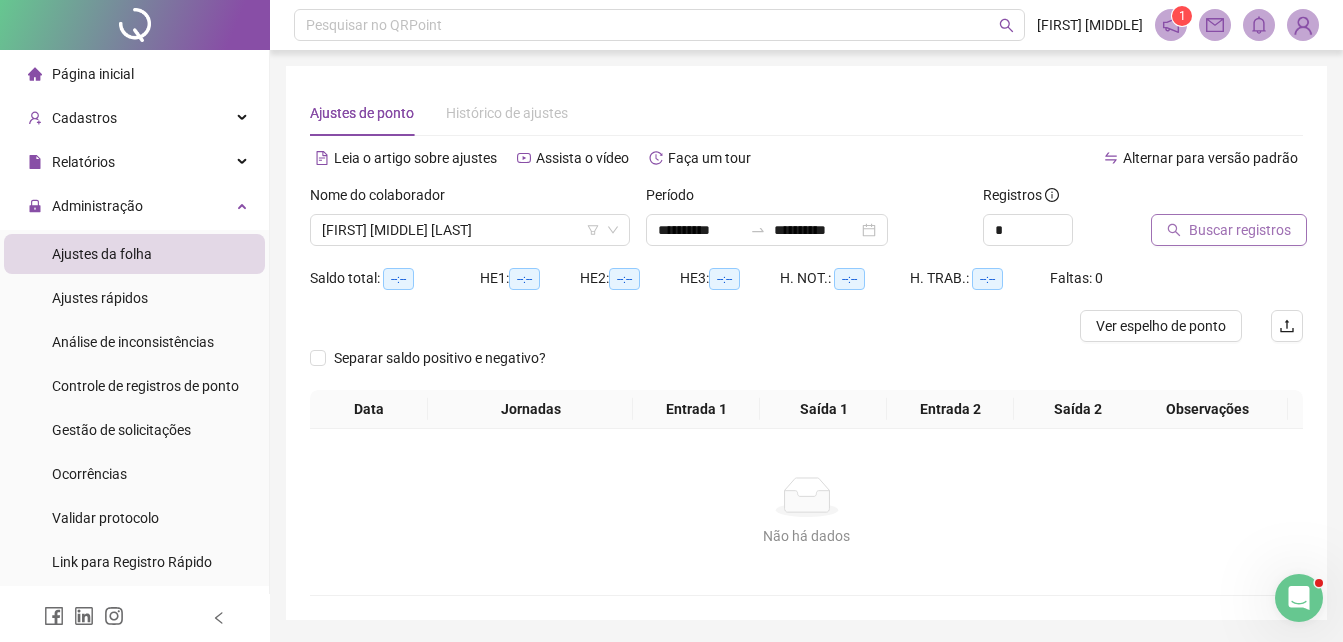 click on "Buscar registros" at bounding box center (1240, 230) 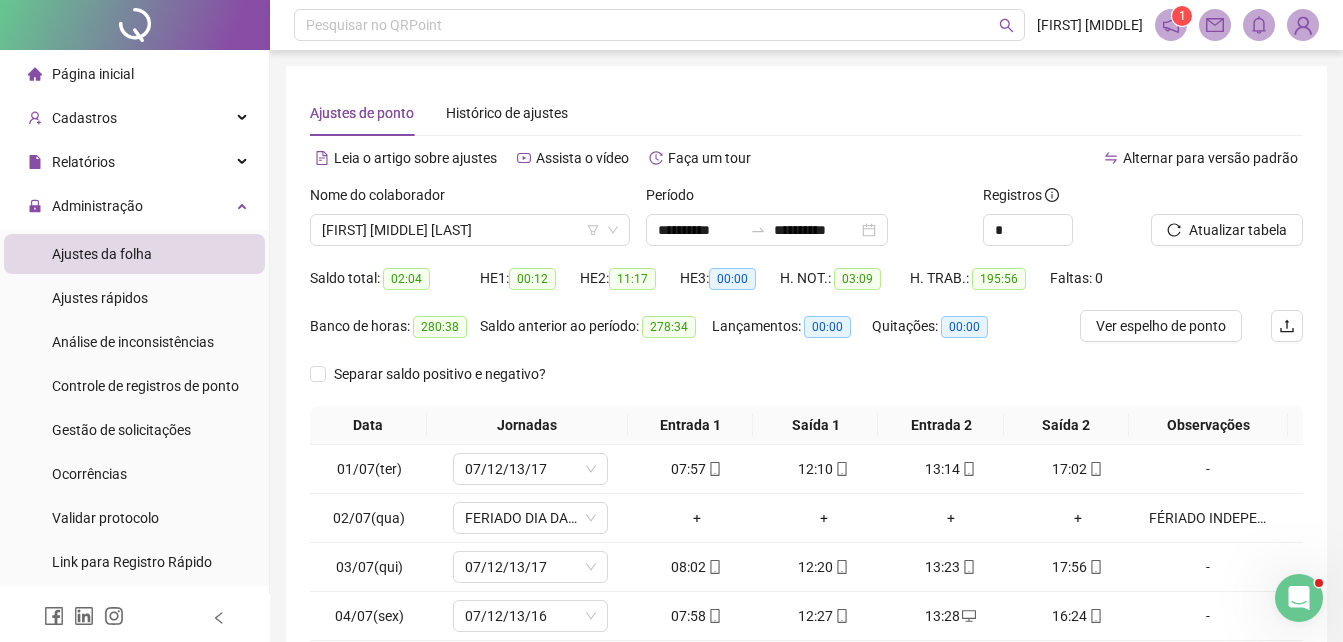 scroll, scrollTop: 300, scrollLeft: 0, axis: vertical 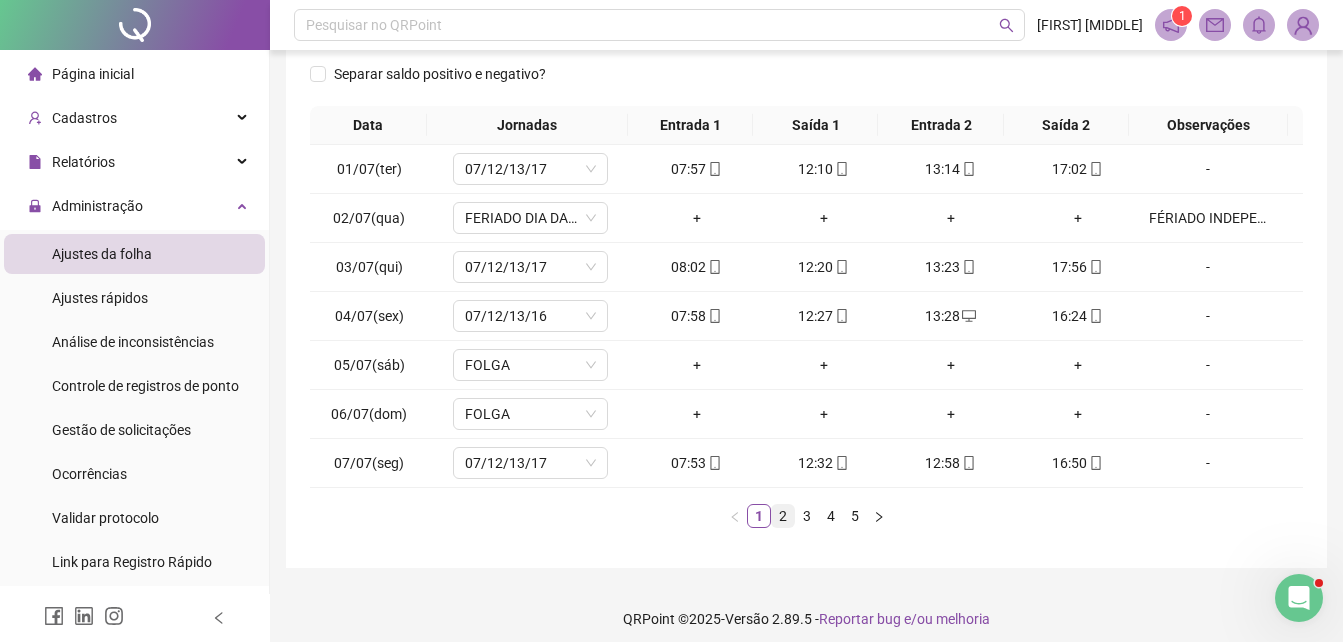 click on "2" at bounding box center (783, 516) 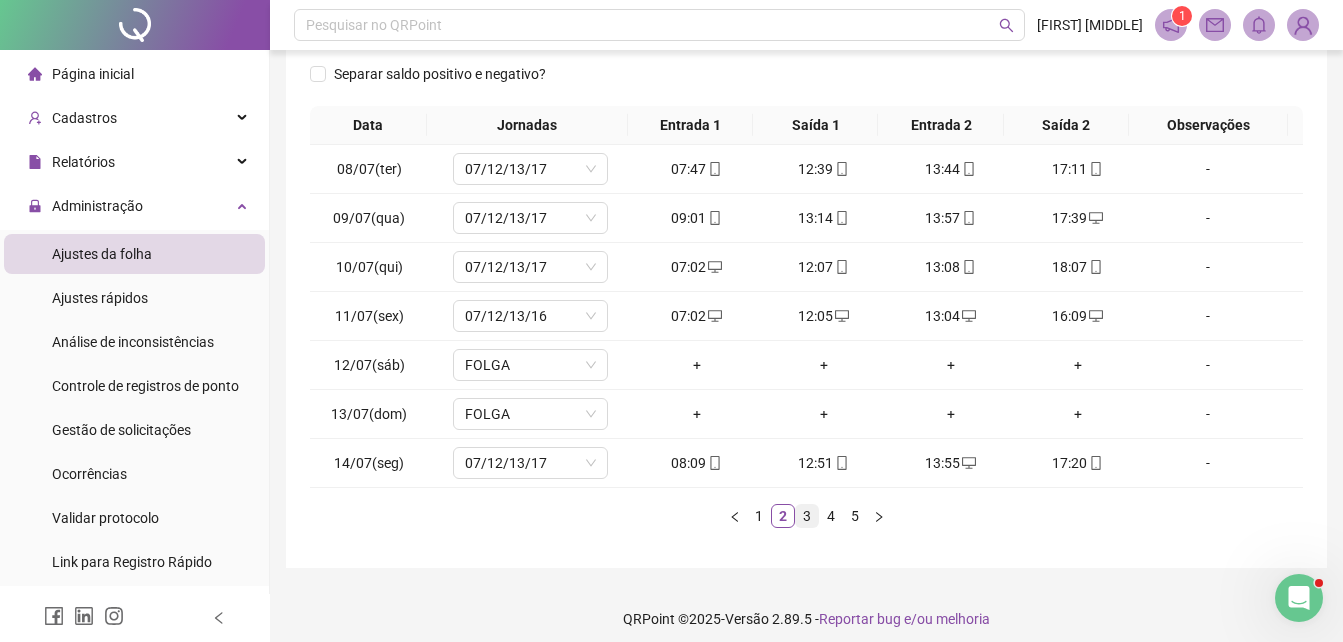 click on "3" at bounding box center (807, 516) 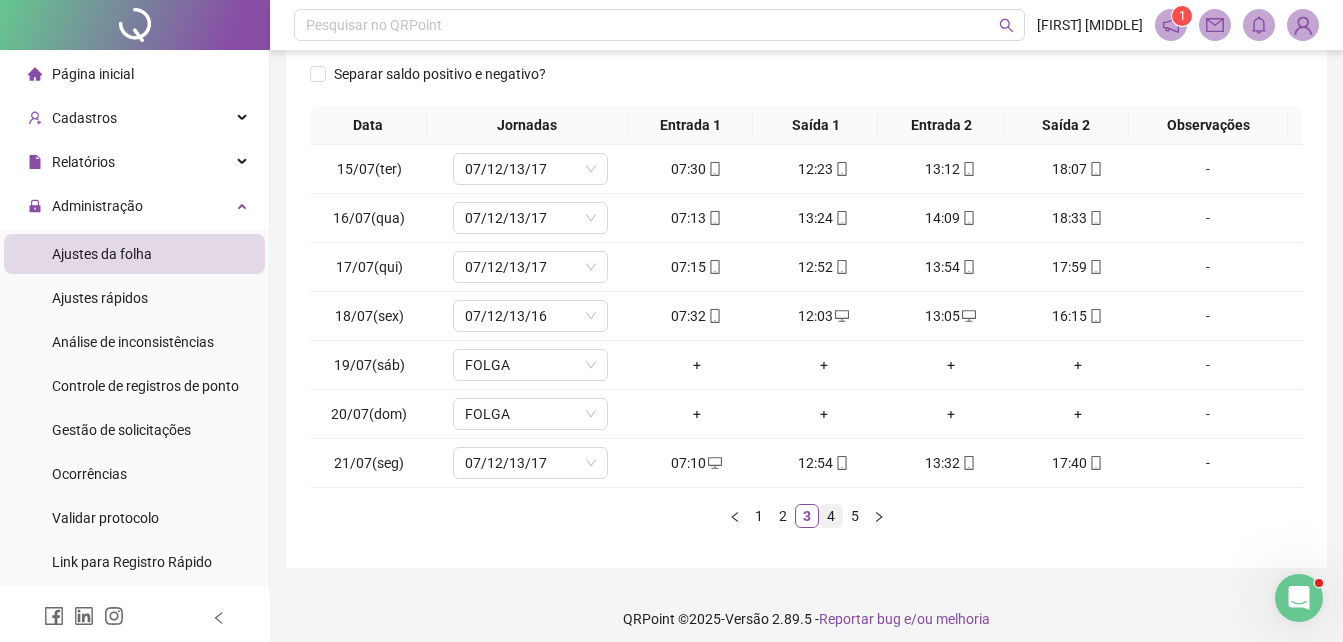 click on "4" at bounding box center (831, 516) 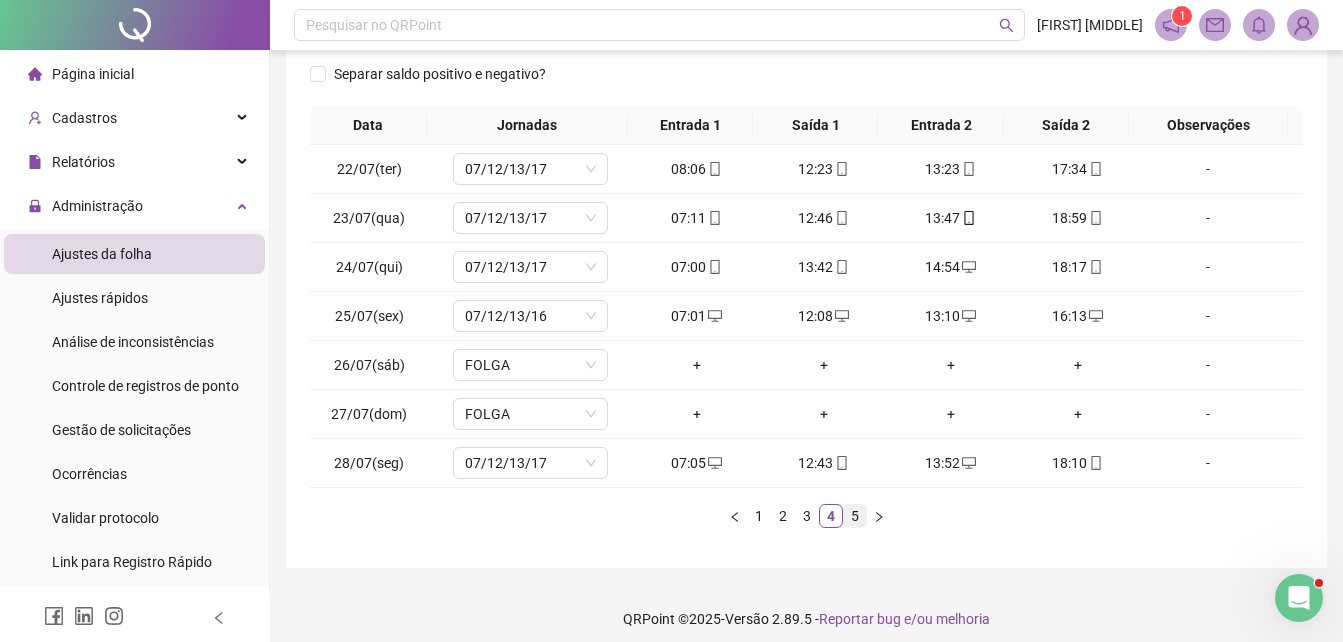 click on "5" at bounding box center (855, 516) 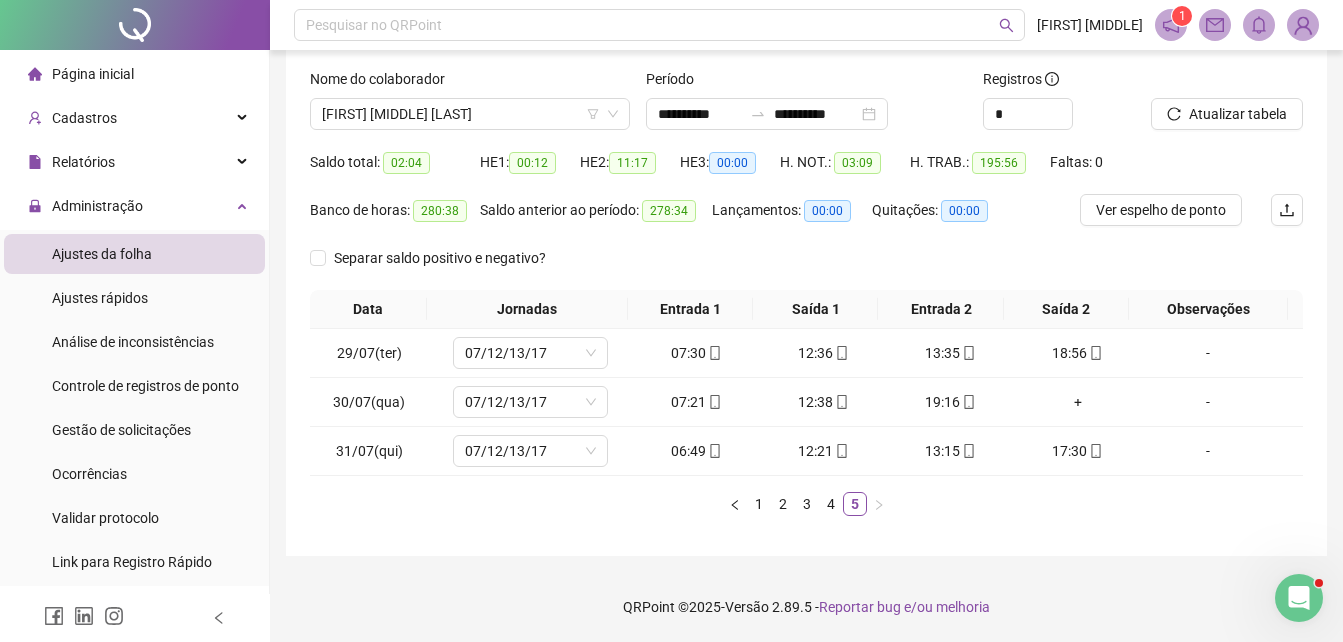 scroll, scrollTop: 116, scrollLeft: 0, axis: vertical 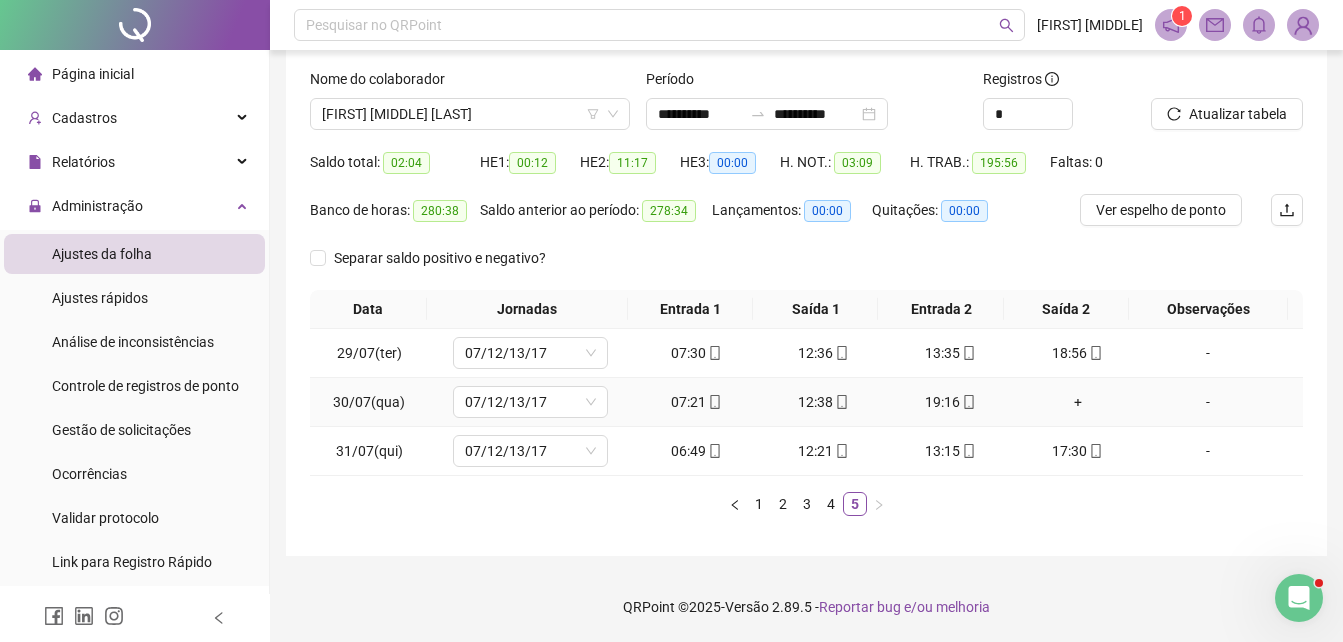click on "+" at bounding box center (1077, 402) 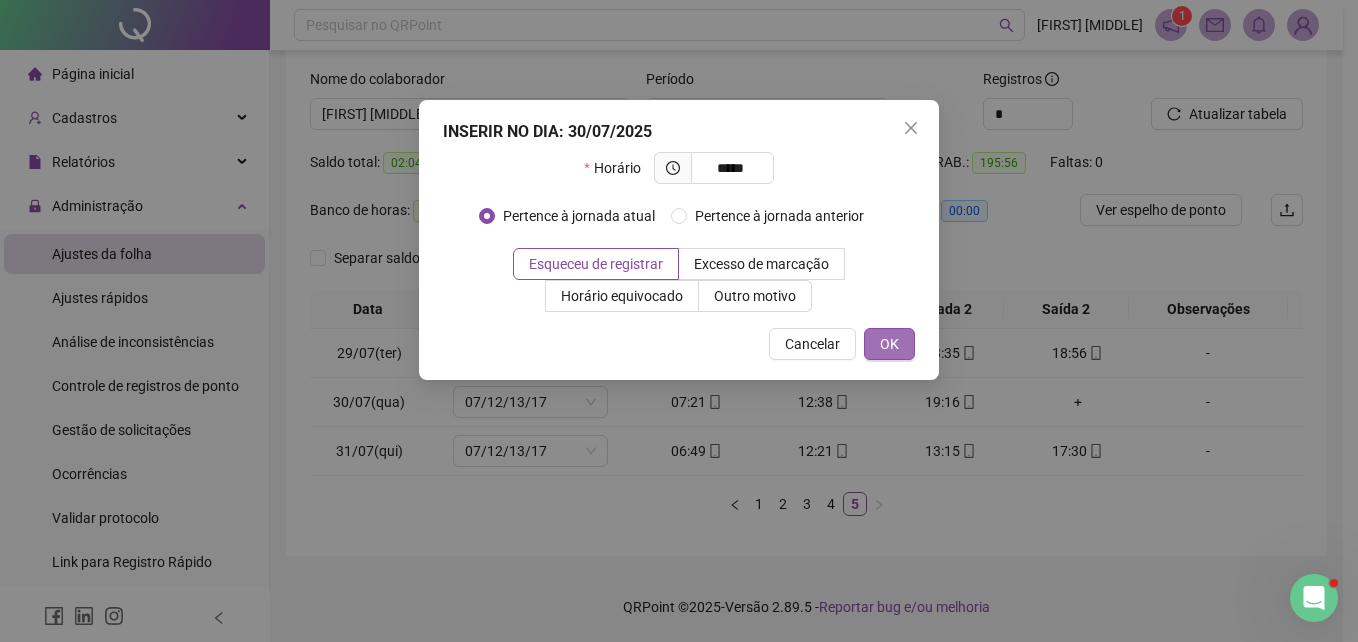 type on "*****" 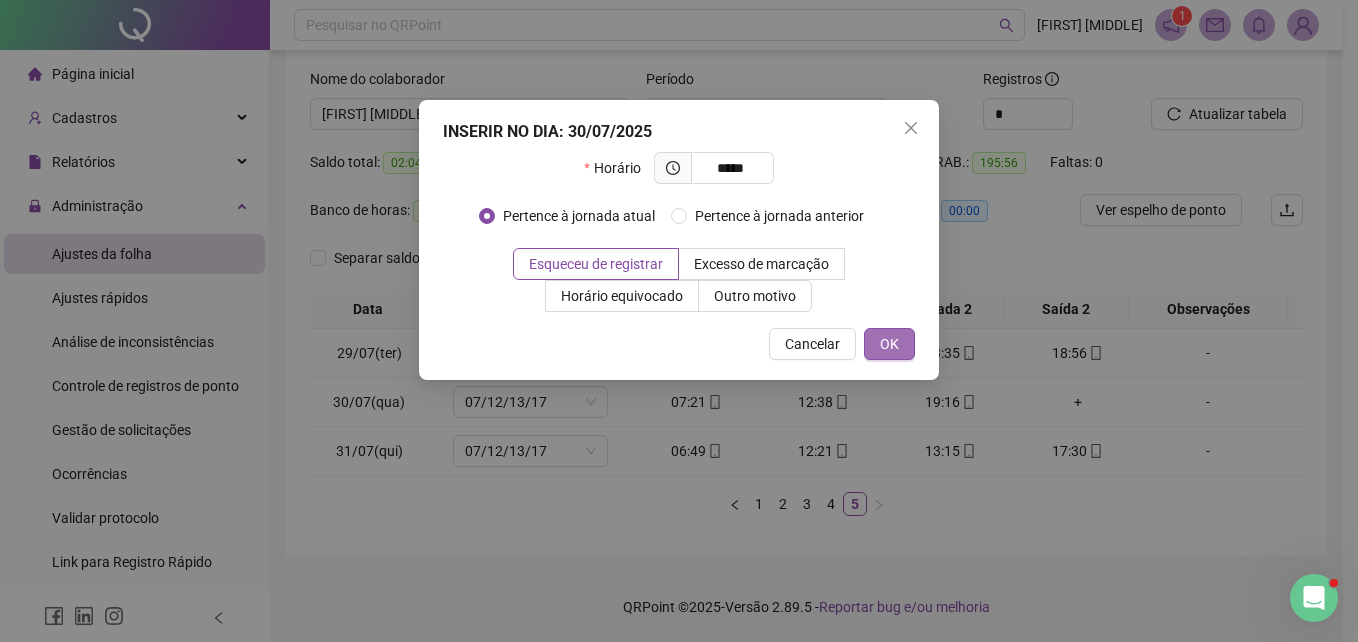click on "OK" at bounding box center (889, 344) 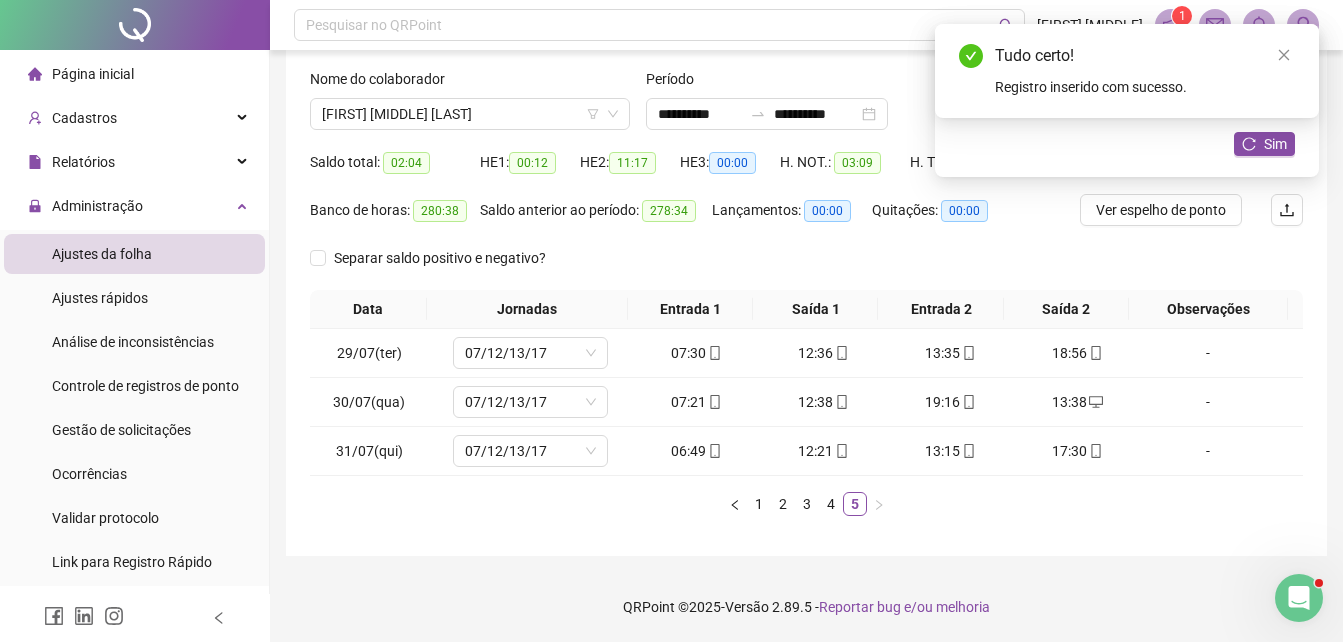 click on "Tudo certo! Registro inserido com sucesso." at bounding box center [1127, 71] 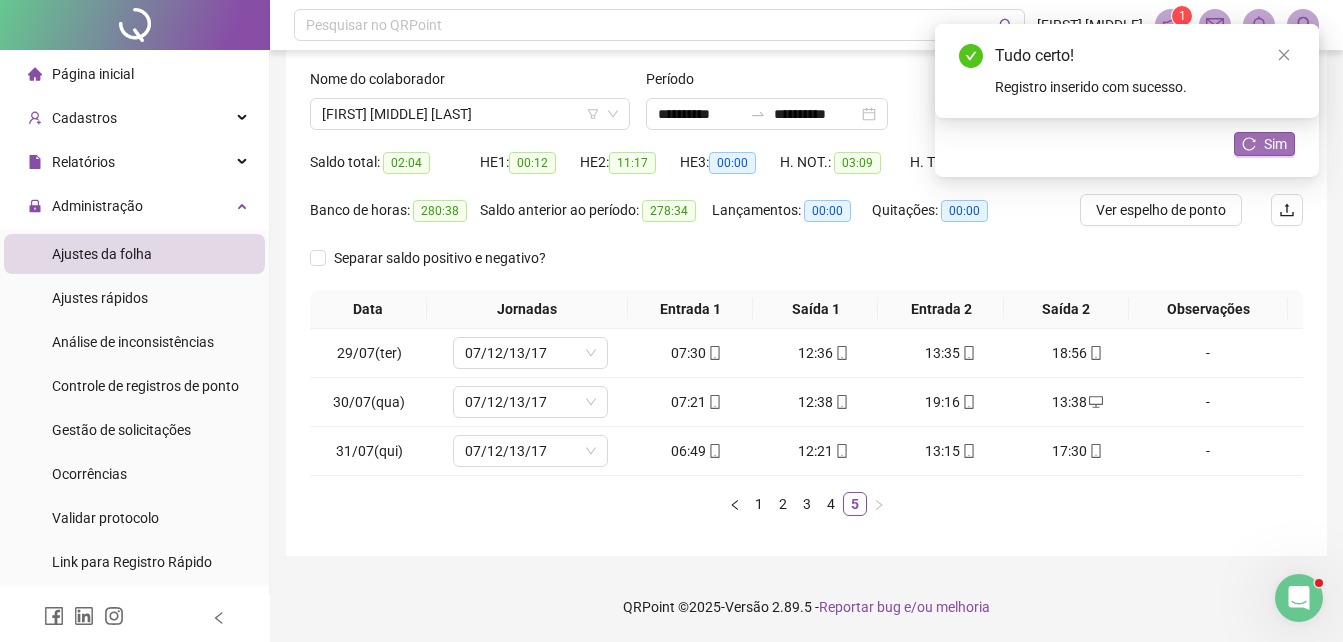 click on "Sim" at bounding box center [1264, 144] 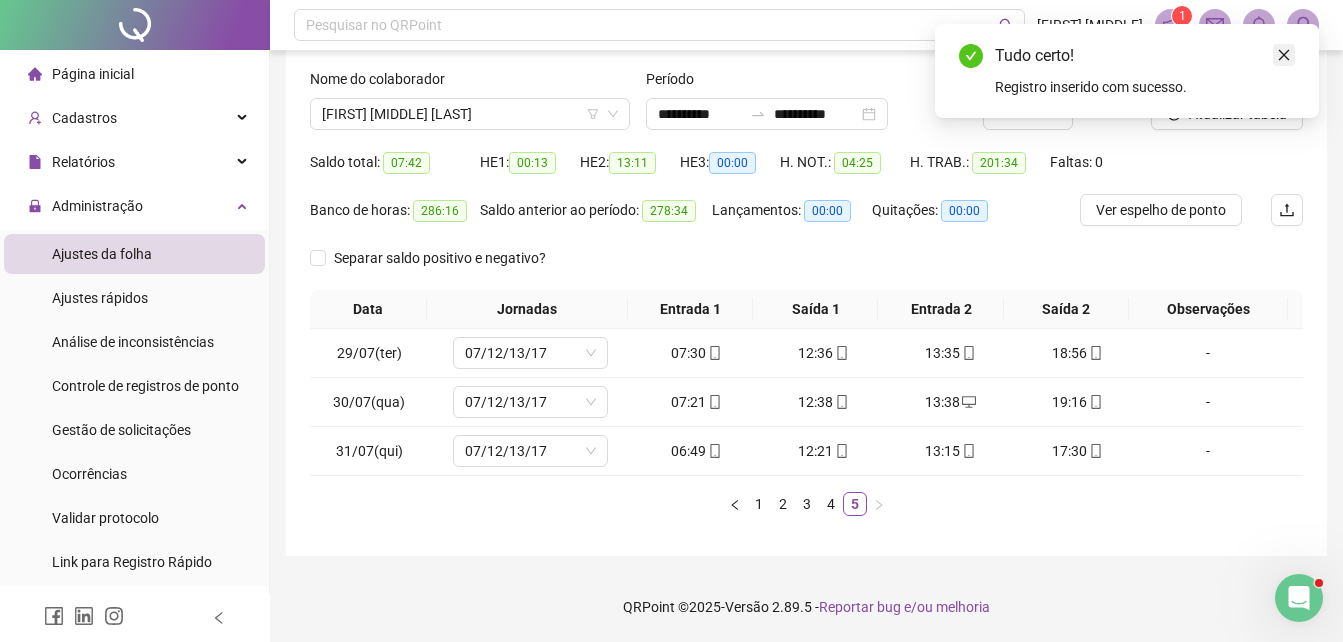 click 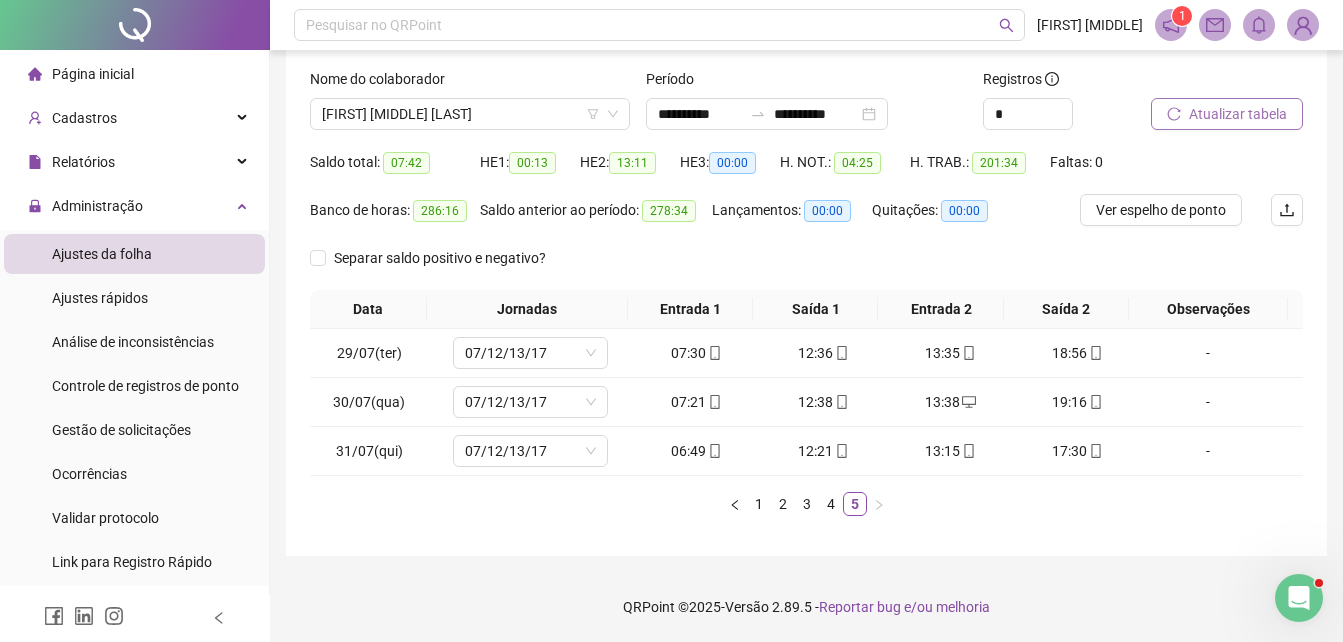 click on "Atualizar tabela" at bounding box center [1238, 114] 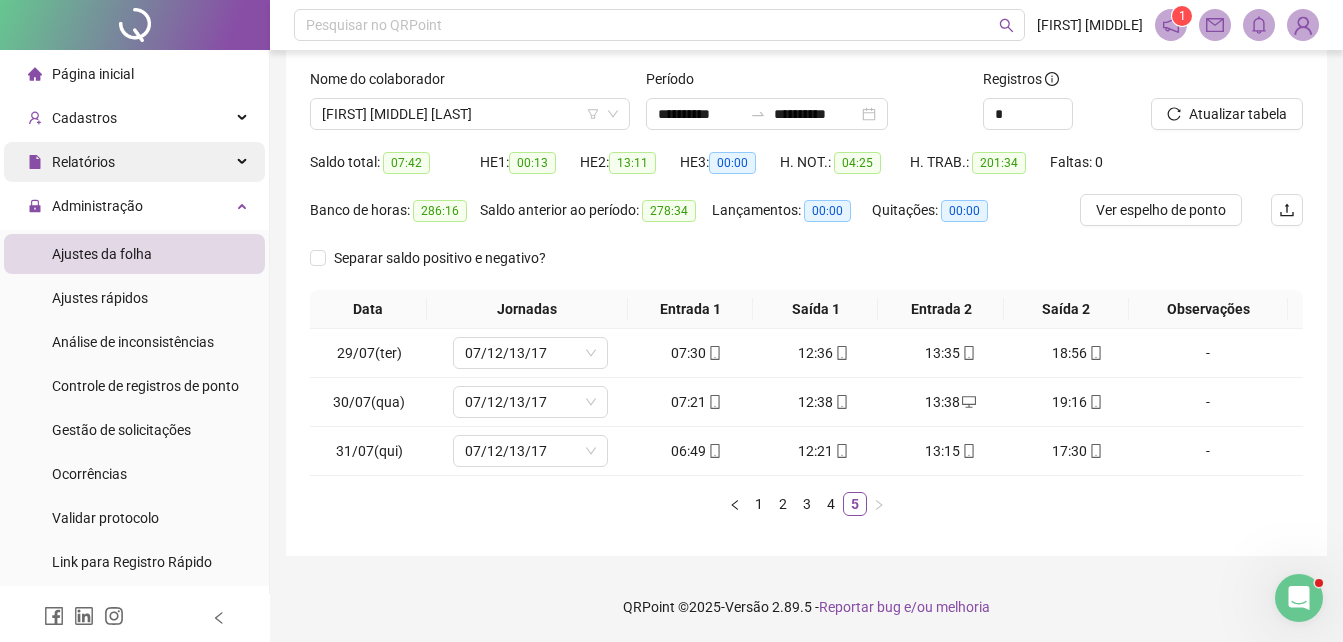 click on "Relatórios" at bounding box center (134, 162) 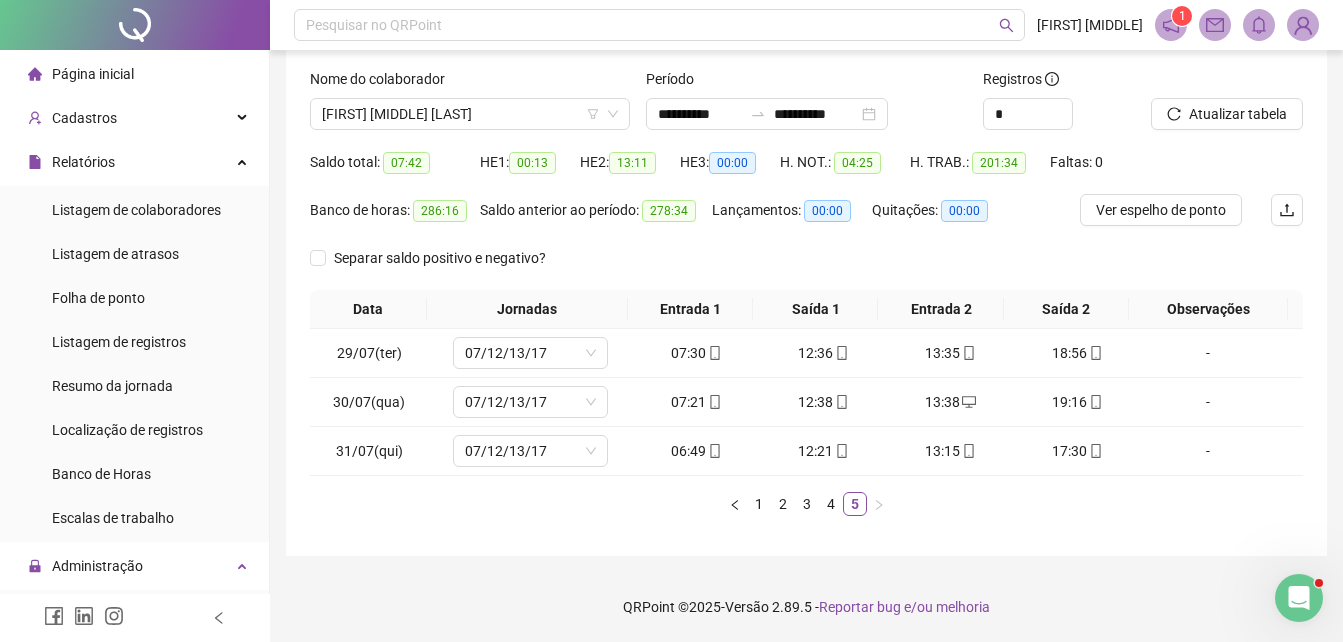 drag, startPoint x: 126, startPoint y: 299, endPoint x: 190, endPoint y: 274, distance: 68.70953 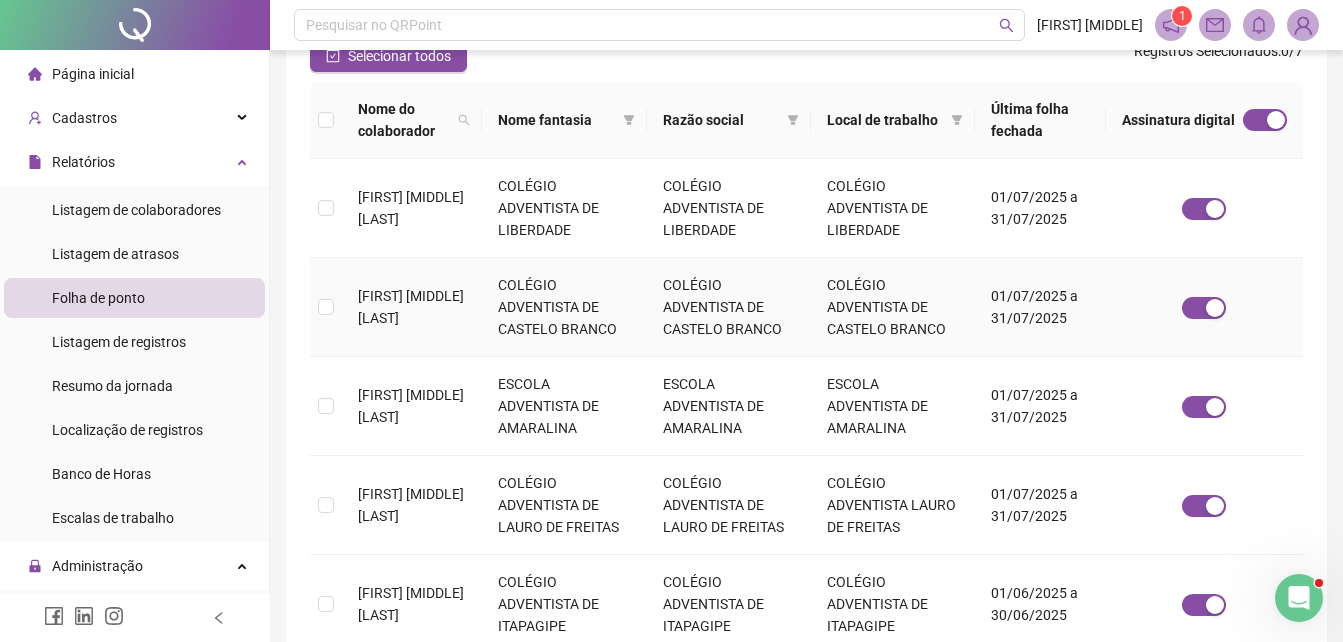 scroll, scrollTop: 389, scrollLeft: 0, axis: vertical 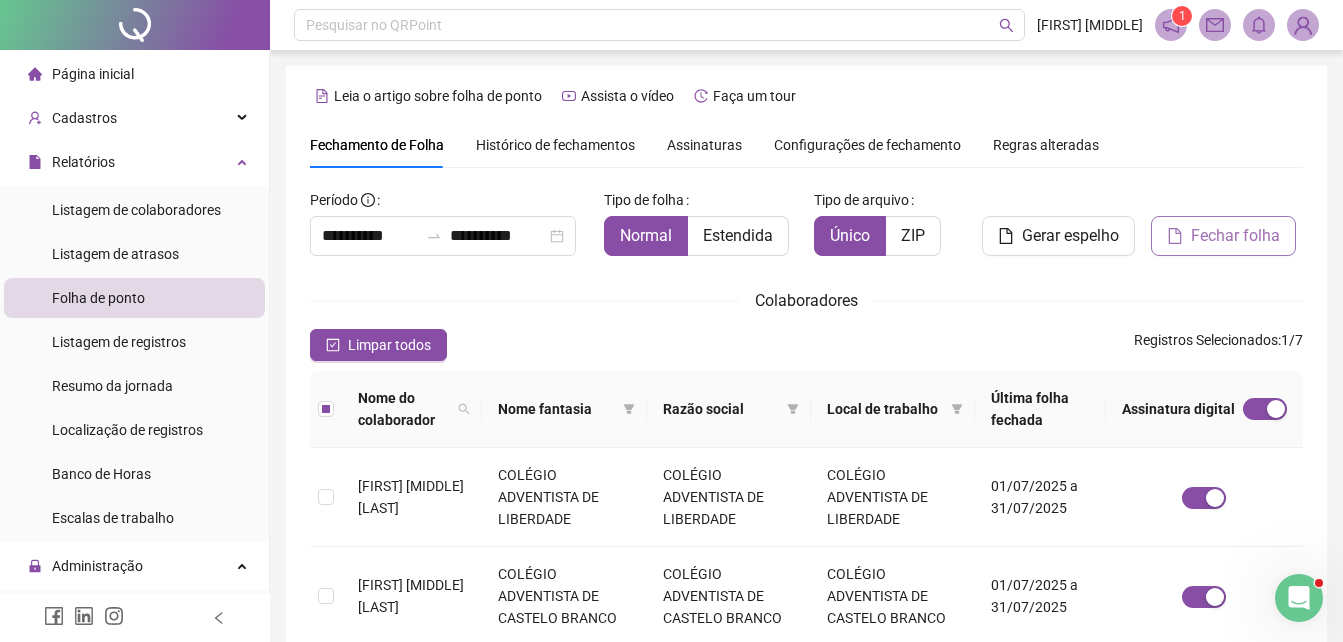 click on "Fechar folha" at bounding box center (1235, 236) 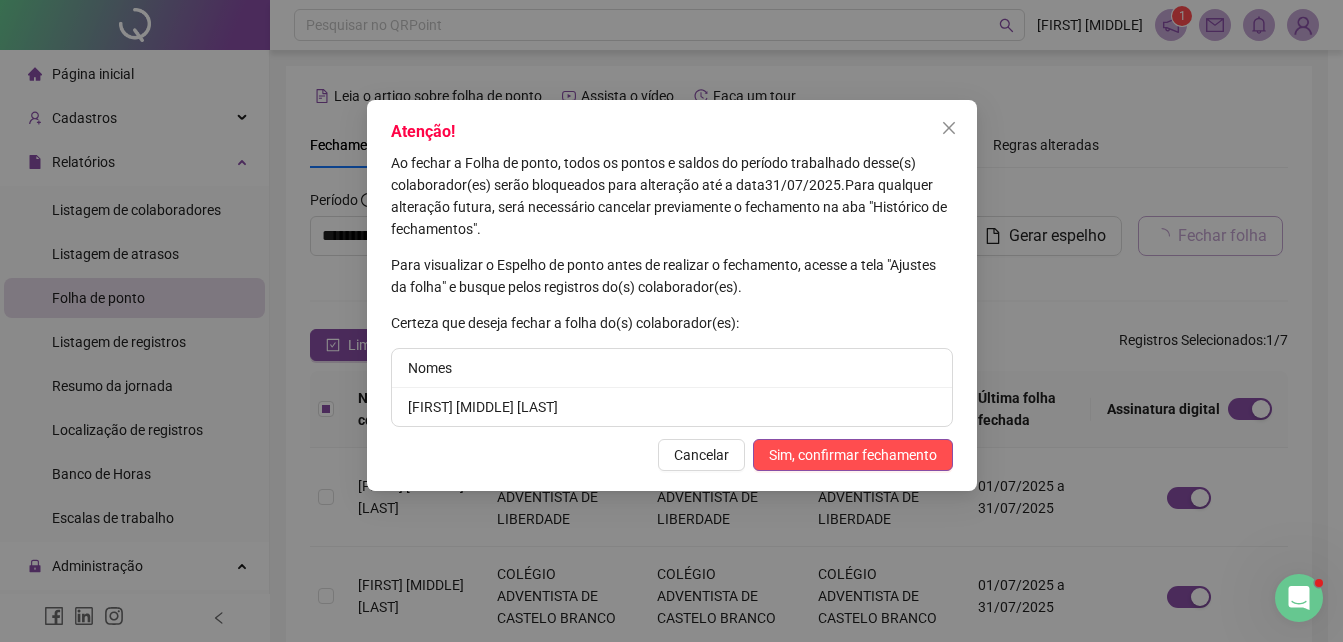scroll, scrollTop: 89, scrollLeft: 0, axis: vertical 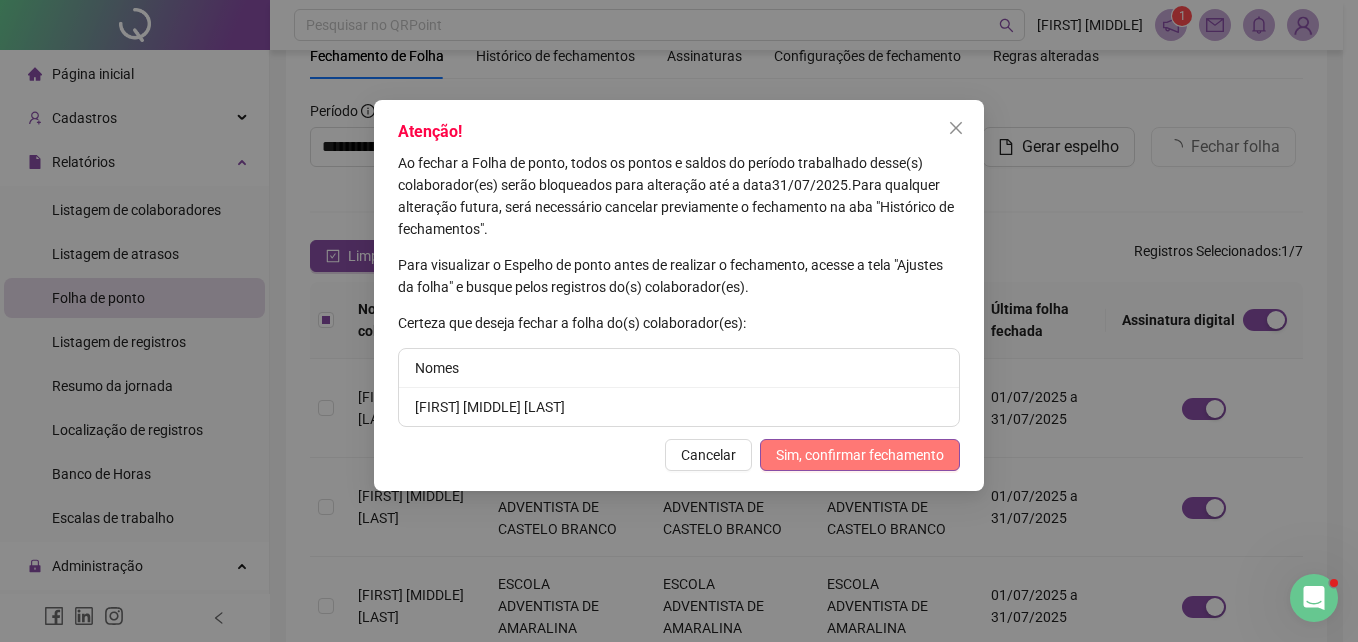 click on "Sim, confirmar fechamento" at bounding box center (860, 455) 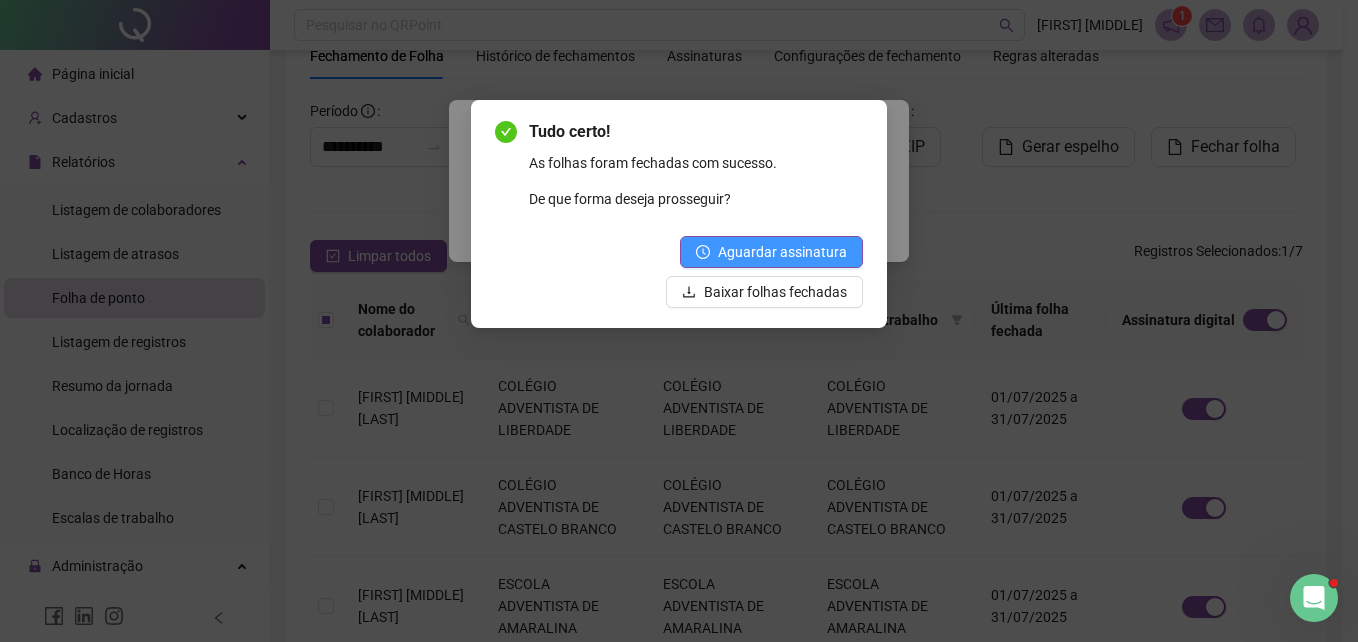 click on "Aguardar assinatura" at bounding box center [782, 252] 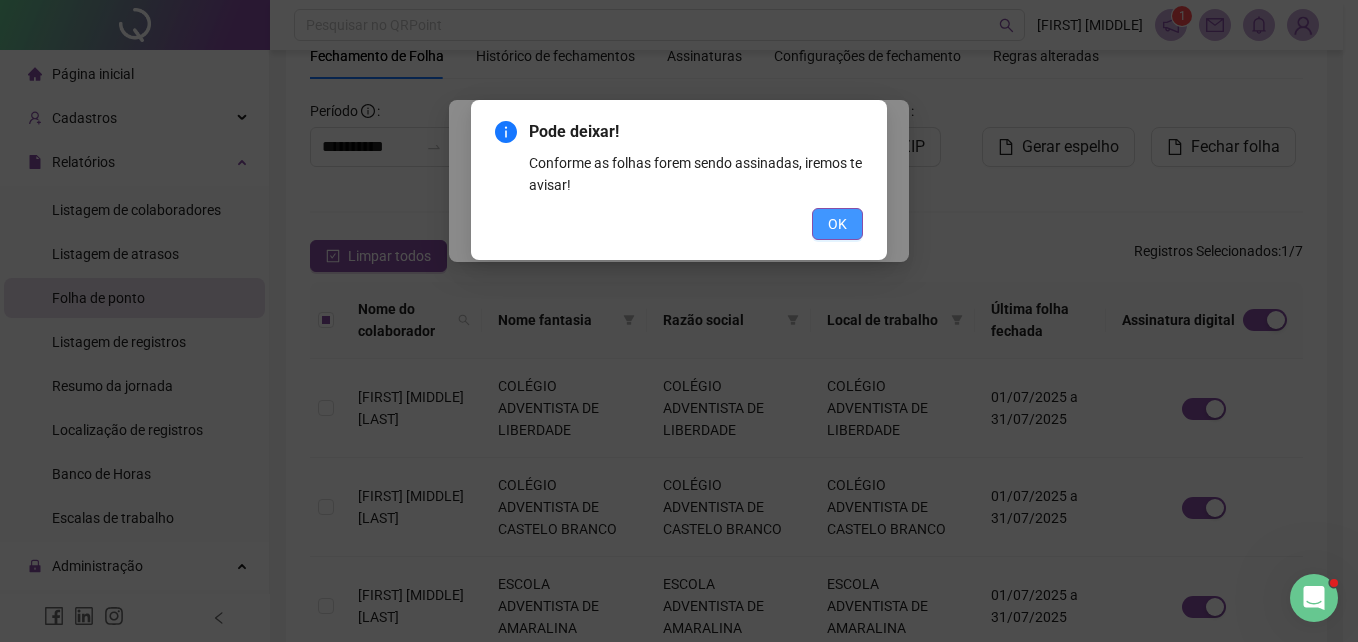click on "OK" at bounding box center [837, 224] 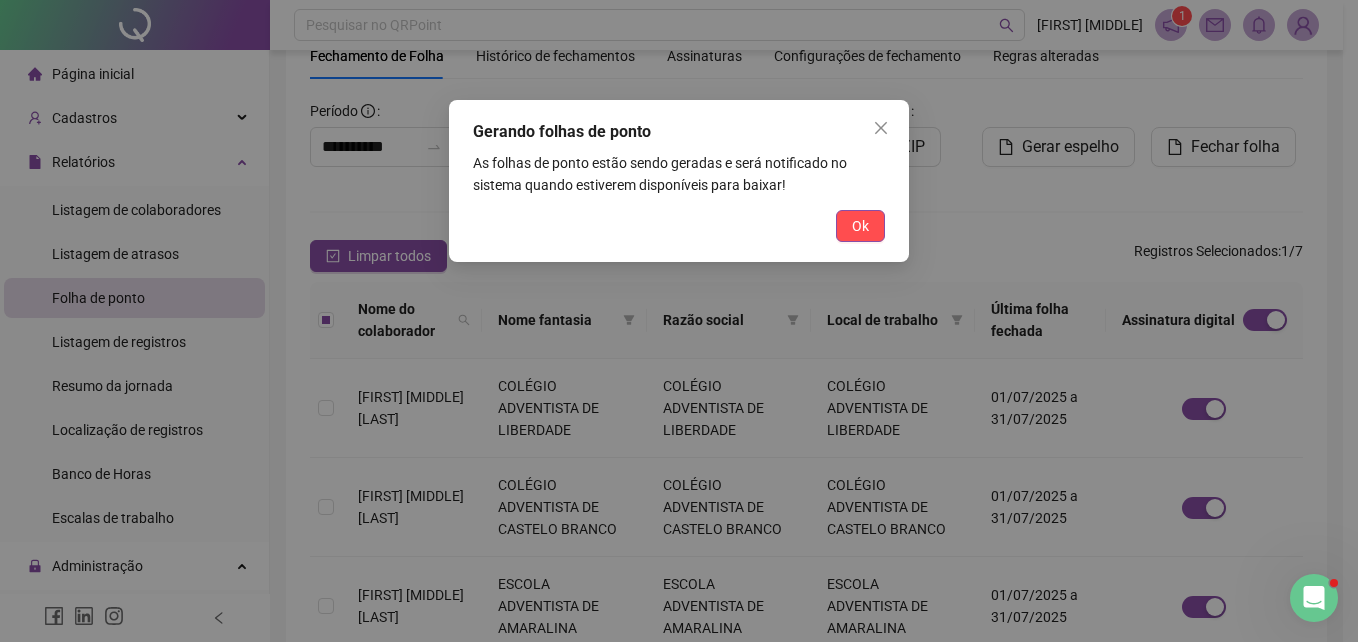 click on "Ok" at bounding box center [860, 226] 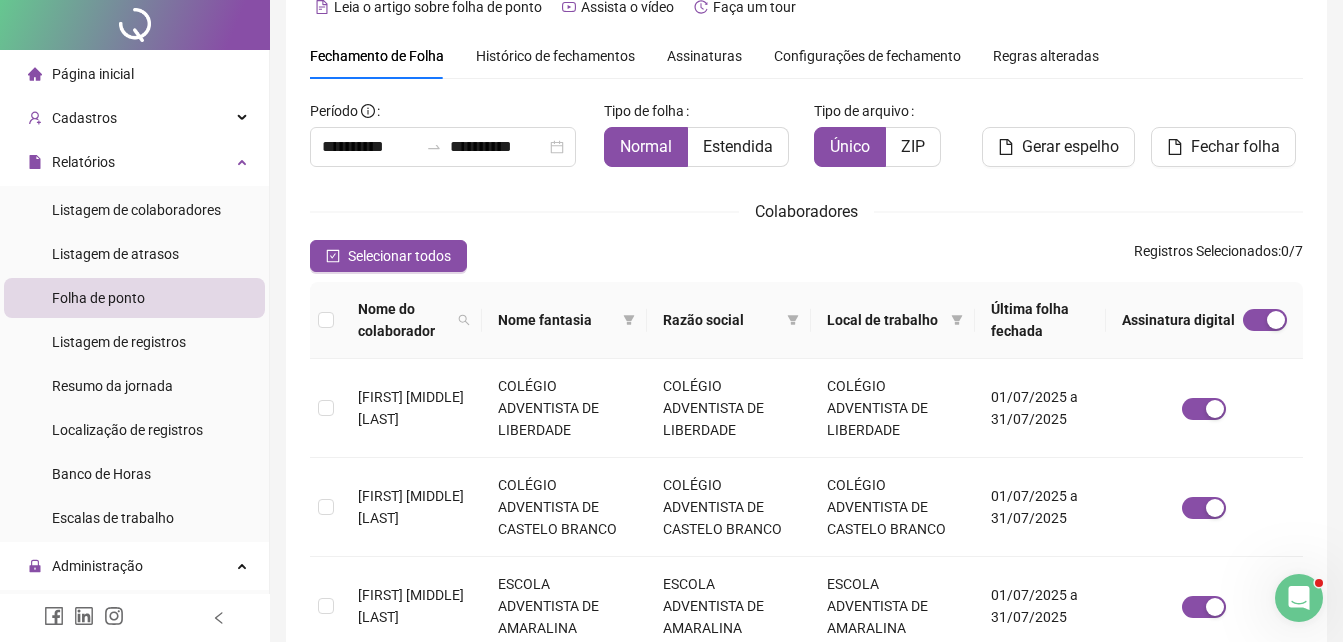 scroll, scrollTop: 0, scrollLeft: 0, axis: both 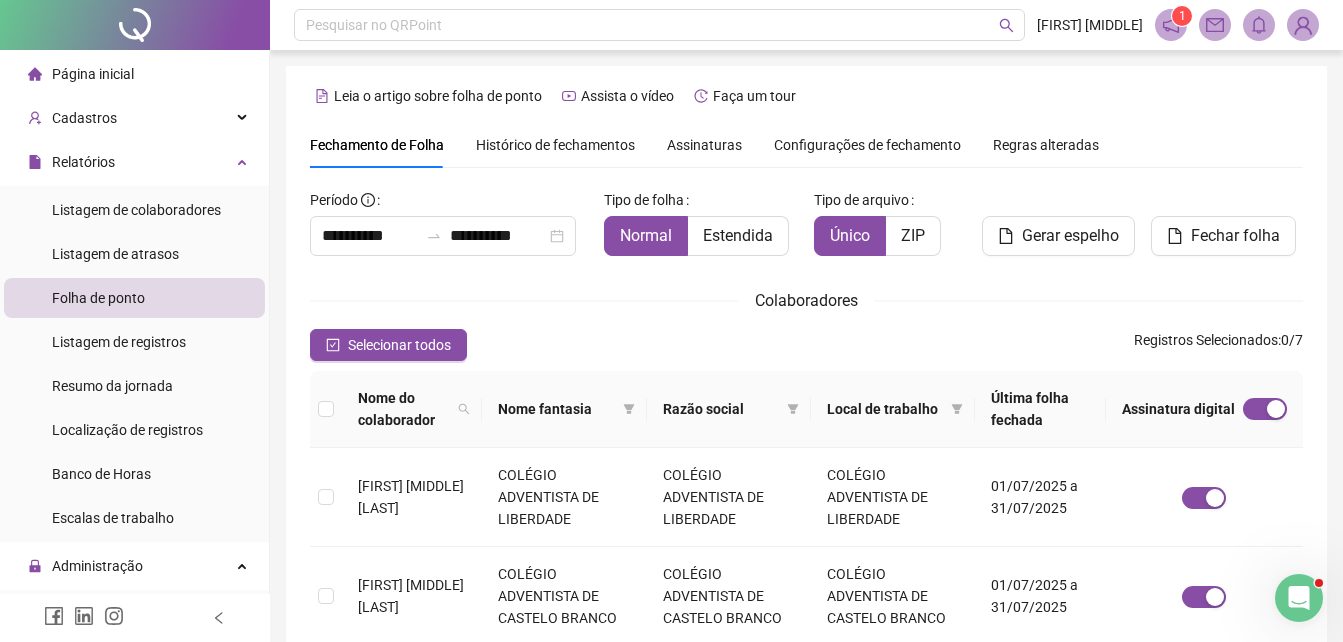 click on "Assinaturas" at bounding box center [704, 145] 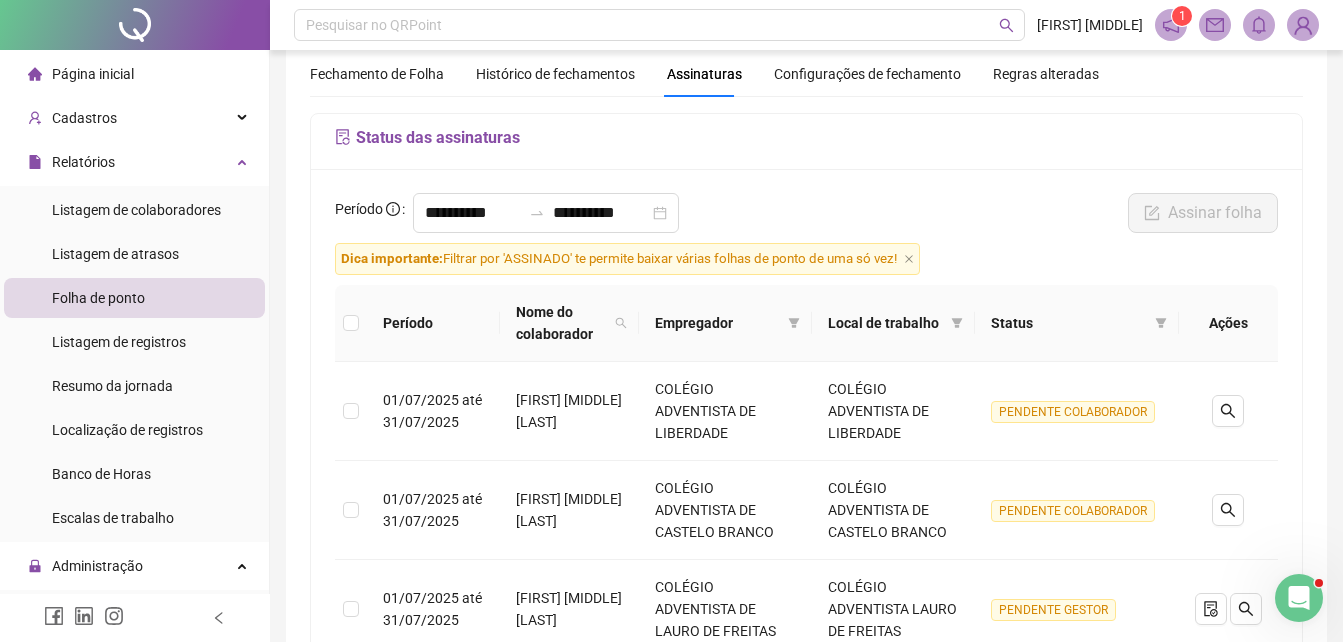 scroll, scrollTop: 0, scrollLeft: 0, axis: both 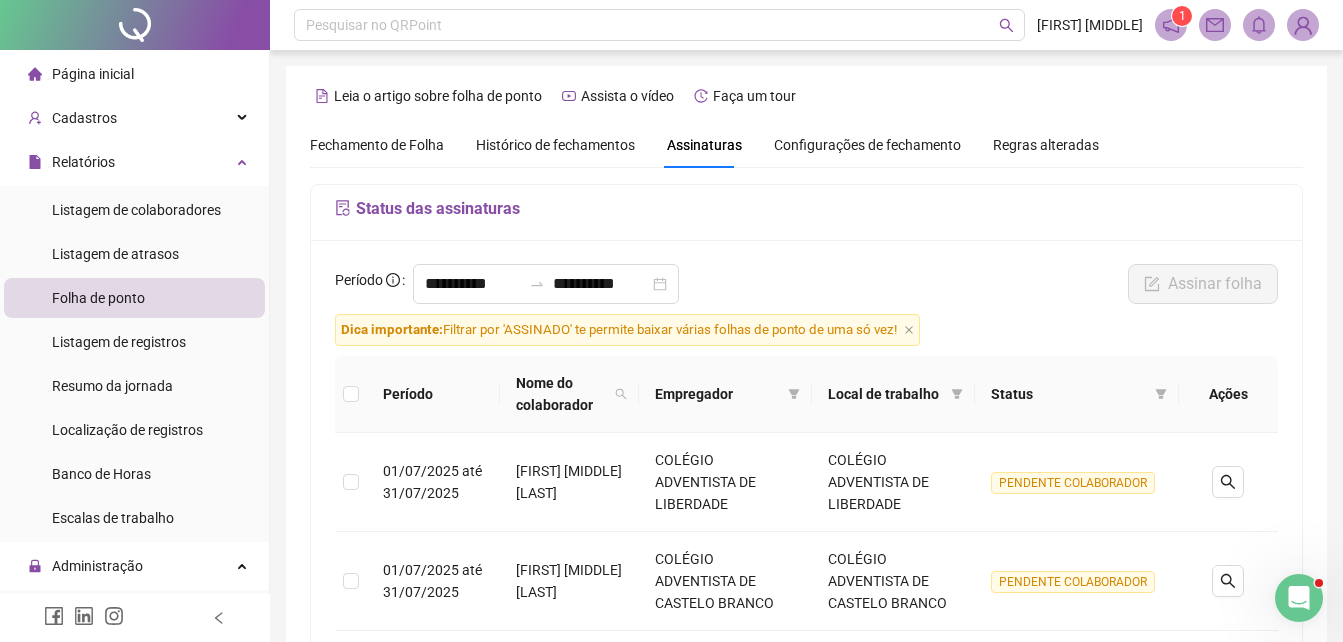 click on "Página inicial" at bounding box center [93, 74] 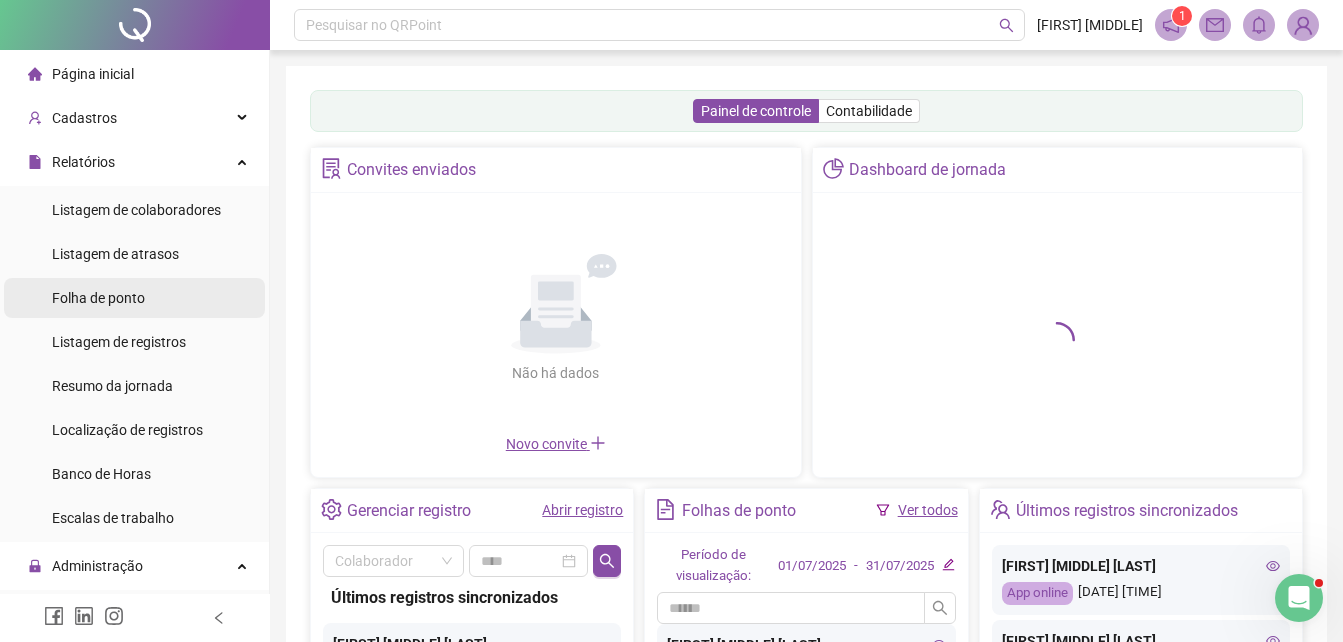 click on "Folha de ponto" at bounding box center [98, 298] 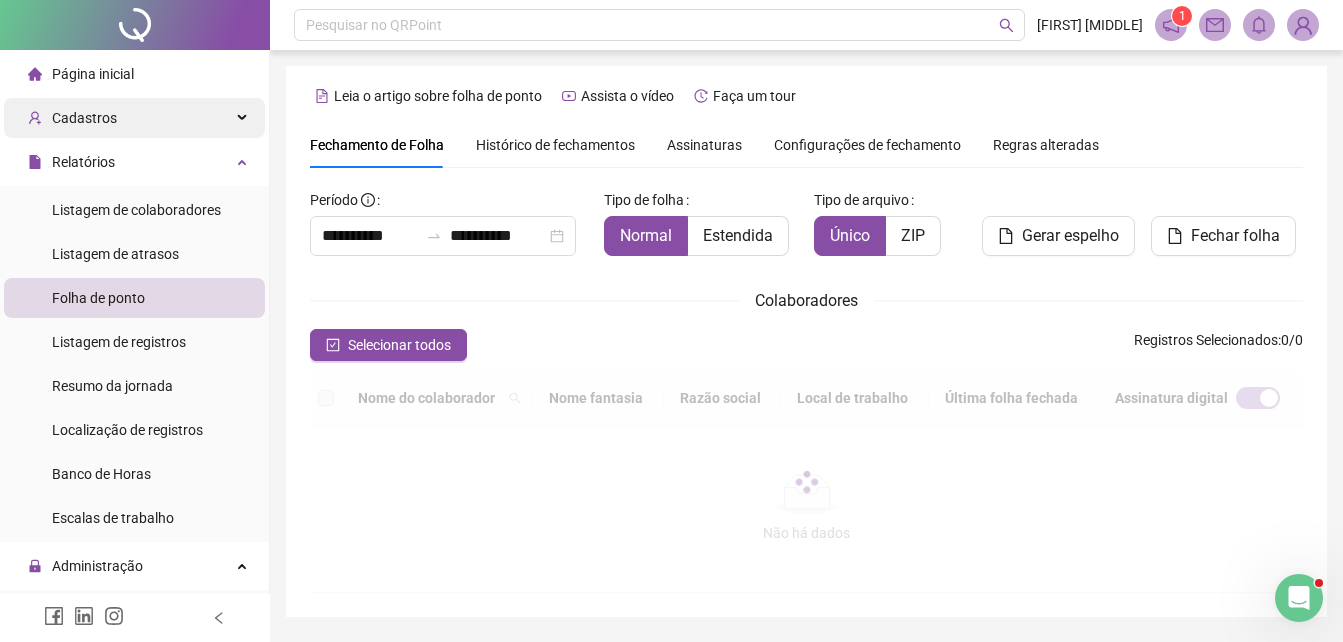 scroll, scrollTop: 89, scrollLeft: 0, axis: vertical 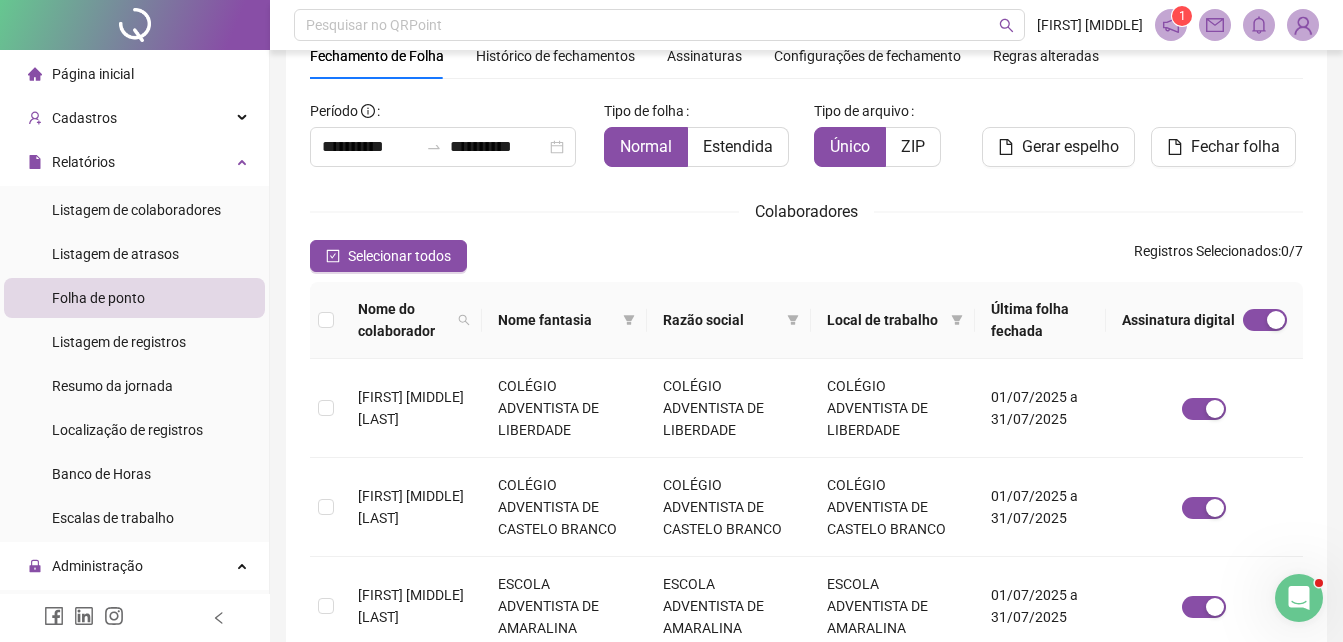 click on "Página inicial" at bounding box center [93, 74] 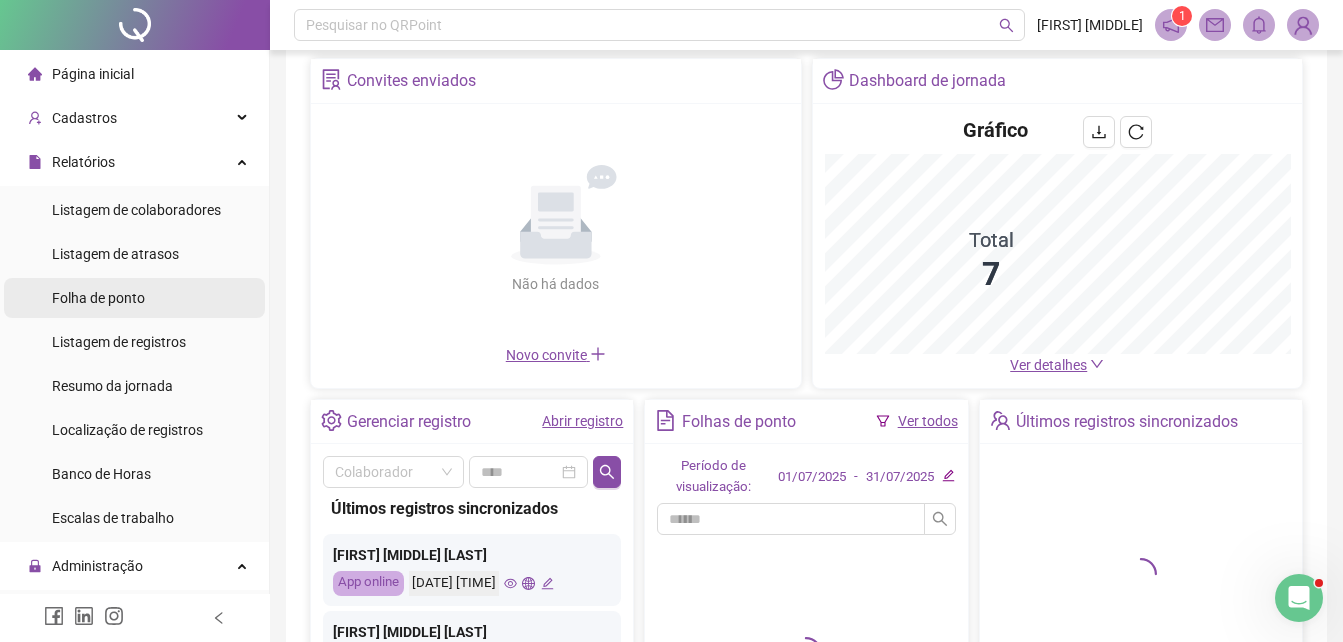 click on "Folha de ponto" at bounding box center [98, 298] 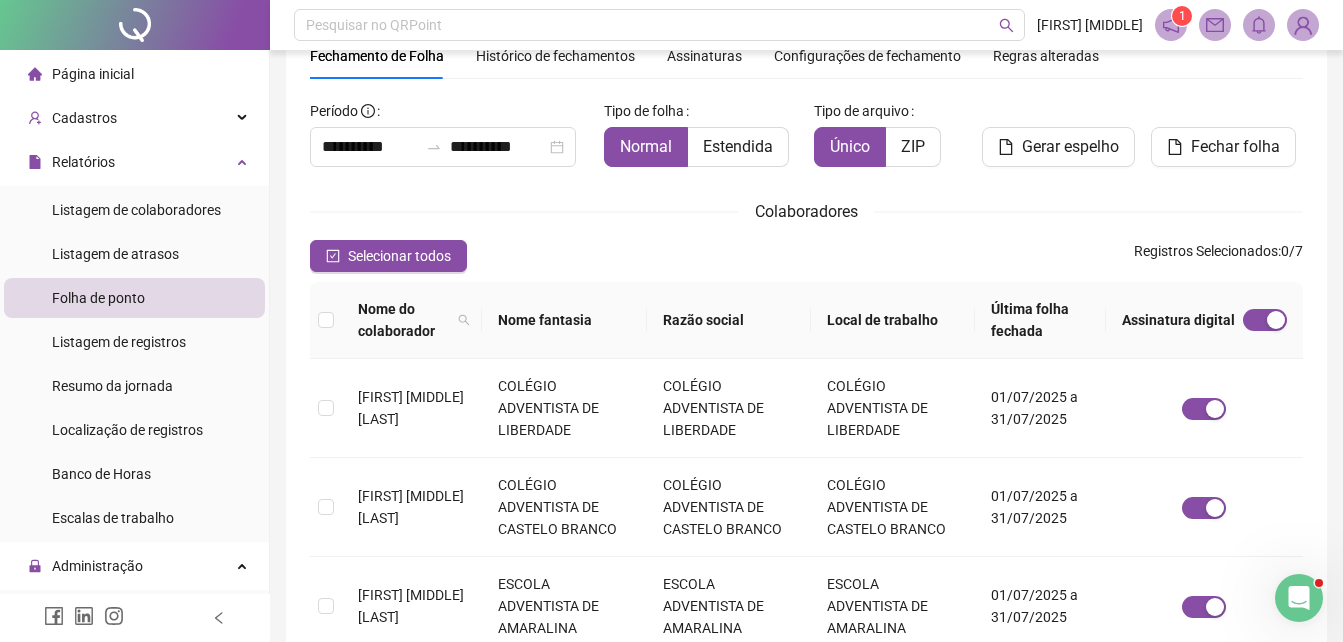 click on "Assinaturas" at bounding box center (704, 56) 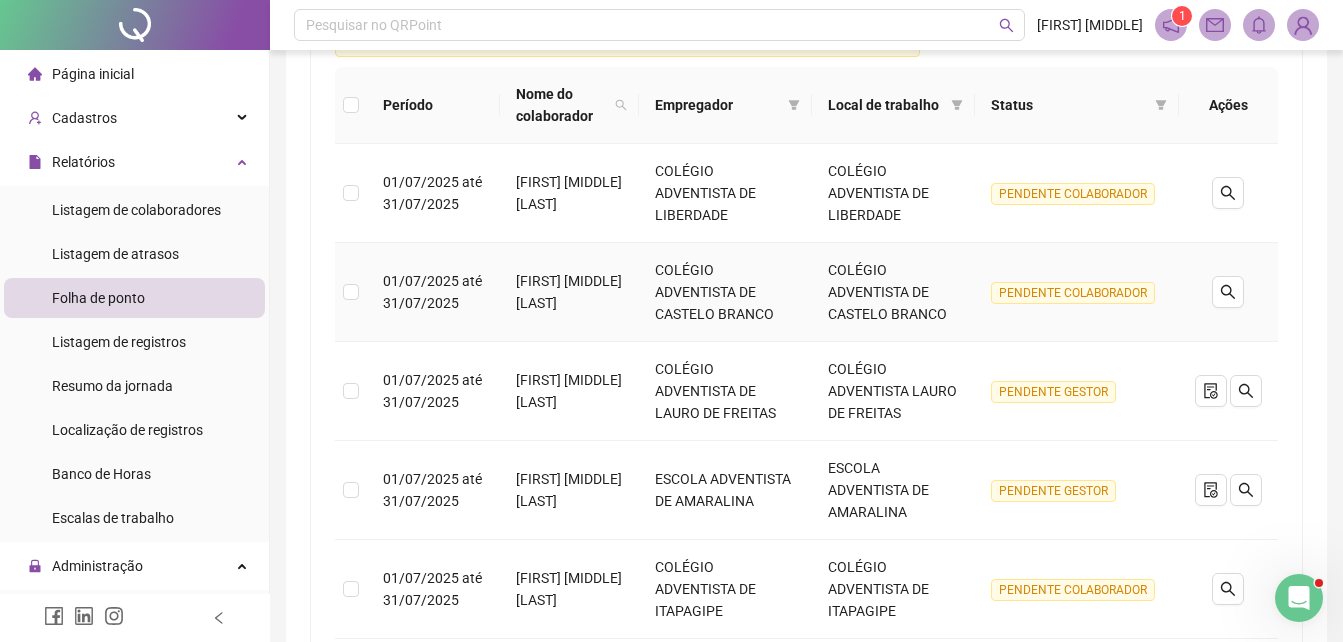 scroll, scrollTop: 389, scrollLeft: 0, axis: vertical 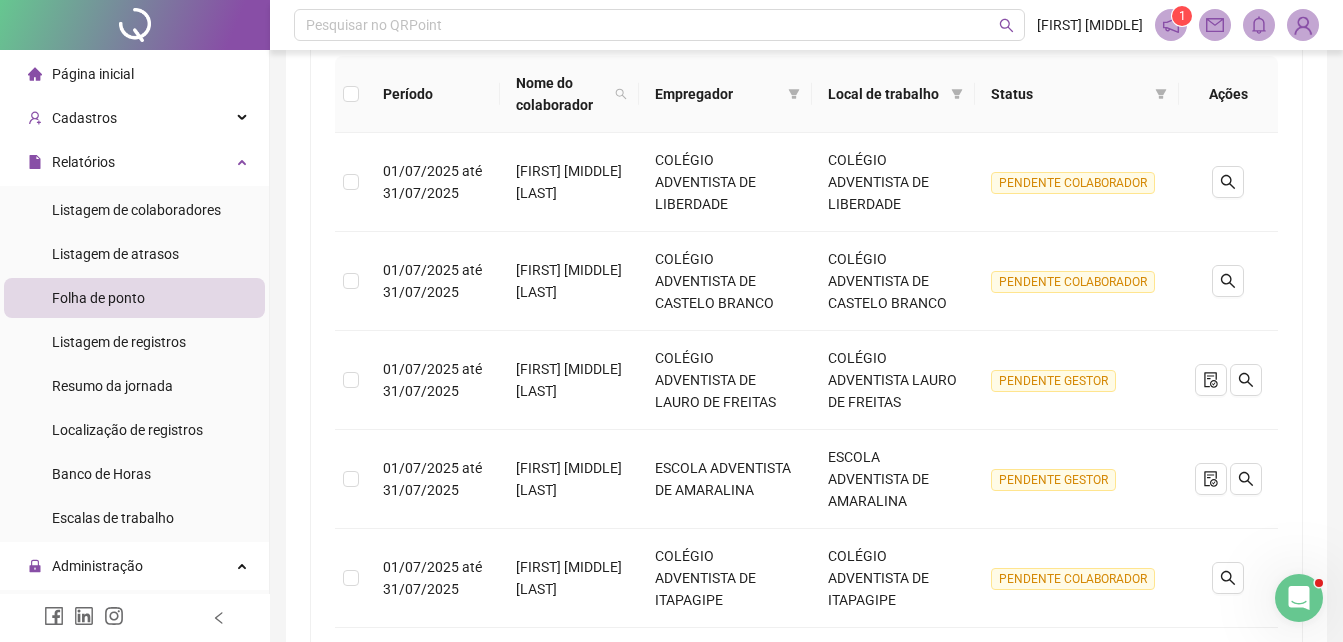 click at bounding box center [1303, 25] 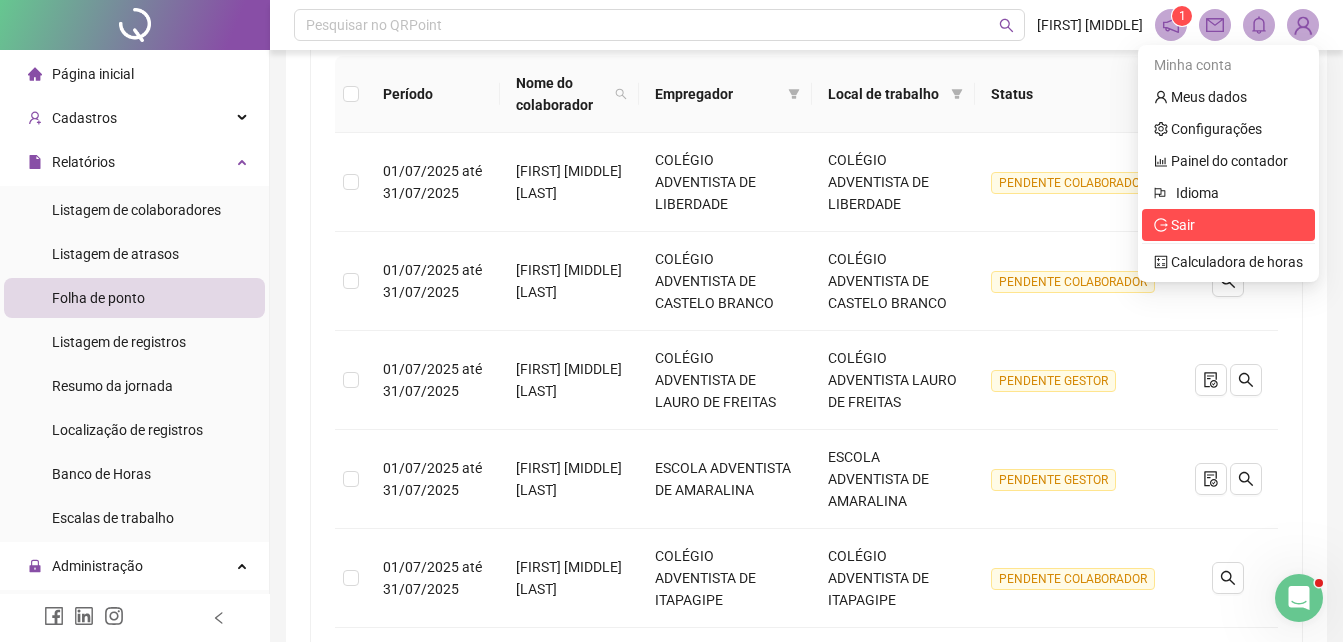 click on "Sair" at bounding box center (1183, 225) 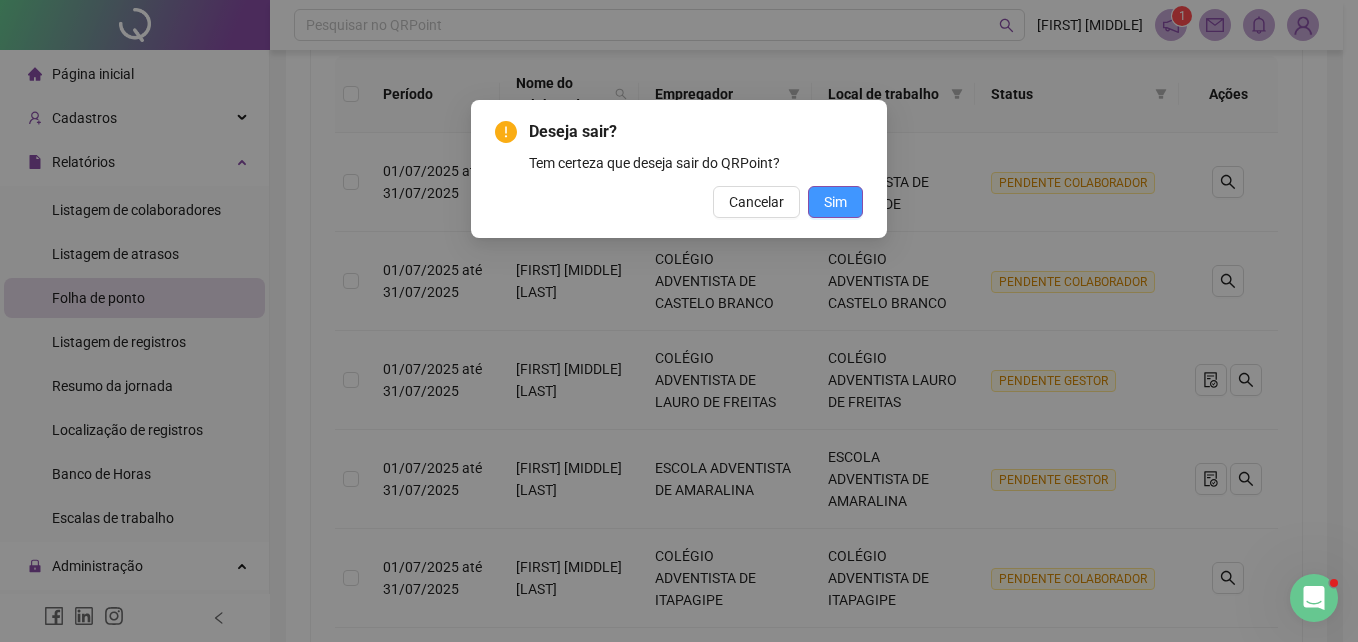 click on "Sim" at bounding box center [835, 202] 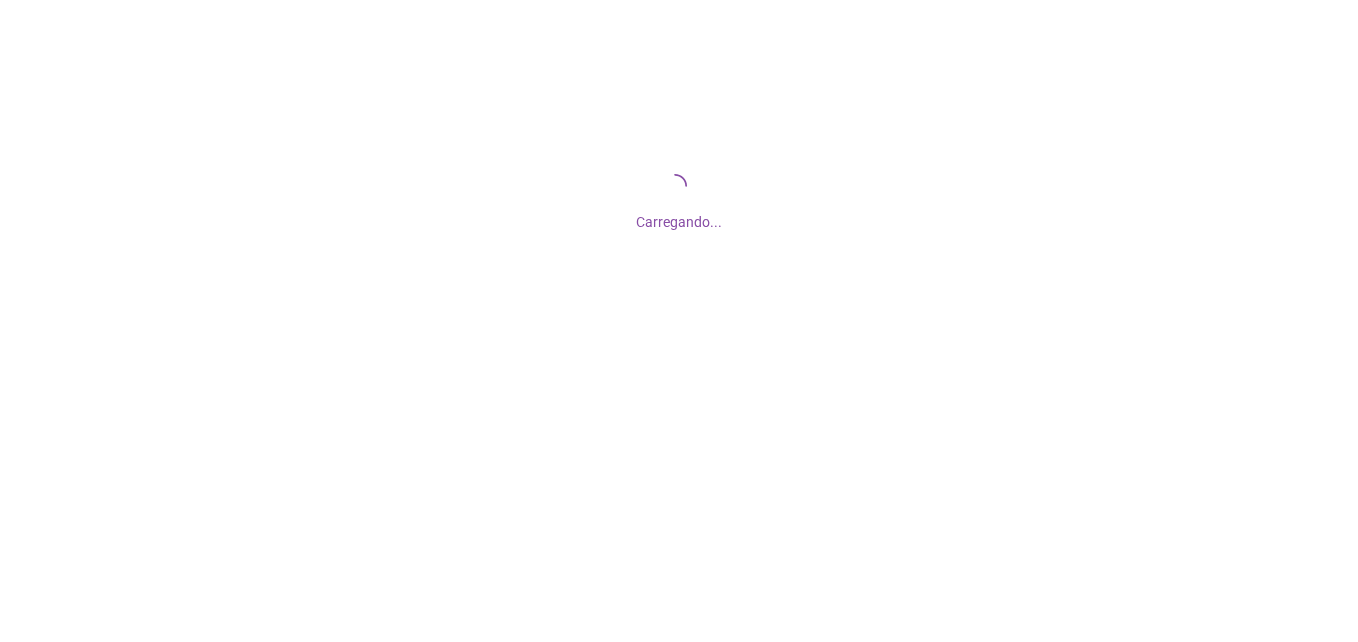 scroll, scrollTop: 0, scrollLeft: 0, axis: both 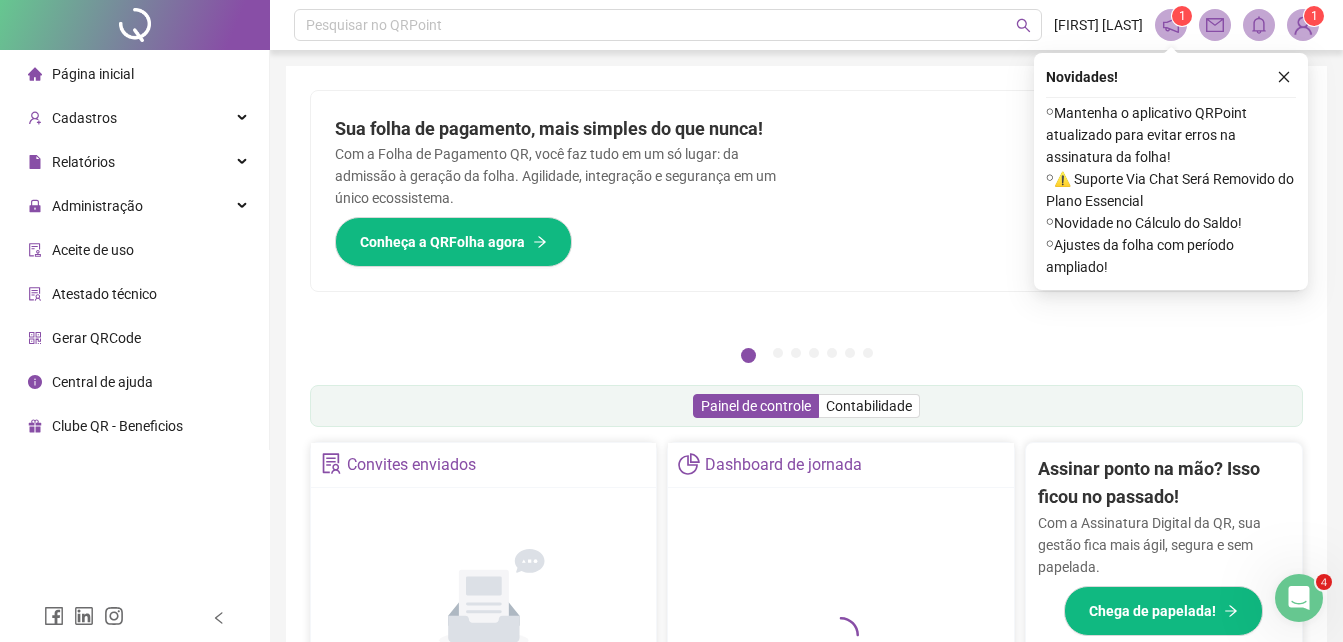 click at bounding box center (1284, 77) 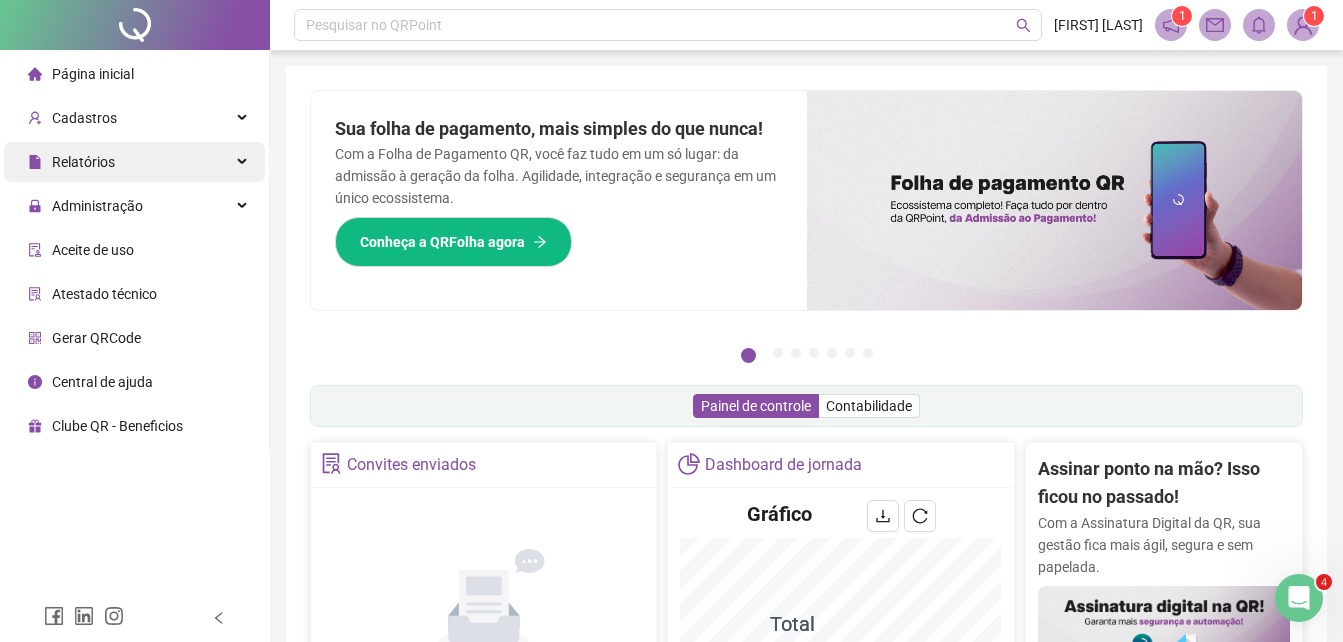 click on "Relatórios" at bounding box center [83, 162] 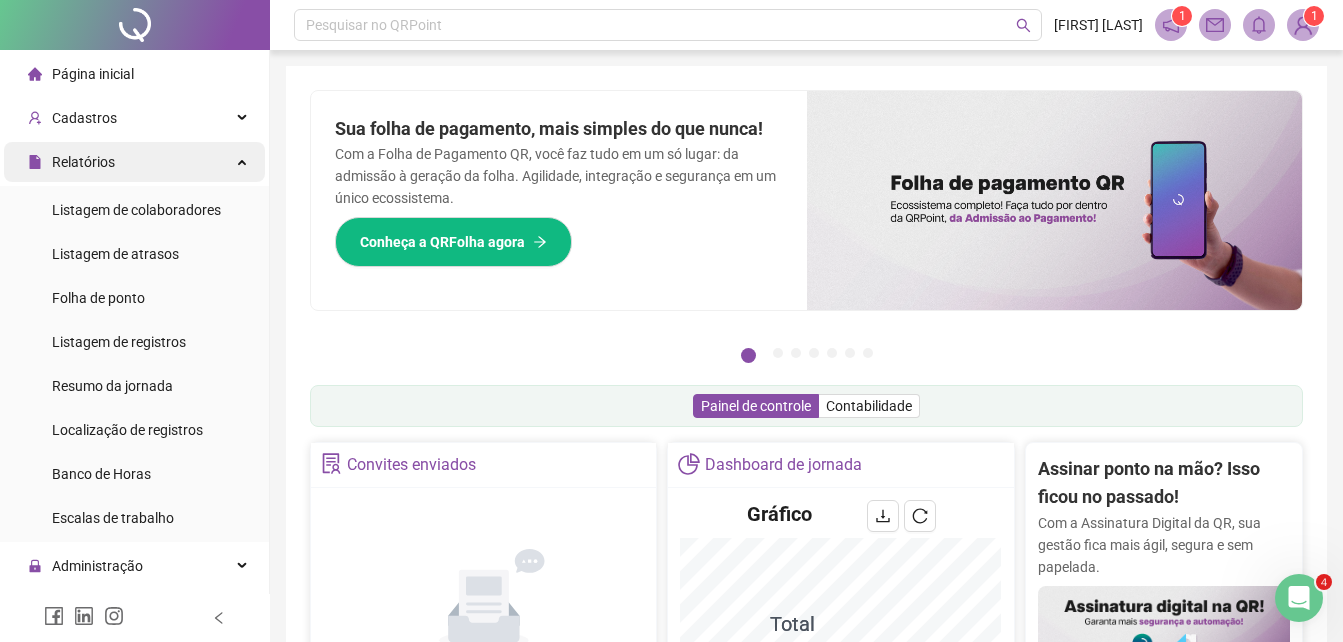 click on "Relatórios" at bounding box center [83, 162] 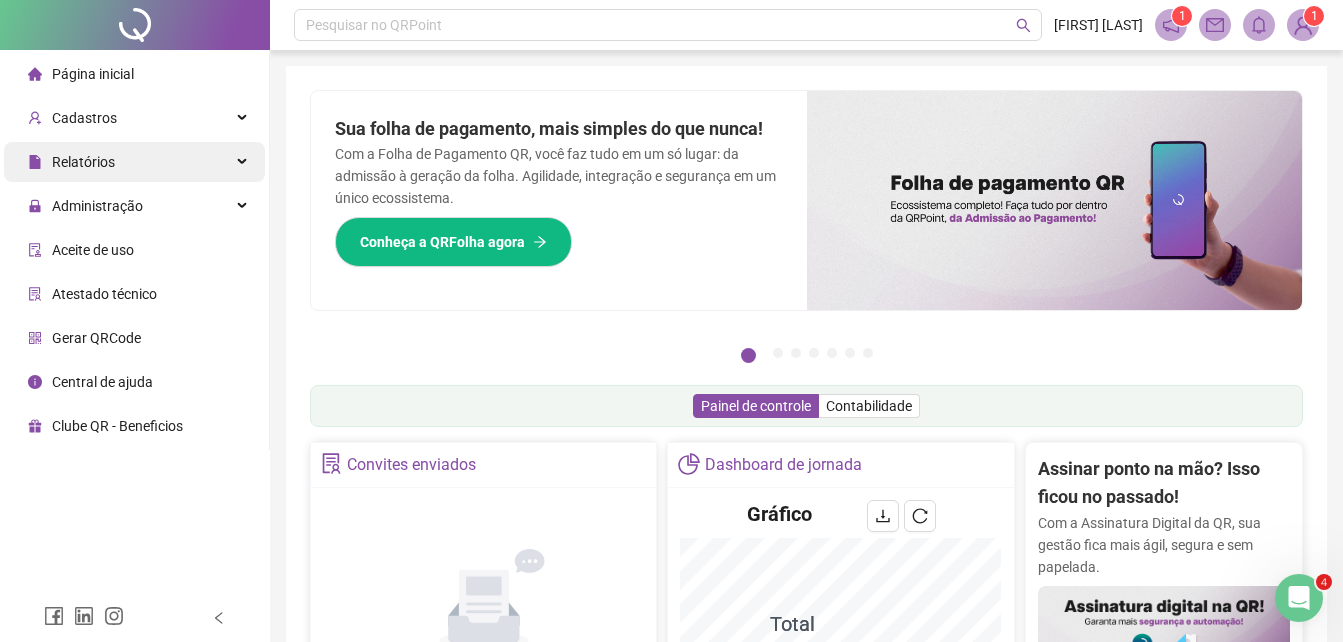click on "Relatórios" at bounding box center [83, 162] 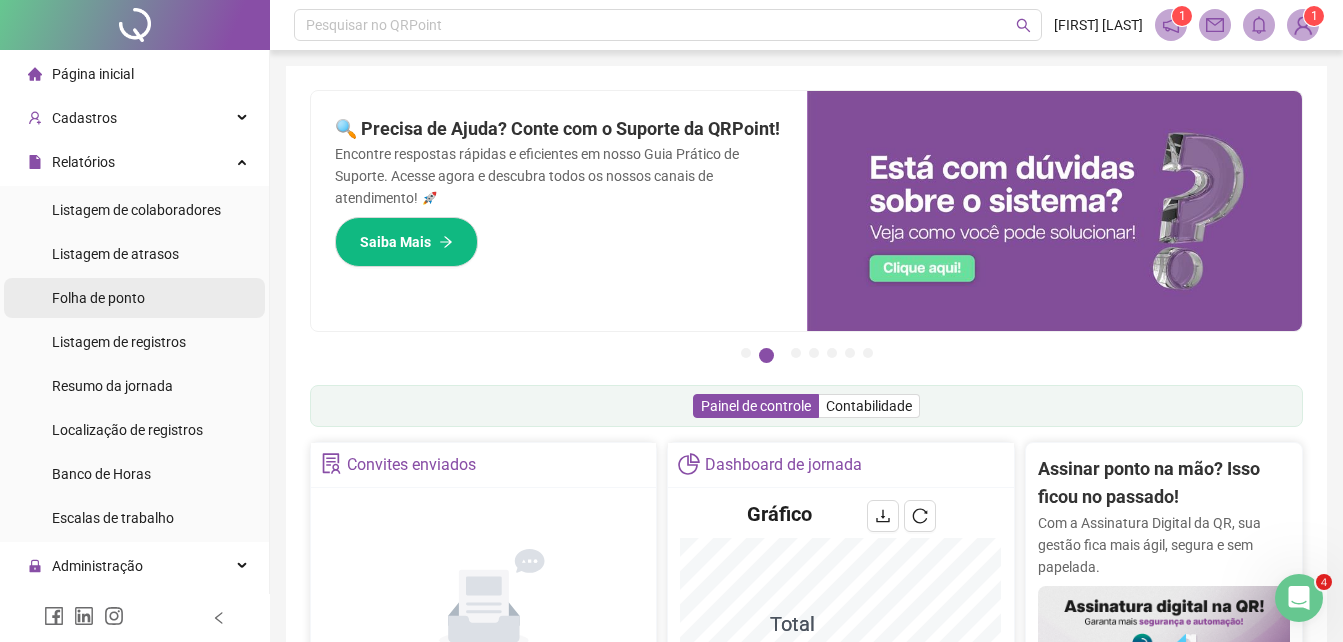 click on "Folha de ponto" at bounding box center [98, 298] 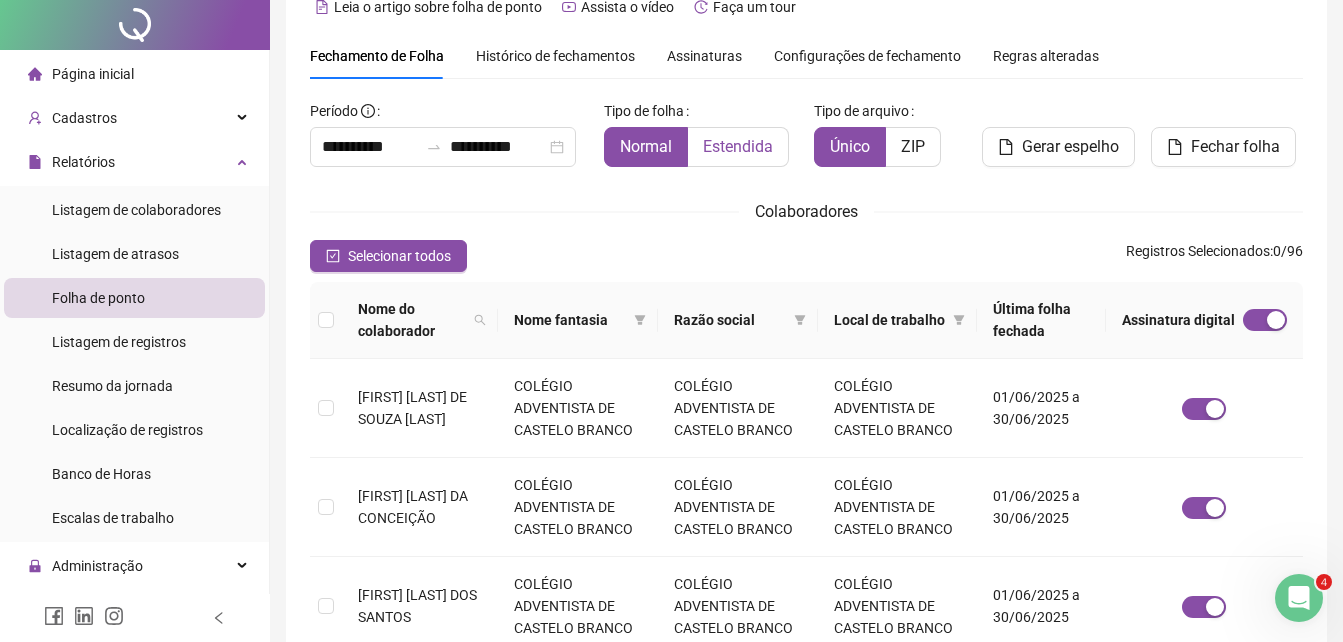 scroll, scrollTop: 0, scrollLeft: 0, axis: both 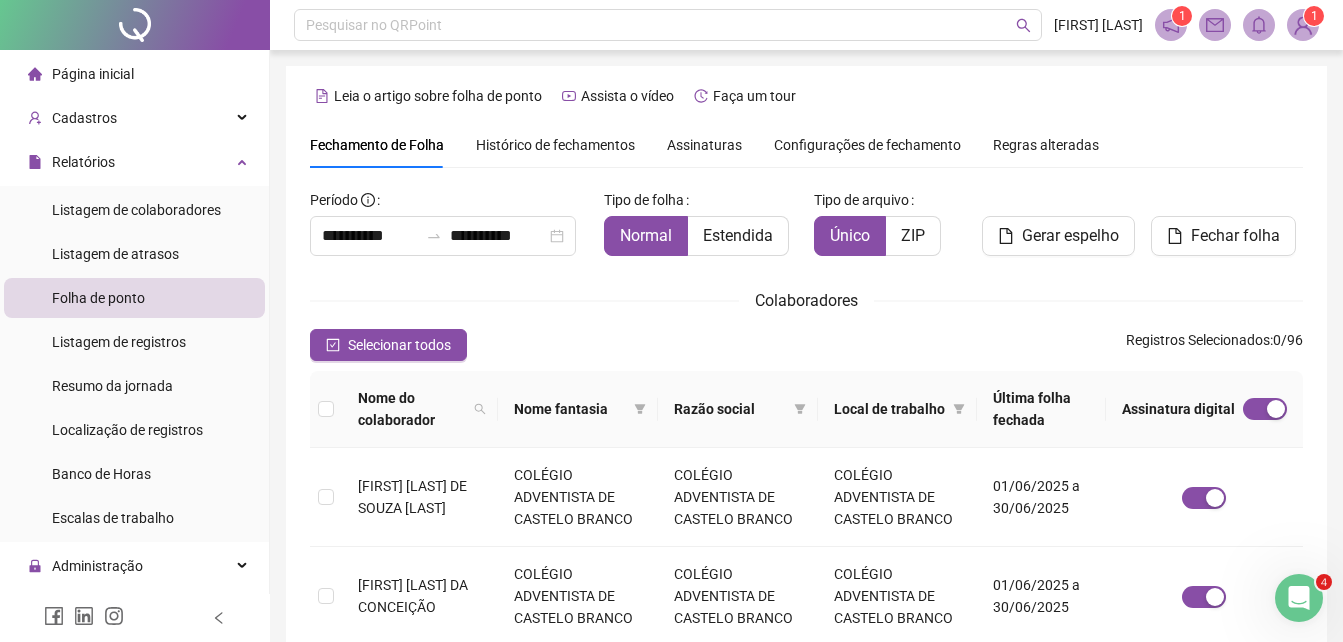 click on "Assinaturas" at bounding box center [704, 145] 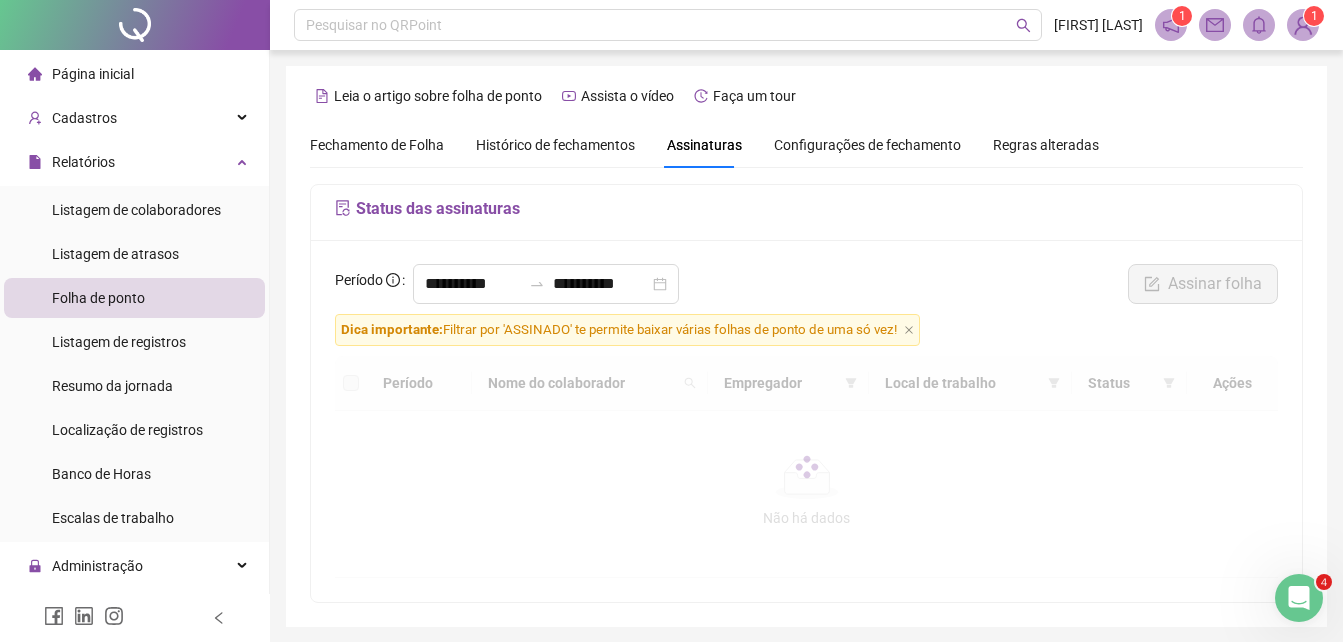 scroll, scrollTop: 71, scrollLeft: 0, axis: vertical 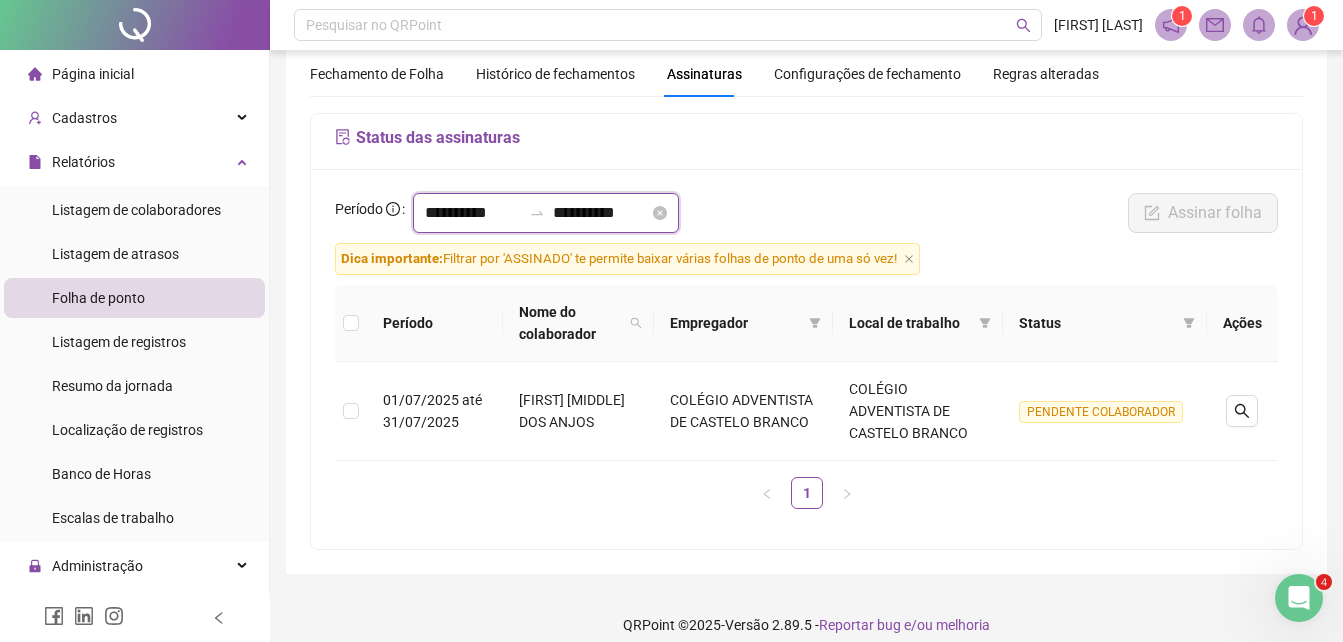 click on "**********" at bounding box center [473, 213] 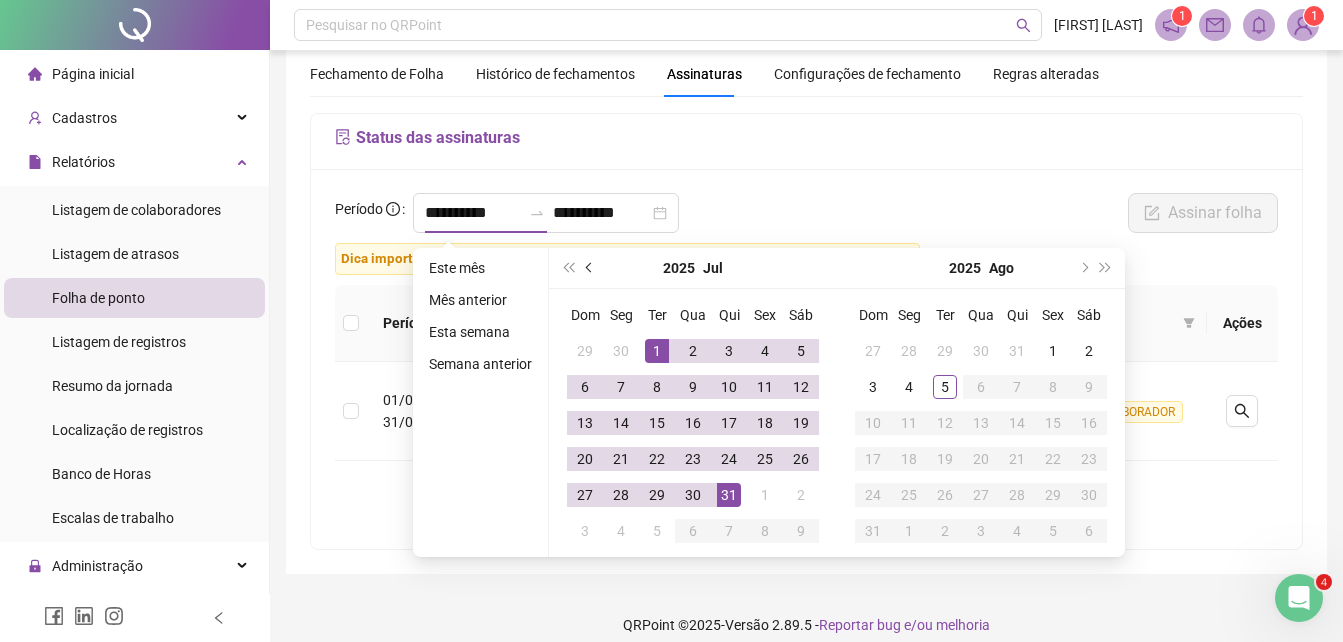 click at bounding box center (591, 268) 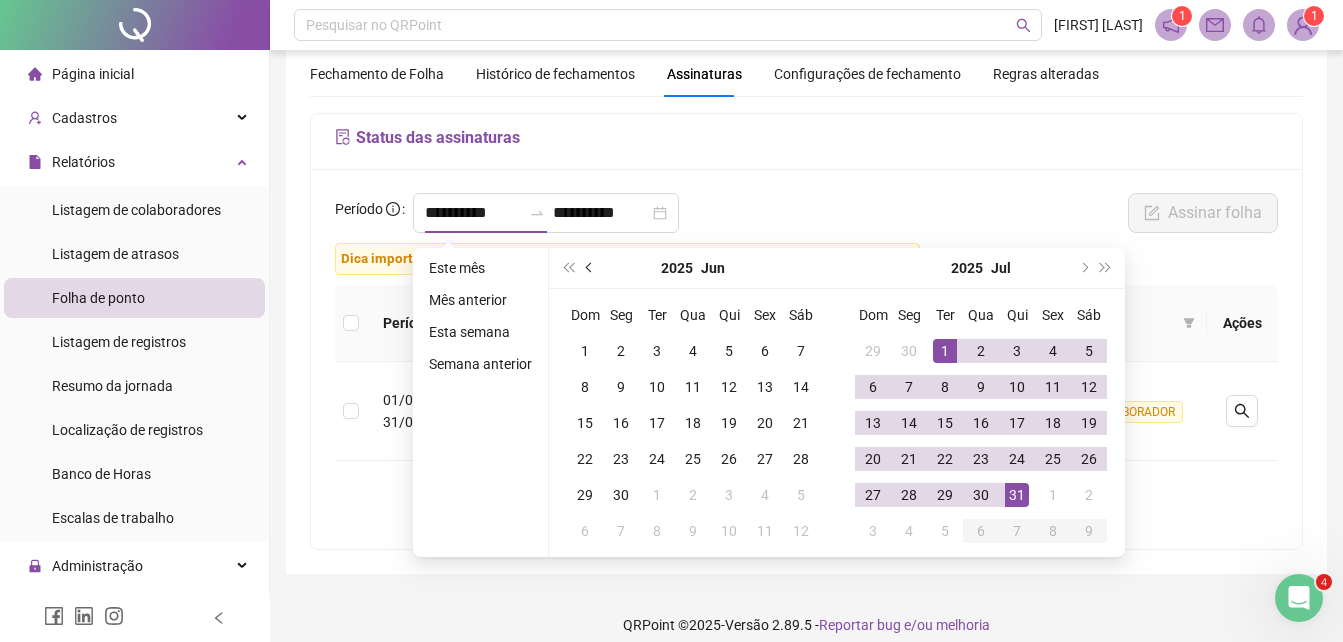 click at bounding box center (591, 268) 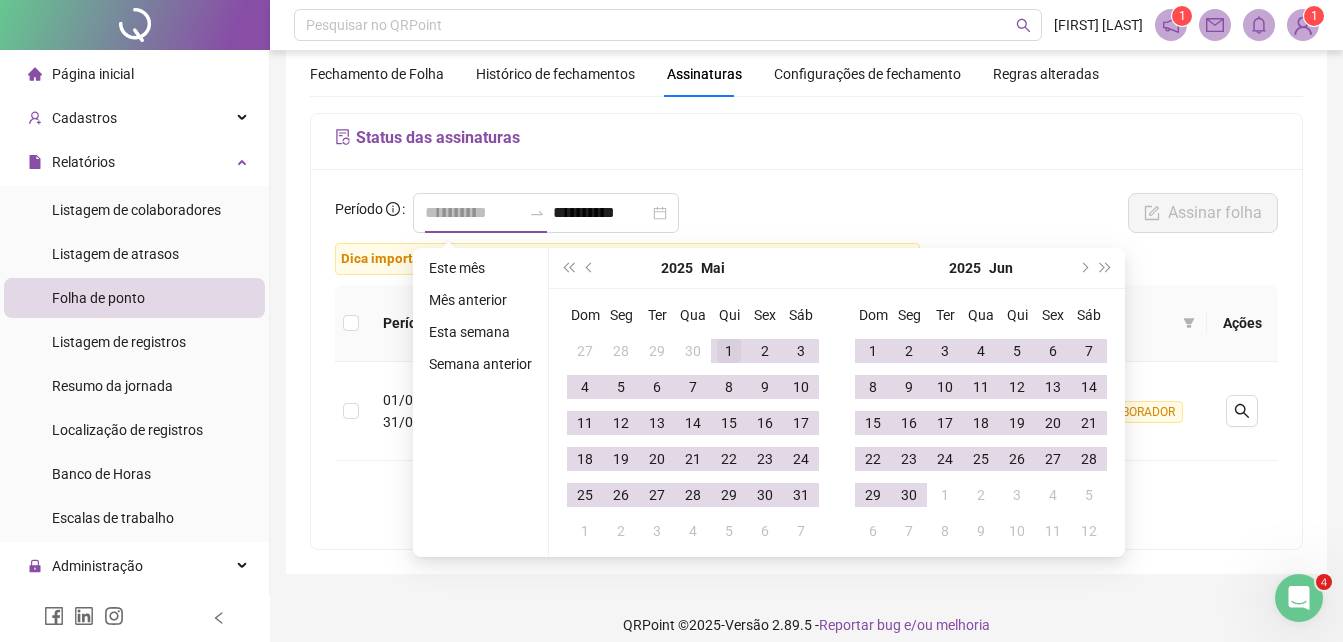 type on "**********" 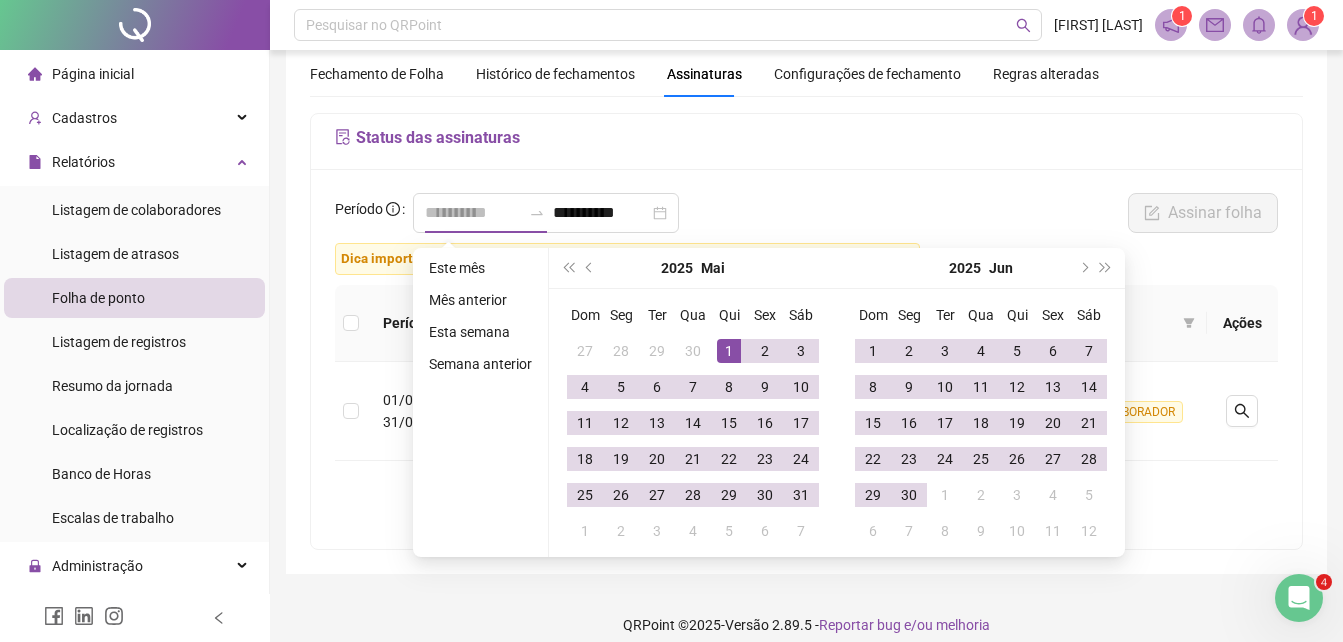 click on "1" at bounding box center (729, 351) 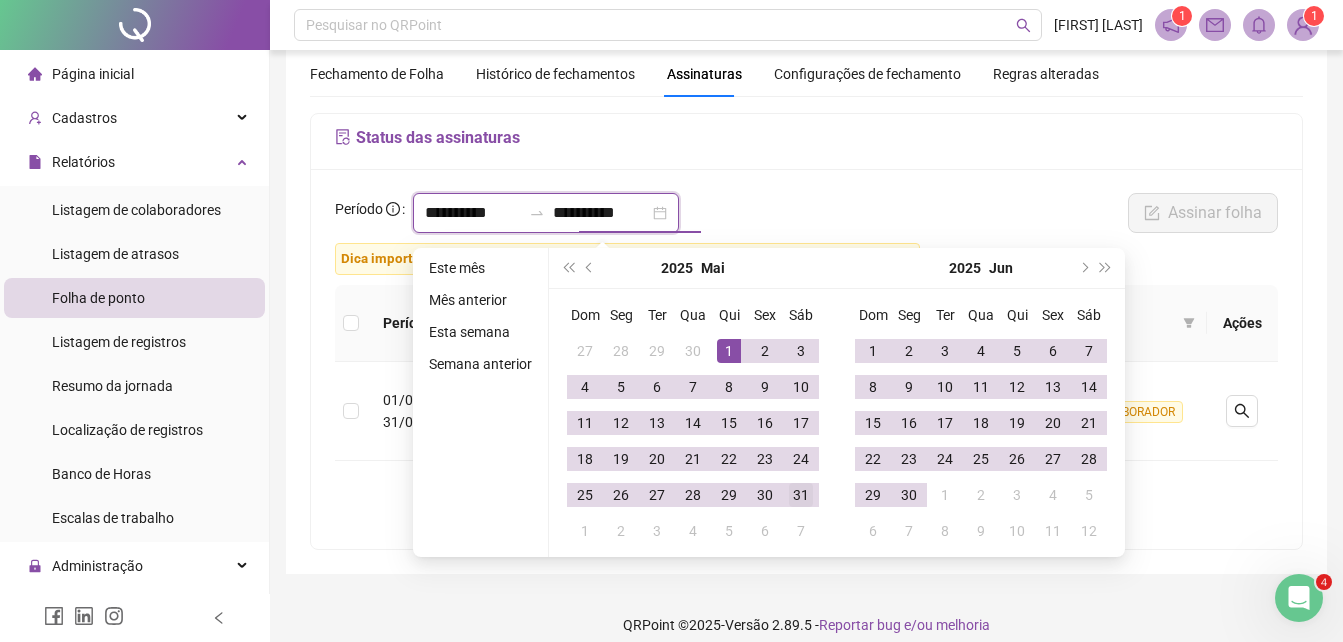 type on "**********" 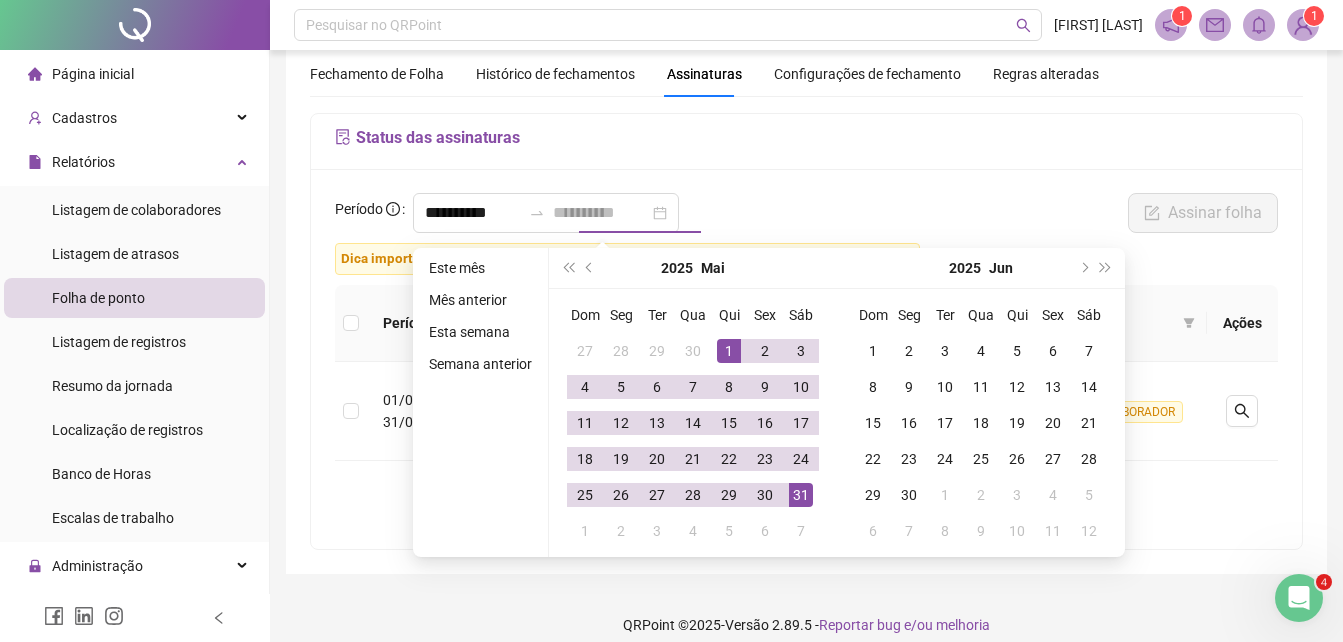 click on "31" at bounding box center (801, 495) 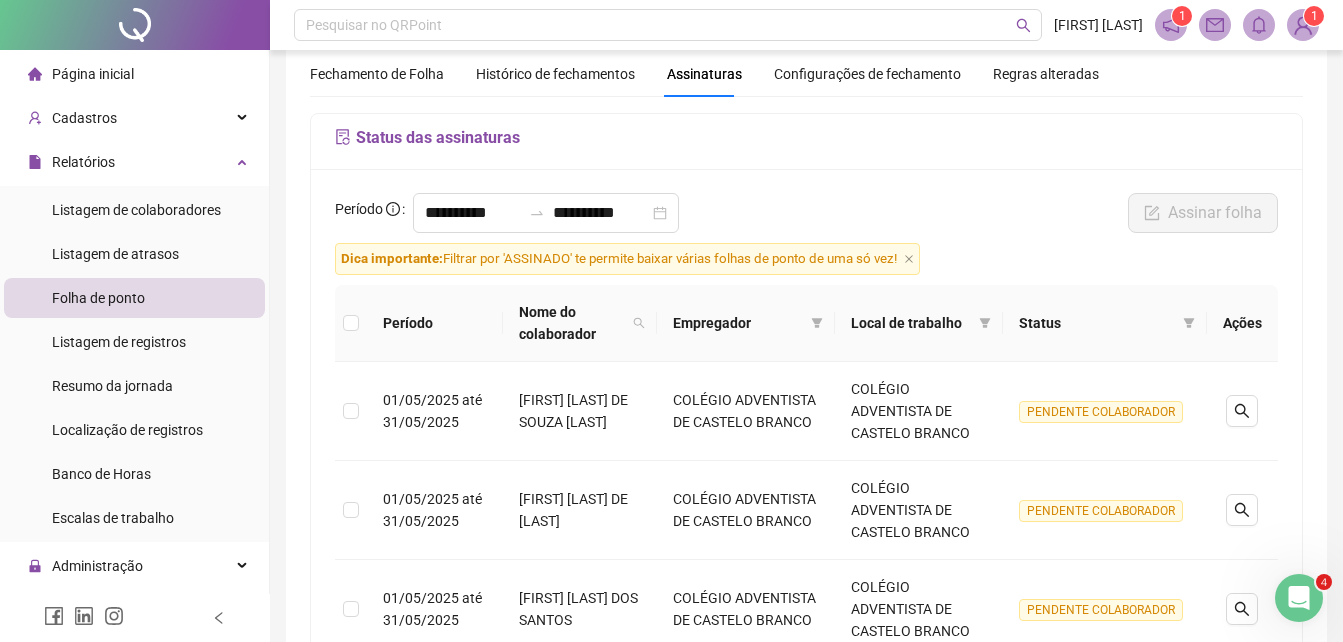 scroll, scrollTop: 287, scrollLeft: 0, axis: vertical 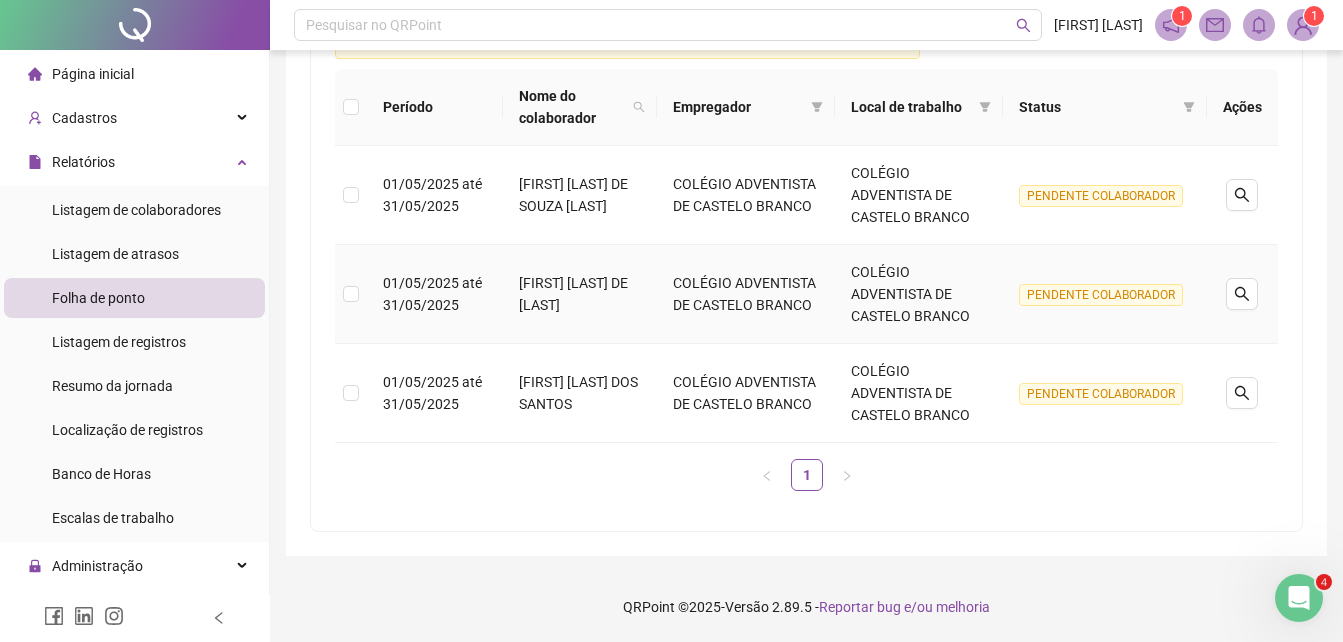 drag, startPoint x: 1124, startPoint y: 290, endPoint x: 463, endPoint y: 490, distance: 690.59467 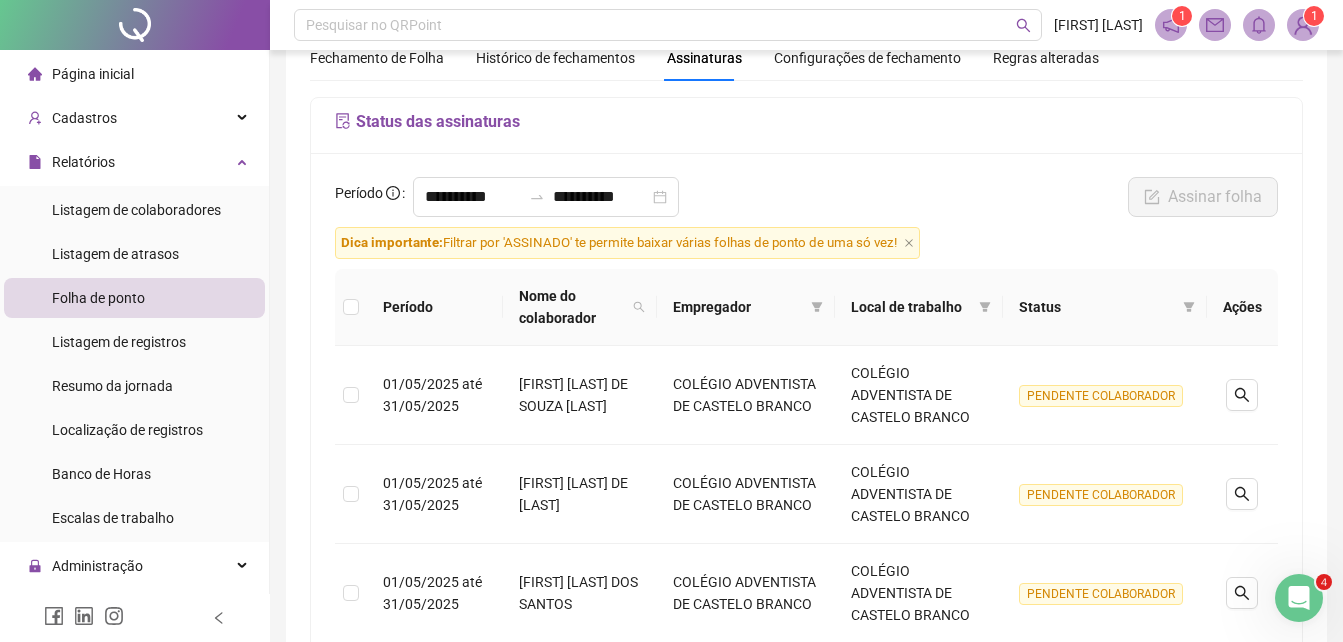 scroll, scrollTop: 0, scrollLeft: 0, axis: both 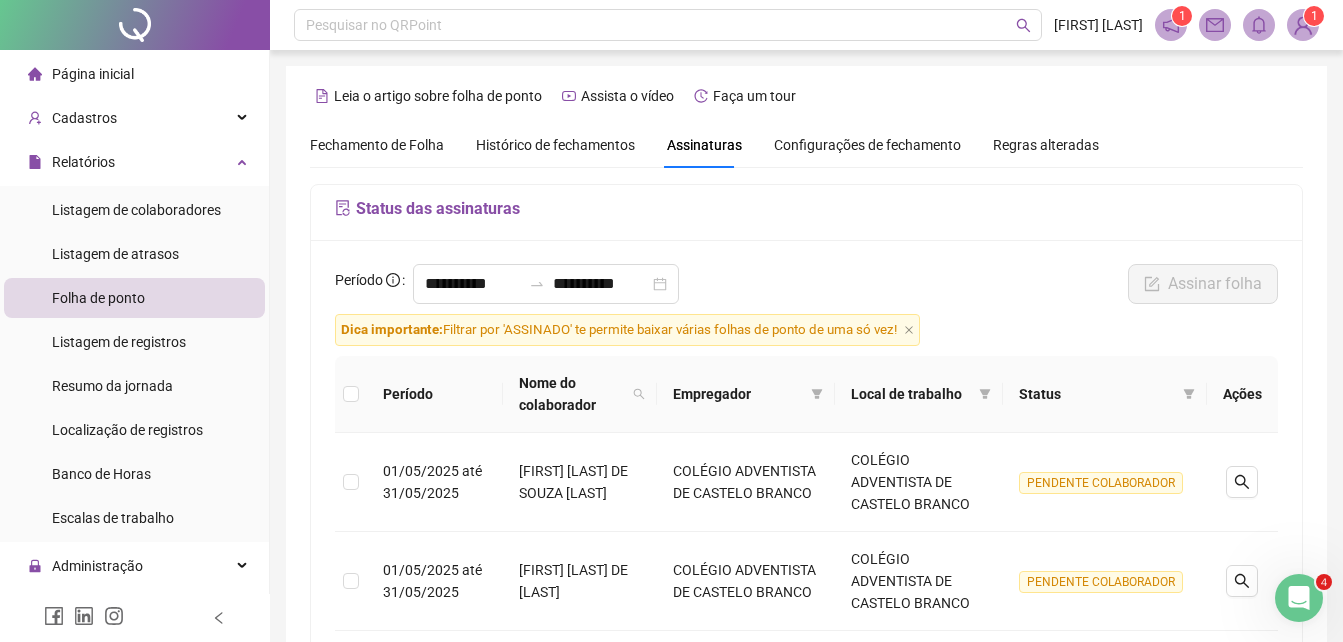 click on "Configurações de fechamento" at bounding box center [867, 145] 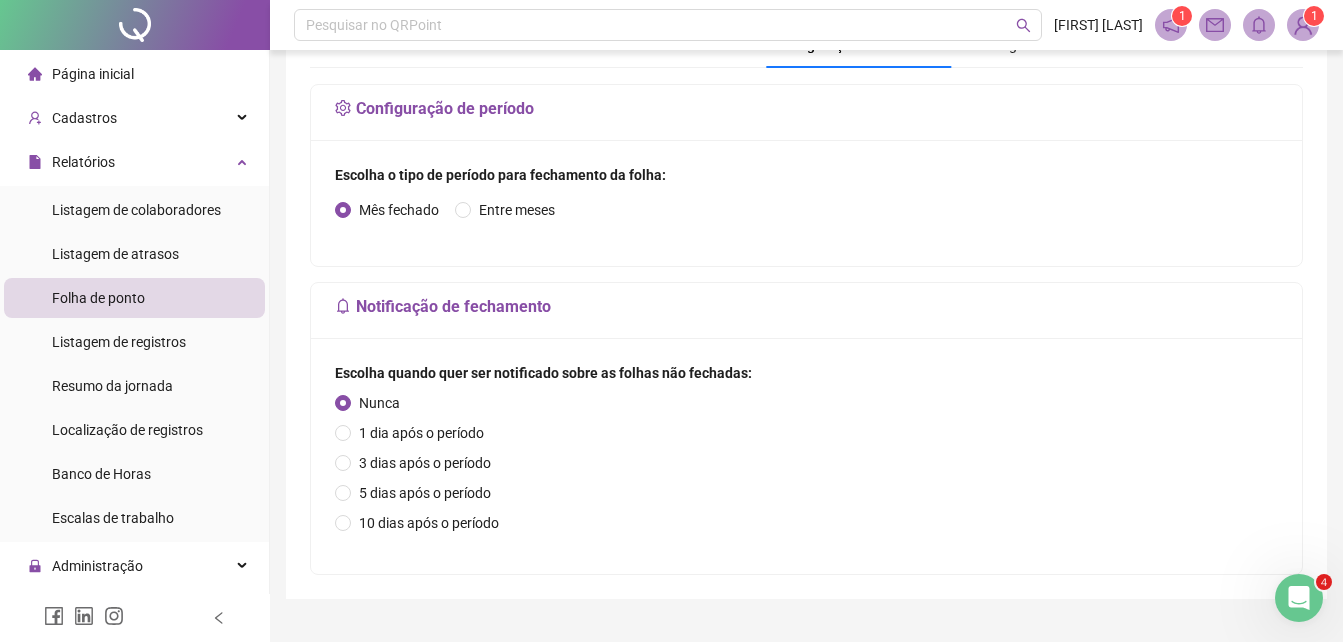 scroll, scrollTop: 0, scrollLeft: 0, axis: both 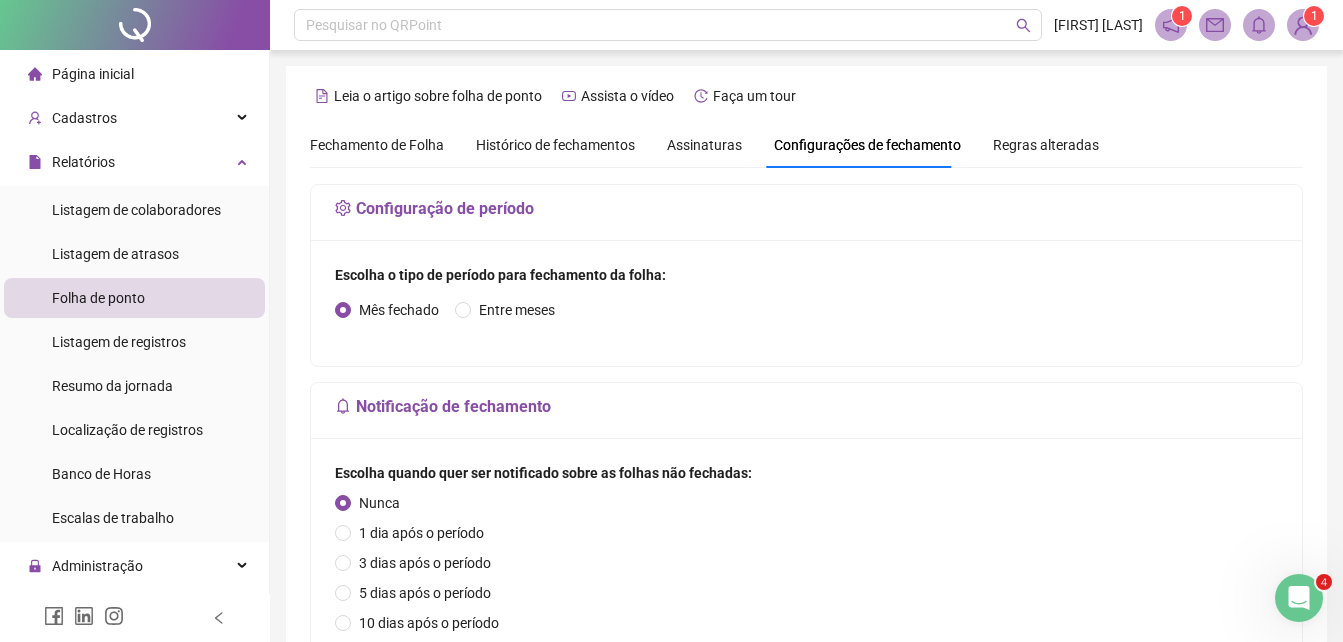 click on "Assinaturas" at bounding box center [704, 145] 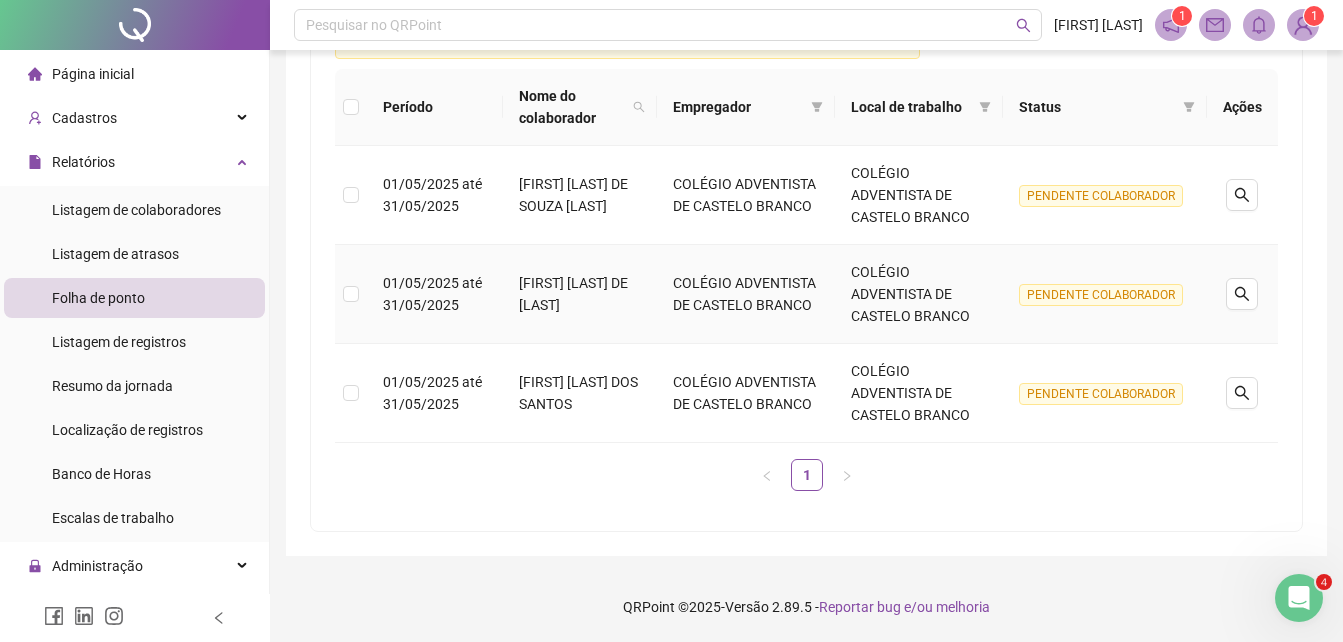 scroll, scrollTop: 0, scrollLeft: 0, axis: both 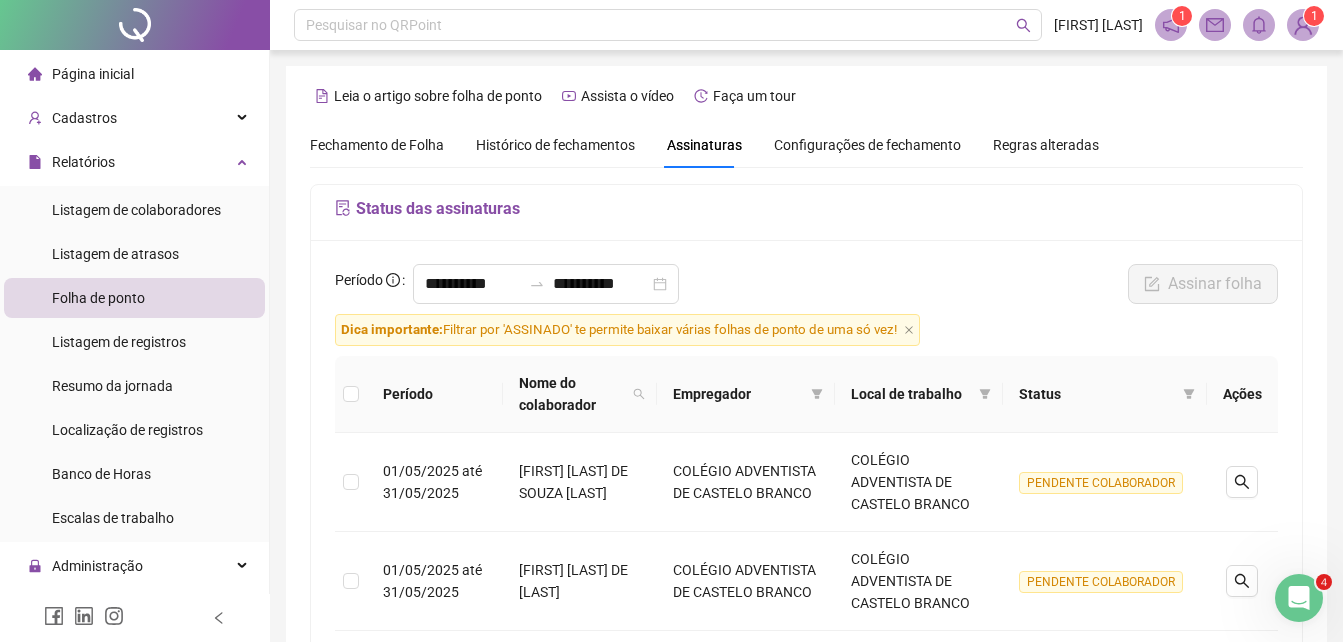 click at bounding box center [1303, 25] 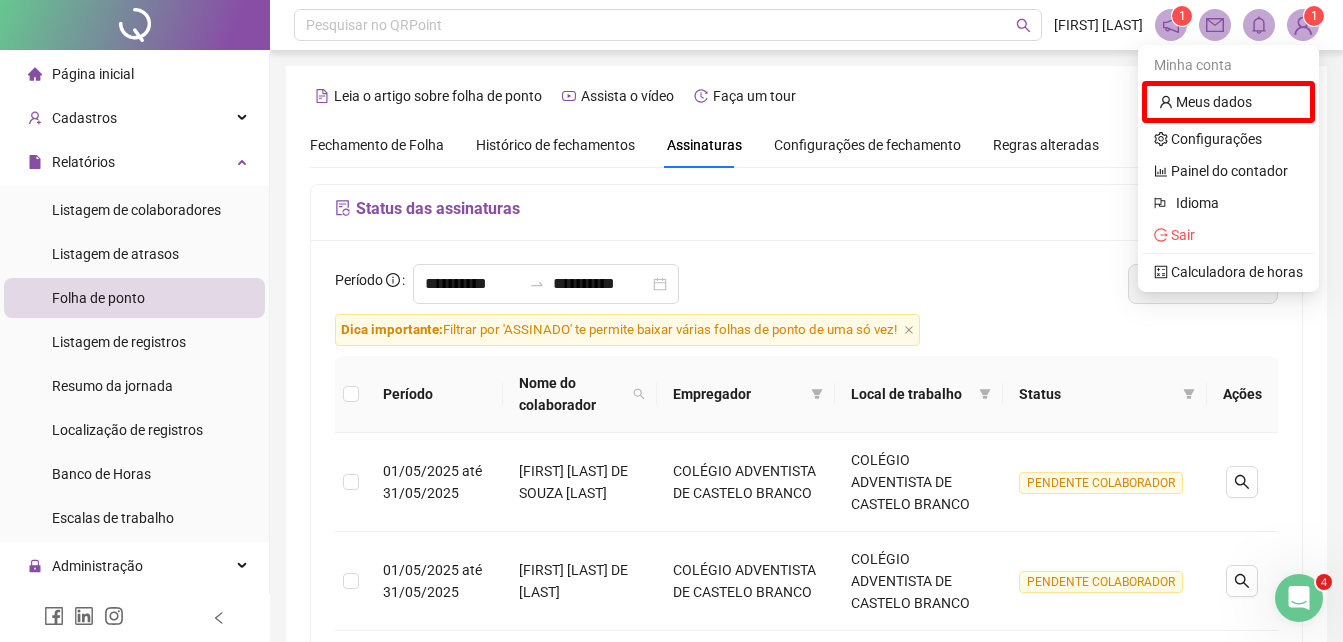 click on "Página inicial" at bounding box center (93, 74) 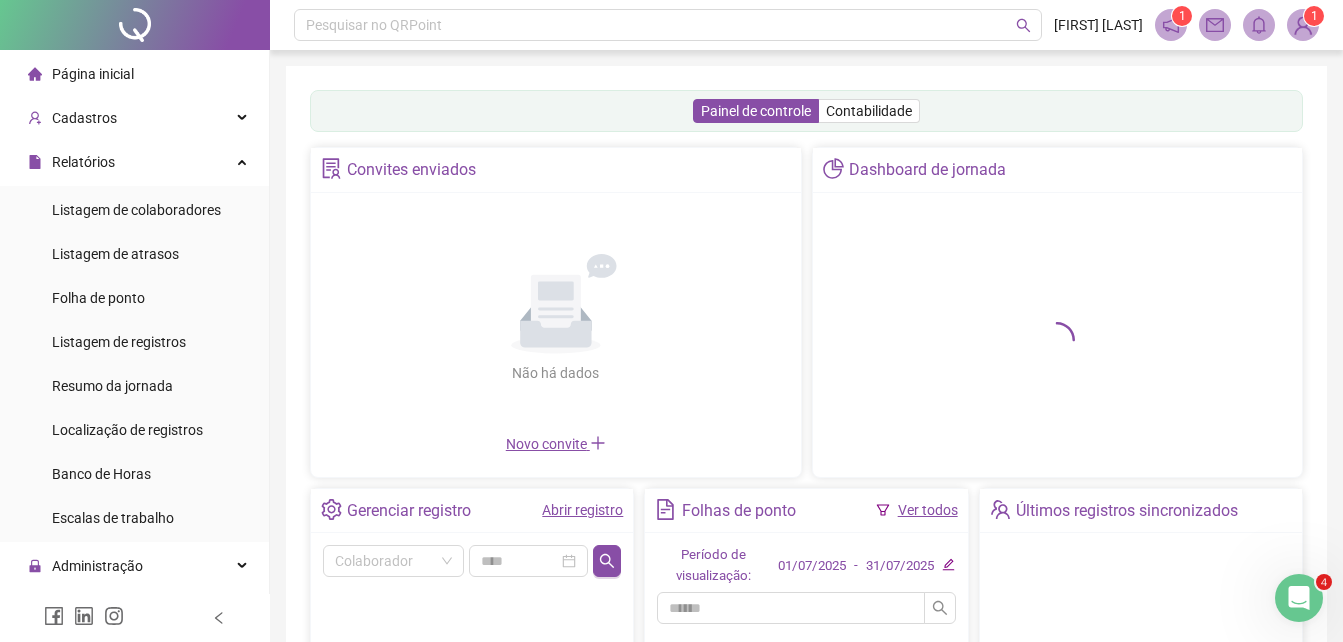 click at bounding box center (1303, 25) 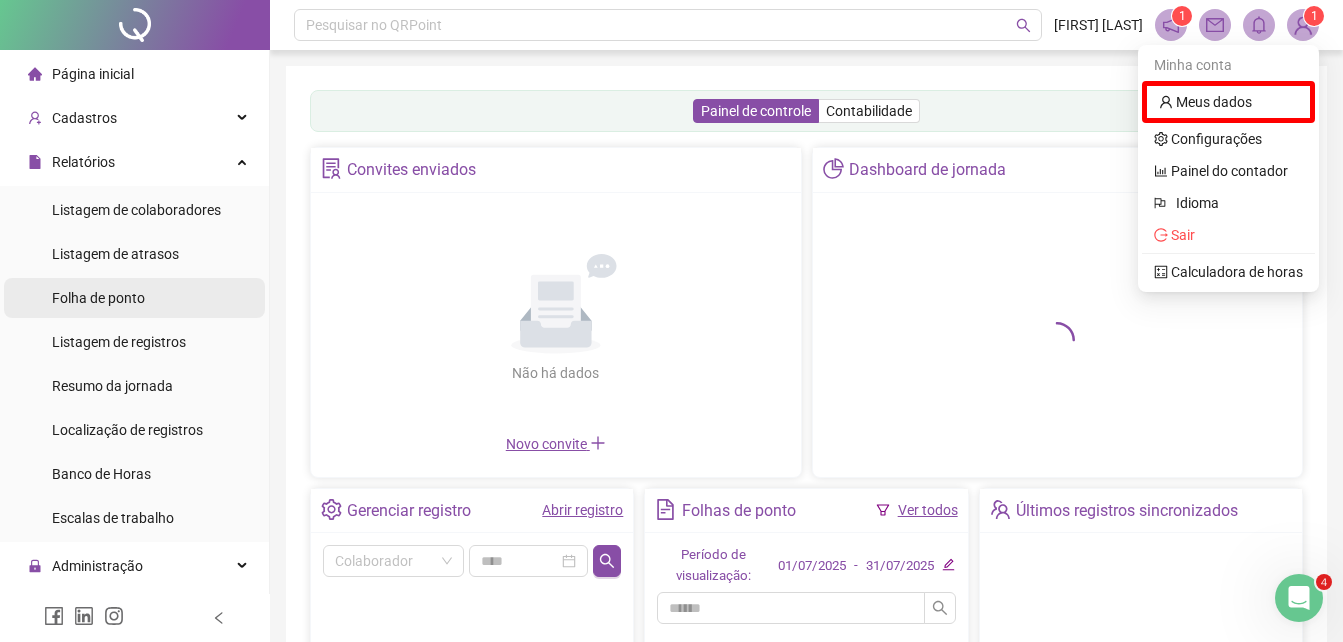 click on "Folha de ponto" at bounding box center (134, 298) 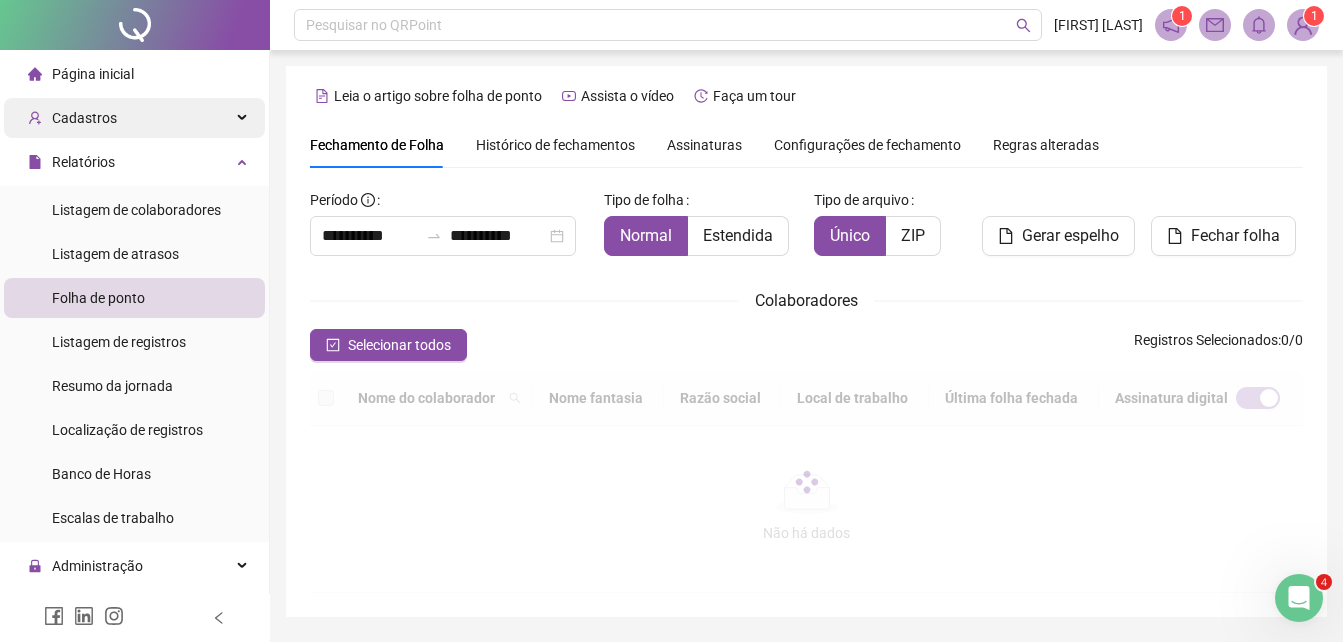 click on "Cadastros" at bounding box center [134, 118] 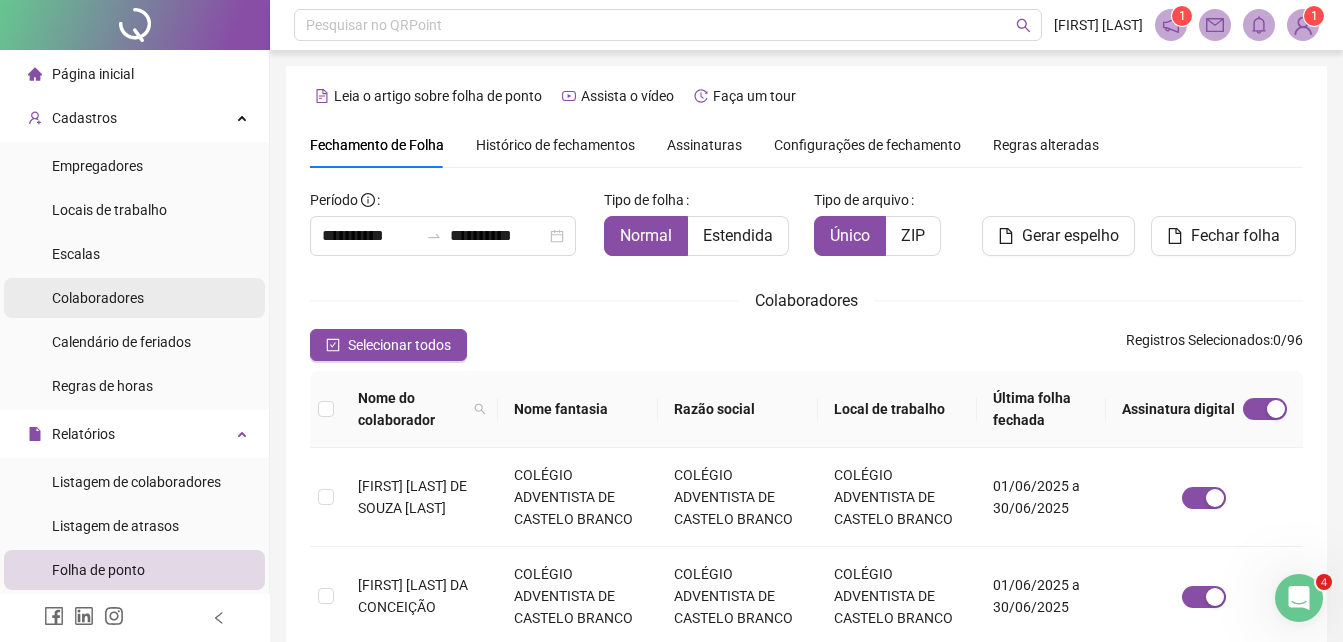 scroll, scrollTop: 89, scrollLeft: 0, axis: vertical 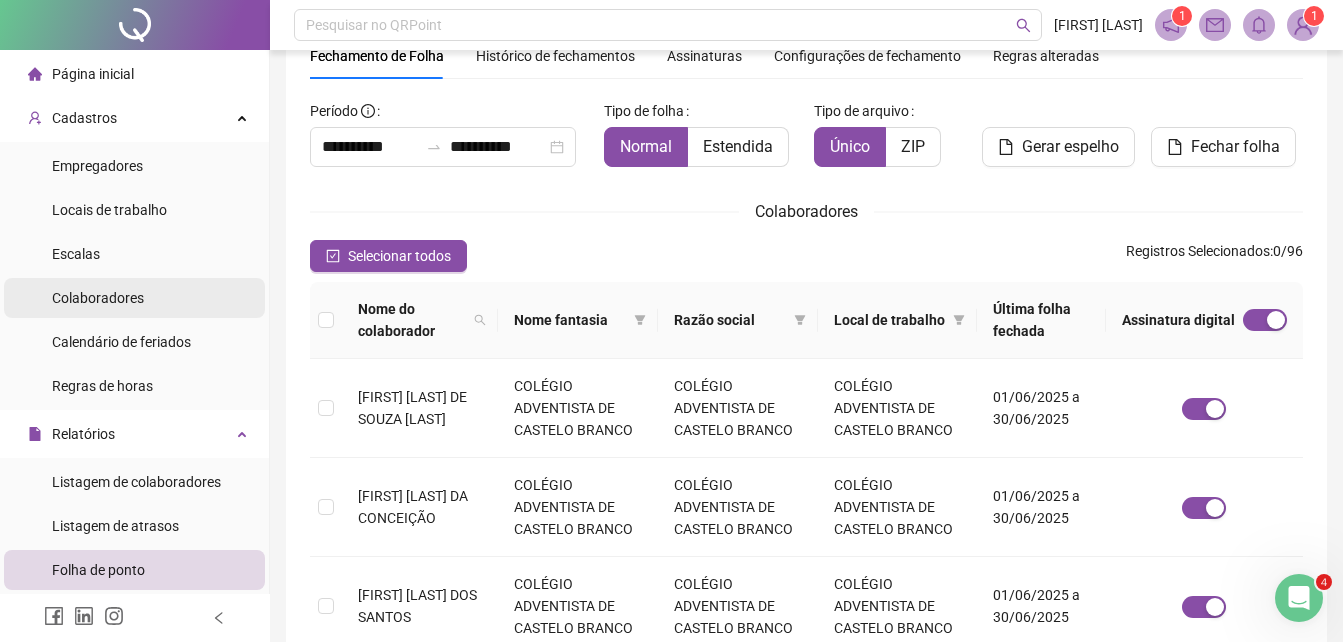 click on "Colaboradores" at bounding box center [98, 298] 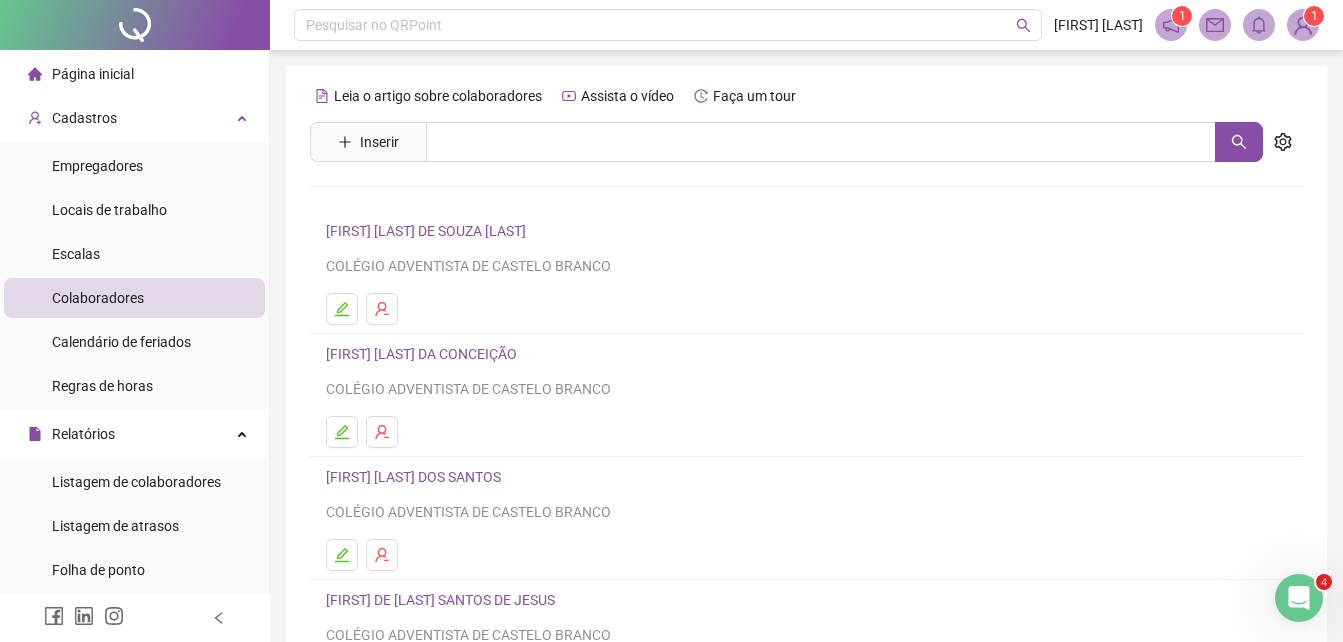 click on "[FIRST] [LAST] DA CONCEIÇÃO" at bounding box center (424, 354) 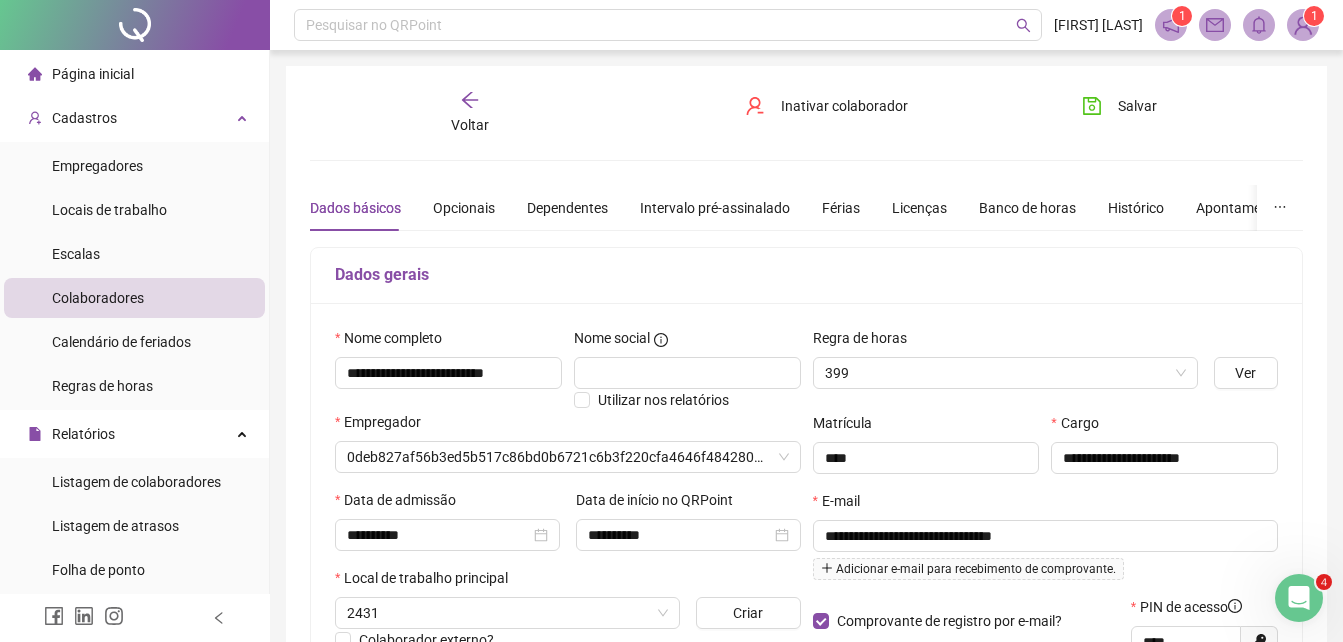 type on "*******" 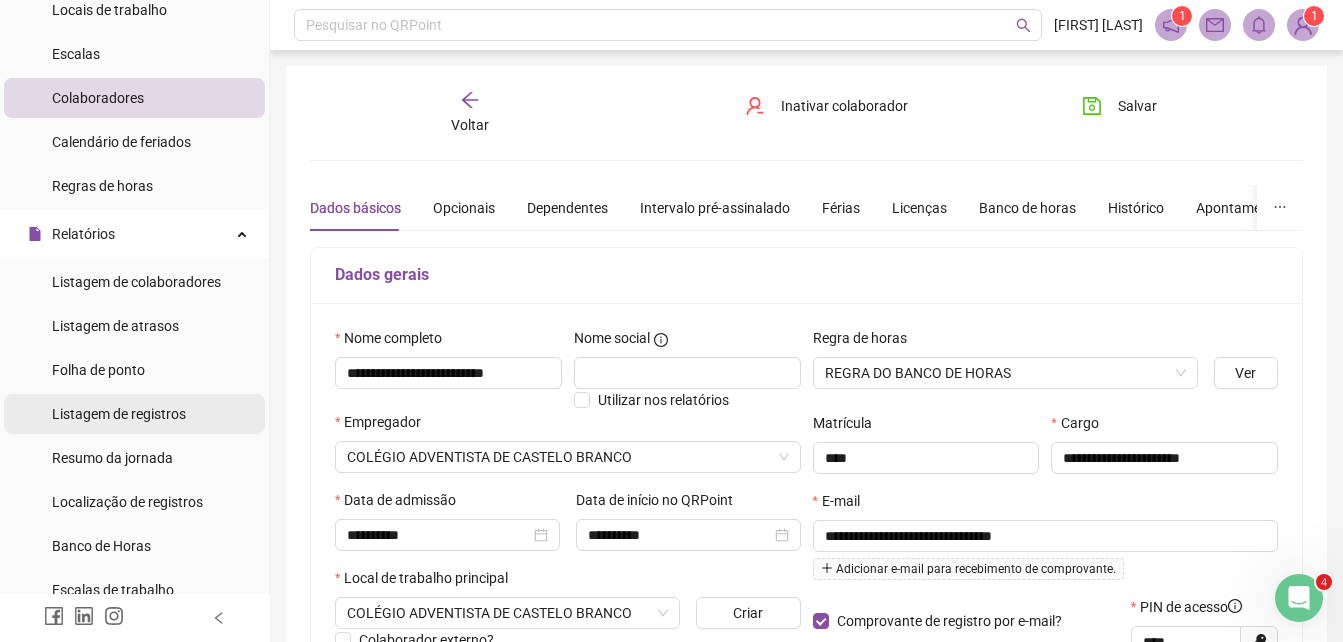 scroll, scrollTop: 400, scrollLeft: 0, axis: vertical 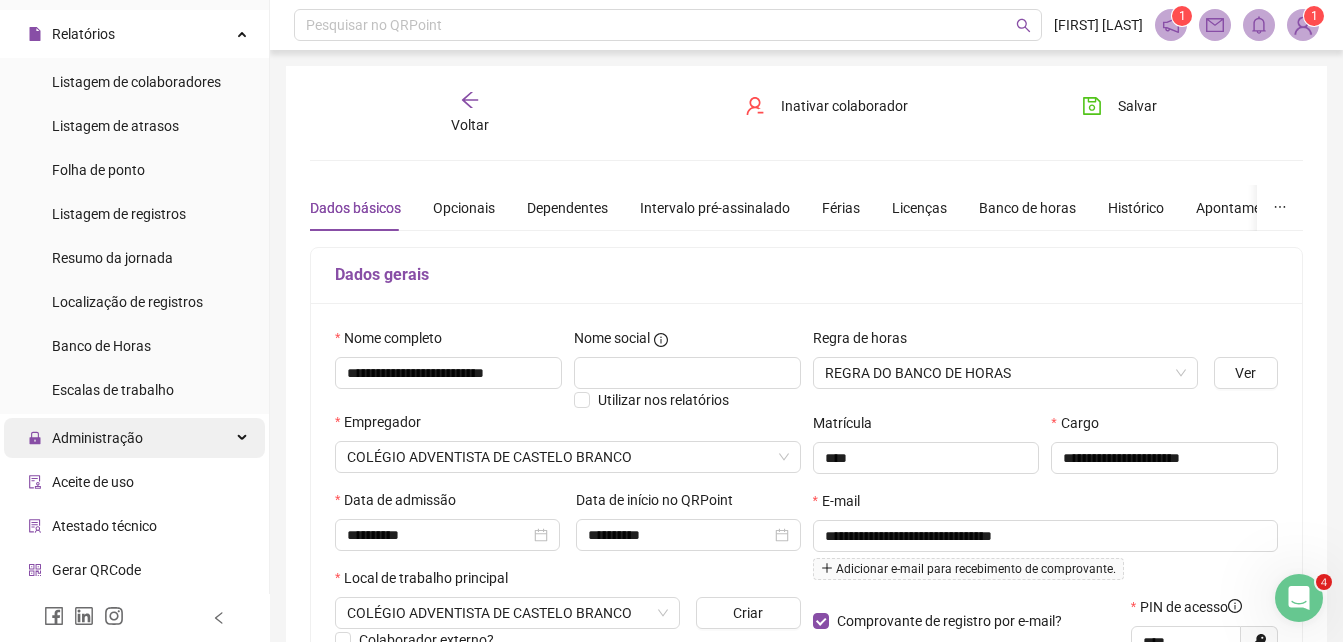click on "Administração" at bounding box center [134, 438] 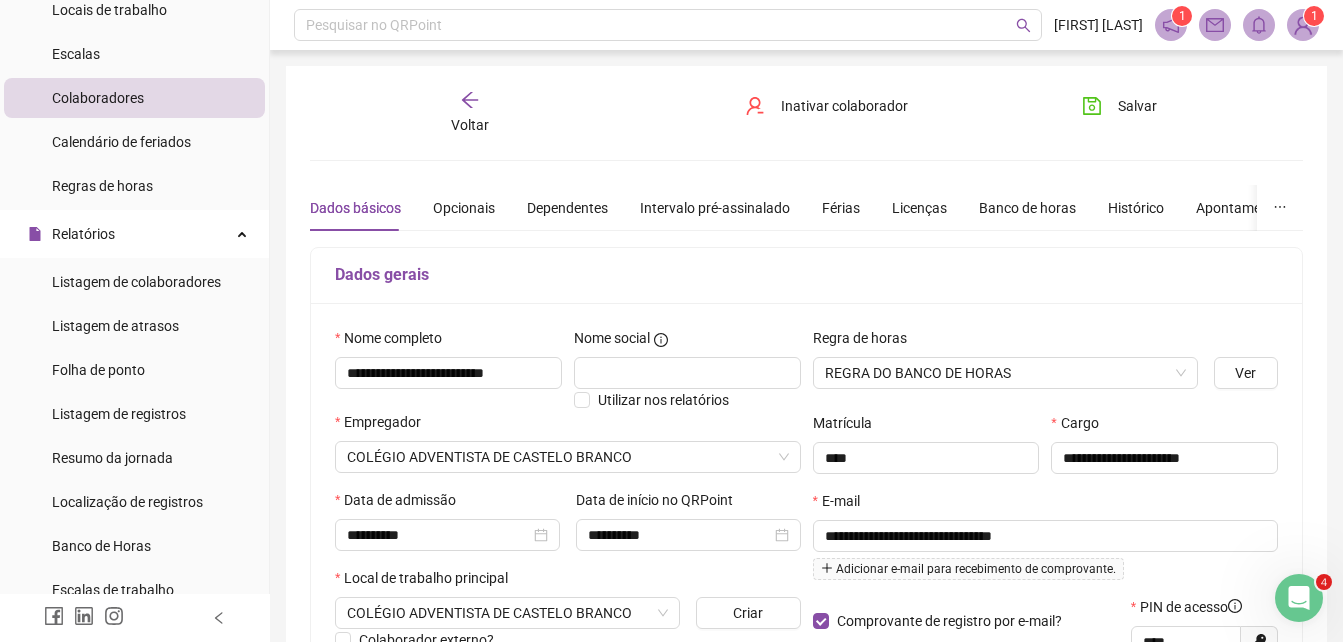 scroll, scrollTop: 0, scrollLeft: 0, axis: both 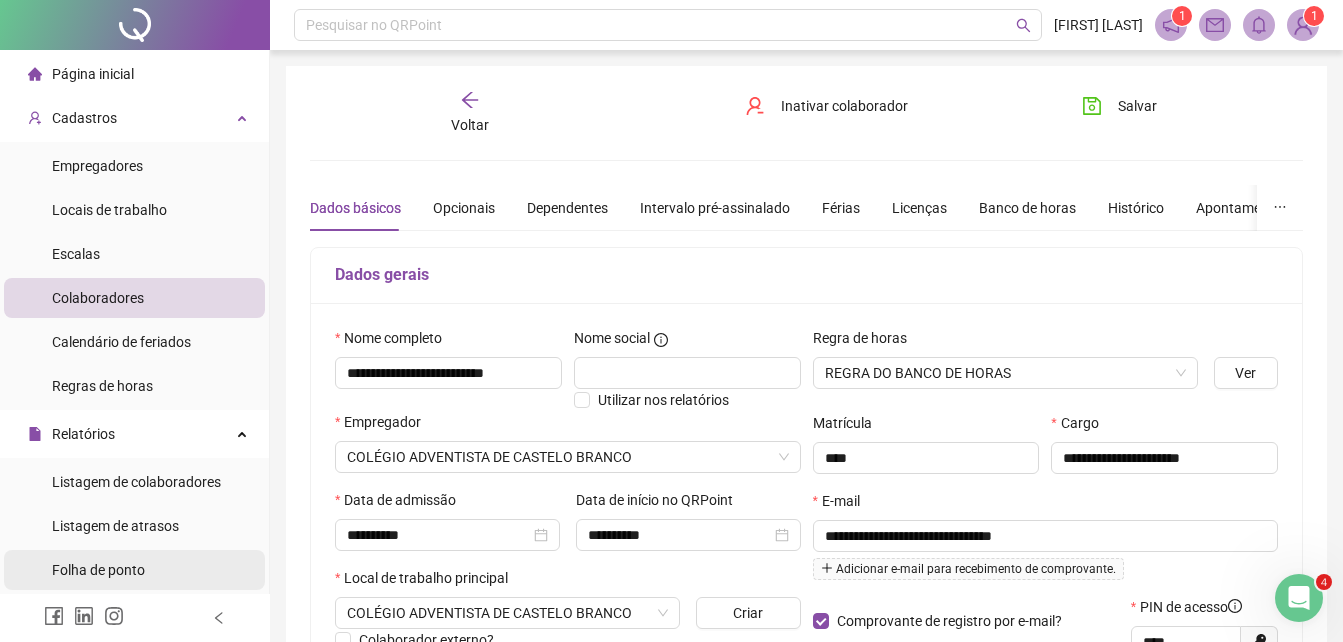 click on "Folha de ponto" at bounding box center [98, 570] 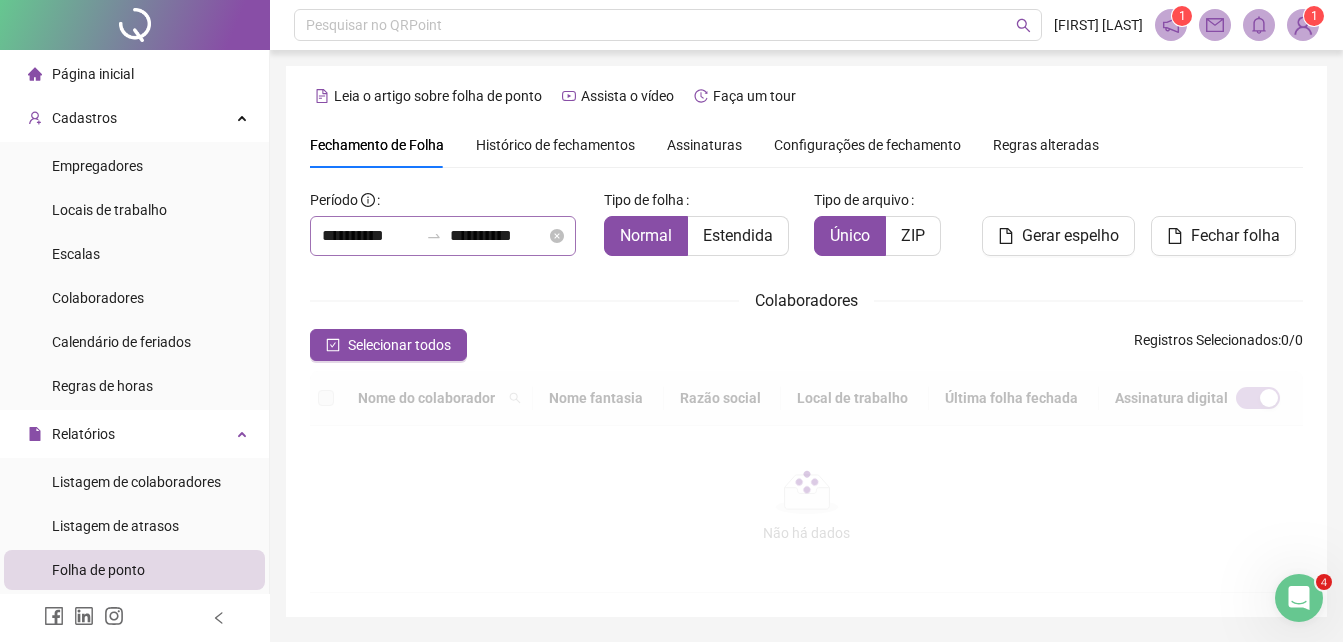 scroll, scrollTop: 89, scrollLeft: 0, axis: vertical 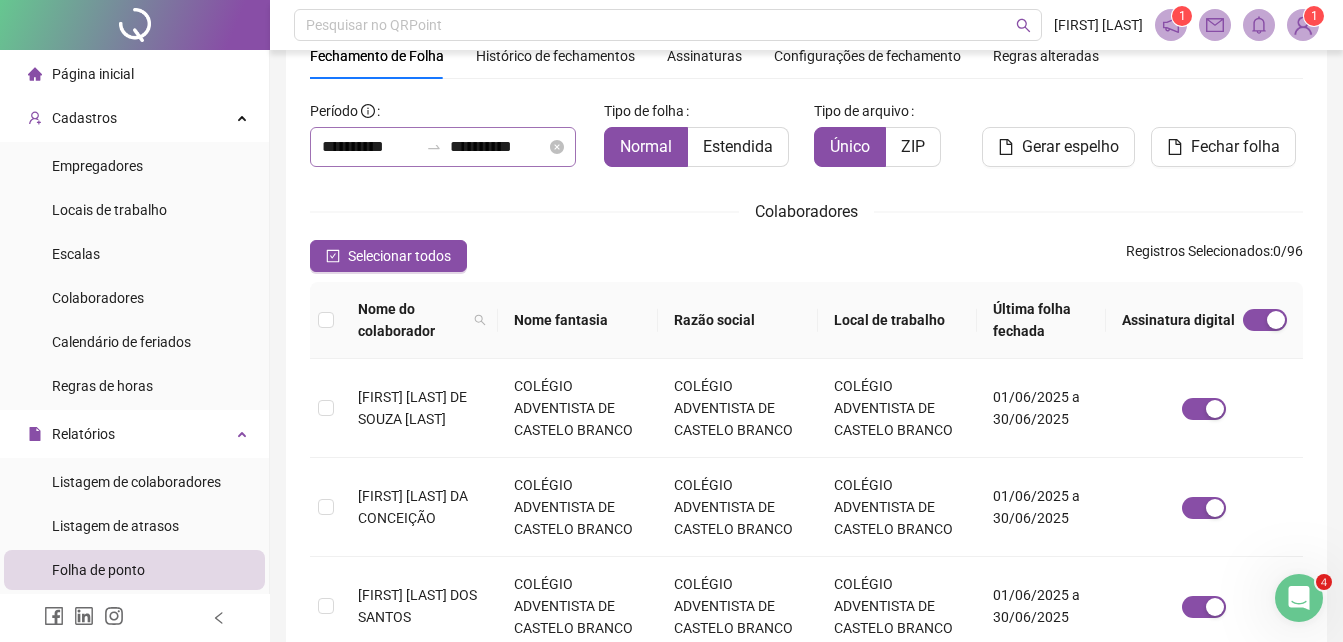 click on "**********" at bounding box center [443, 147] 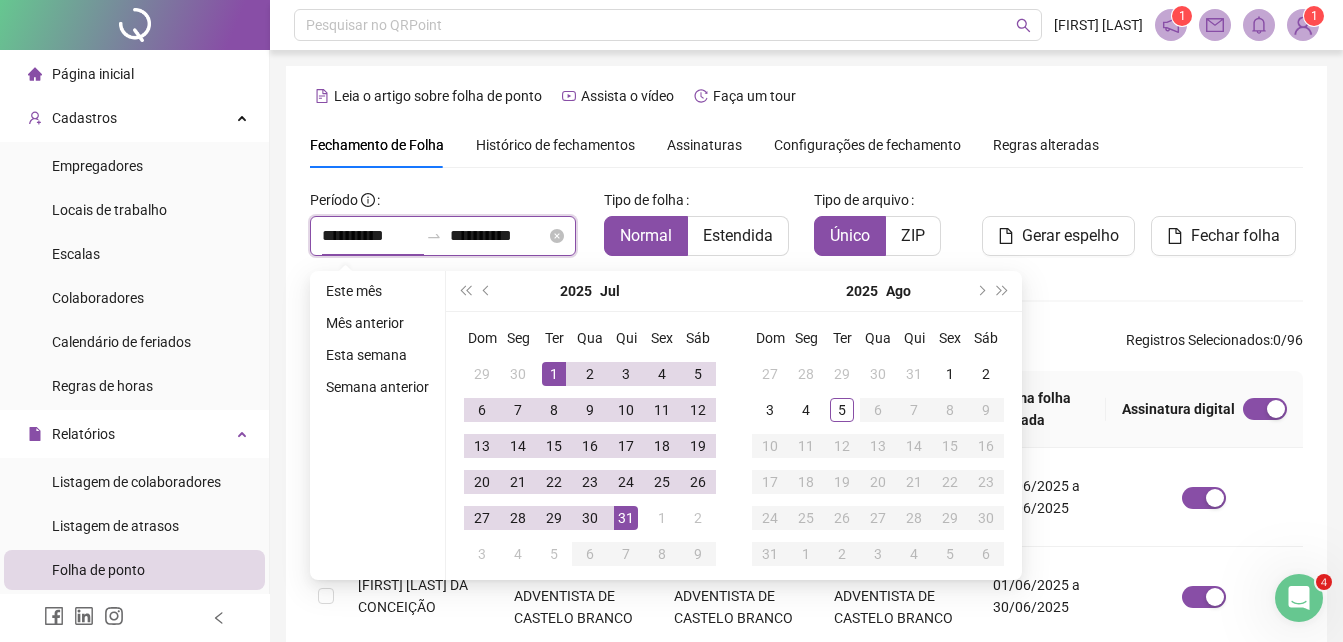 scroll, scrollTop: 89, scrollLeft: 0, axis: vertical 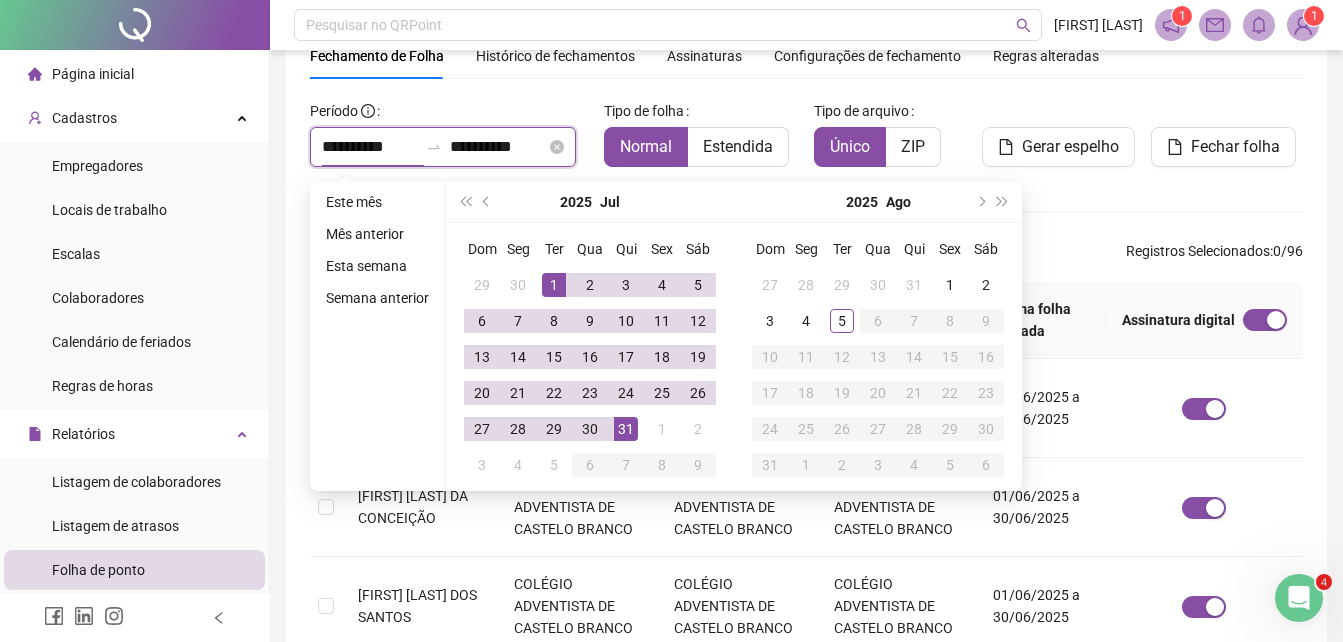 click on "**********" at bounding box center (443, 147) 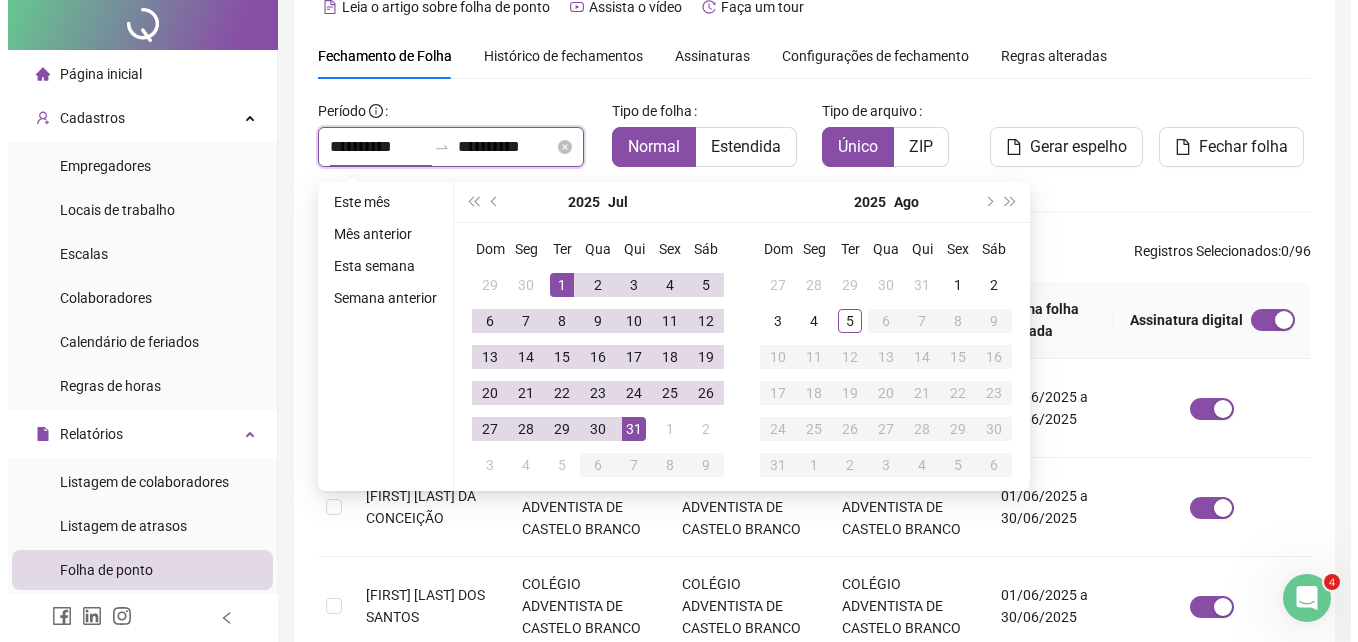 scroll, scrollTop: 0, scrollLeft: 0, axis: both 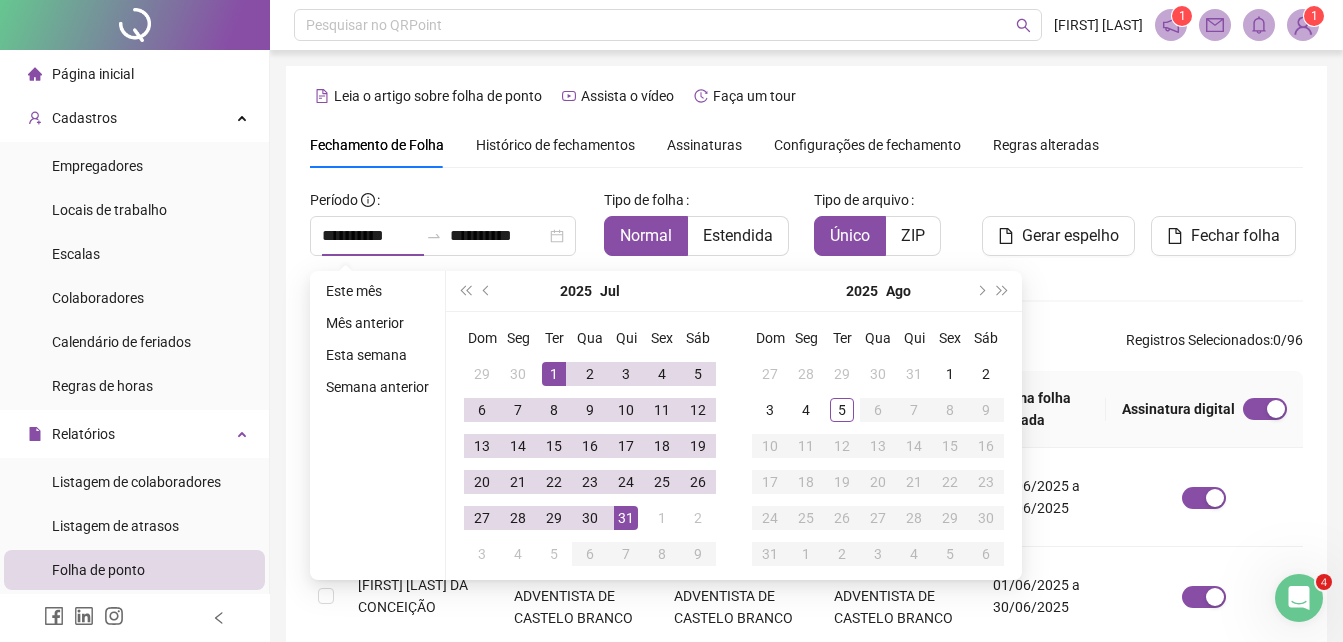 click on "Histórico de fechamentos" at bounding box center (555, 145) 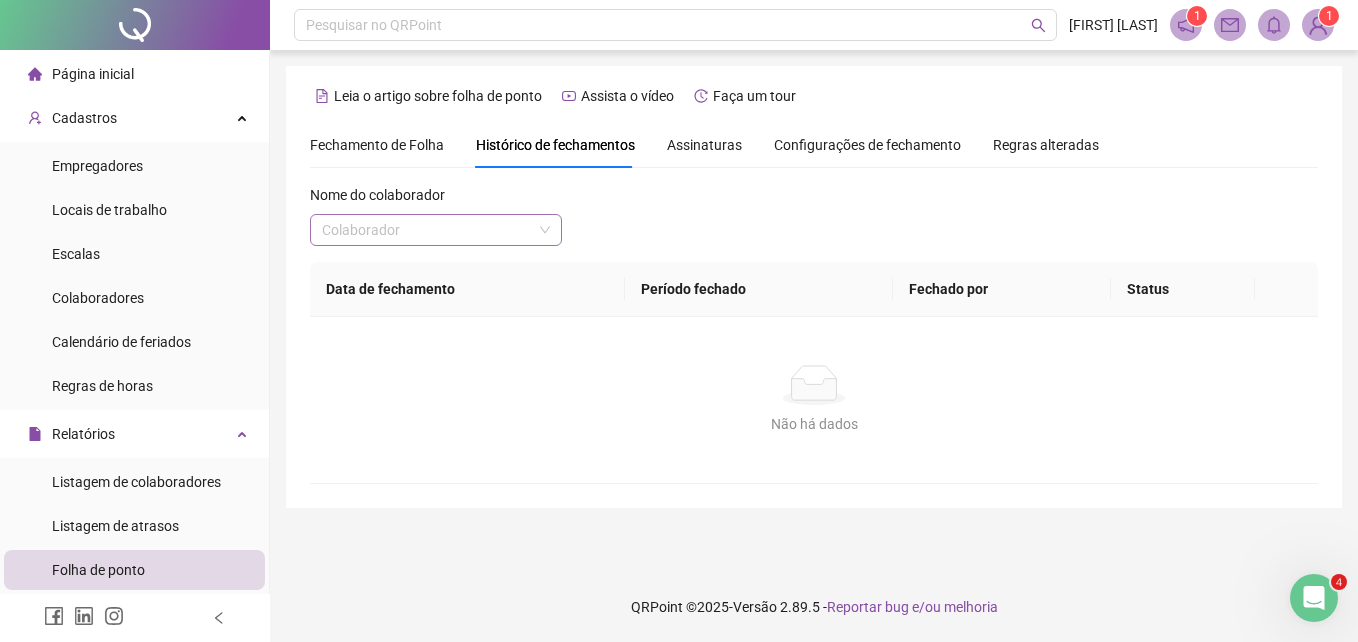 click at bounding box center [427, 230] 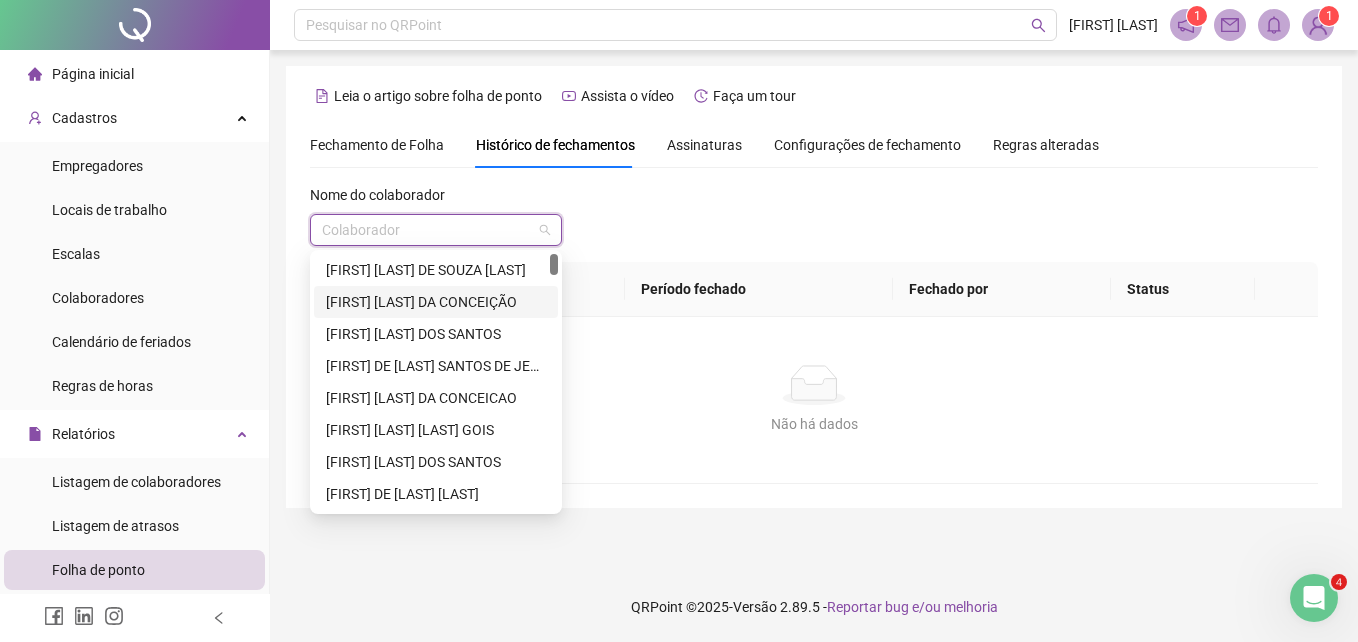 click on "[FIRST] [LAST] DA CONCEIÇÃO" at bounding box center (436, 302) 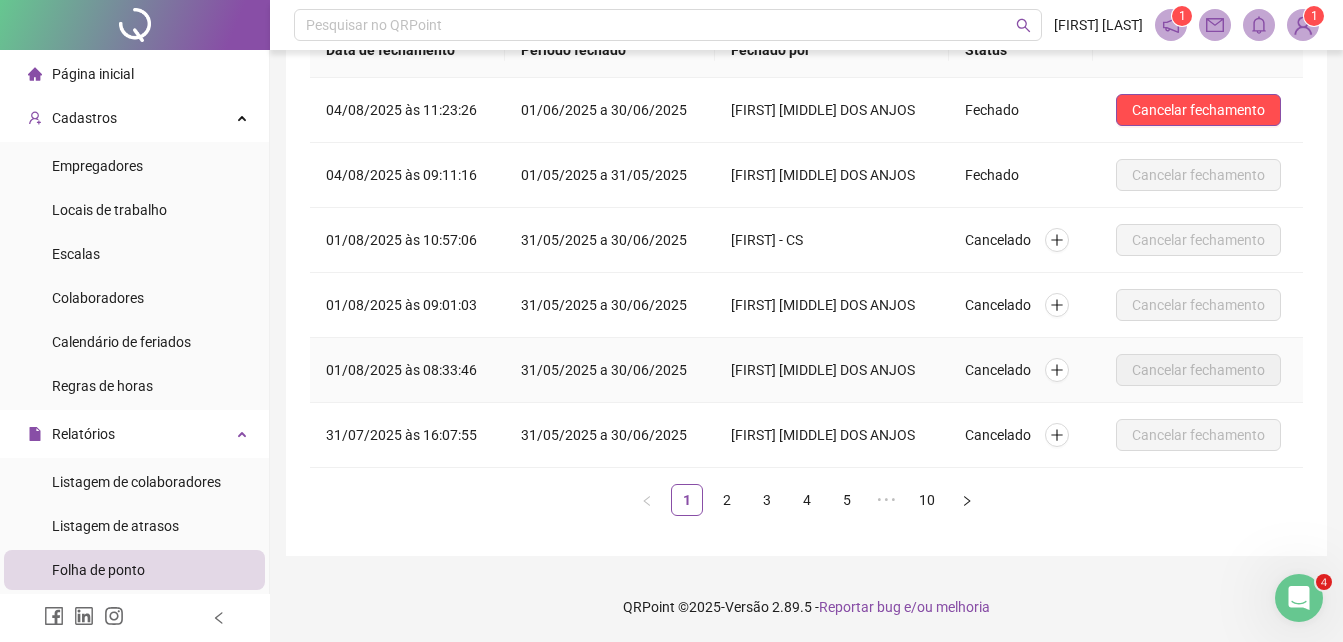scroll, scrollTop: 39, scrollLeft: 0, axis: vertical 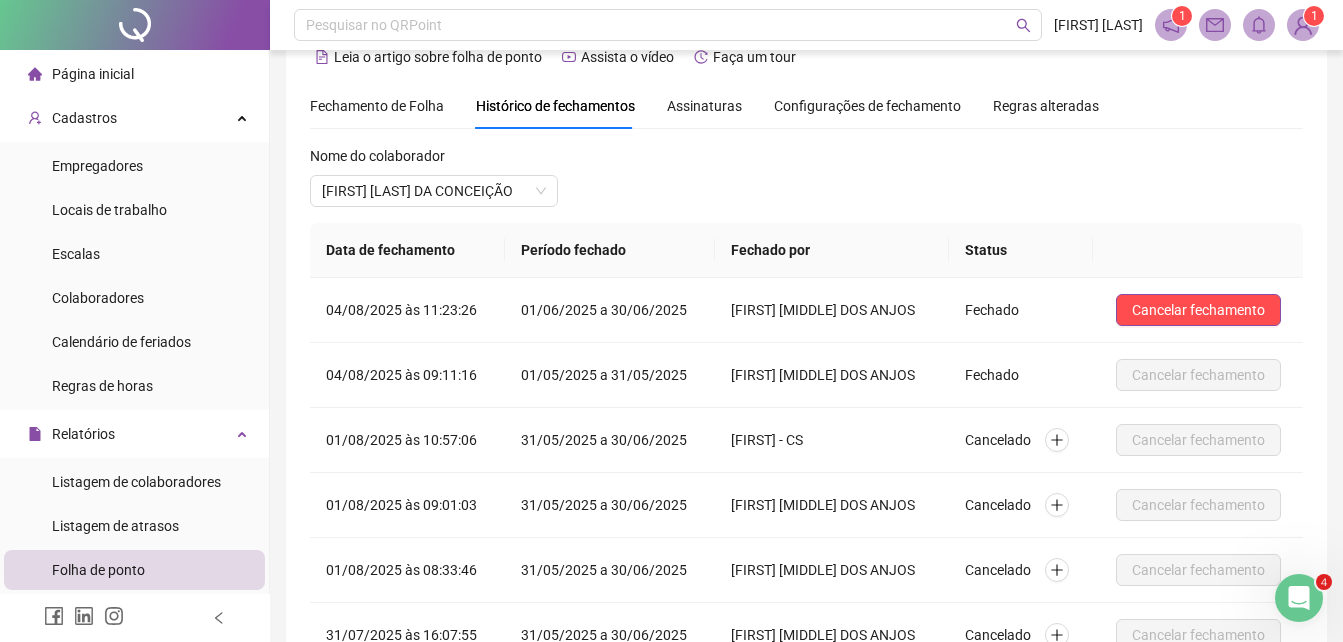 click on "Assinaturas" at bounding box center (704, 106) 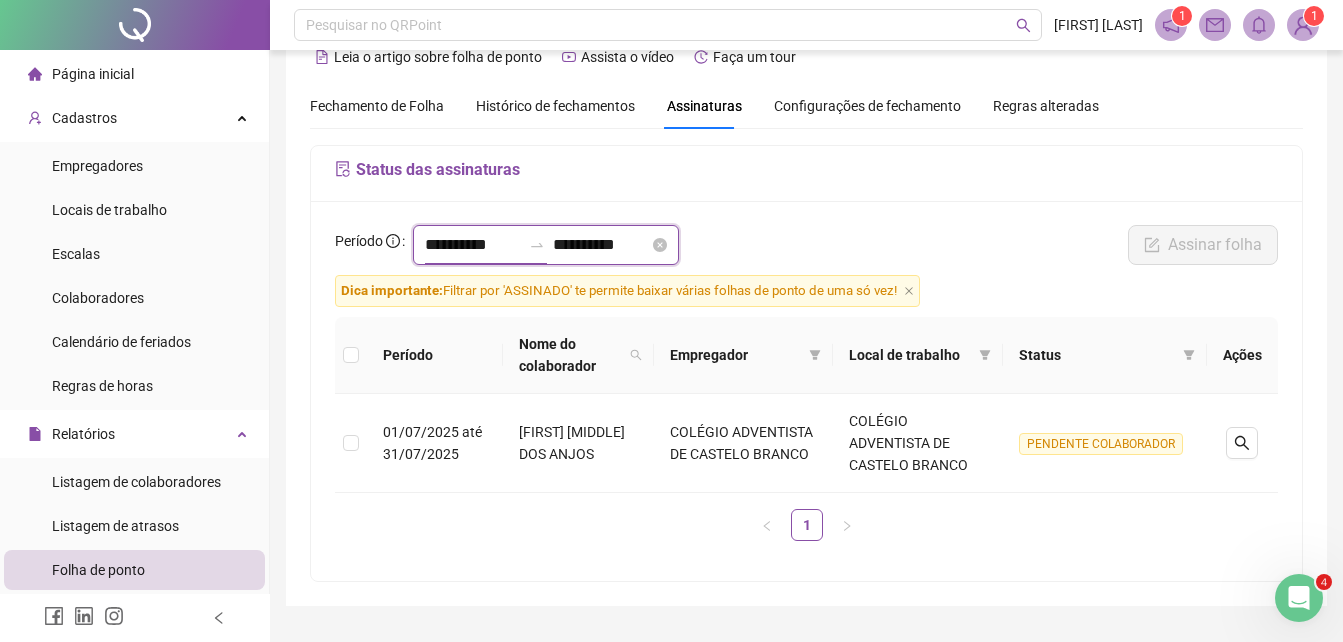 click on "**********" at bounding box center (473, 245) 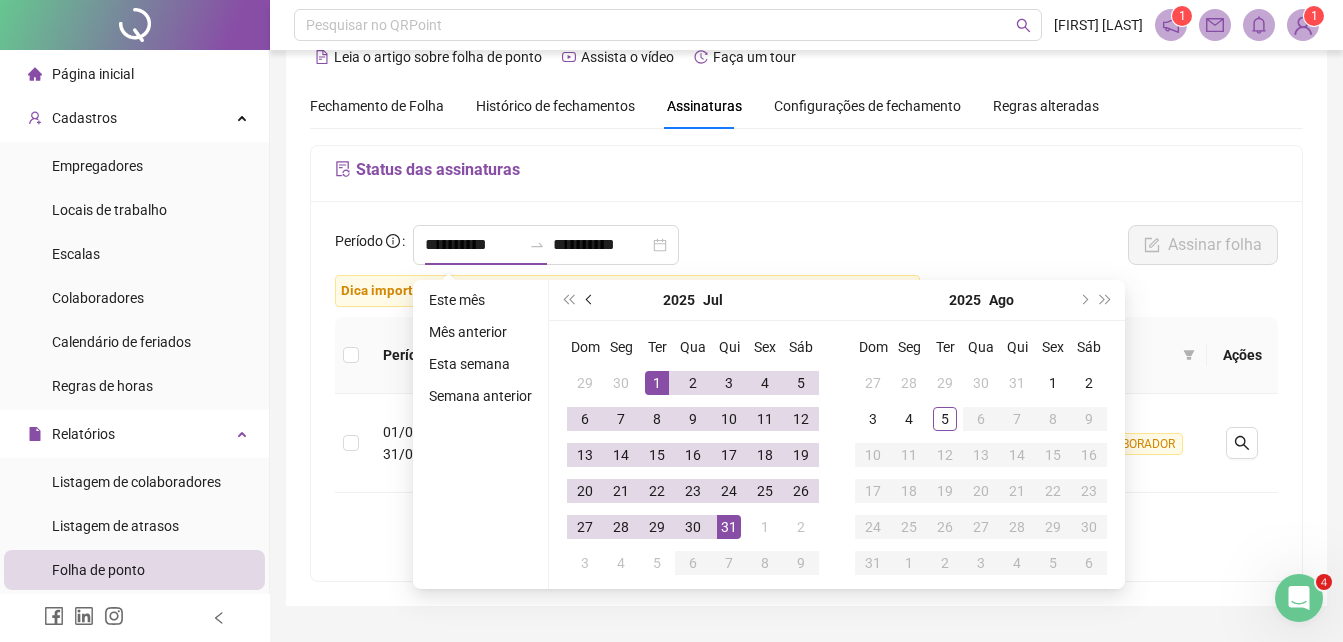 click at bounding box center (590, 300) 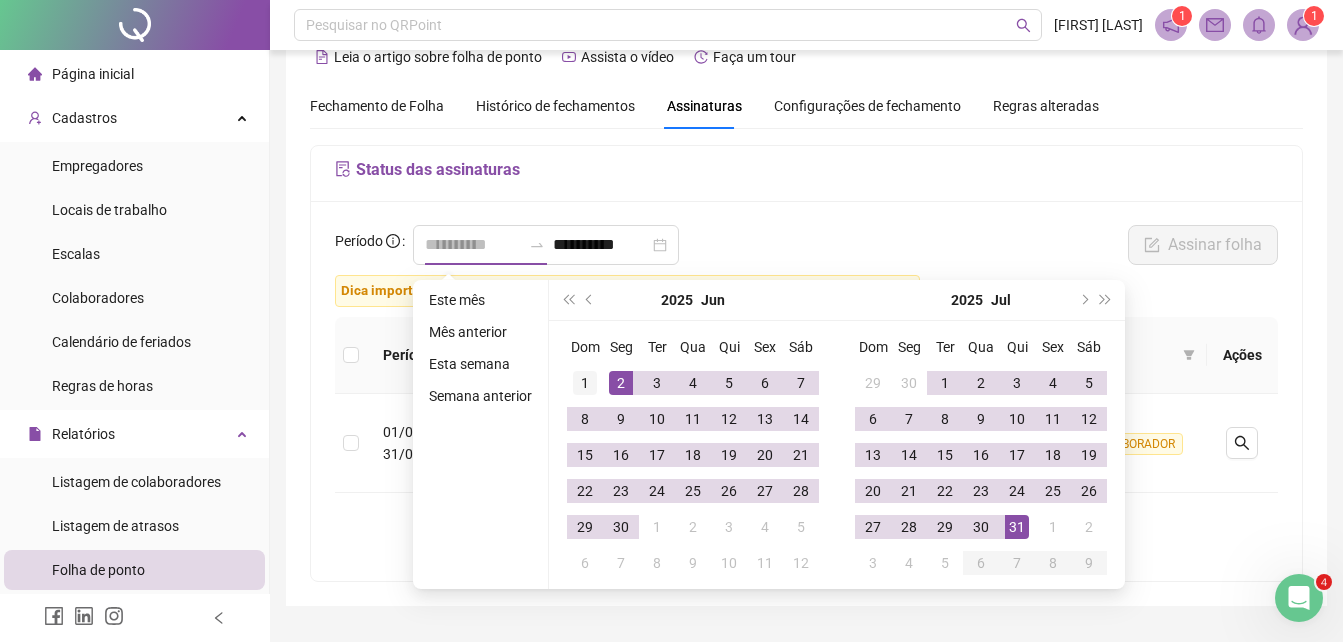 type on "**********" 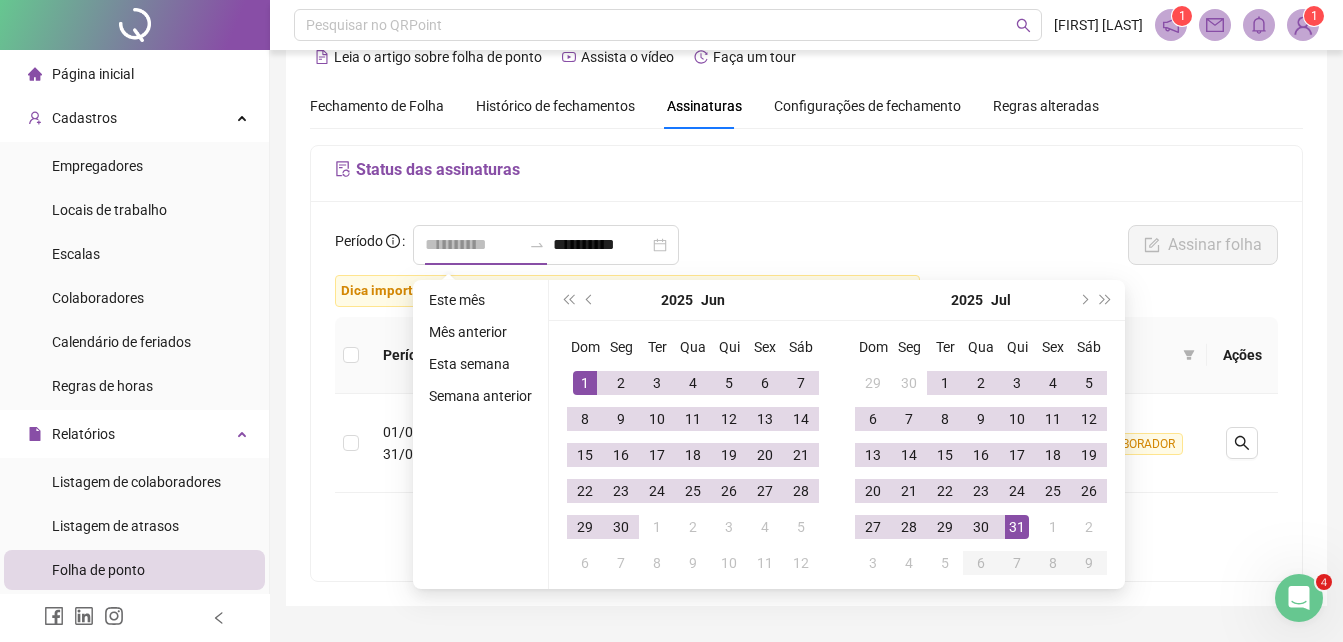 click on "1" at bounding box center [585, 383] 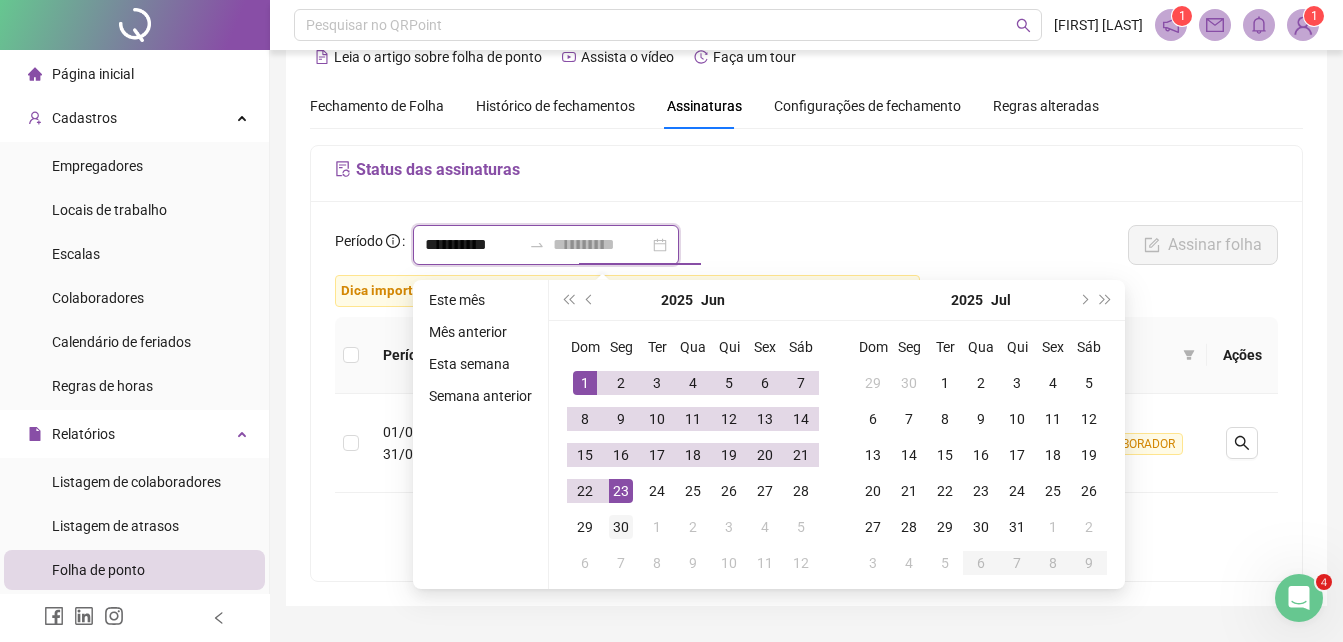 type on "**********" 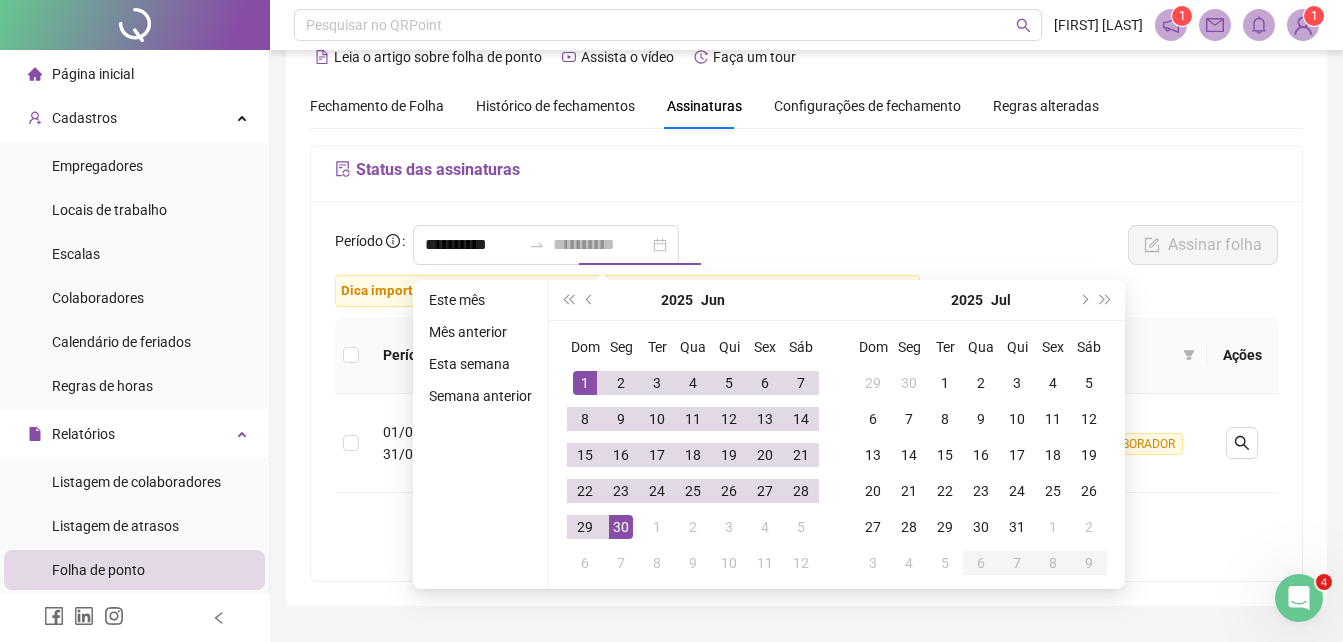 click on "30" at bounding box center (621, 527) 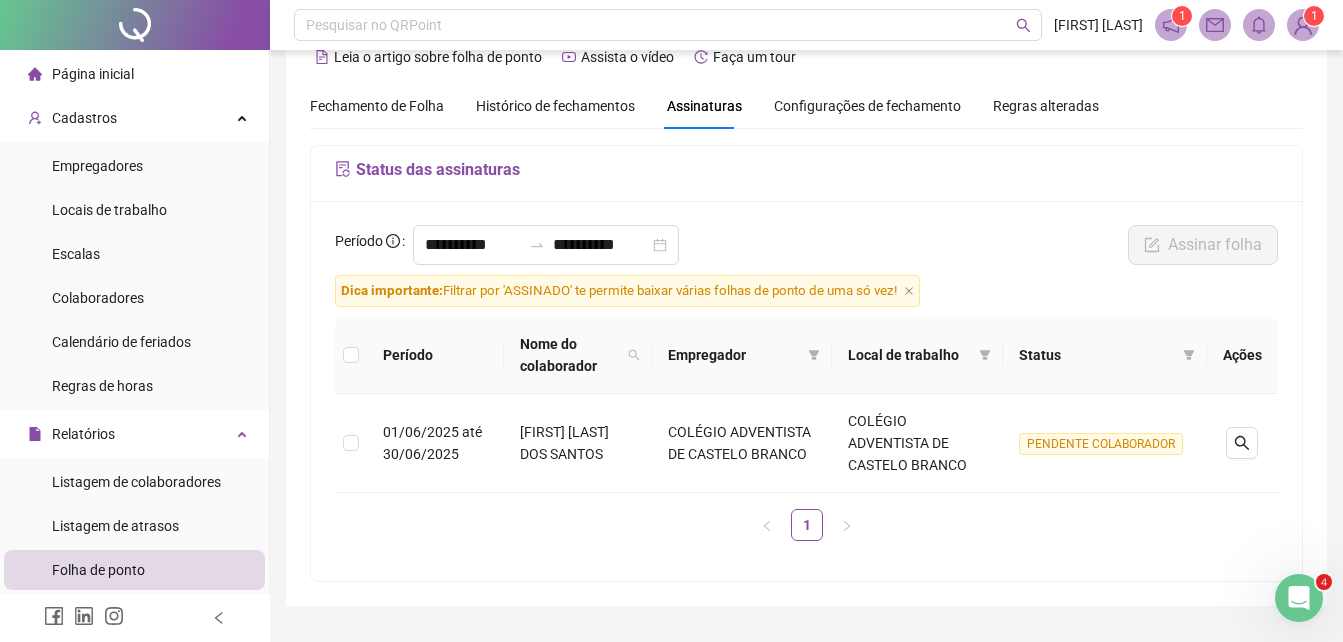 scroll, scrollTop: 0, scrollLeft: 0, axis: both 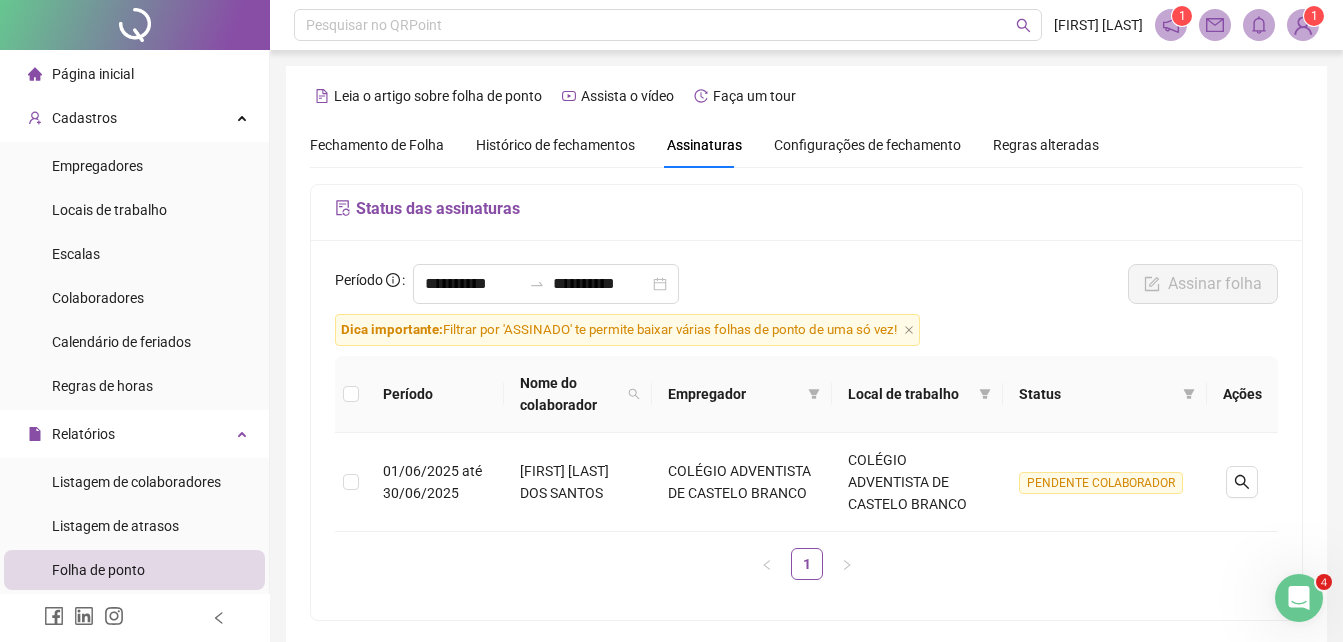 click on "Histórico de fechamentos" at bounding box center [555, 145] 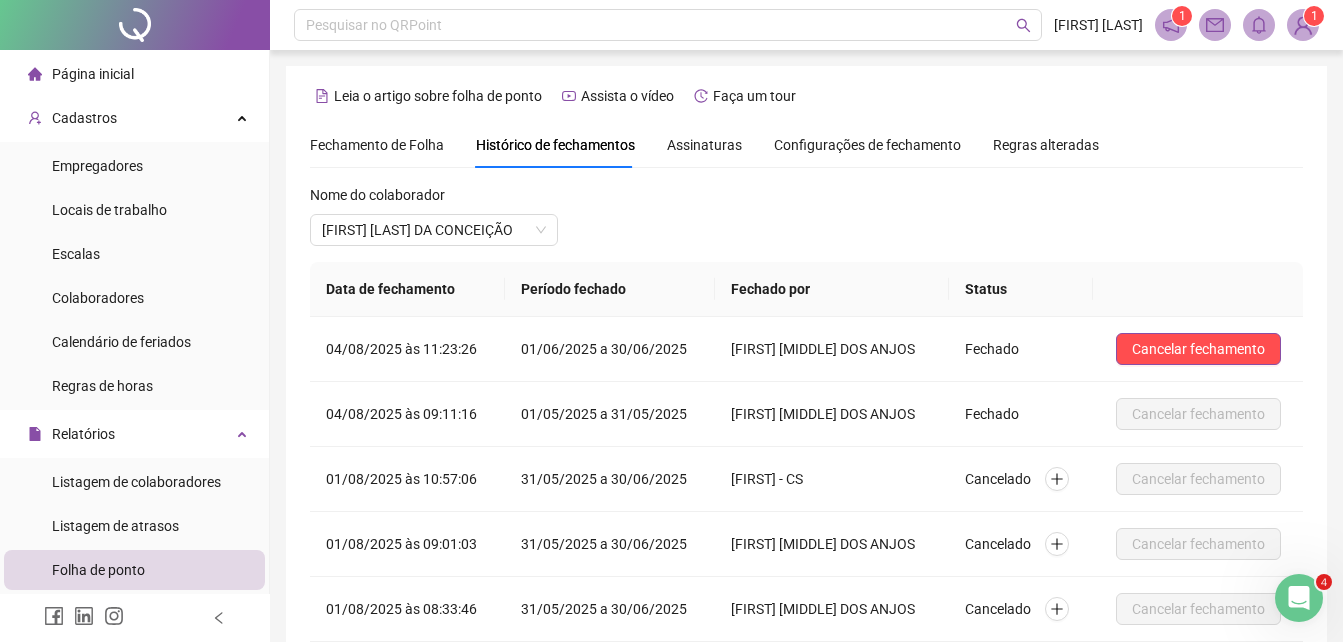 click on "Fechamento de Folha" at bounding box center [377, 145] 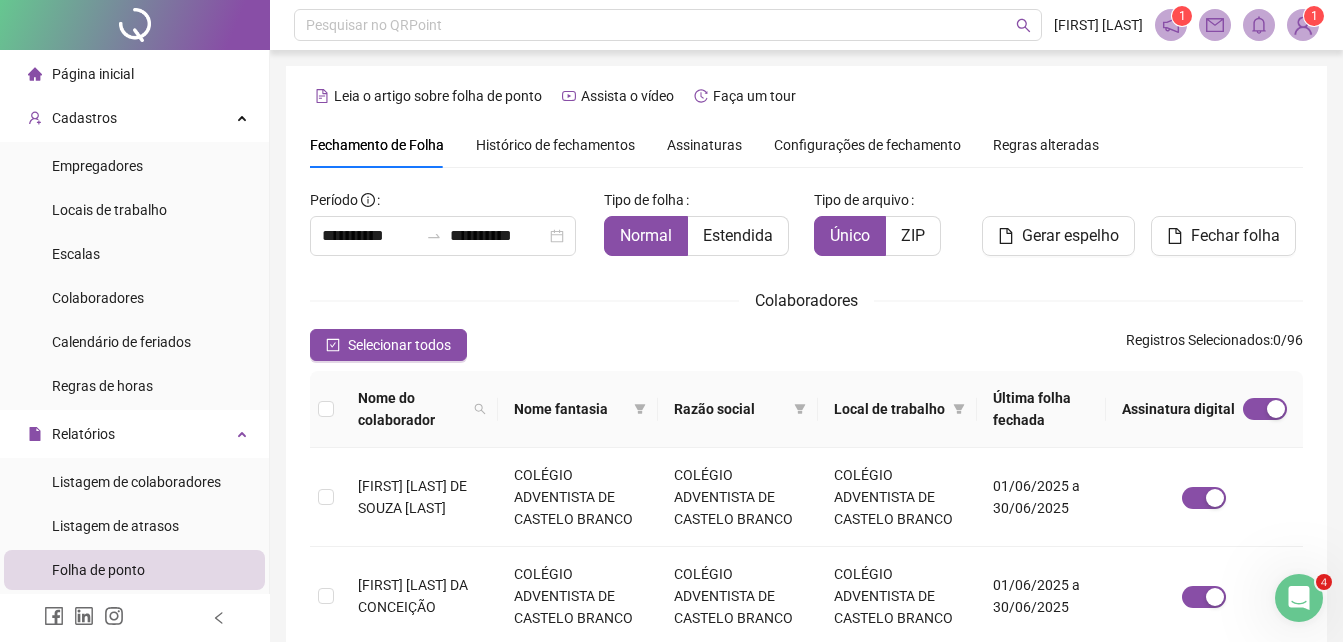 scroll, scrollTop: 89, scrollLeft: 0, axis: vertical 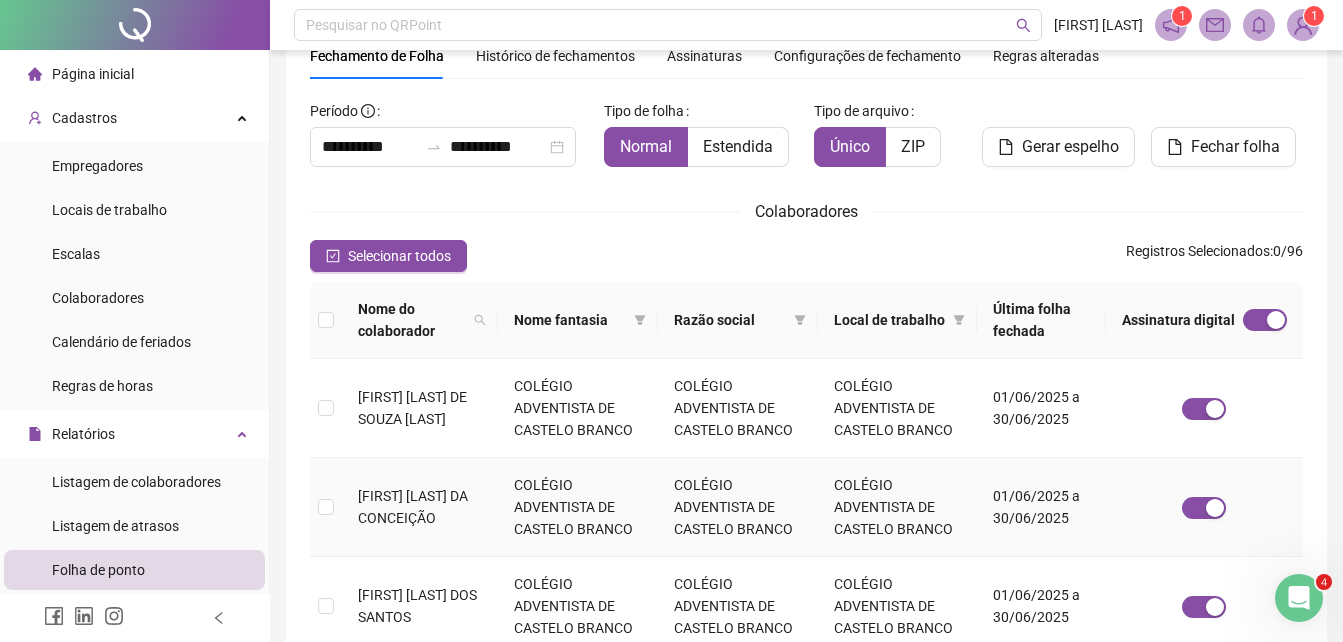click on "[FIRST] [LAST] DA CONCEIÇÃO" at bounding box center [413, 507] 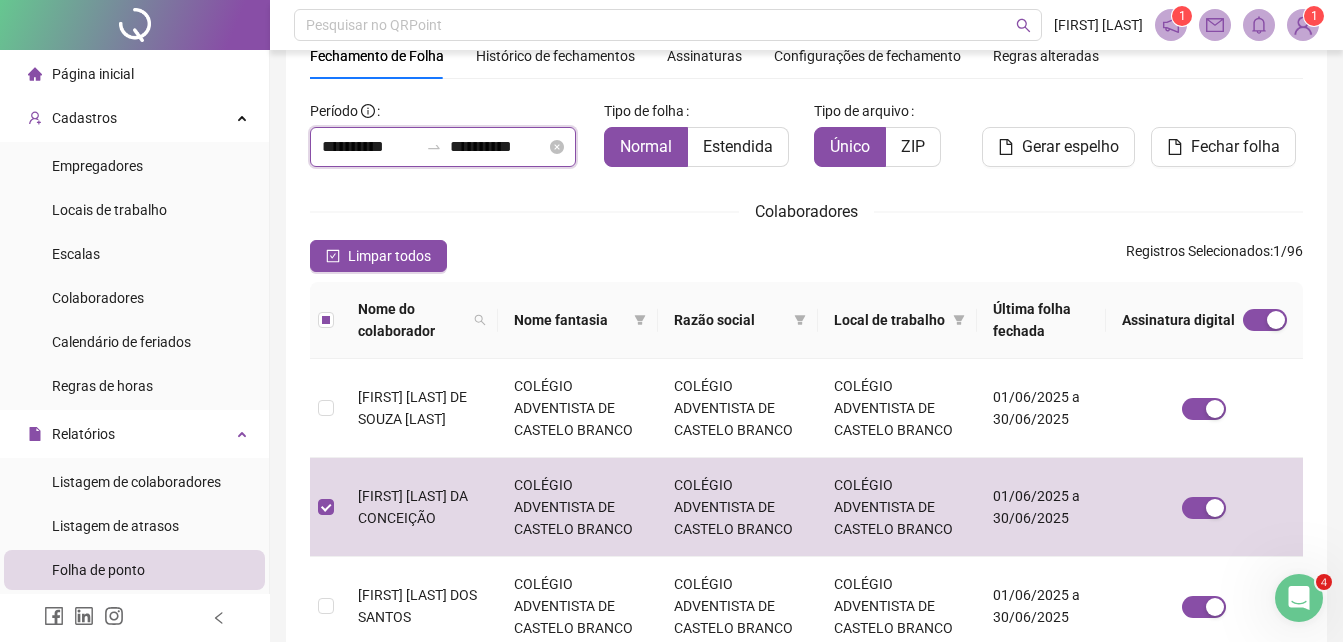 click on "**********" at bounding box center (370, 147) 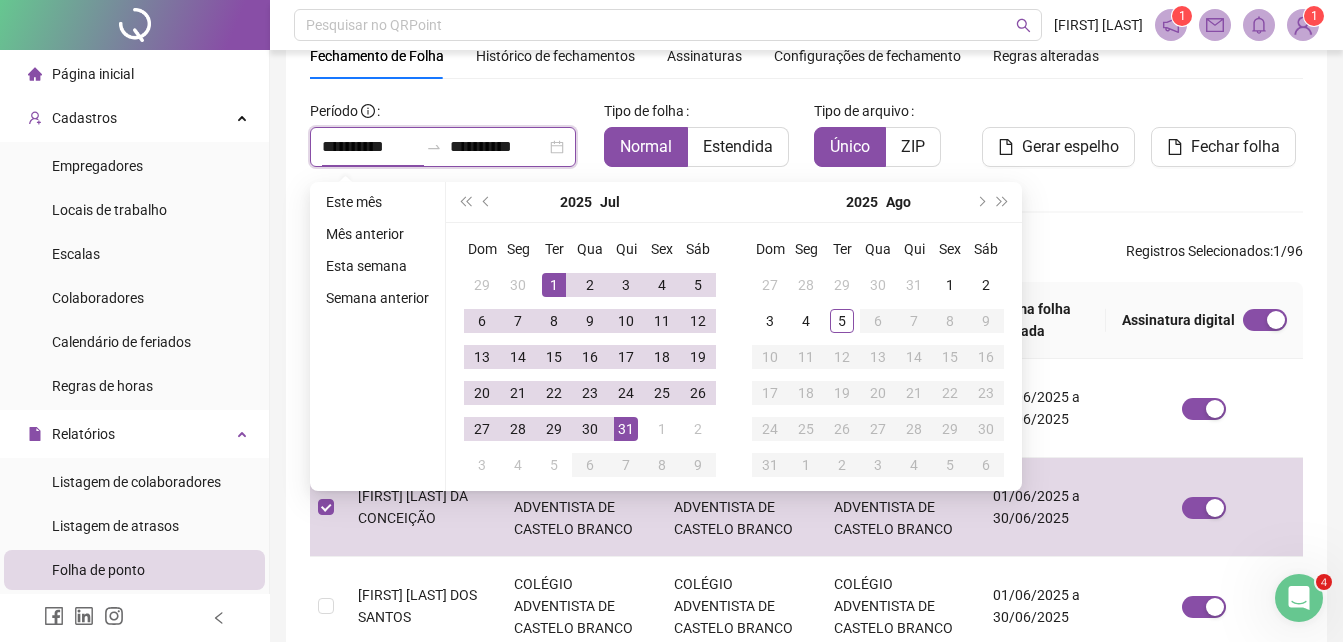 type on "**********" 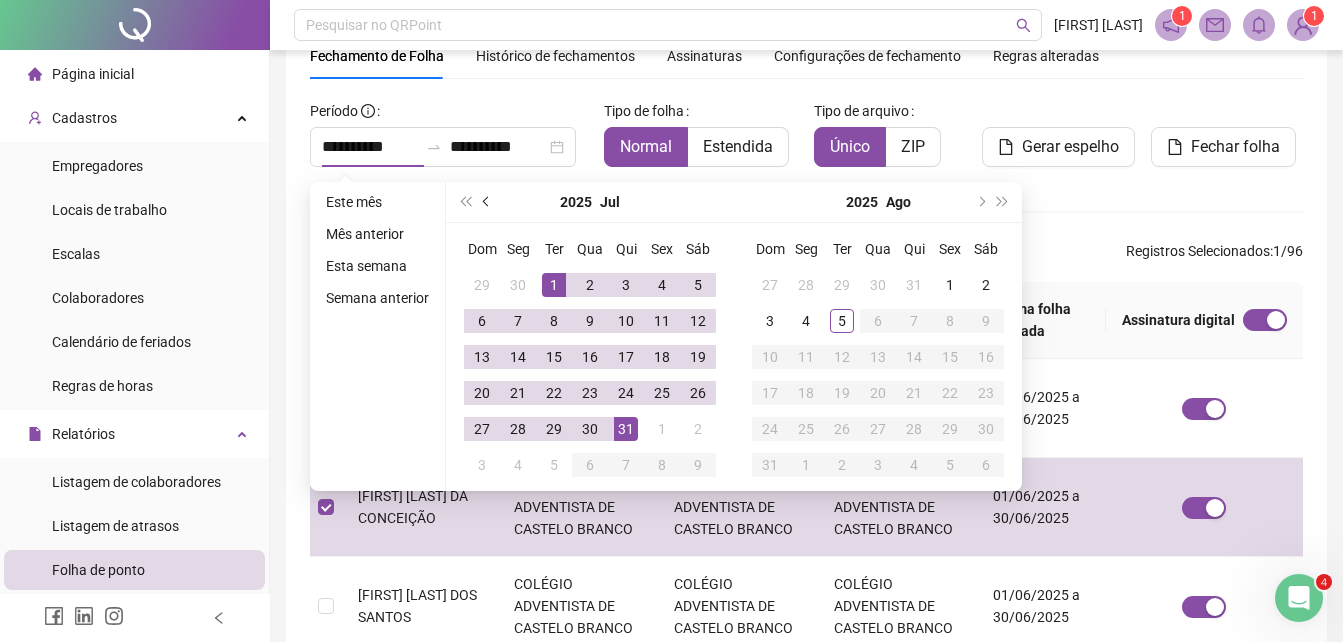click at bounding box center (487, 202) 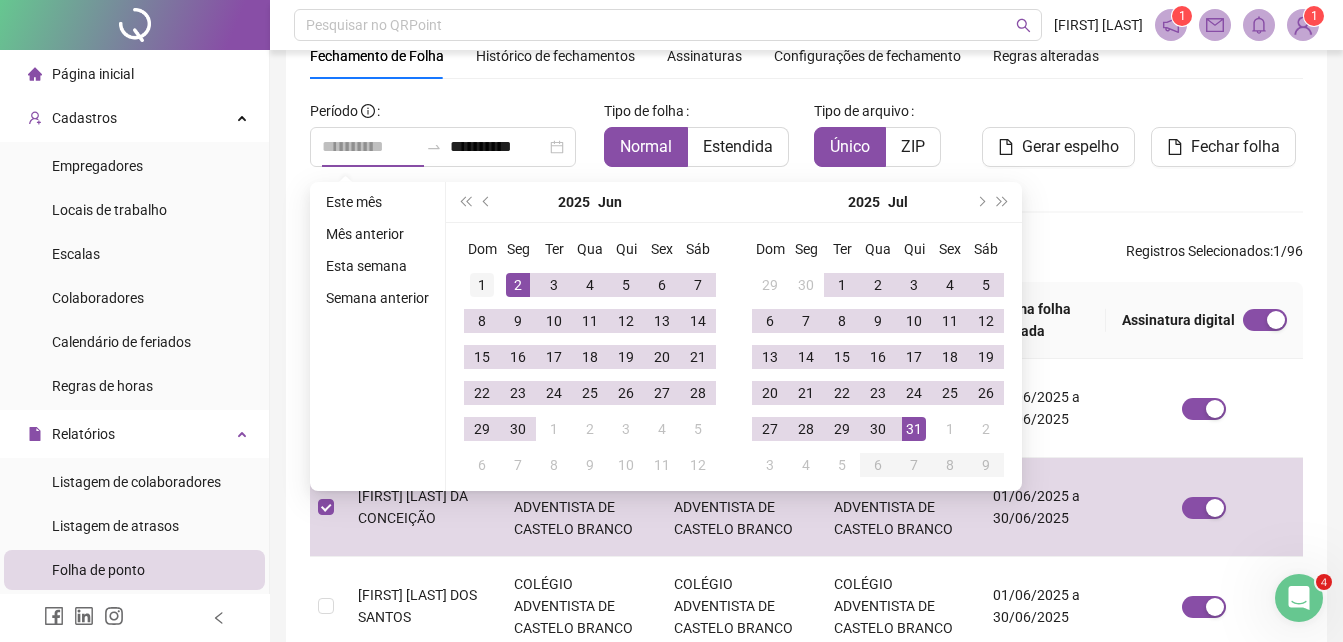 type on "**********" 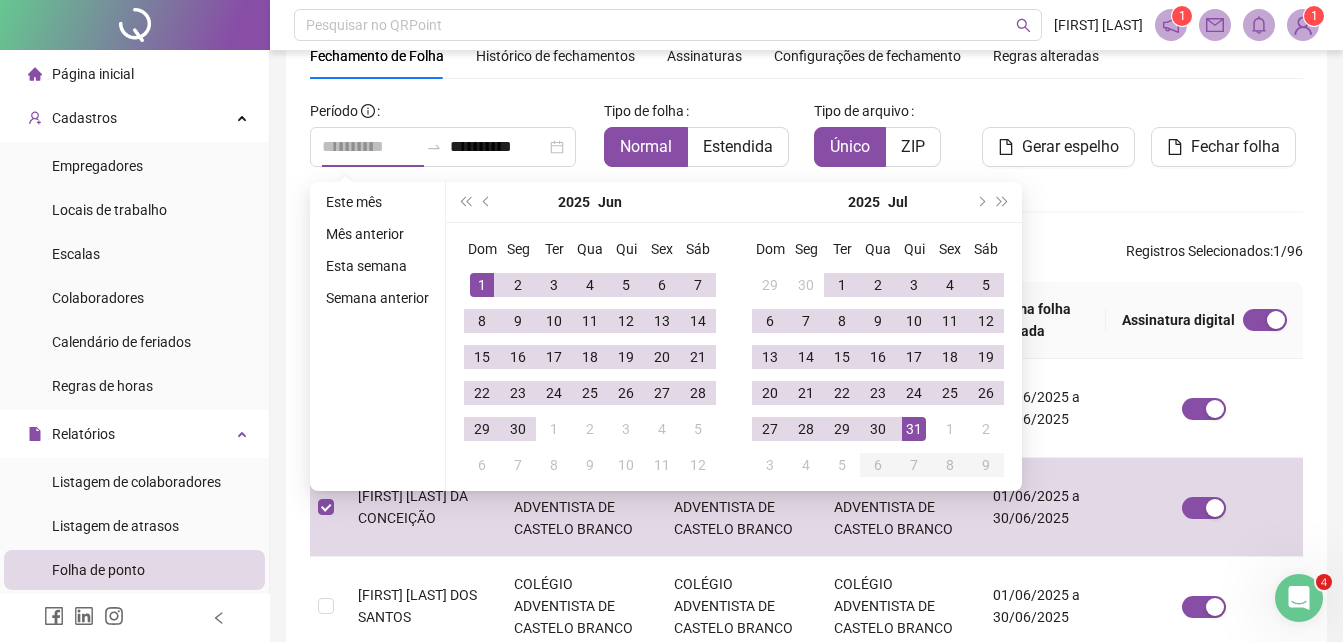 click on "1" at bounding box center (482, 285) 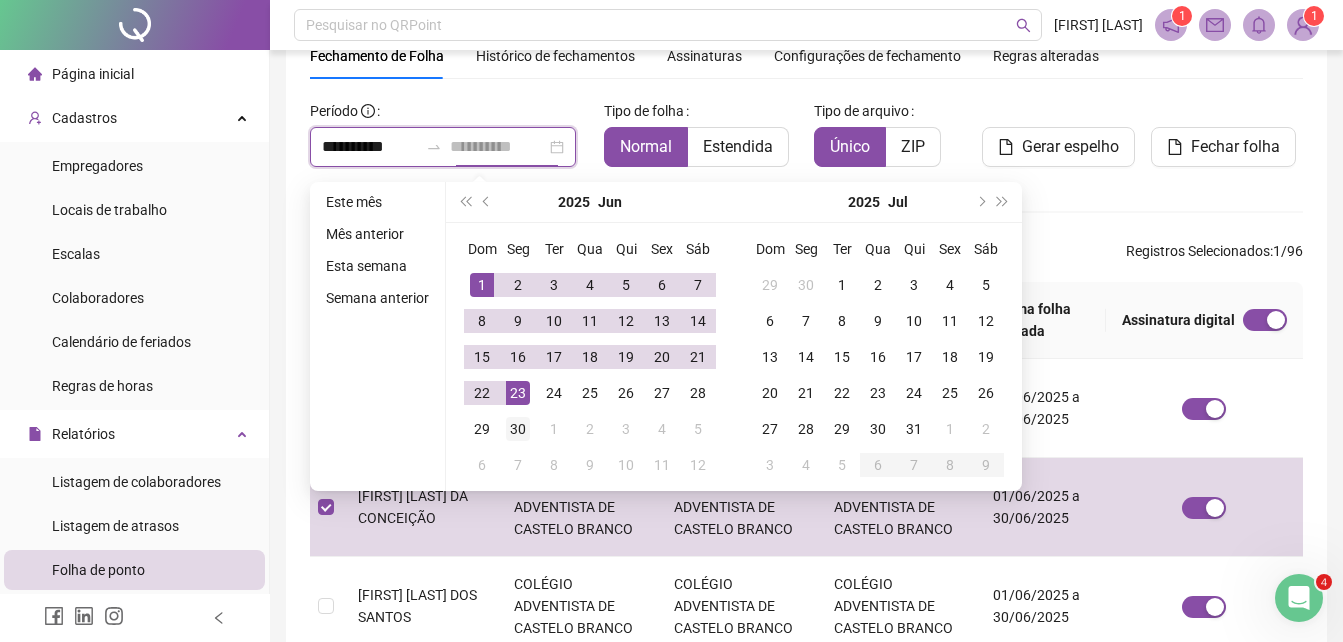 type on "**********" 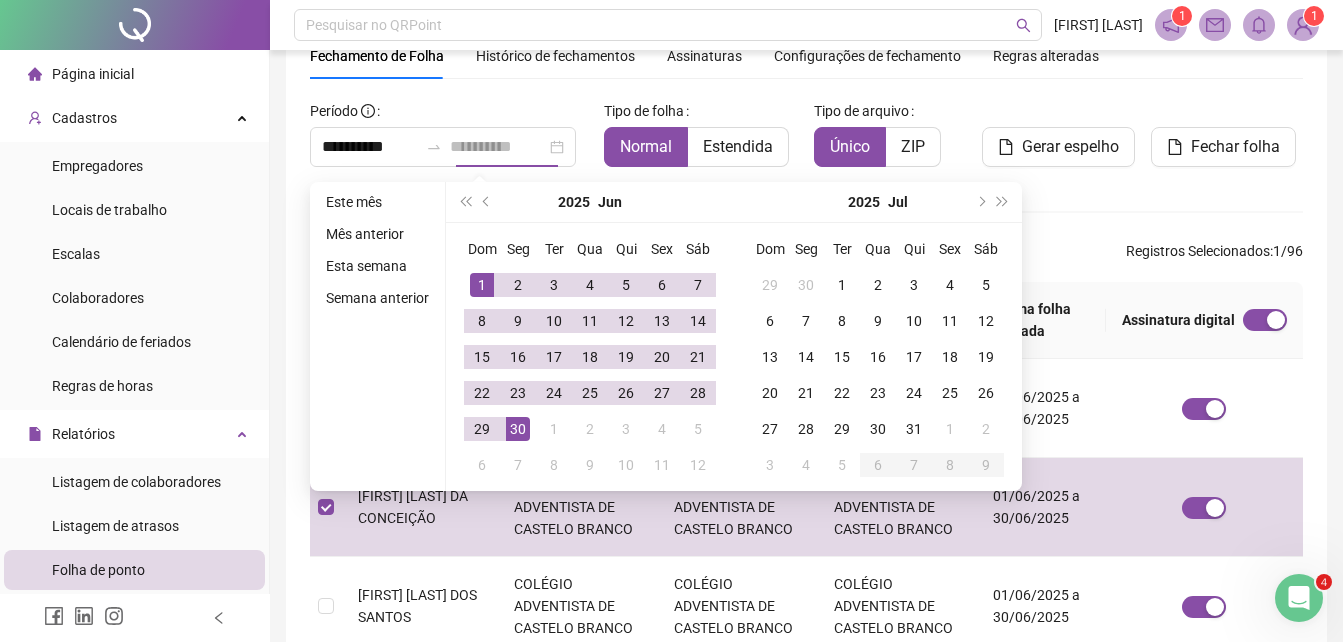 click on "30" at bounding box center [518, 429] 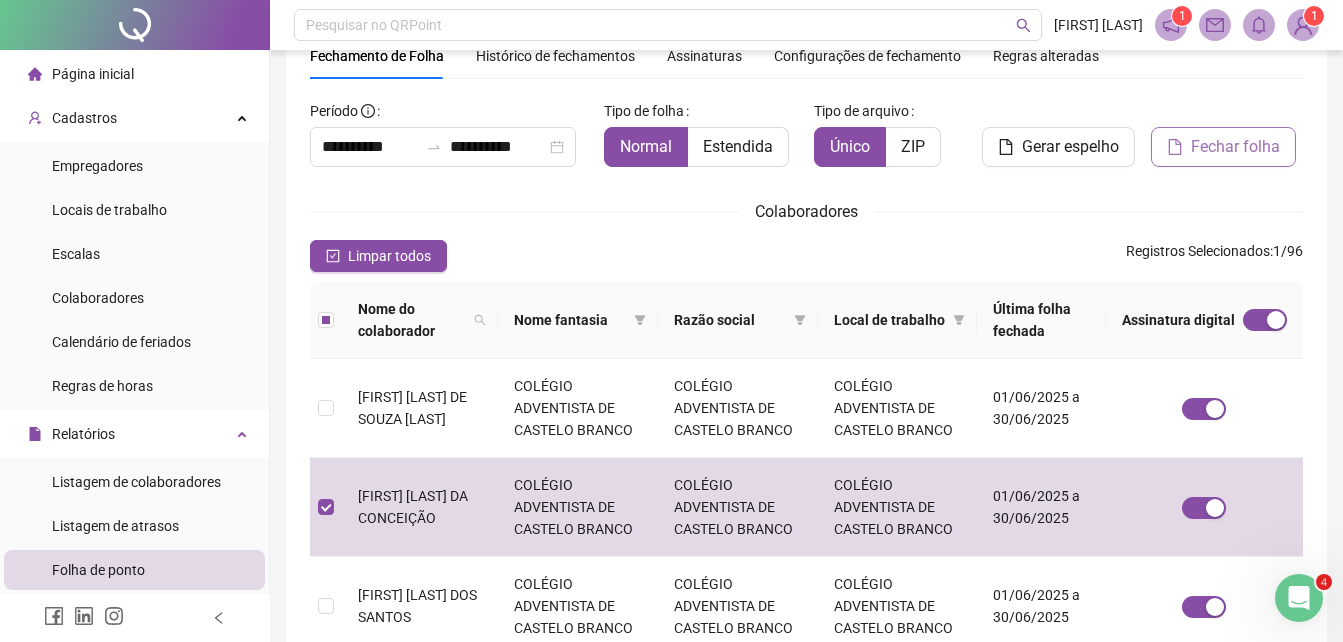 click on "Fechar folha" at bounding box center (1235, 147) 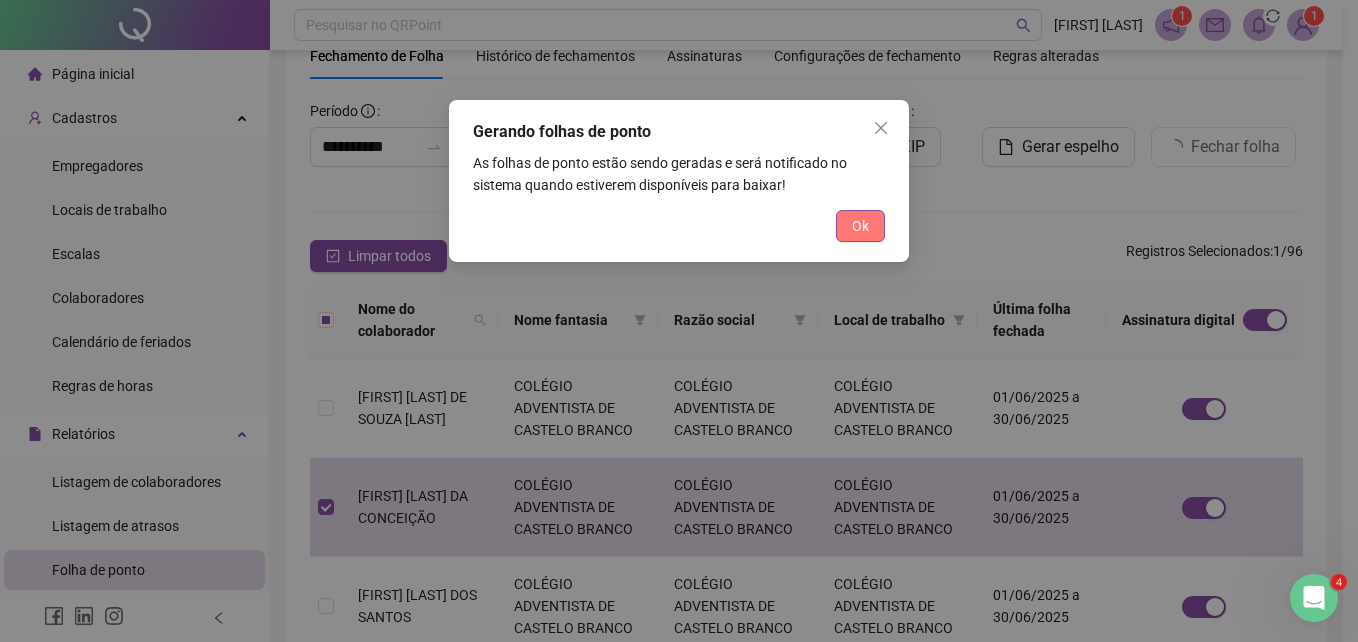 click on "Ok" at bounding box center [860, 226] 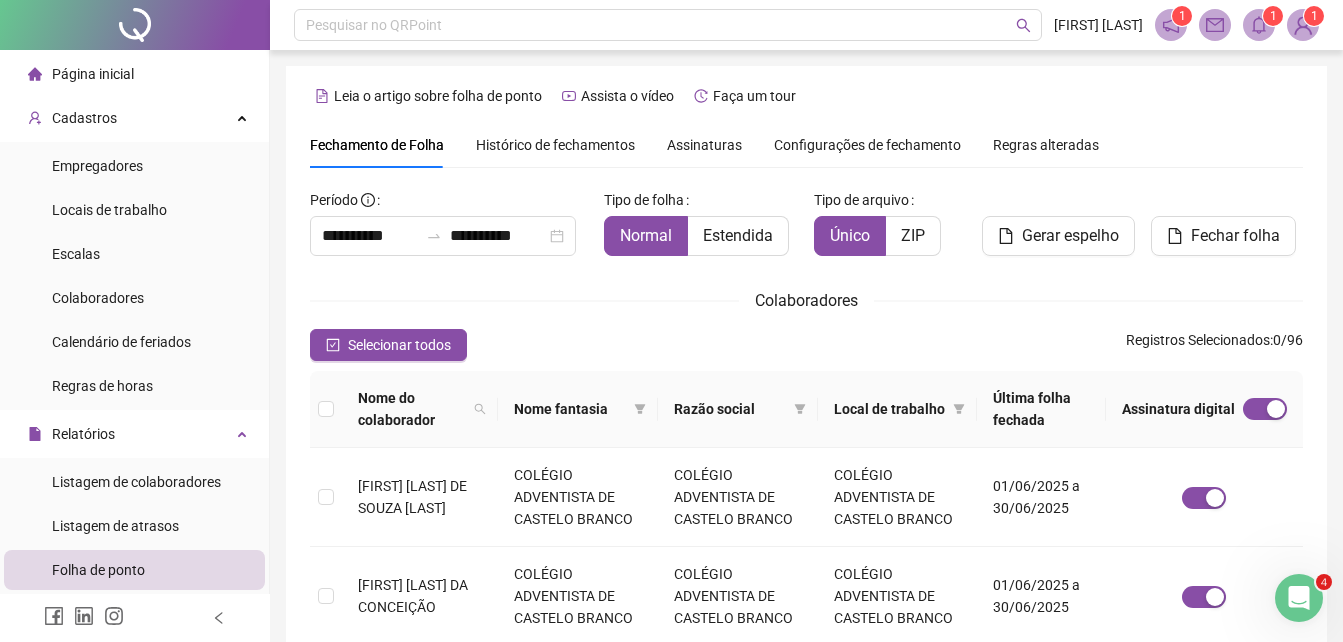 scroll, scrollTop: 89, scrollLeft: 0, axis: vertical 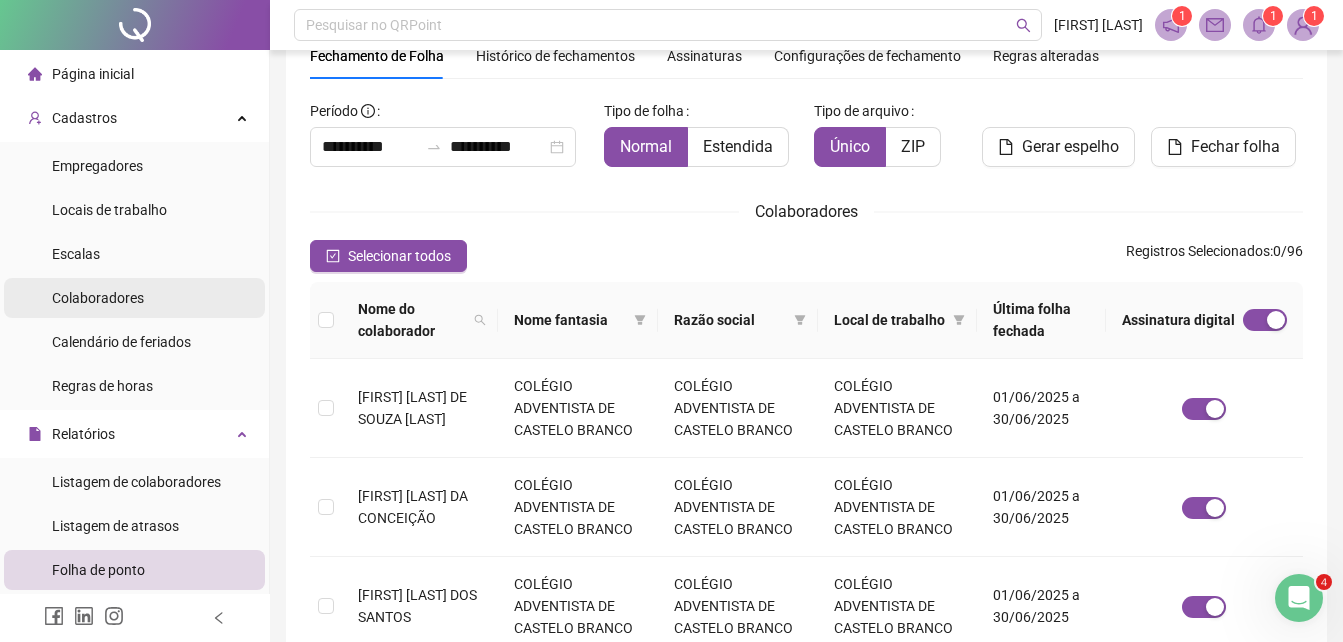 click on "Colaboradores" at bounding box center [98, 298] 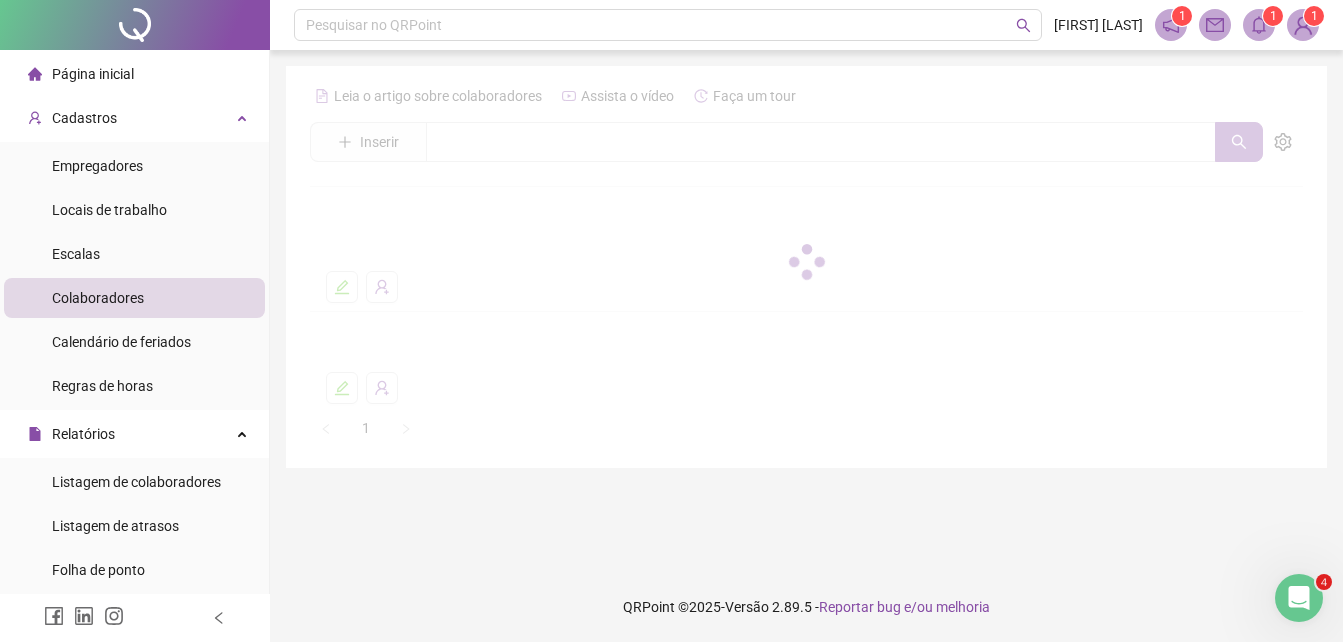 scroll, scrollTop: 0, scrollLeft: 0, axis: both 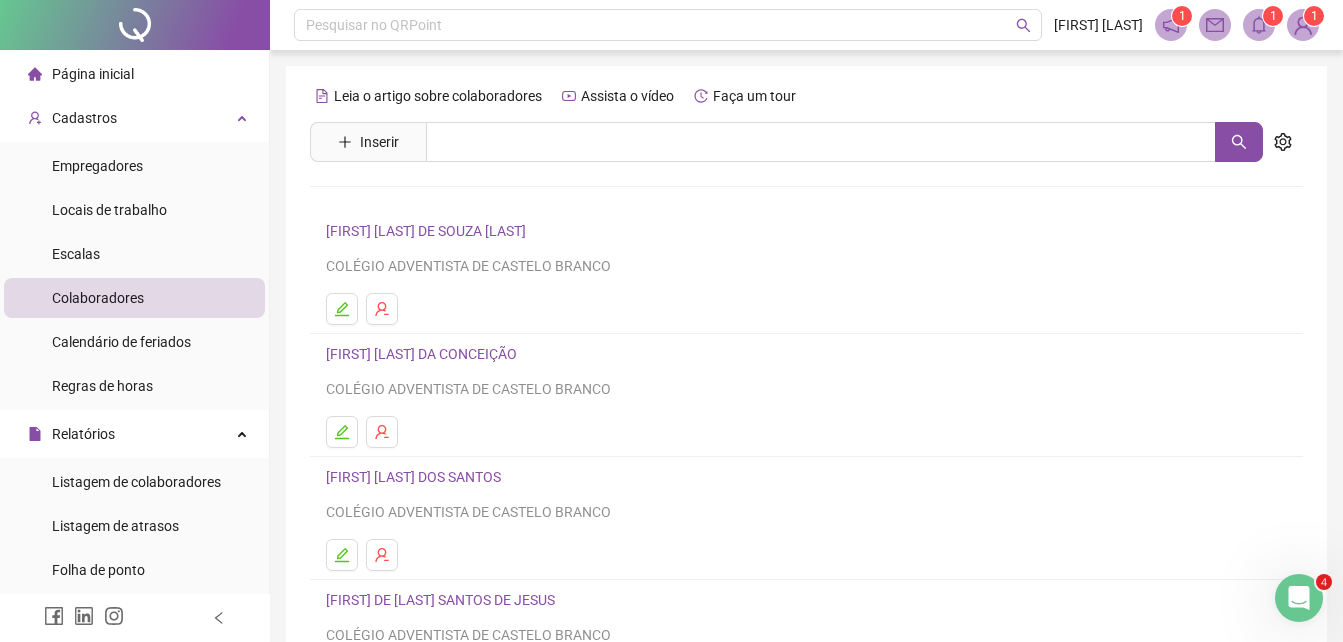 click on "[FIRST] [LAST] DA CONCEIÇÃO" at bounding box center (424, 354) 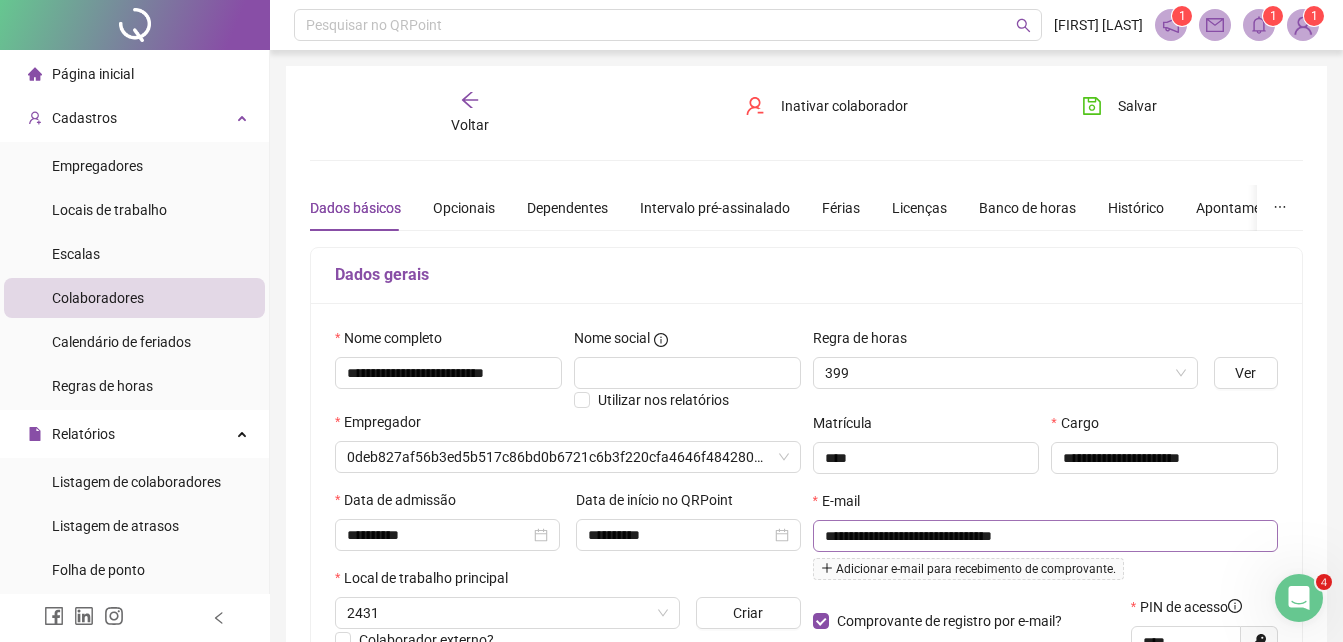 type on "*******" 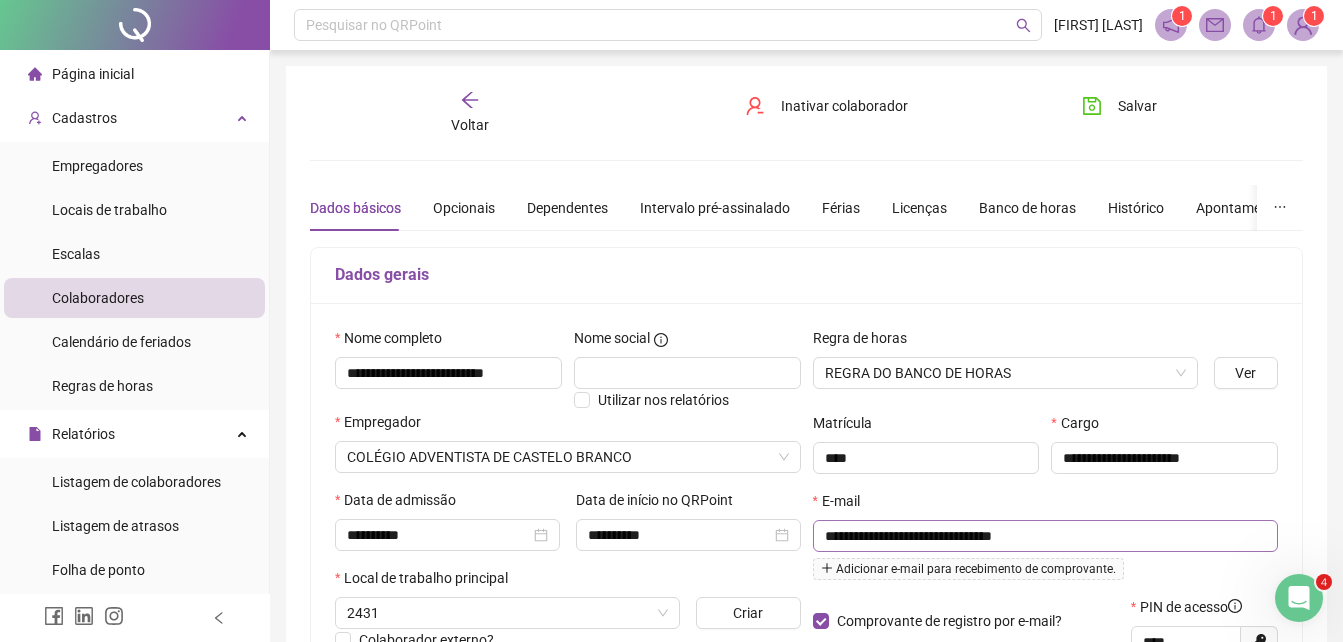 scroll, scrollTop: 100, scrollLeft: 0, axis: vertical 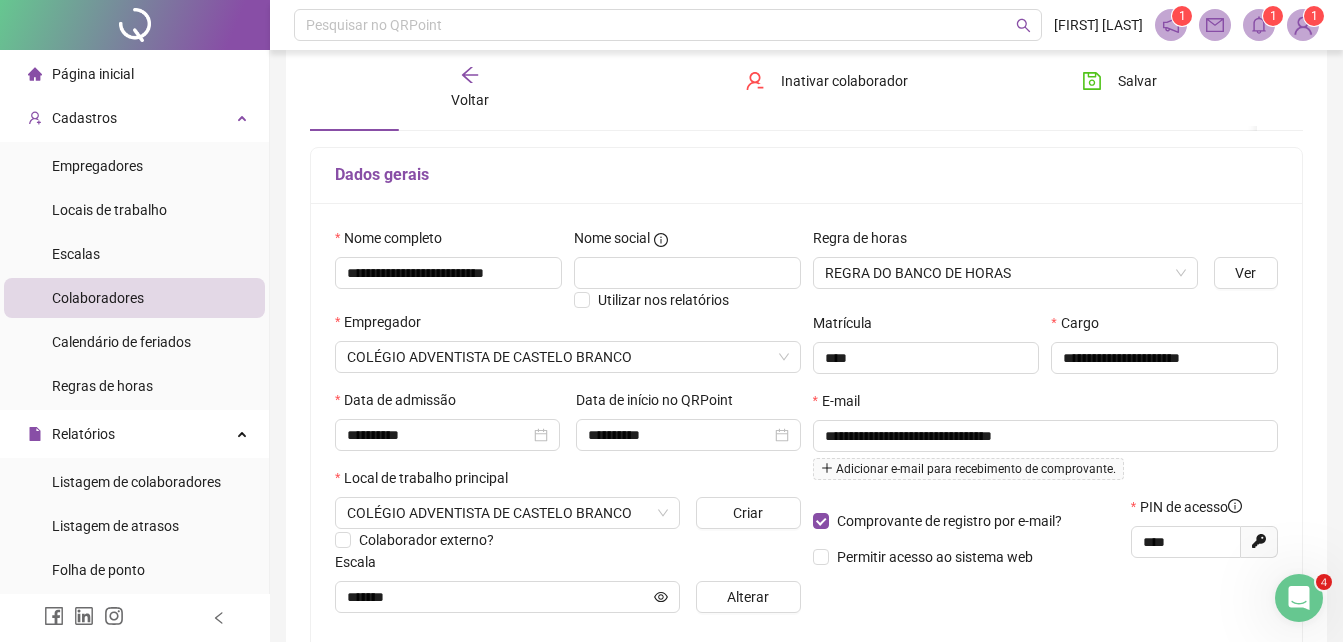 click 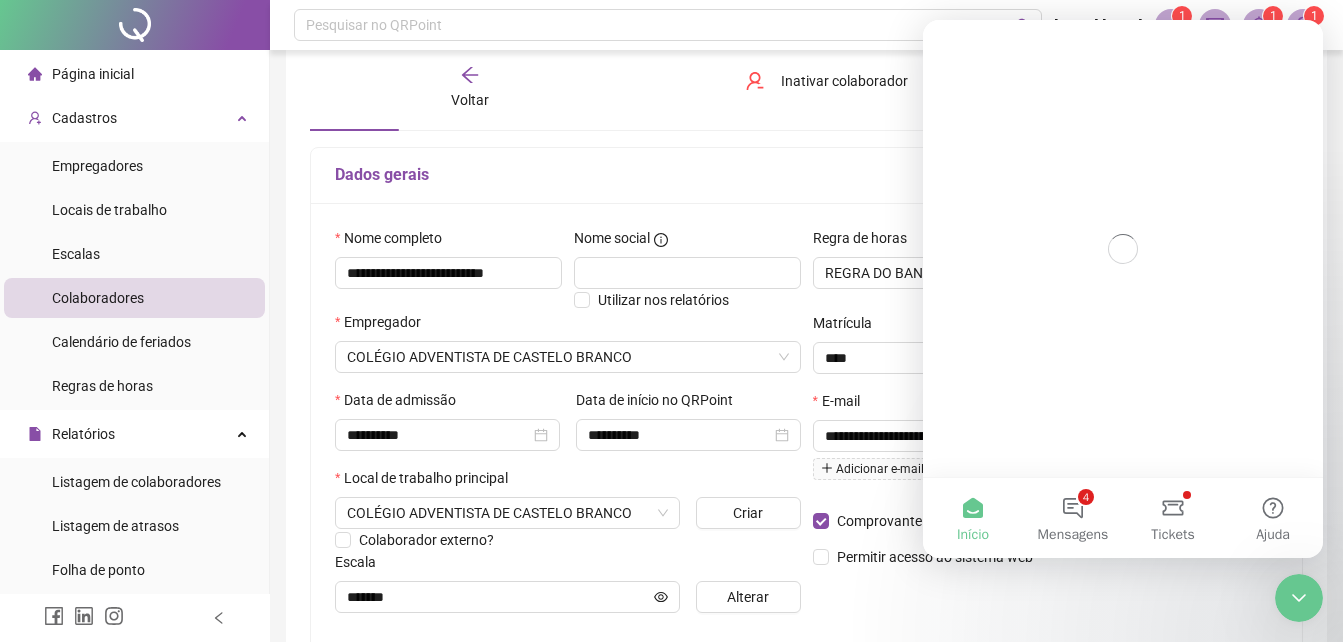 scroll, scrollTop: 0, scrollLeft: 0, axis: both 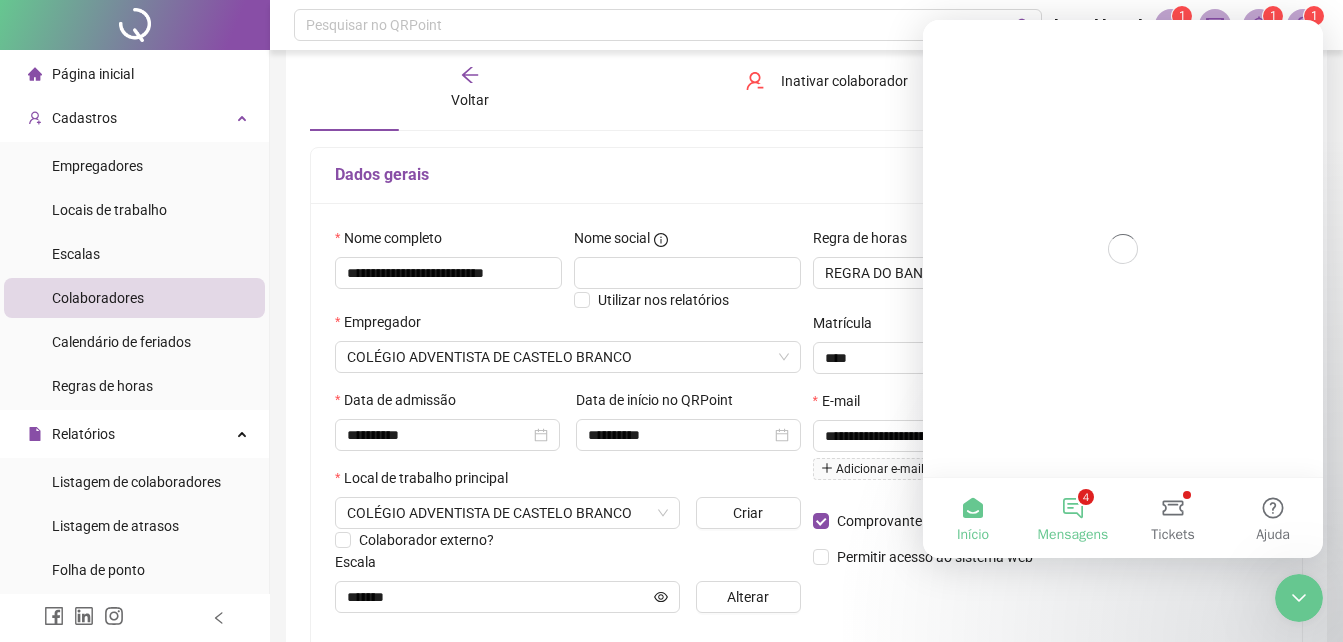 click on "4 Mensagens" at bounding box center [1073, 518] 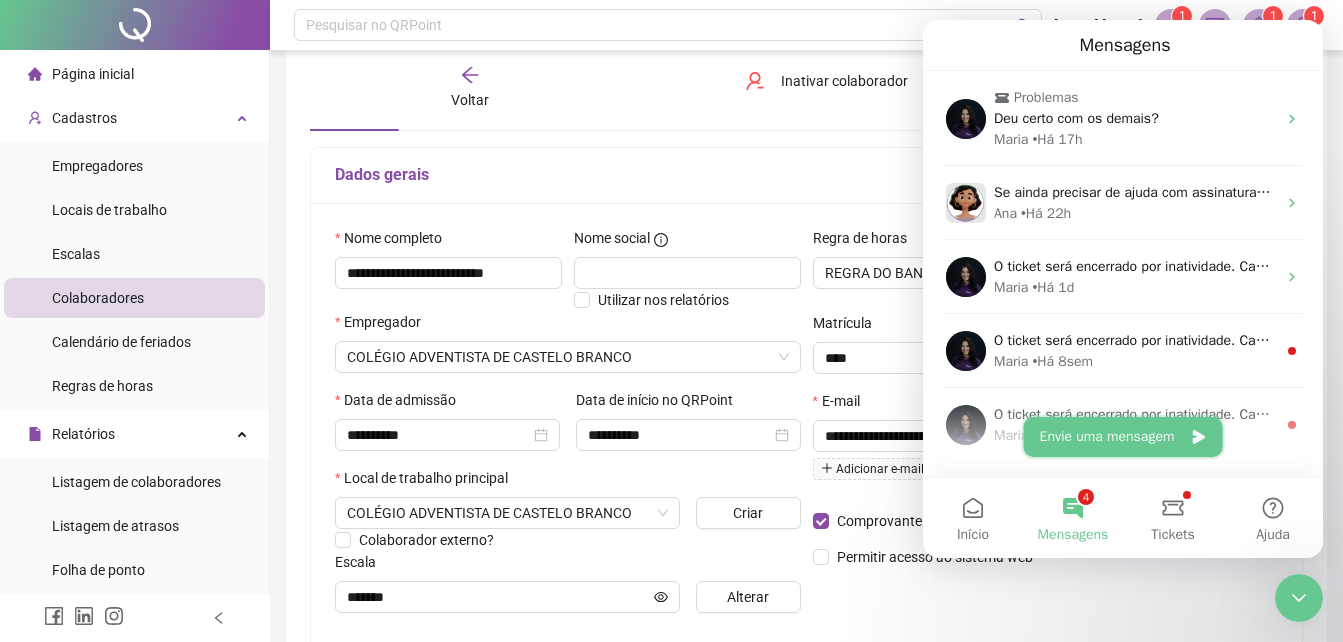 click on "Envie uma mensagem" at bounding box center (1123, 437) 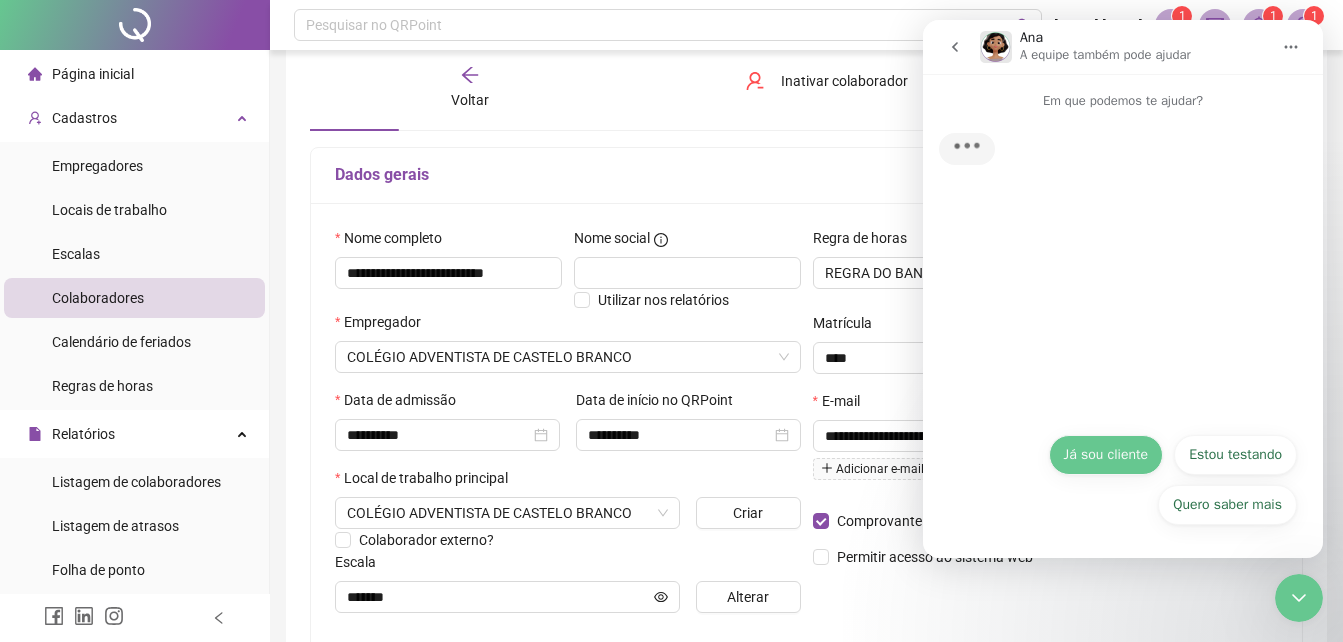 click on "Já sou cliente" at bounding box center (1106, 455) 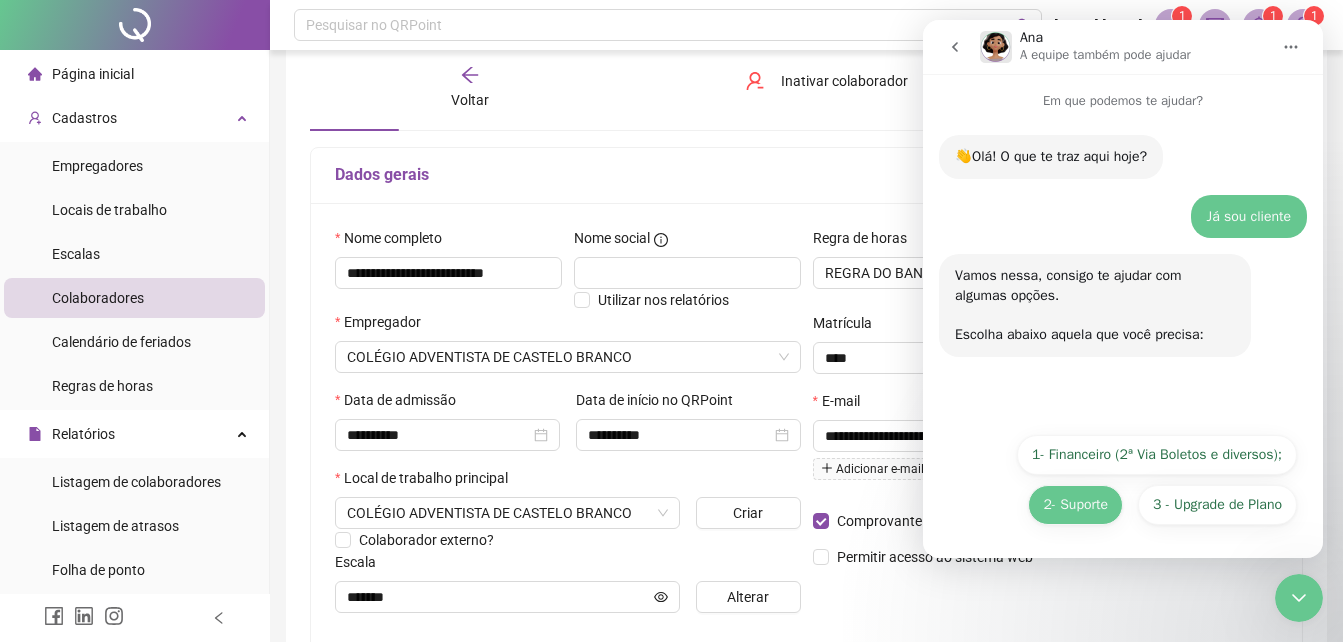 click on "2- Suporte" at bounding box center (1075, 505) 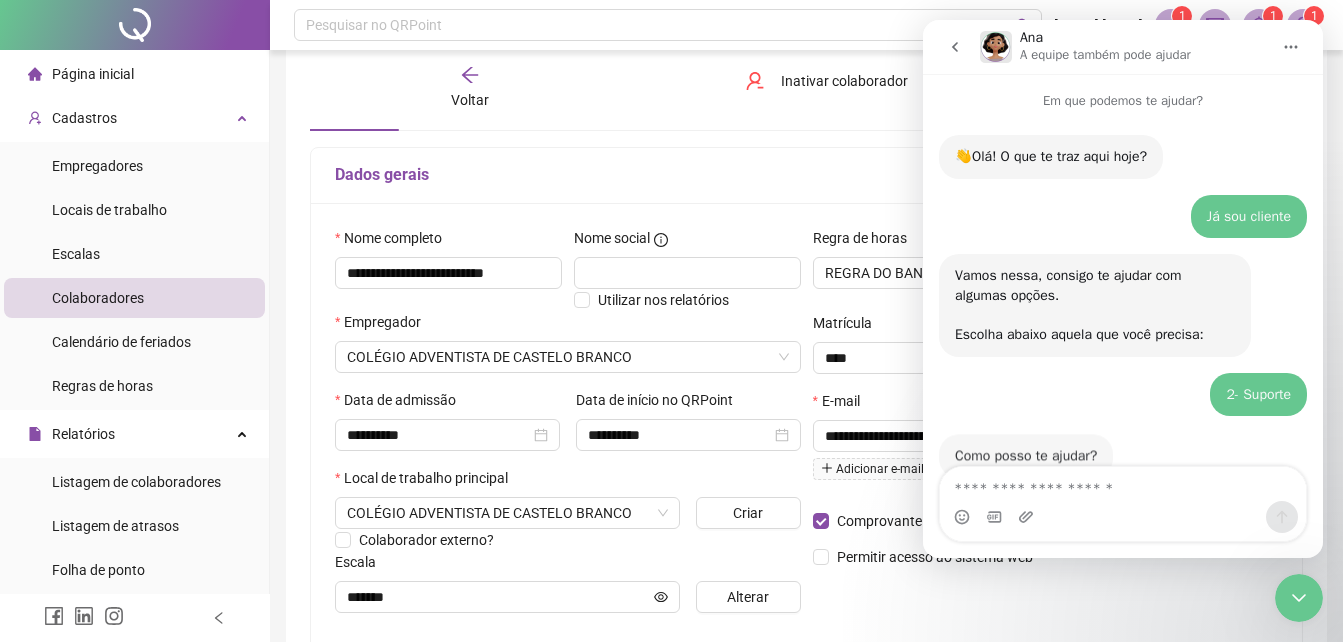 scroll, scrollTop: 51, scrollLeft: 0, axis: vertical 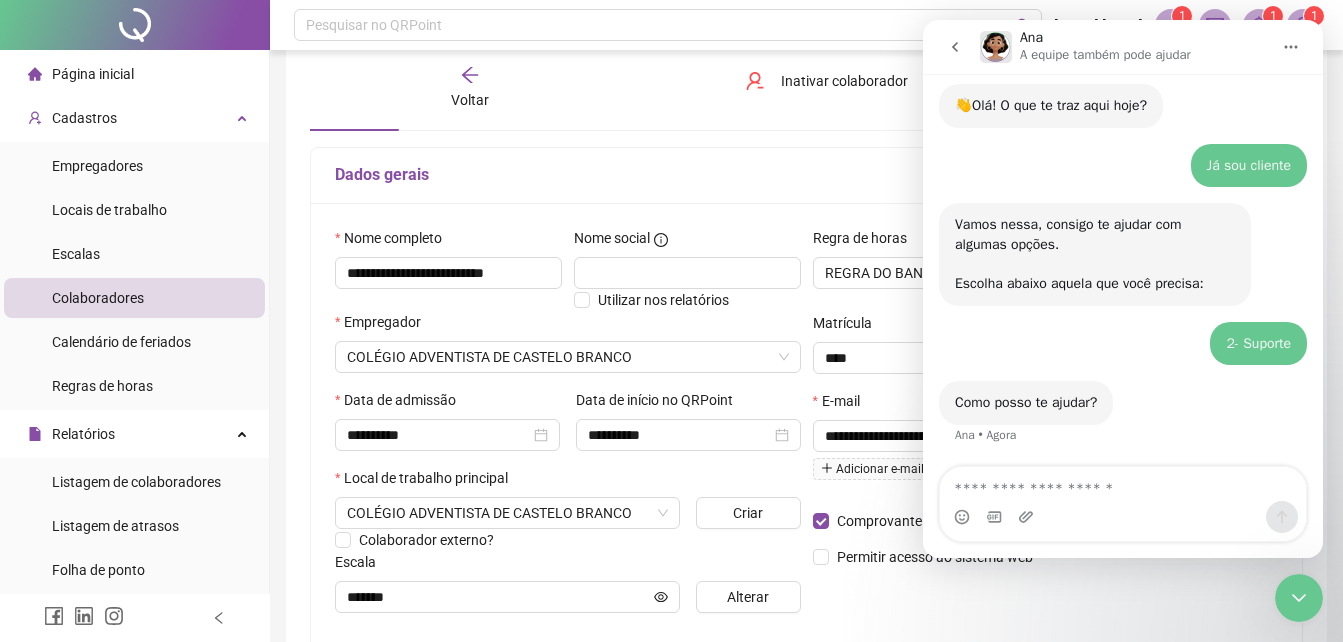 click at bounding box center [1123, 484] 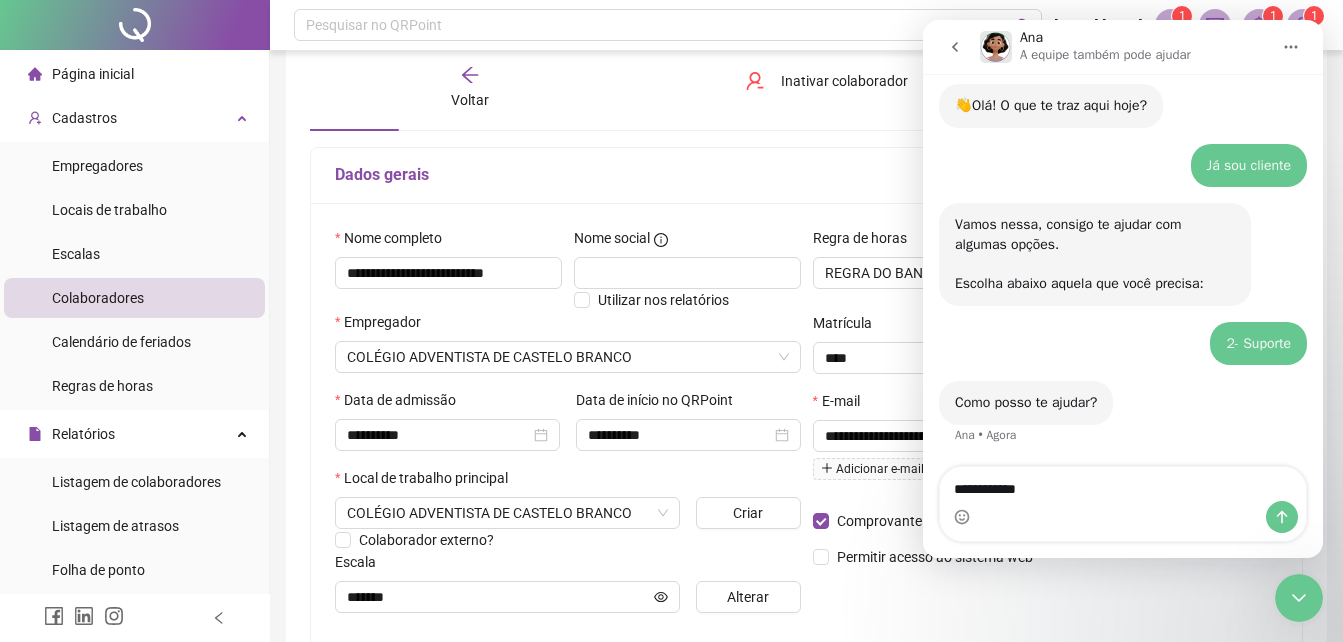 scroll, scrollTop: 141, scrollLeft: 0, axis: vertical 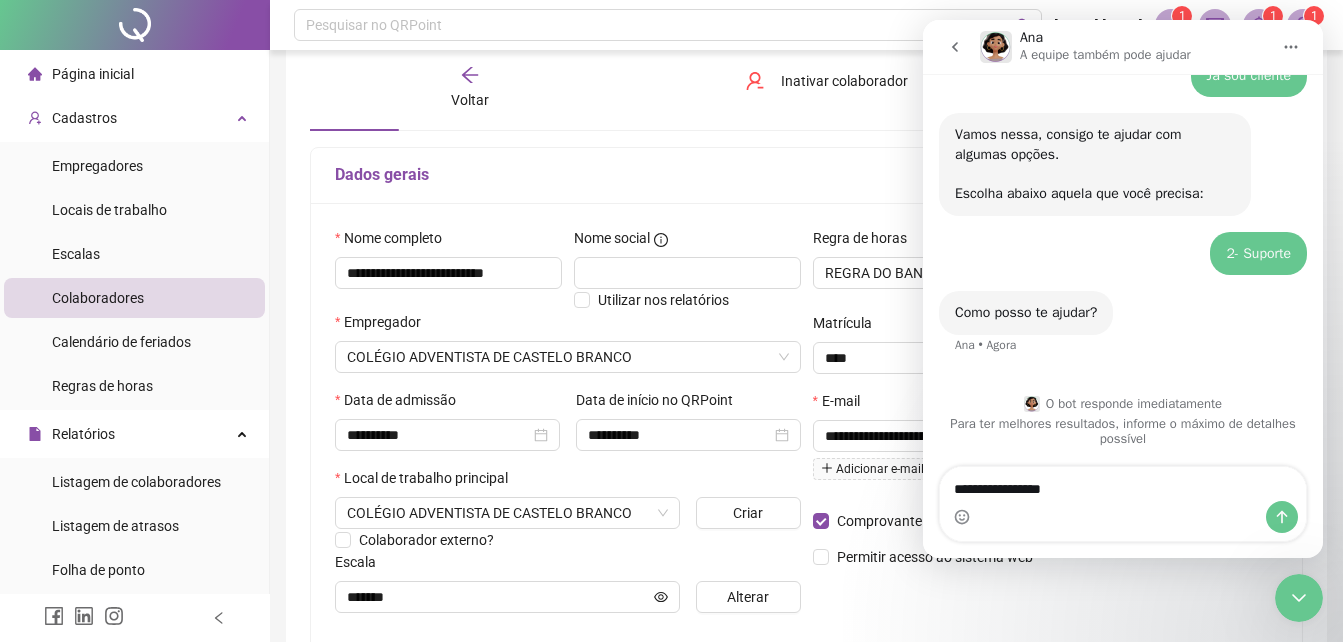 type on "**********" 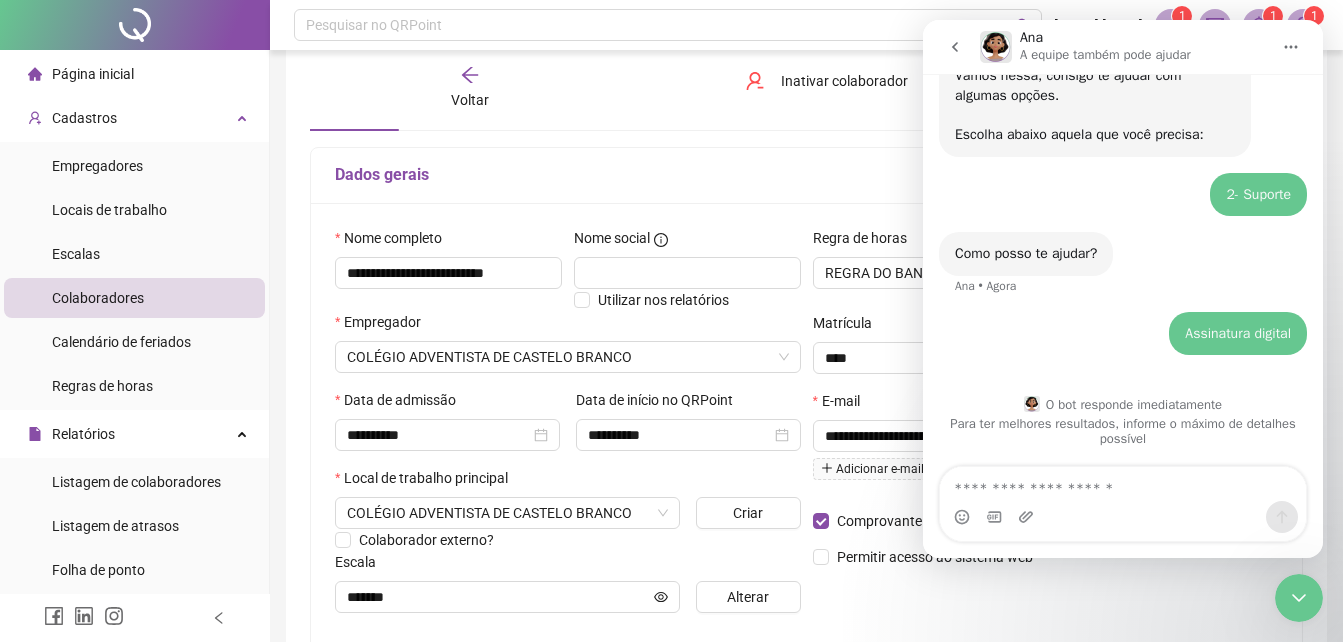 scroll, scrollTop: 175, scrollLeft: 0, axis: vertical 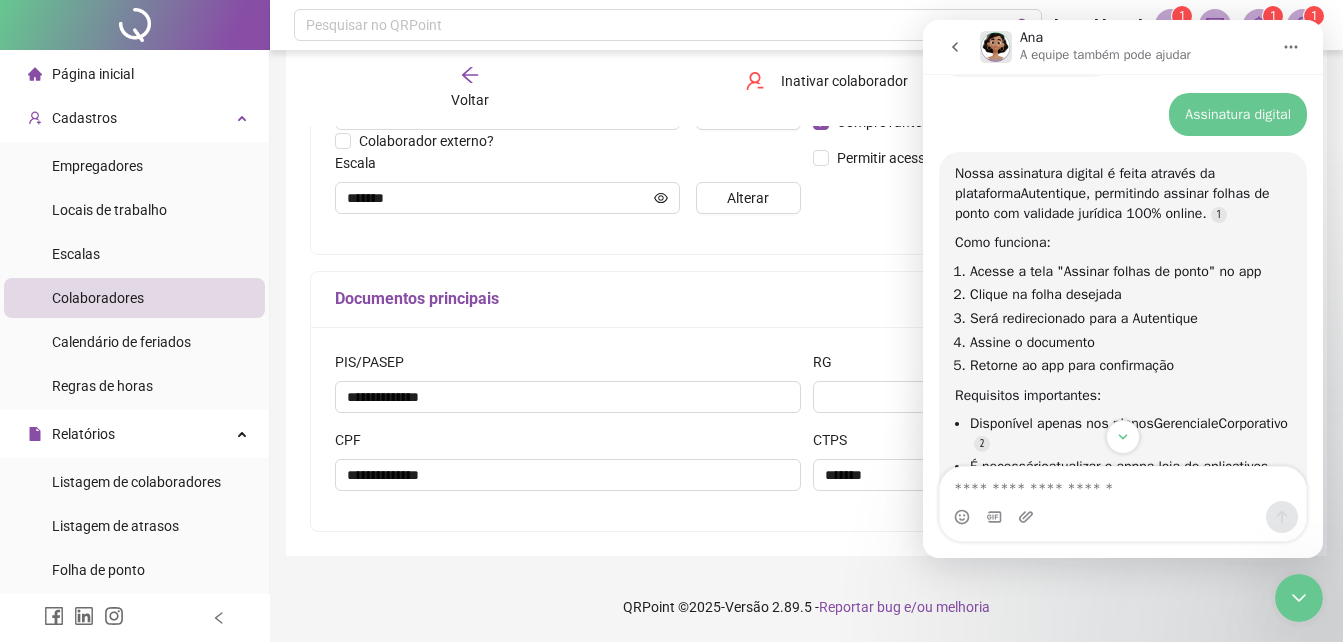 click at bounding box center [1123, 484] 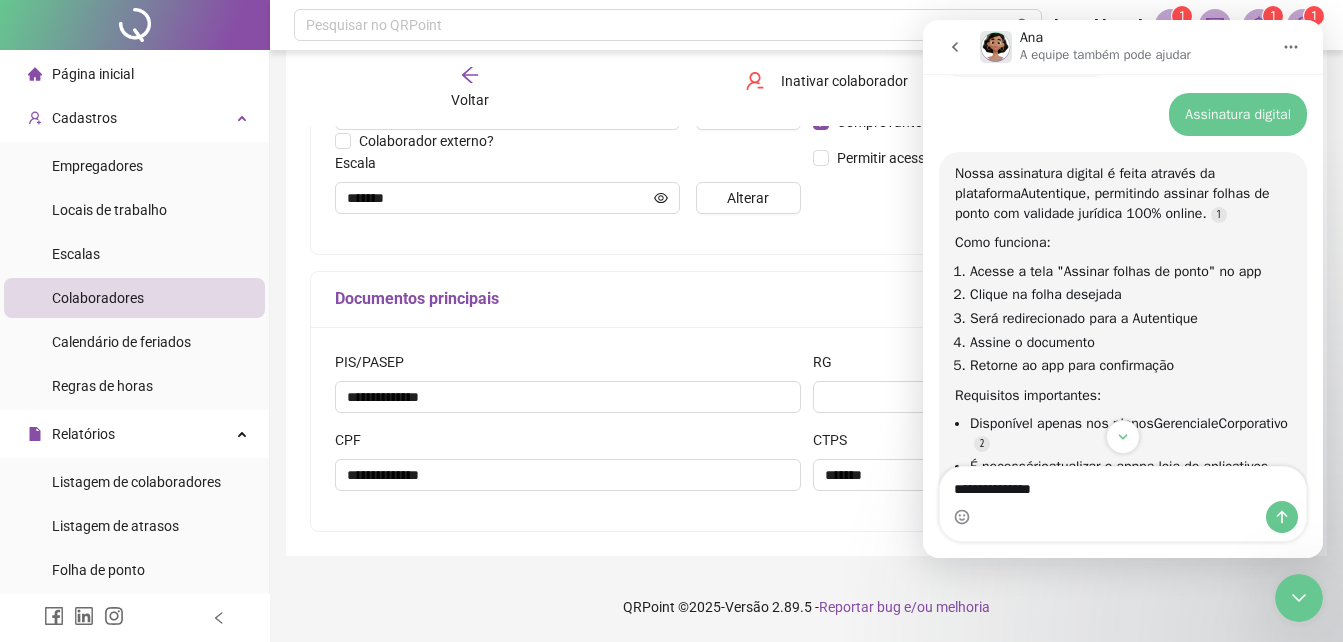 type on "**********" 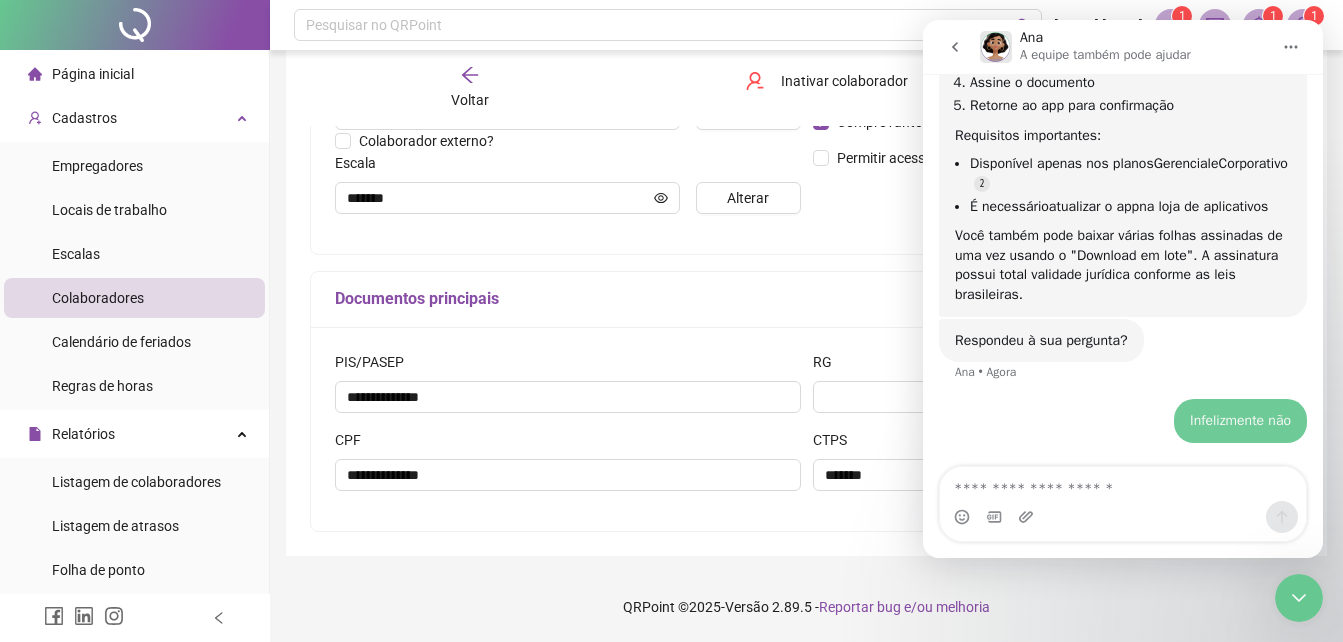 scroll, scrollTop: 721, scrollLeft: 0, axis: vertical 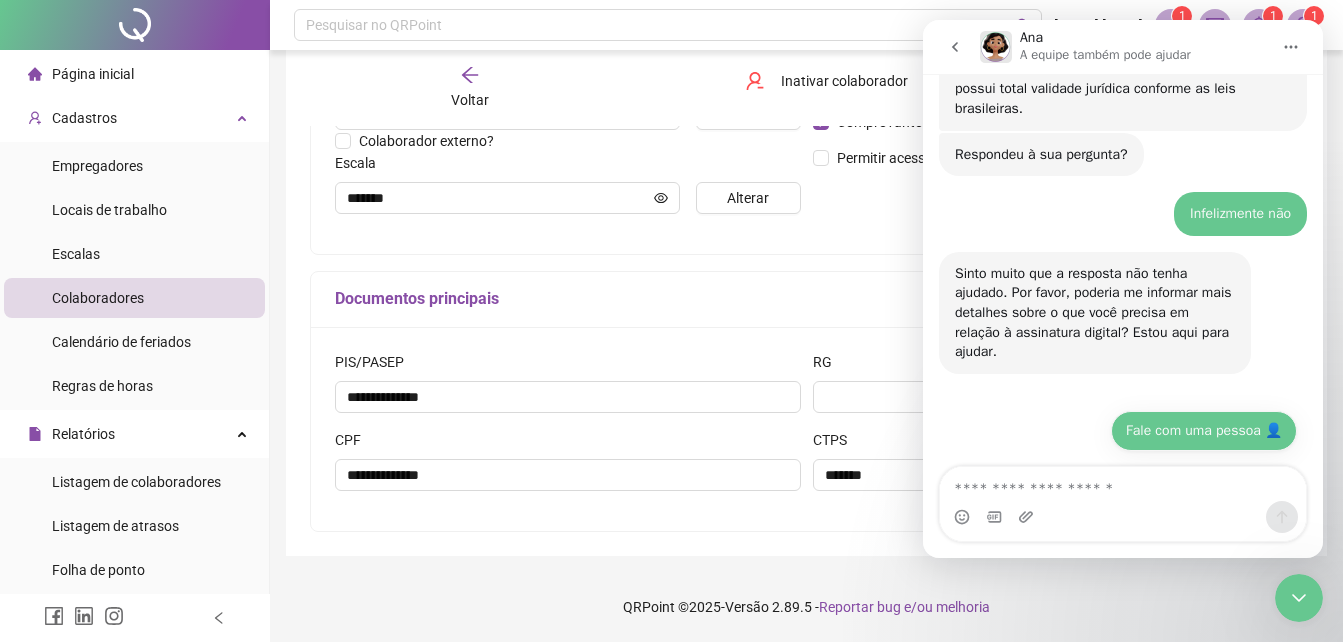 click on "Fale com uma pessoa 👤" at bounding box center (1204, 431) 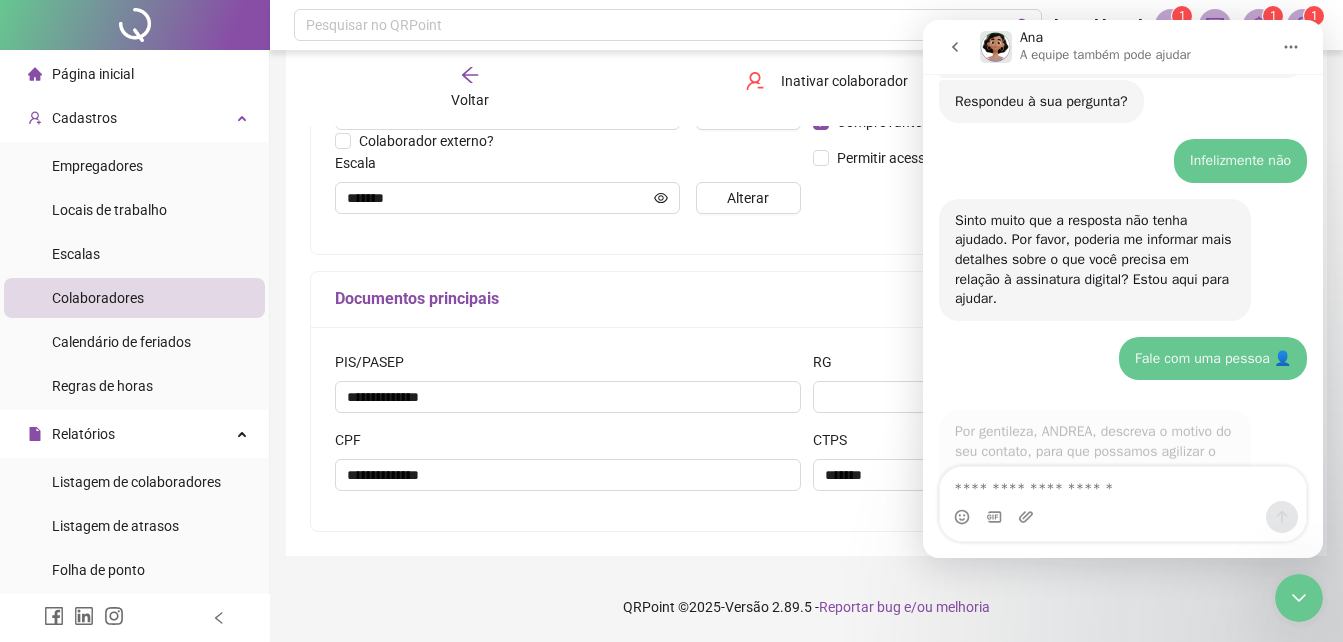 scroll, scrollTop: 952, scrollLeft: 0, axis: vertical 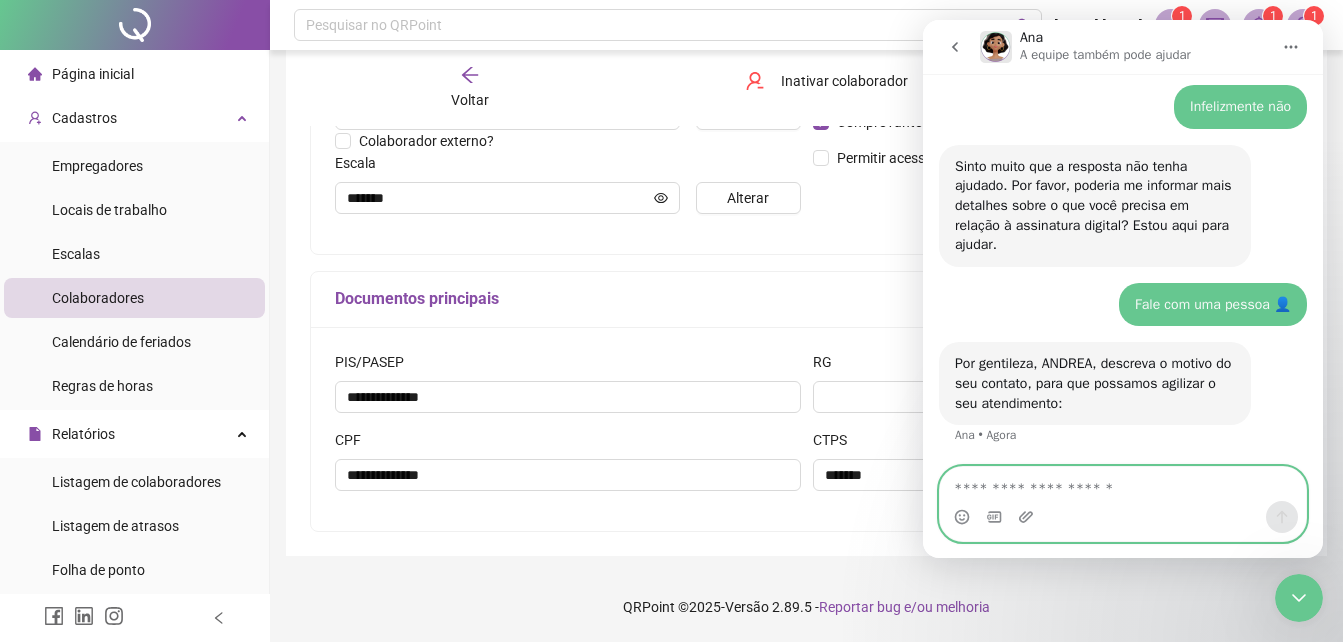 click at bounding box center (1123, 484) 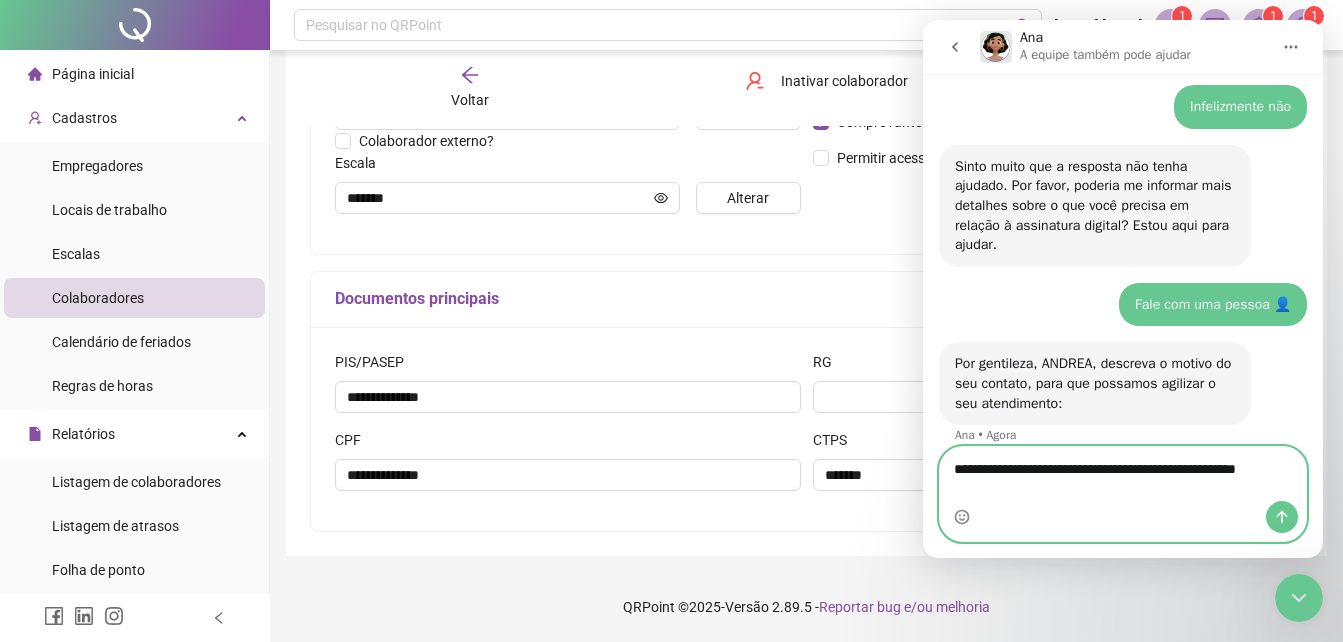 scroll, scrollTop: 972, scrollLeft: 0, axis: vertical 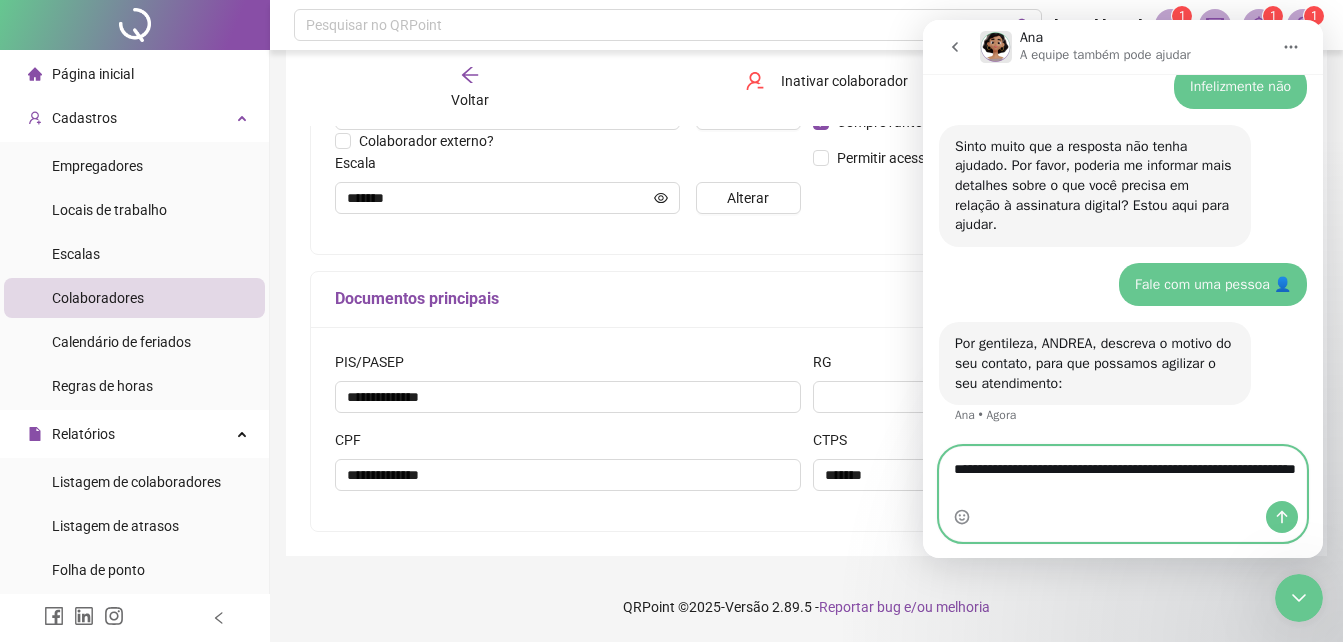 click on "**********" at bounding box center (1123, 474) 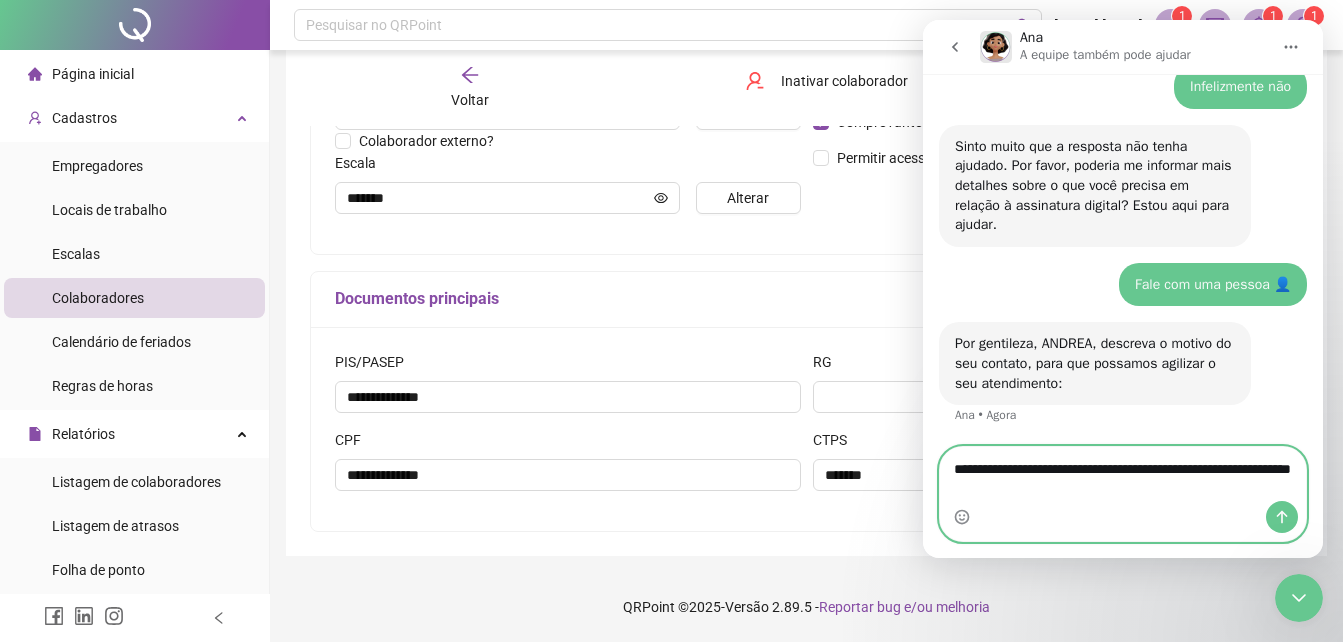 type on "**********" 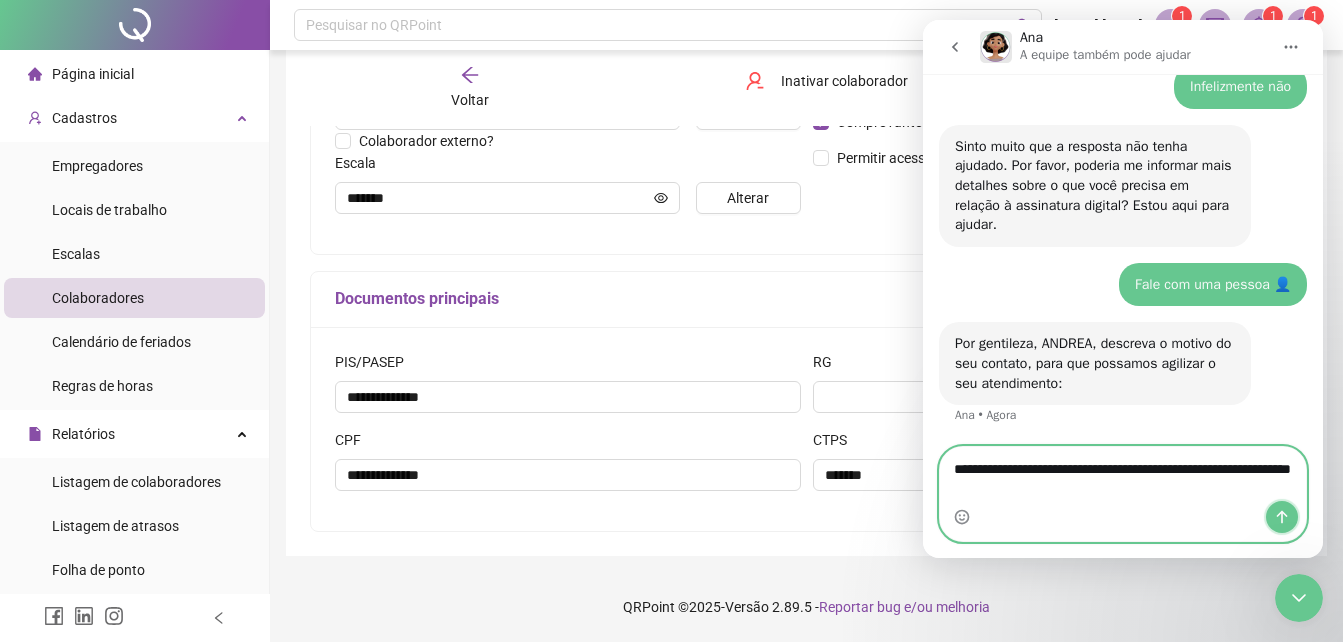 click 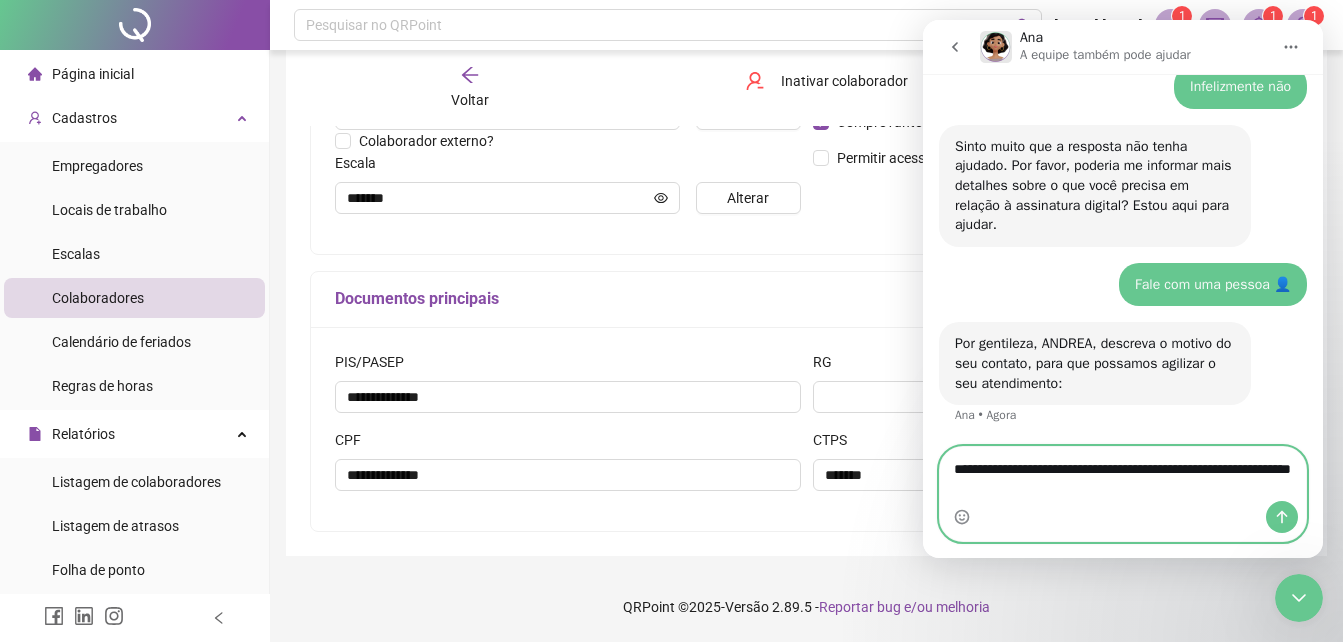 type 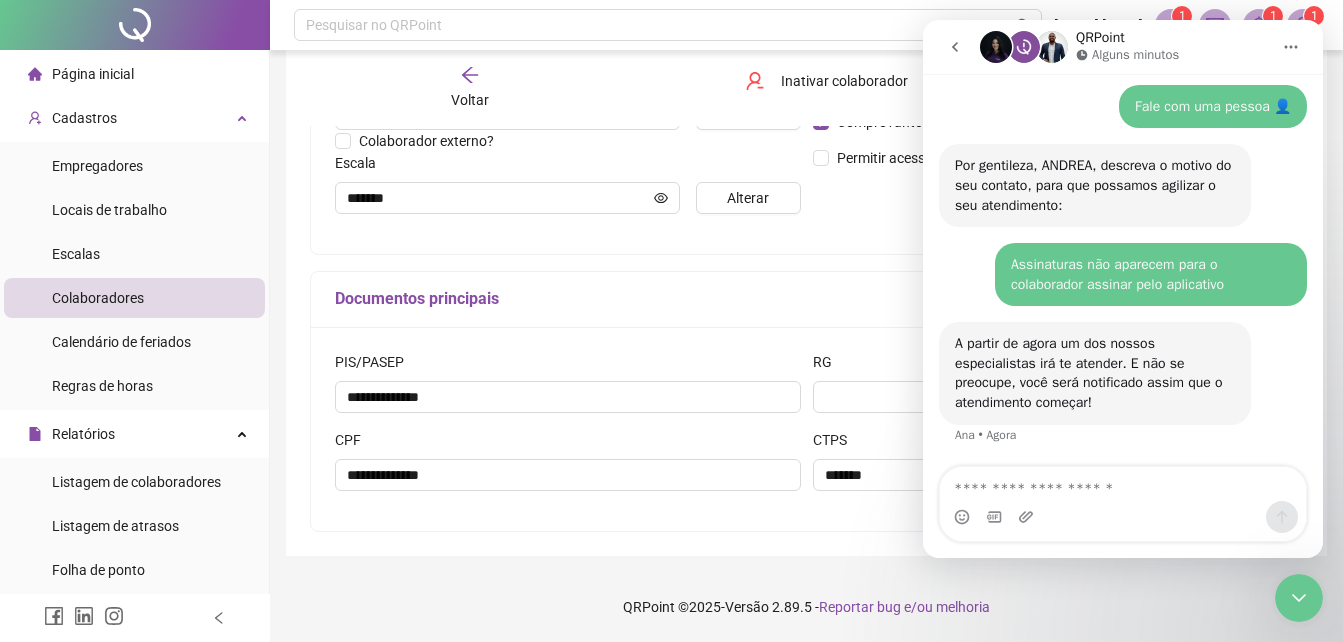scroll, scrollTop: 1206, scrollLeft: 0, axis: vertical 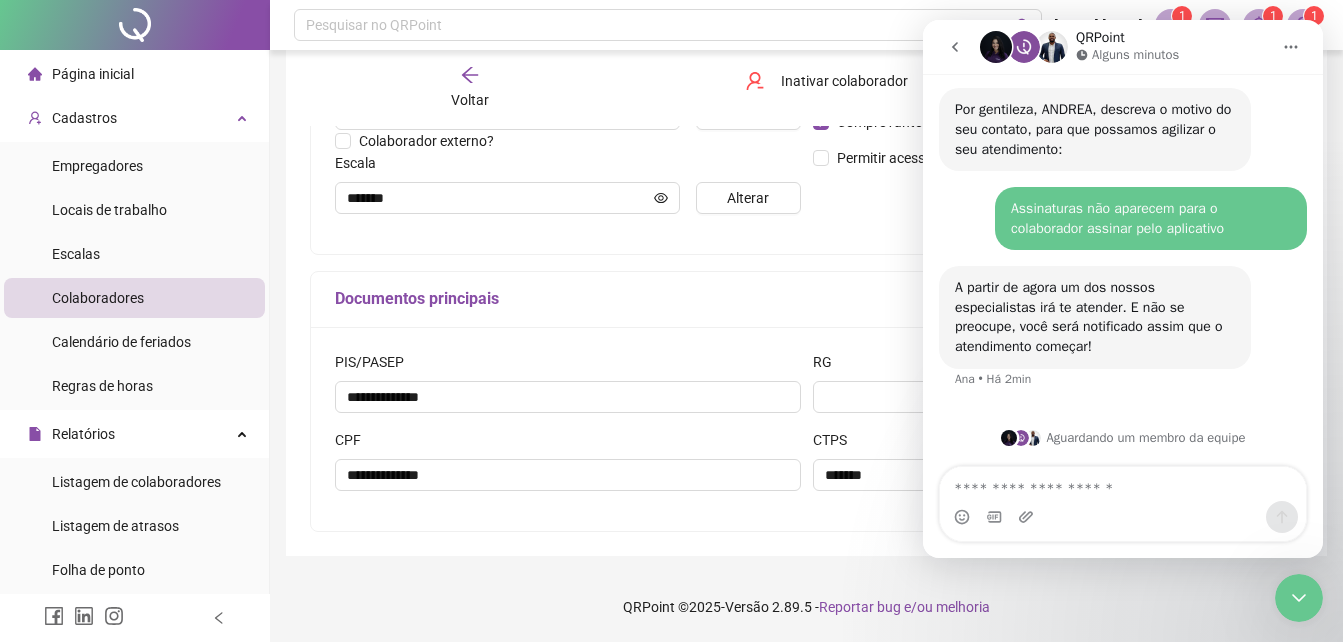 click 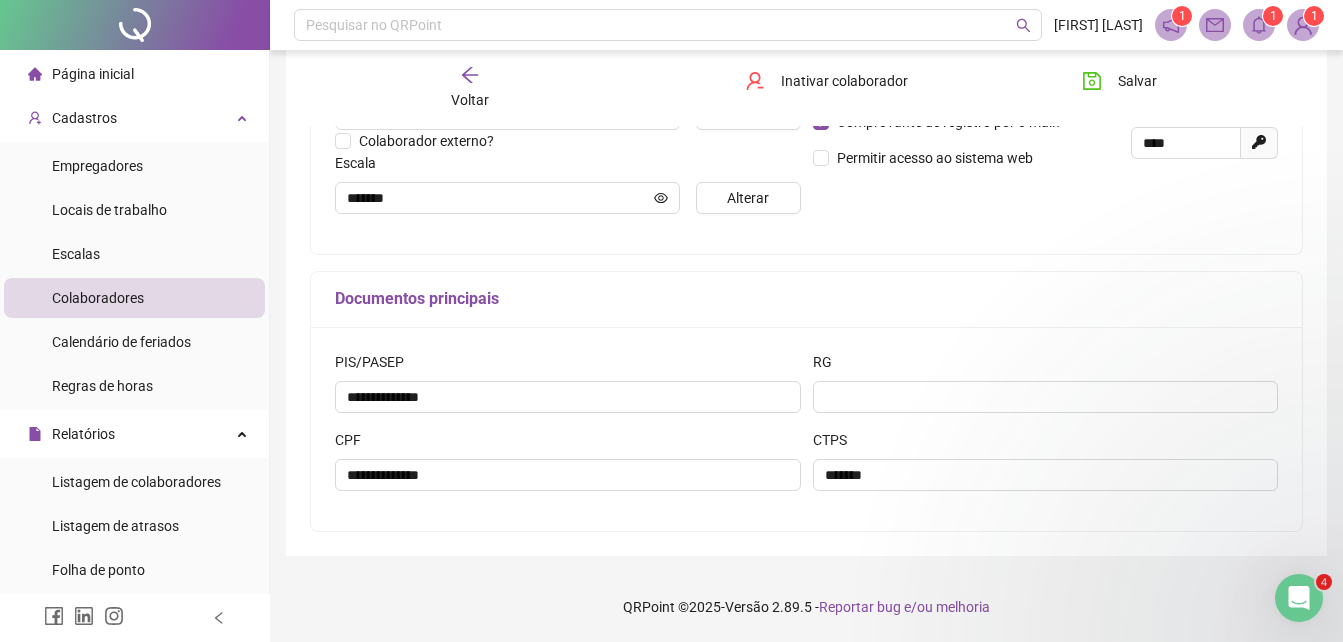 scroll, scrollTop: 0, scrollLeft: 0, axis: both 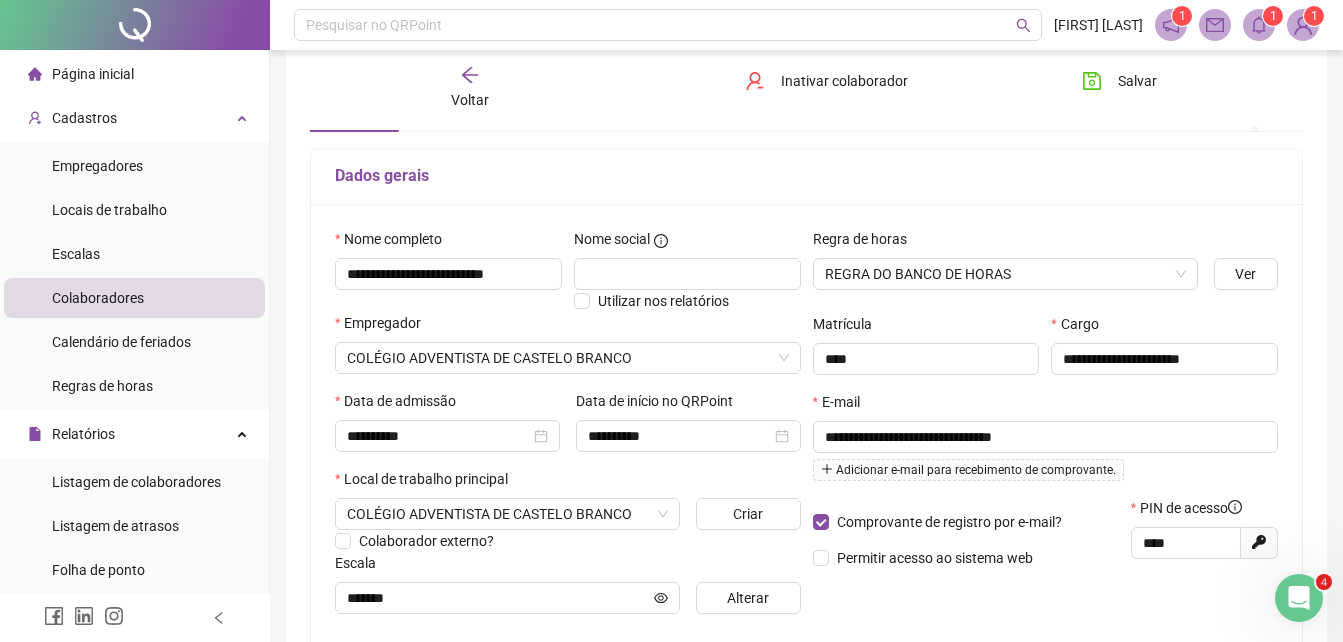 click 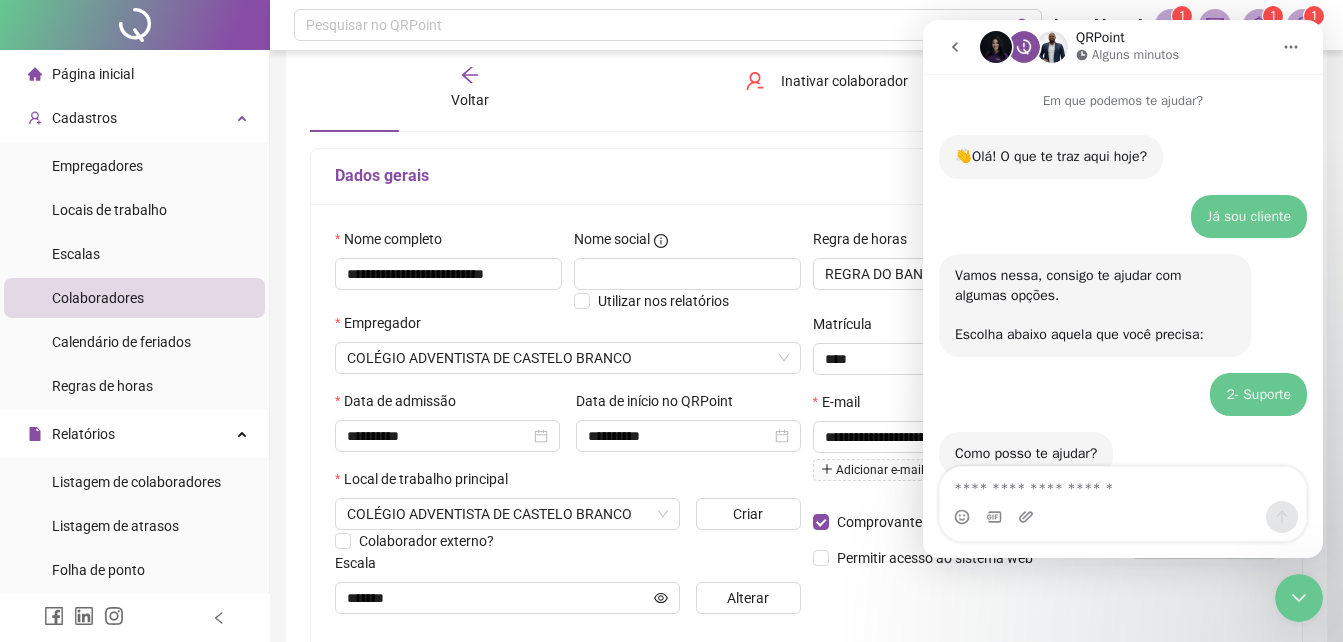 scroll, scrollTop: 1206, scrollLeft: 0, axis: vertical 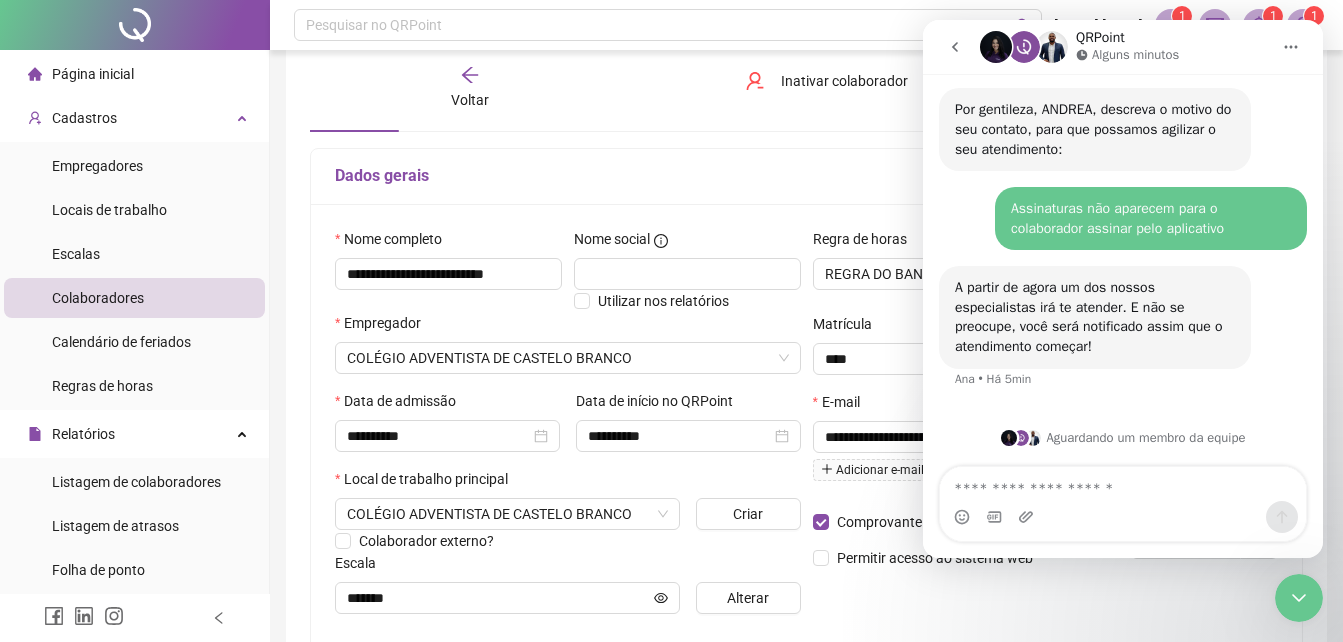 click 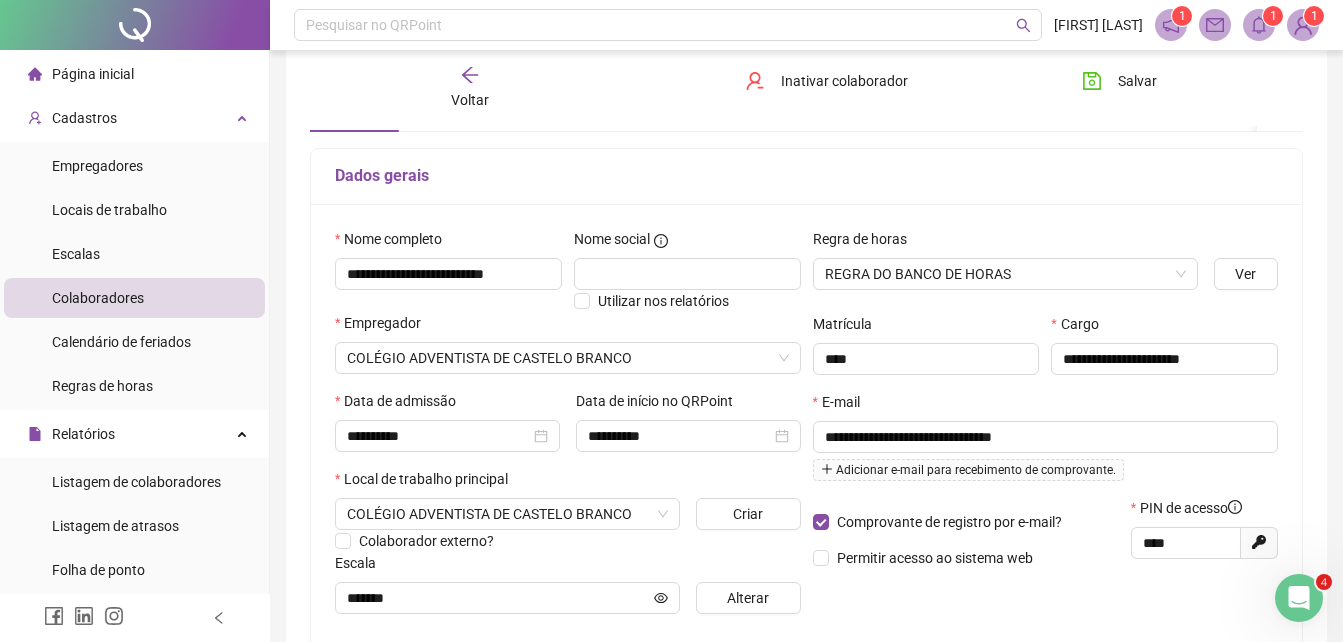 click at bounding box center [1303, 25] 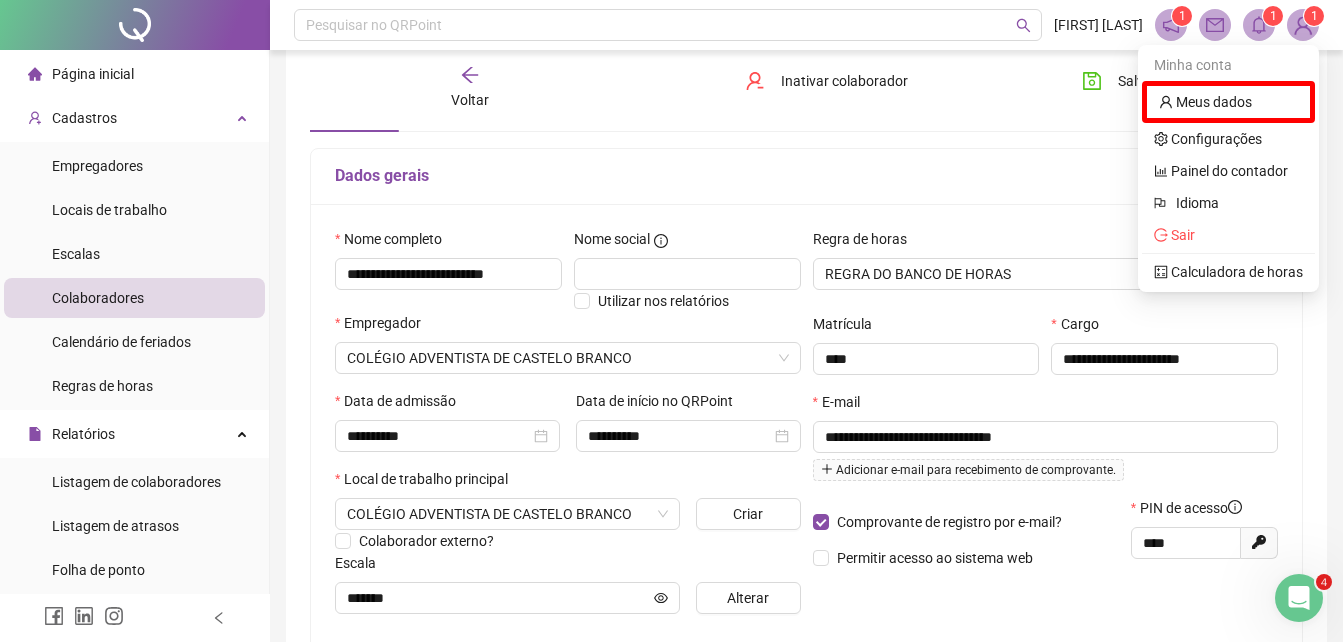 click at bounding box center (1303, 25) 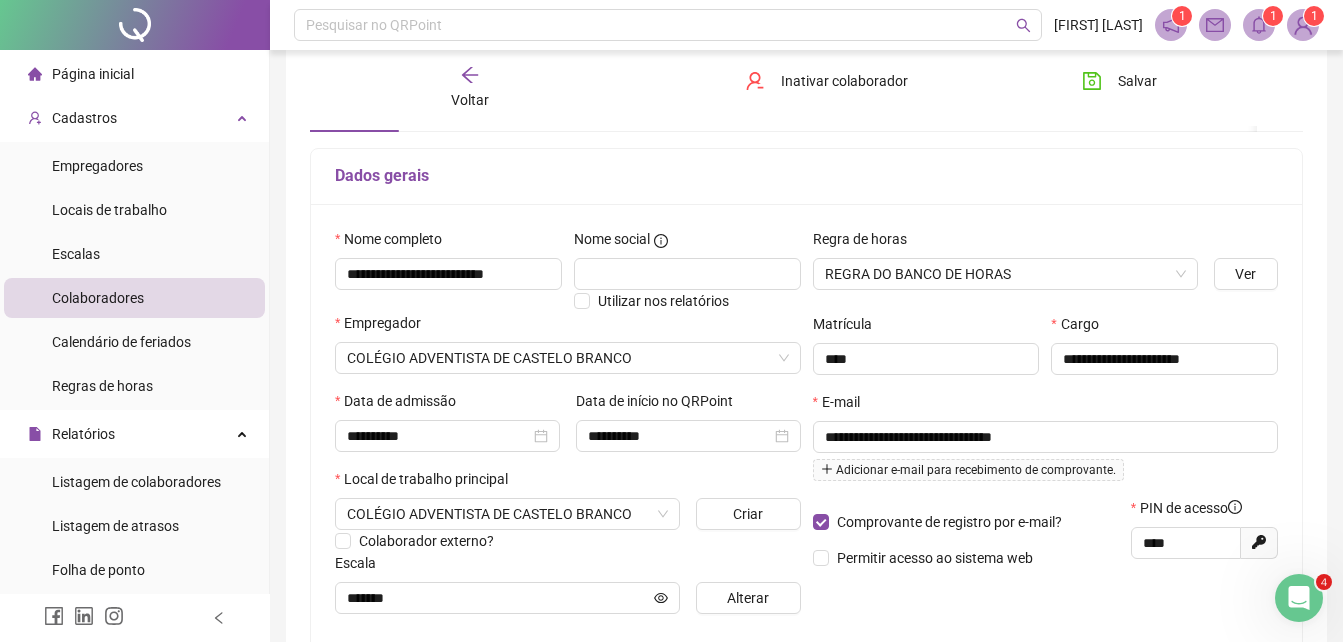 click at bounding box center [1259, 25] 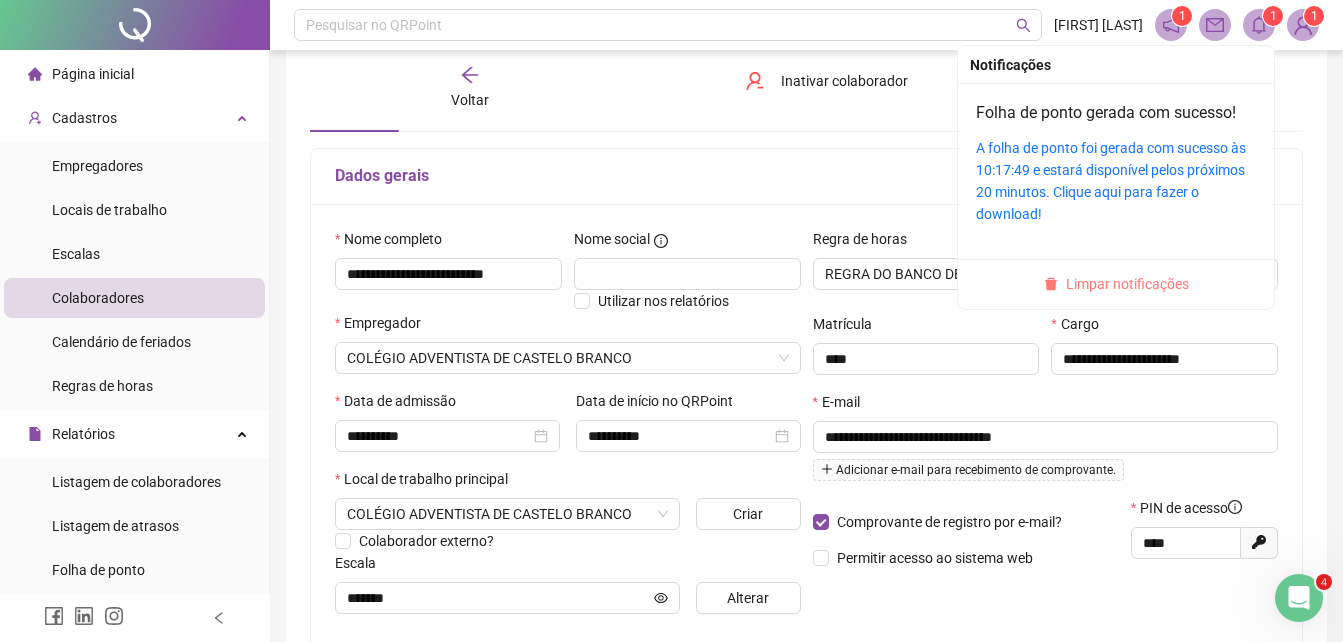 click on "Limpar notificações" at bounding box center (1127, 284) 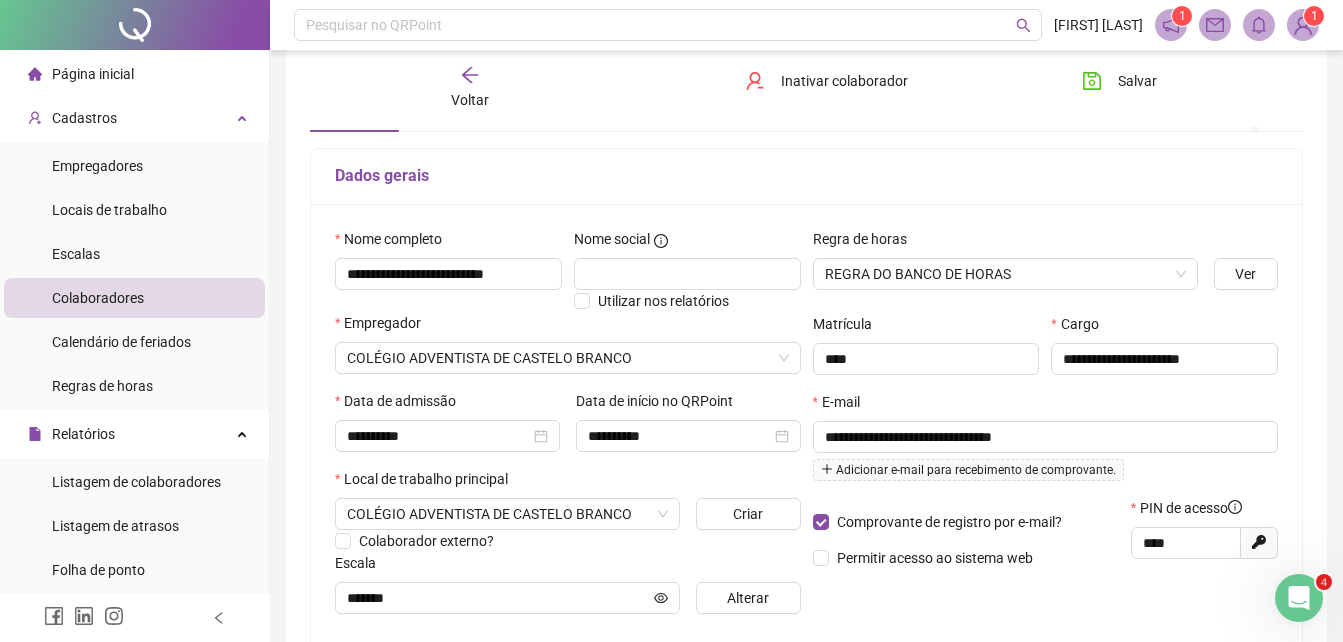 click 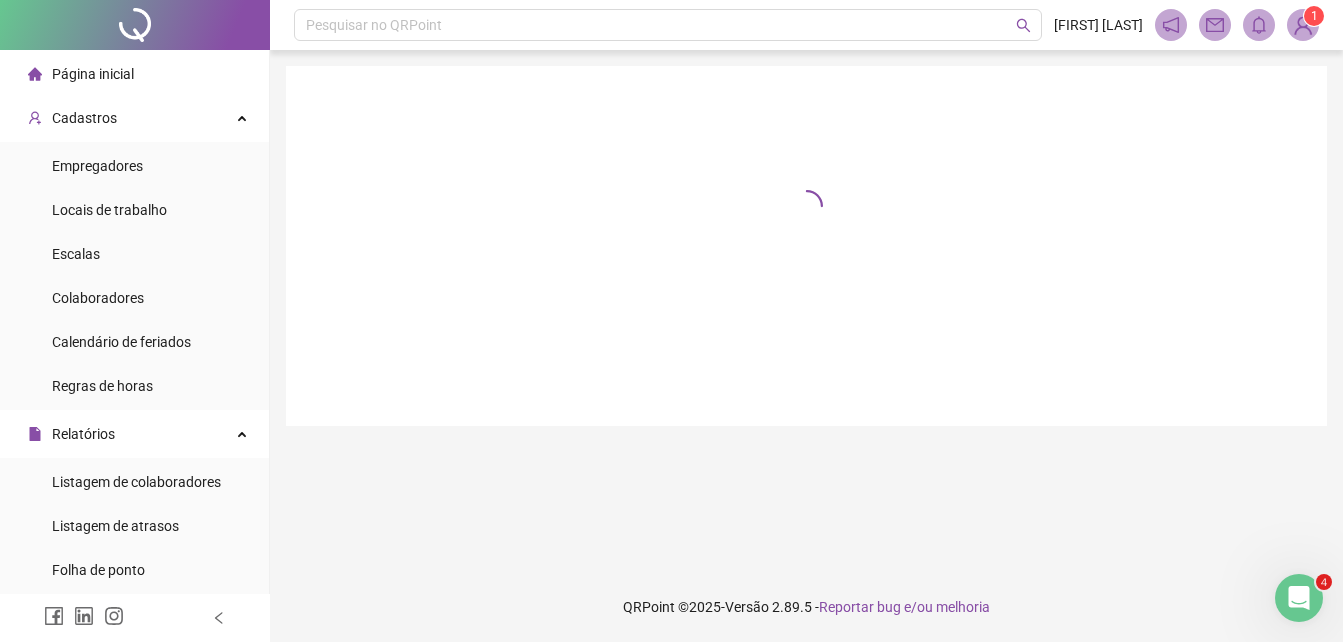 scroll, scrollTop: 0, scrollLeft: 0, axis: both 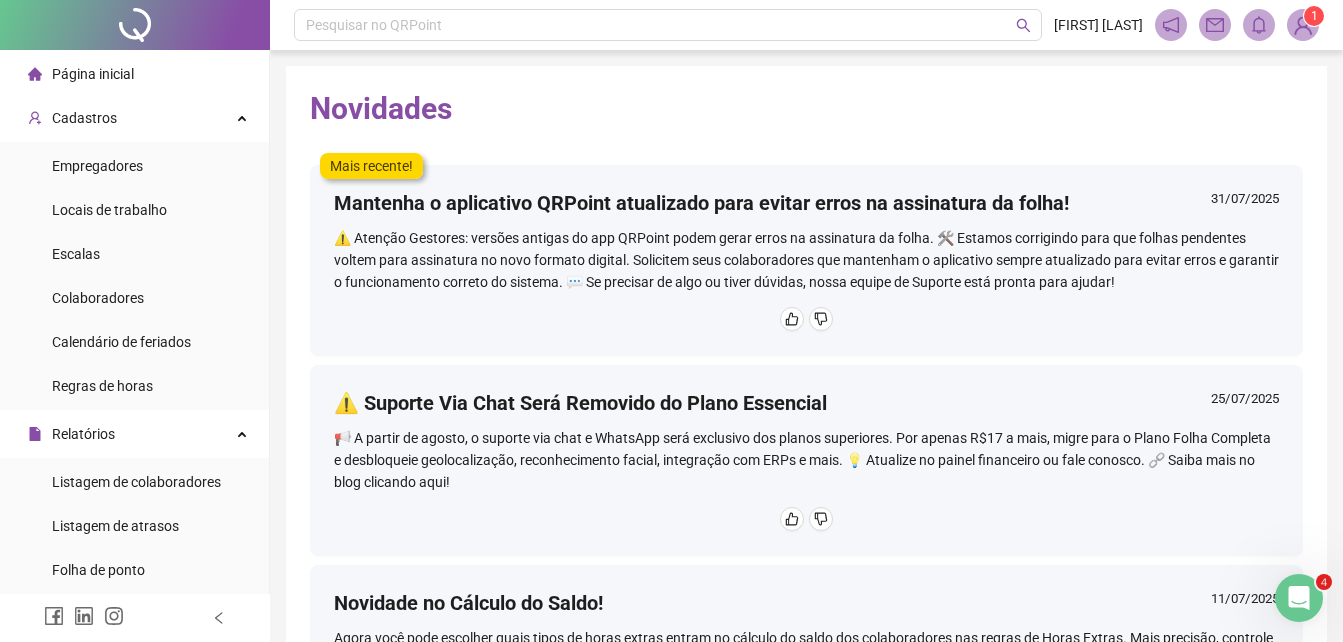 click on "Página inicial" at bounding box center (93, 74) 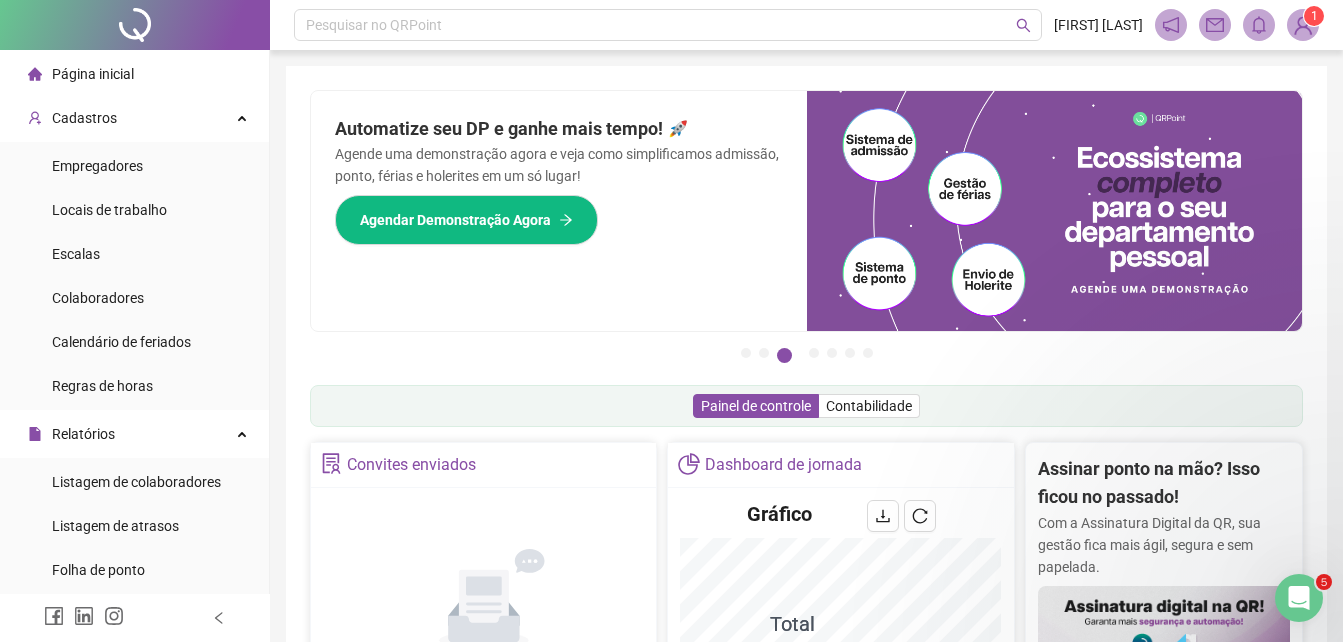 scroll, scrollTop: 1229, scrollLeft: 0, axis: vertical 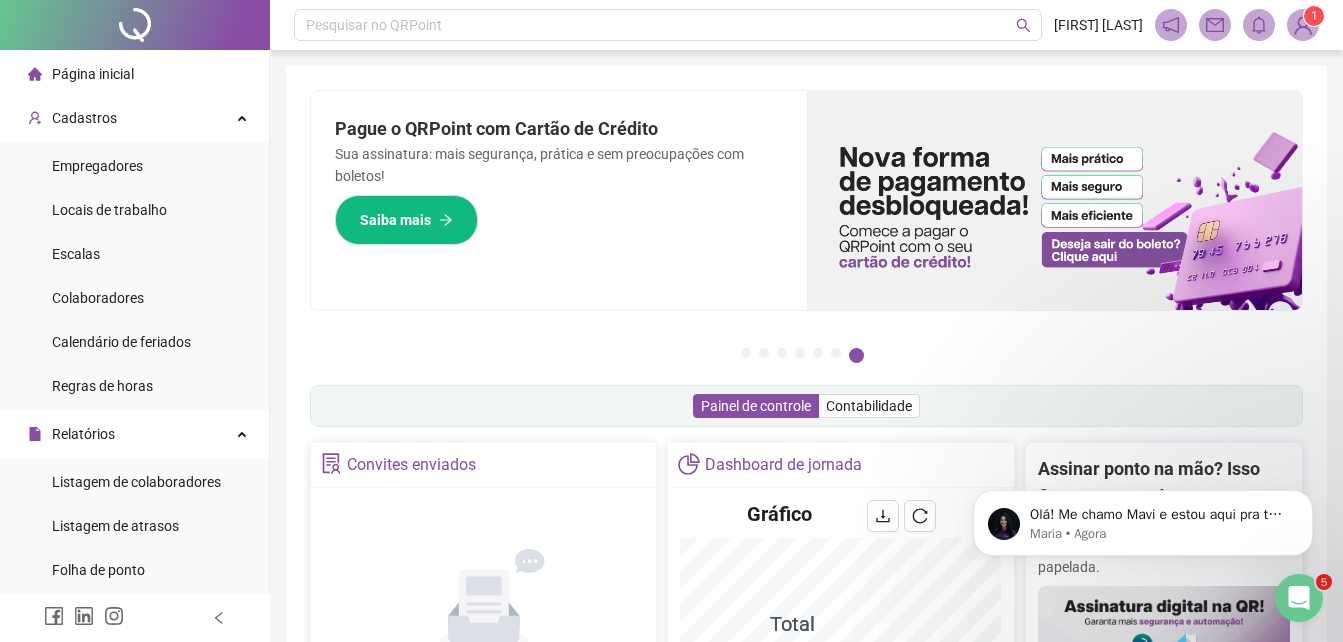 click 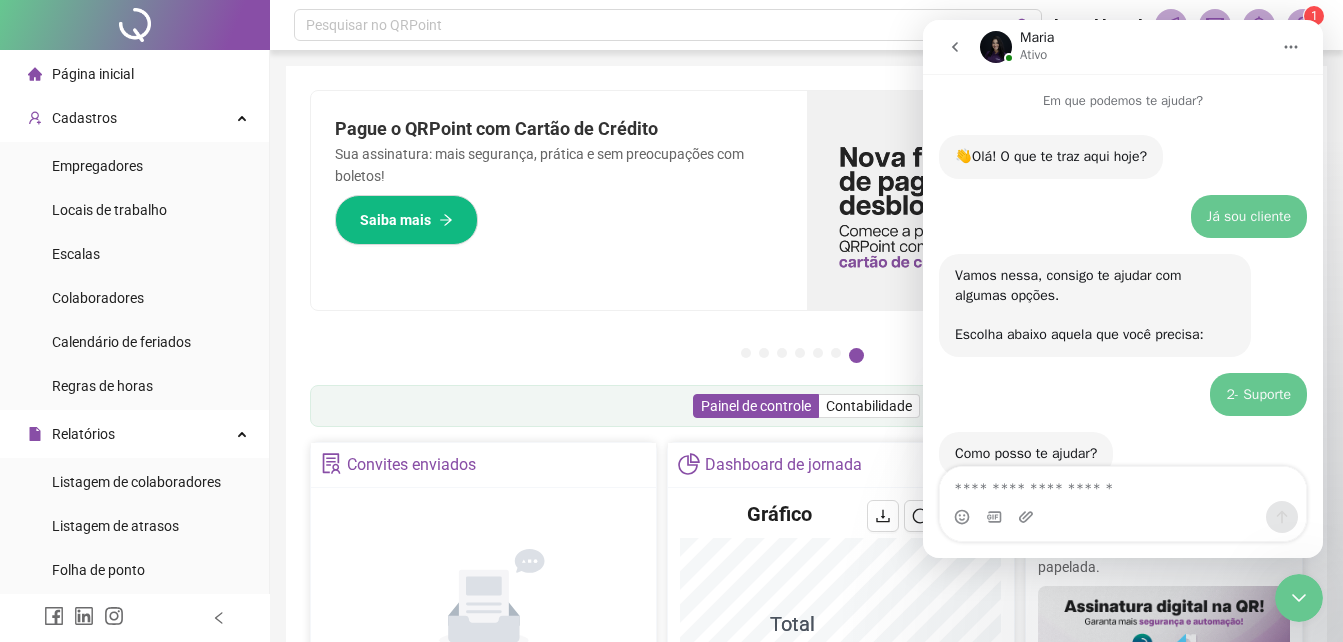 scroll, scrollTop: 1262, scrollLeft: 0, axis: vertical 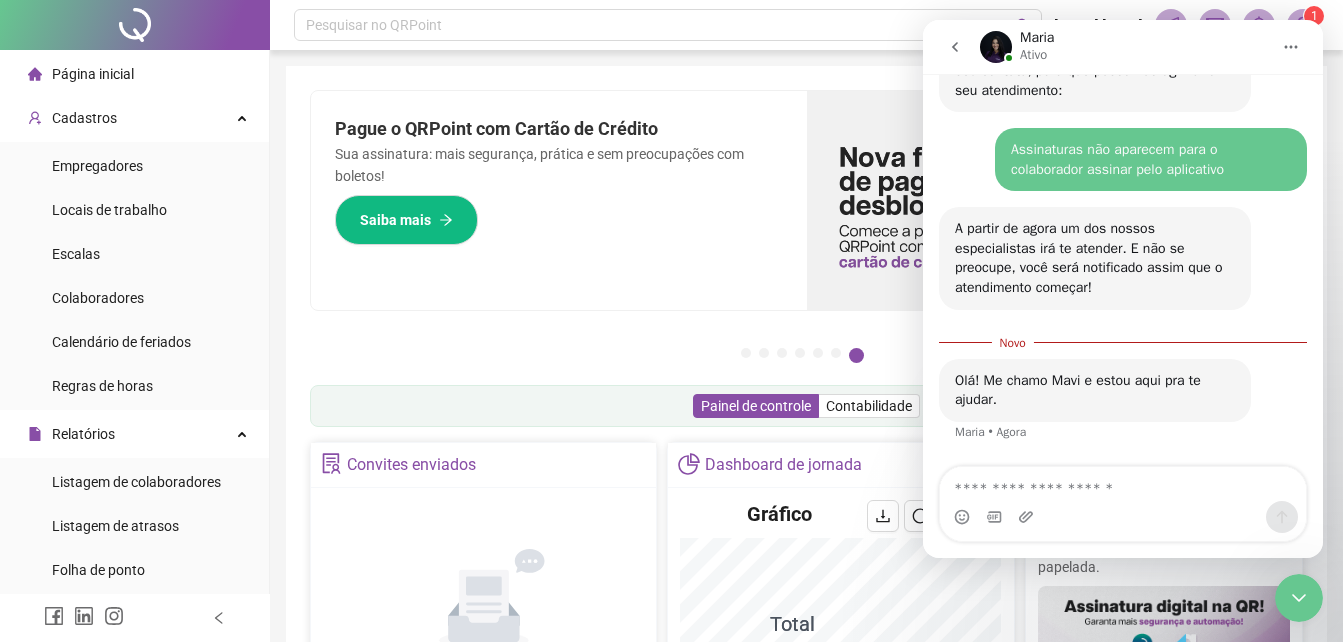 click at bounding box center [1123, 484] 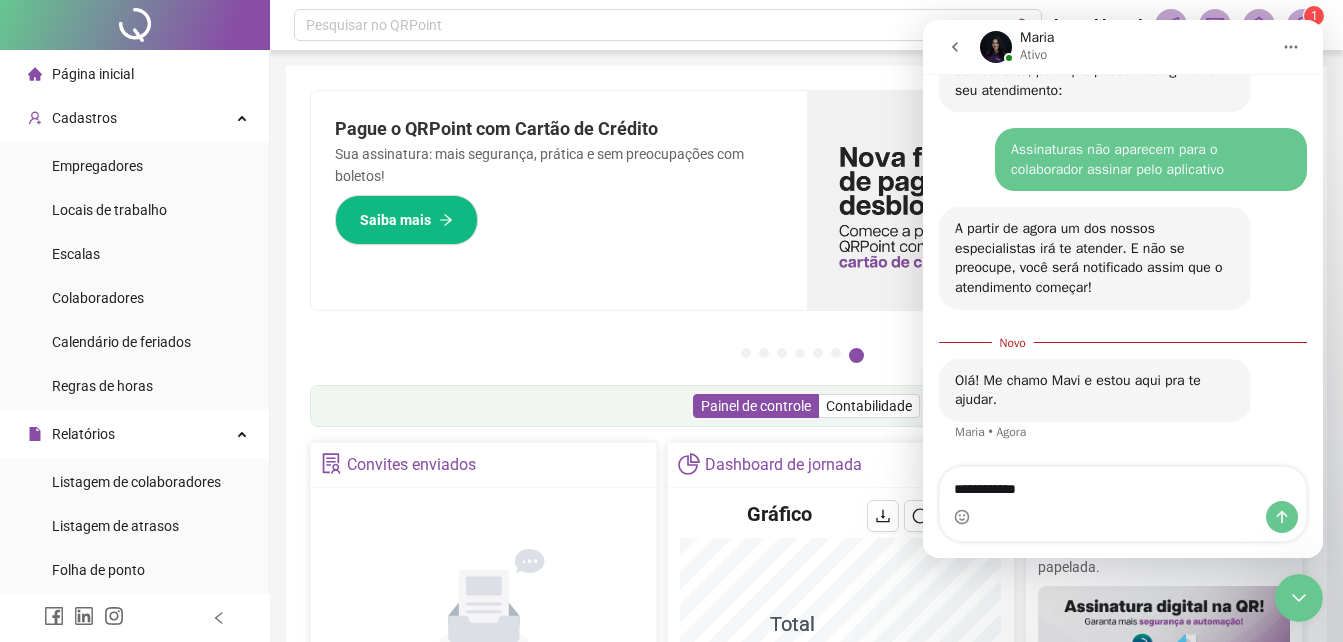 type on "**********" 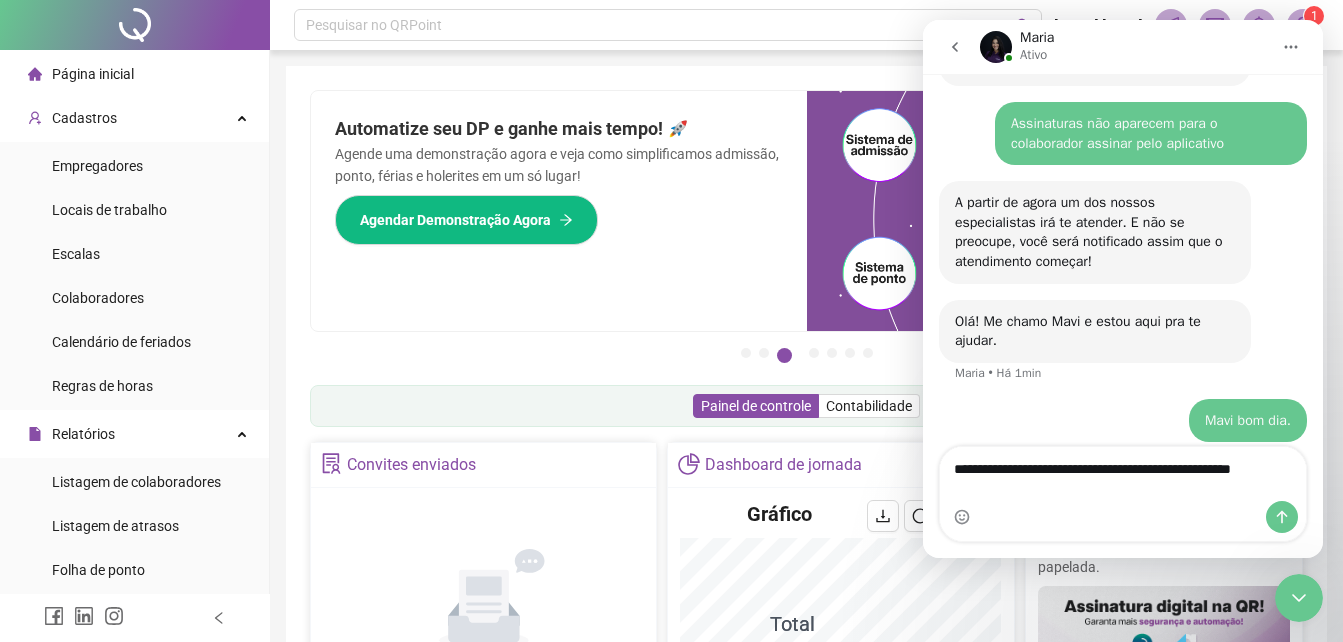 scroll, scrollTop: 1308, scrollLeft: 0, axis: vertical 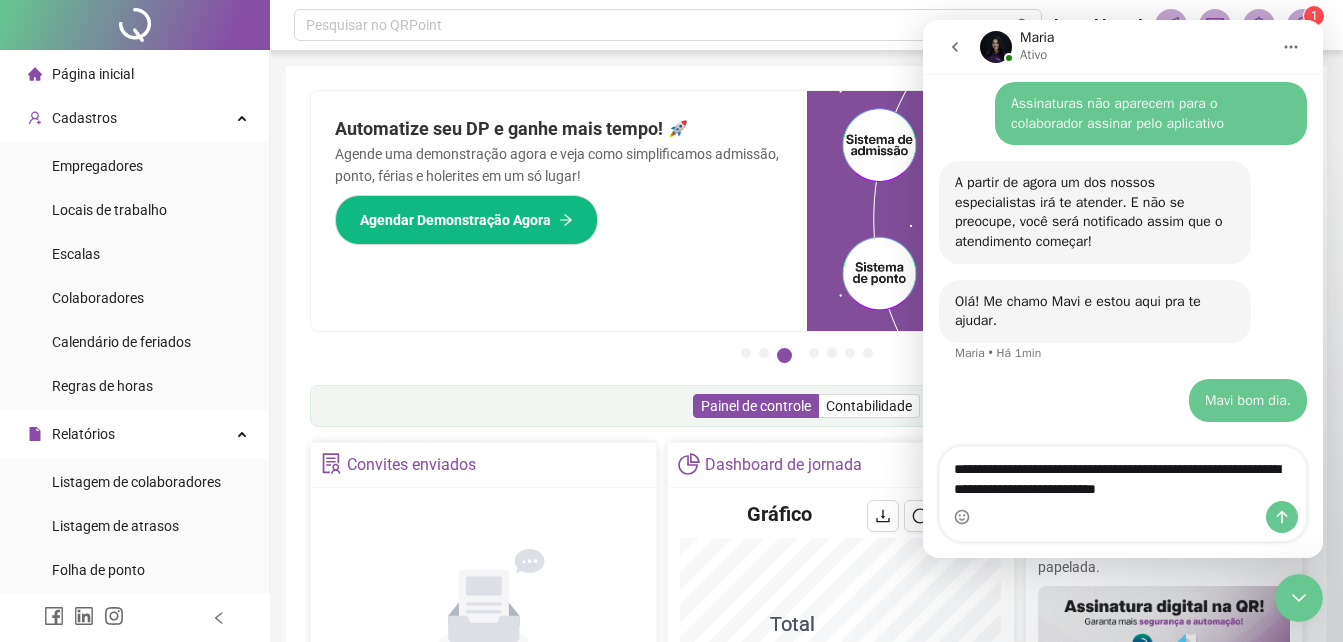 type on "**********" 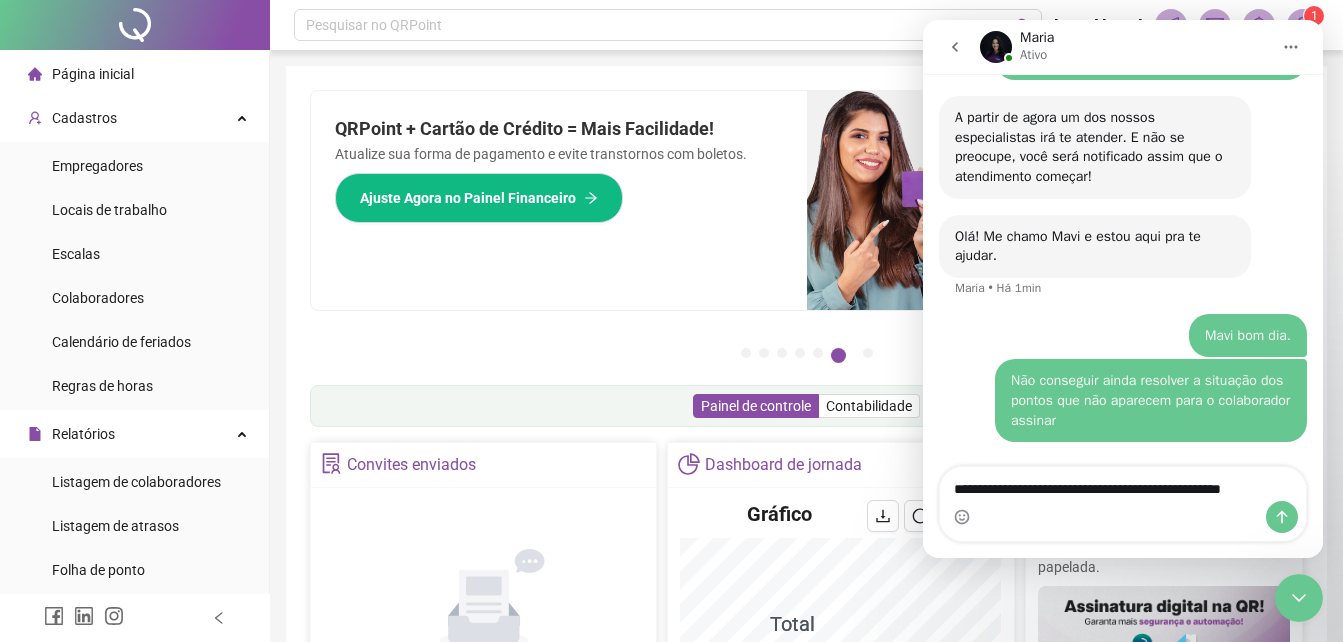 scroll, scrollTop: 1393, scrollLeft: 0, axis: vertical 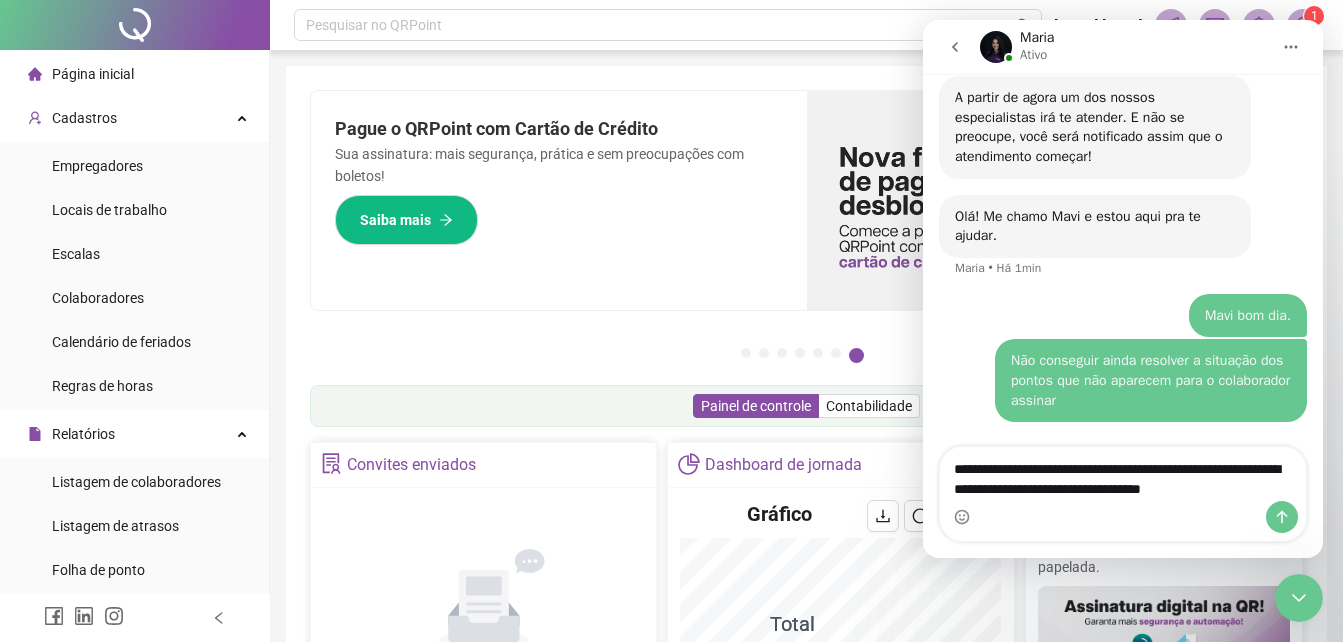 click on "**********" at bounding box center (1123, 474) 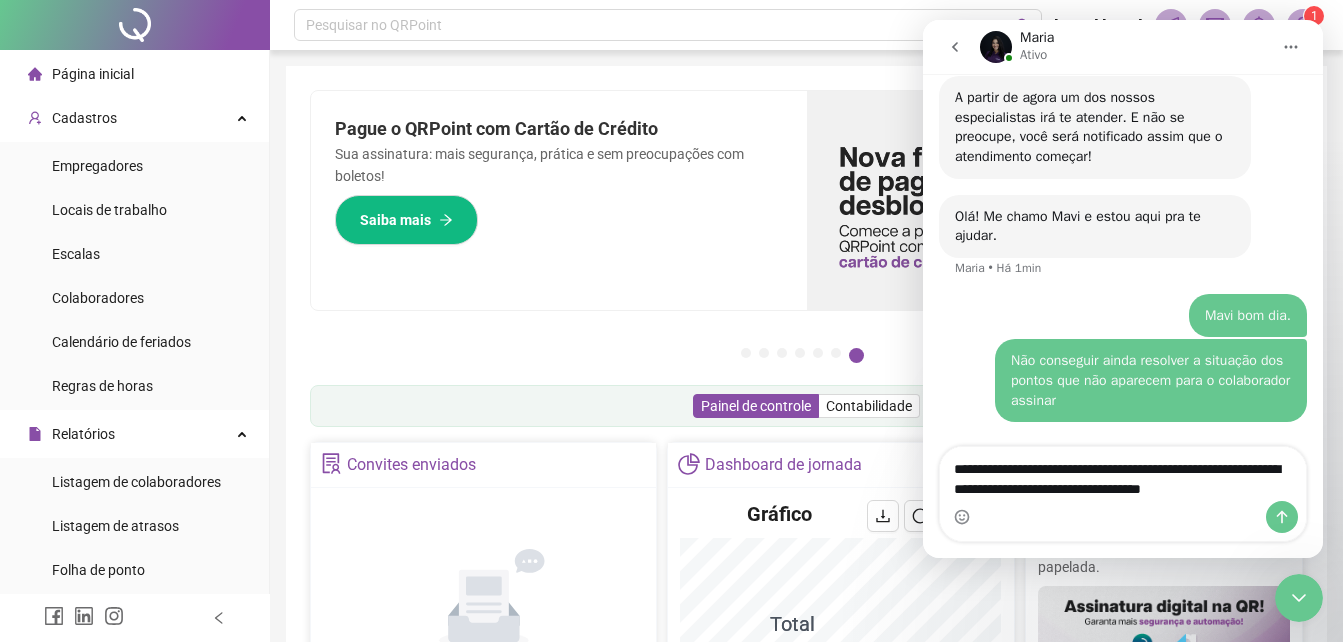 click on "**********" at bounding box center [1123, 474] 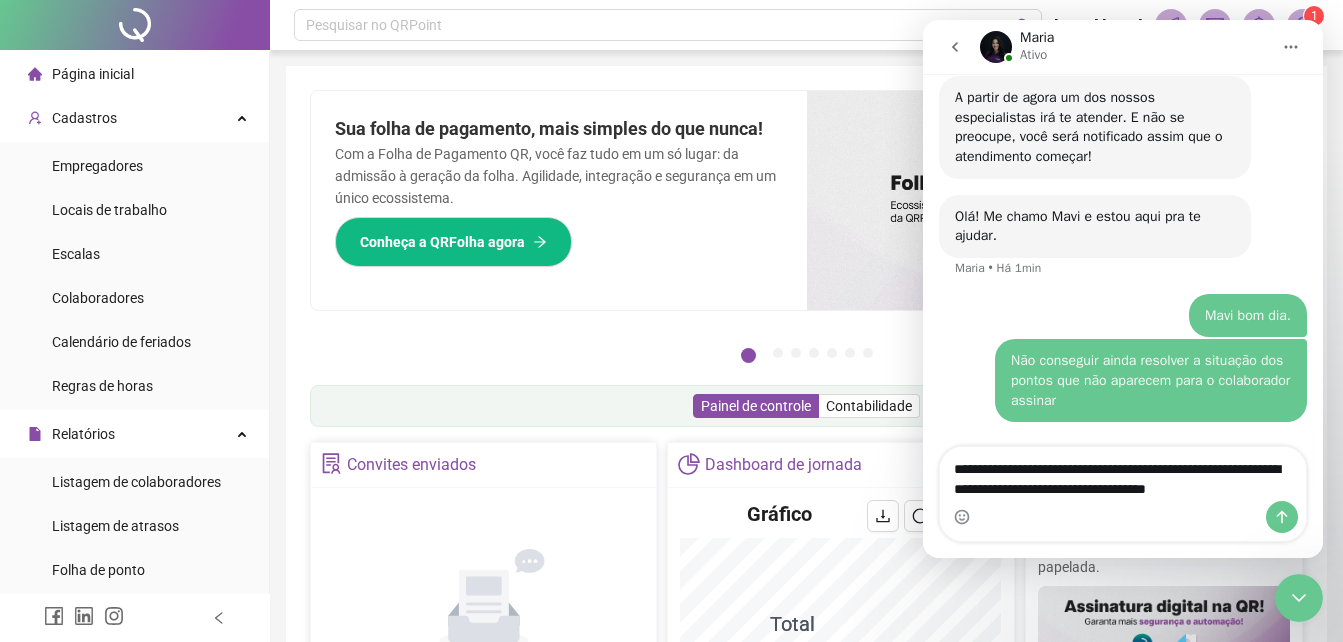 scroll, scrollTop: 1413, scrollLeft: 0, axis: vertical 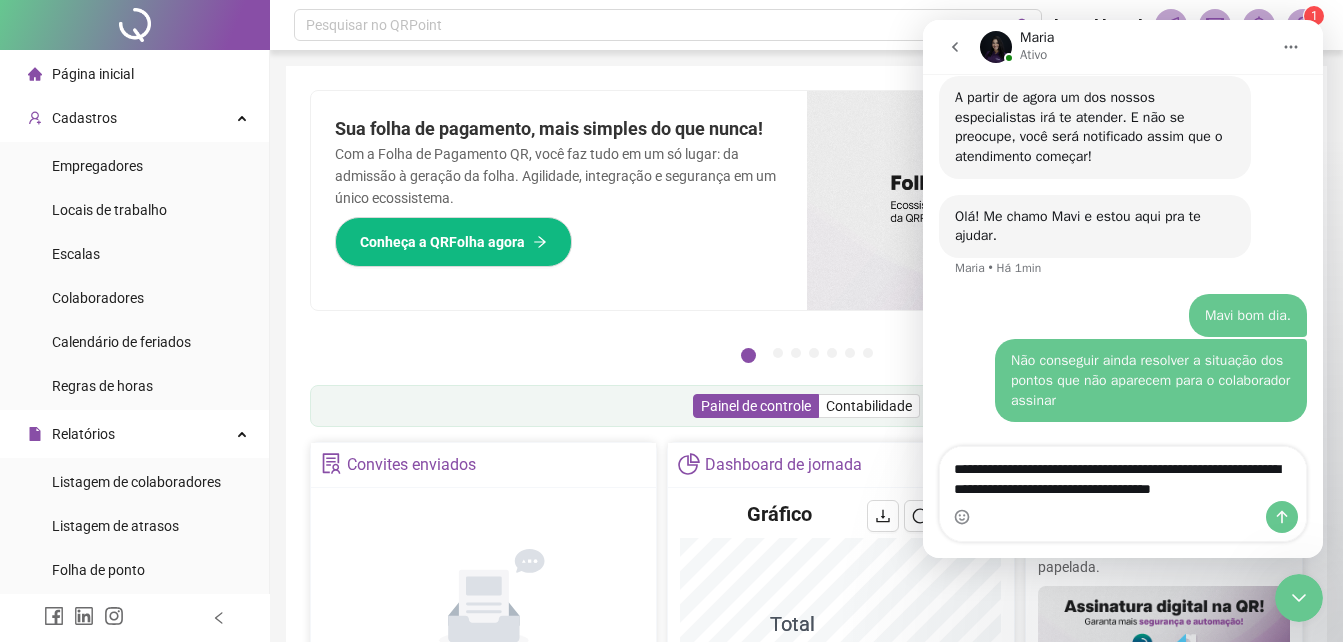 type on "**********" 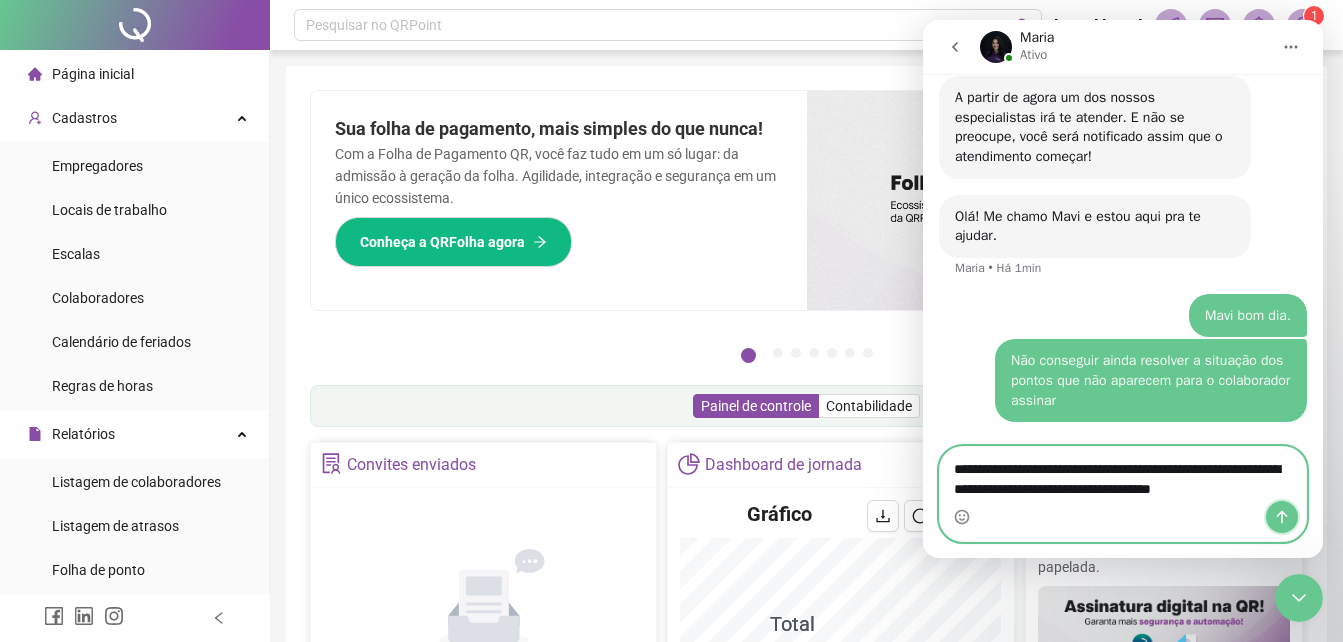 click at bounding box center (1282, 517) 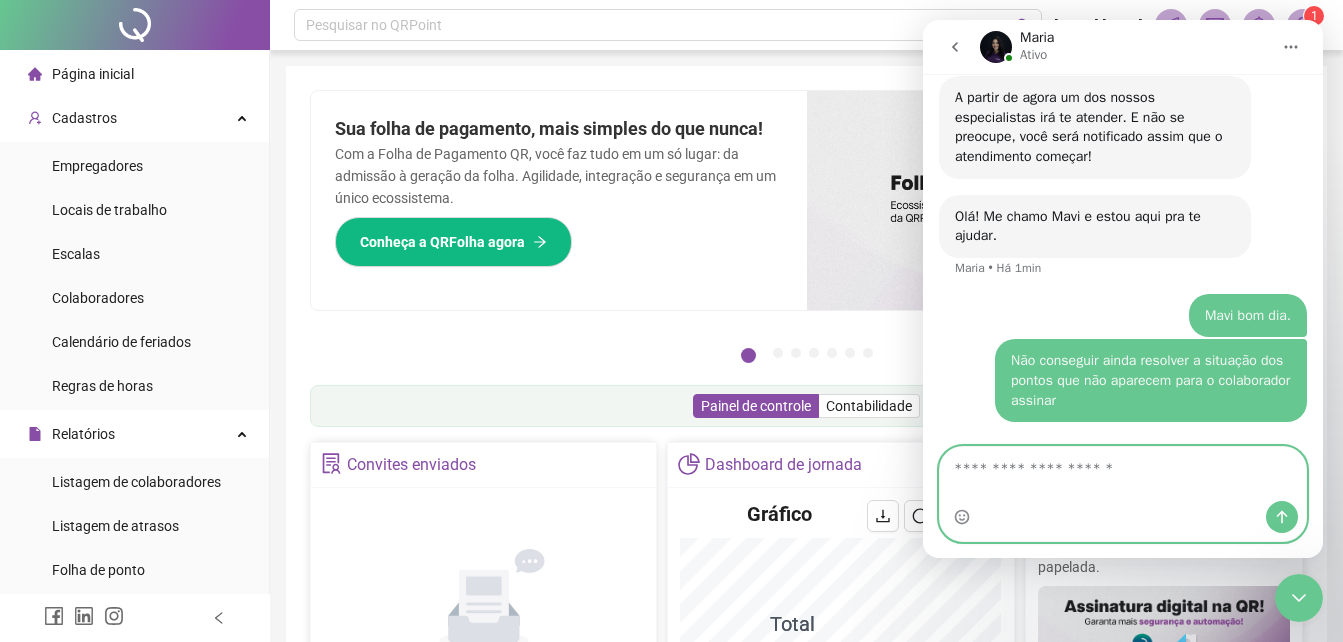 scroll, scrollTop: 1458, scrollLeft: 0, axis: vertical 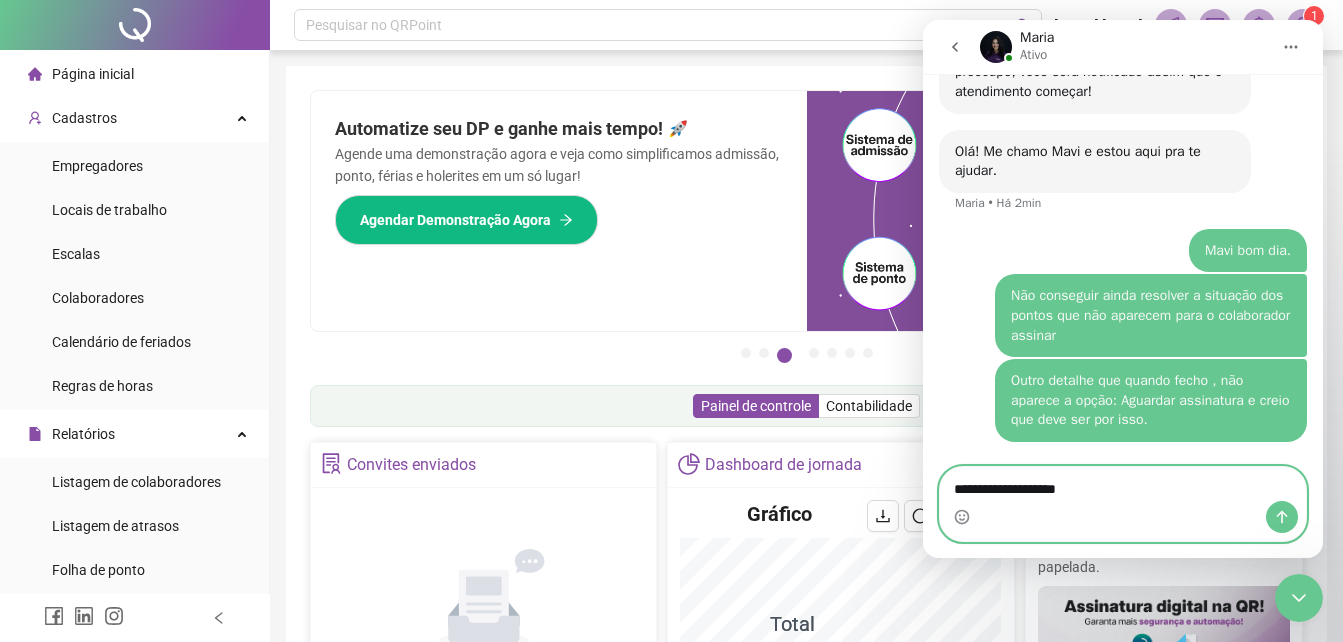 type on "**********" 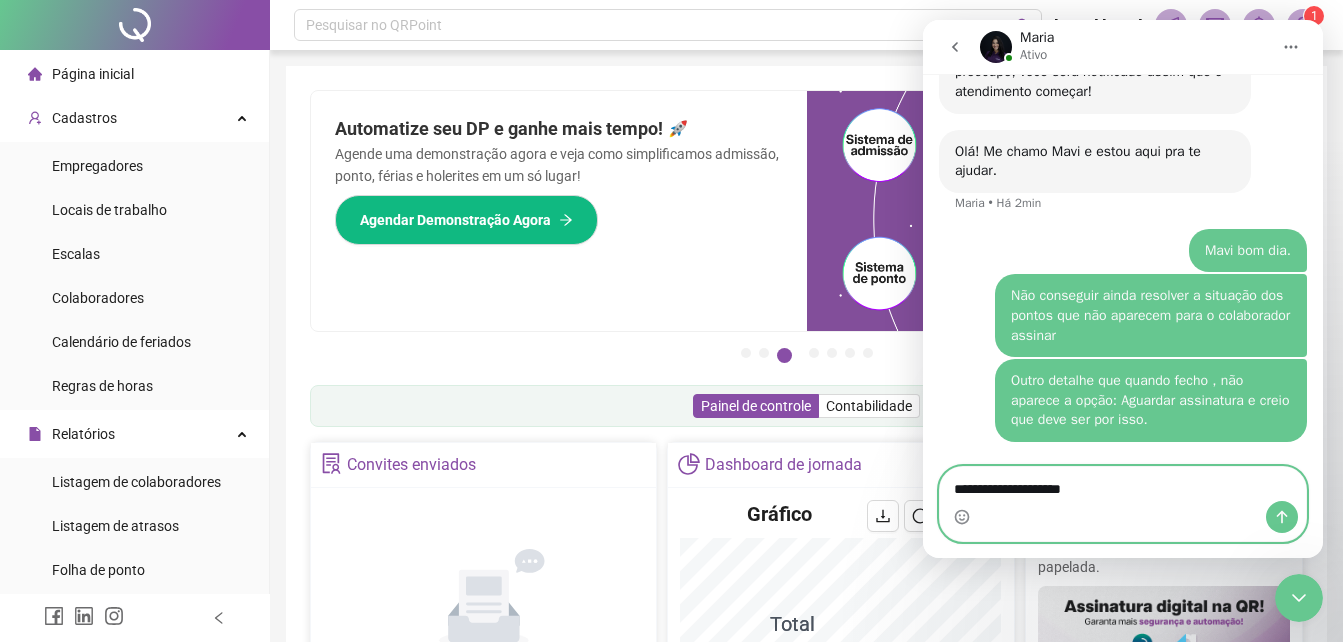 type 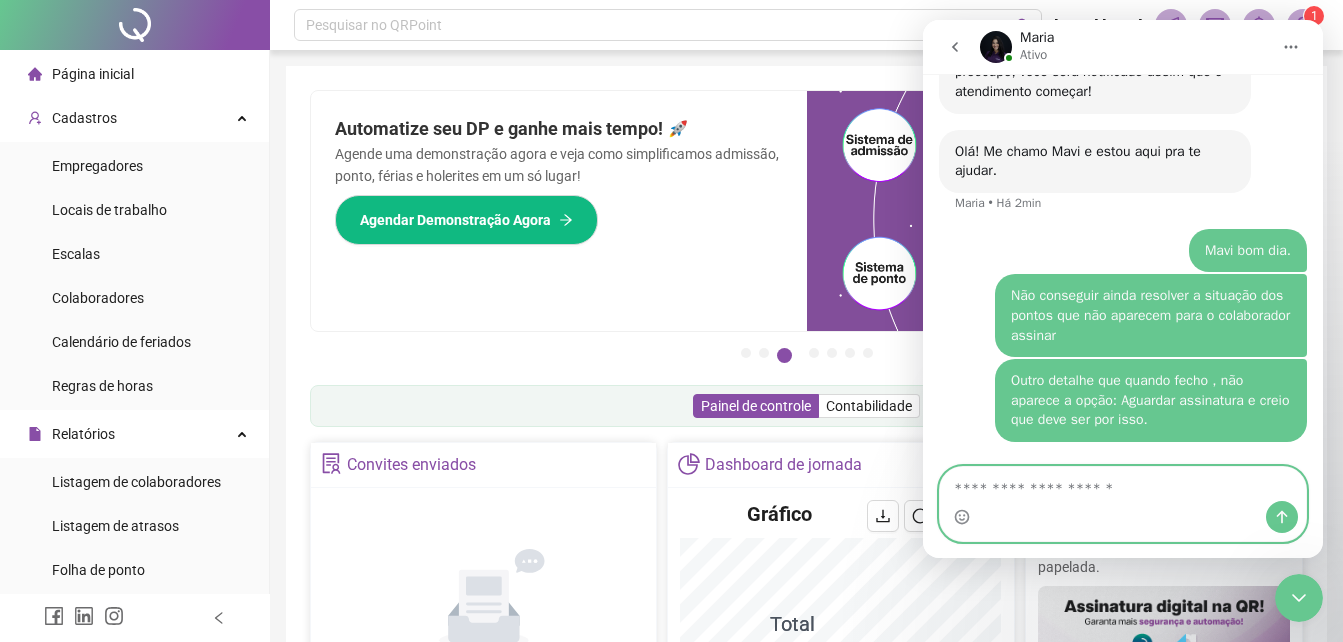 scroll, scrollTop: 1504, scrollLeft: 0, axis: vertical 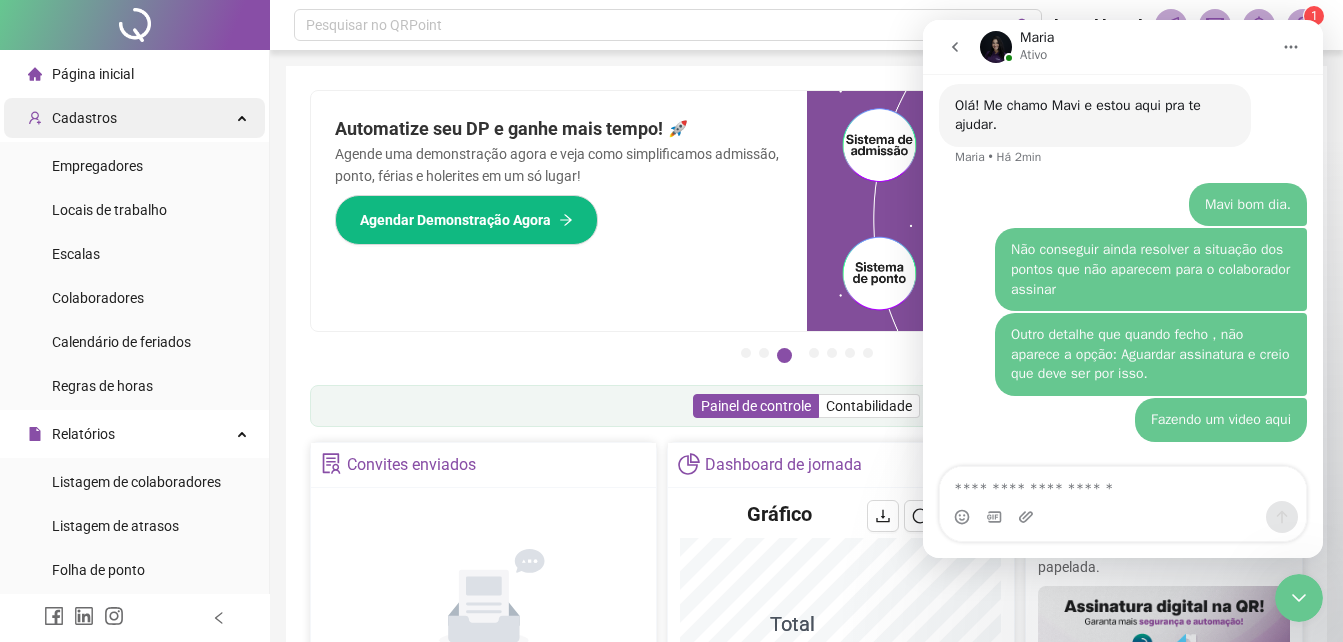 click on "Cadastros" at bounding box center (134, 118) 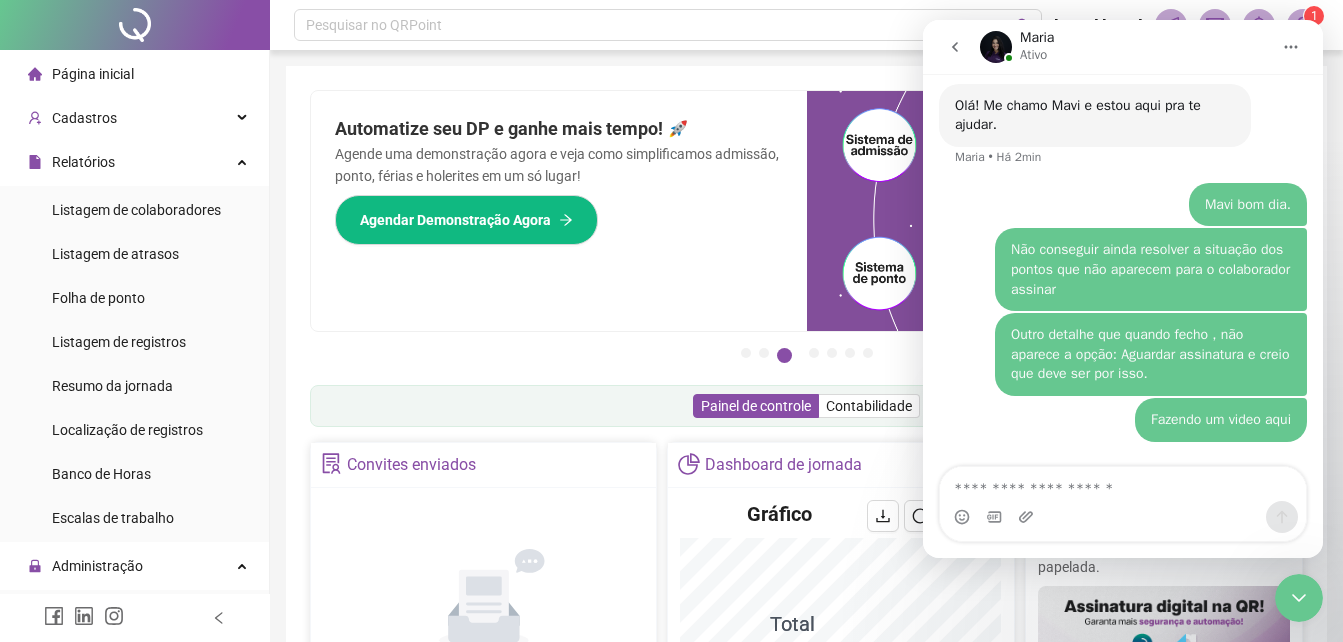 click on "Página inicial" at bounding box center [93, 74] 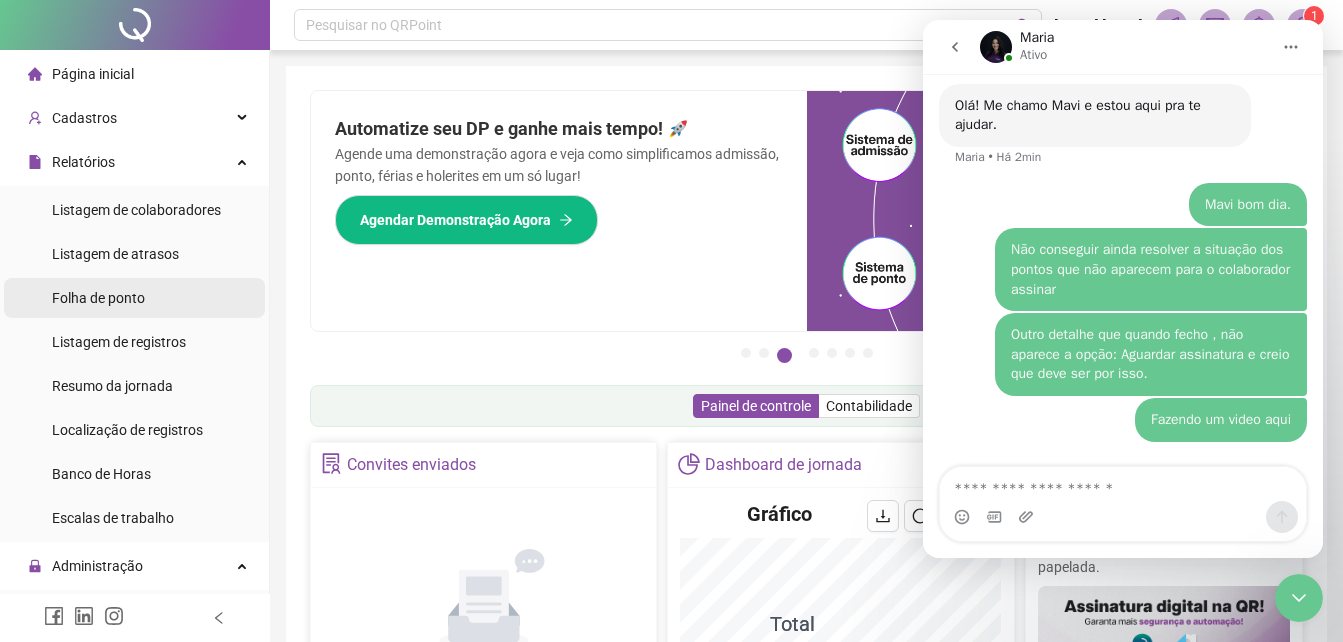 click on "Folha de ponto" at bounding box center [98, 298] 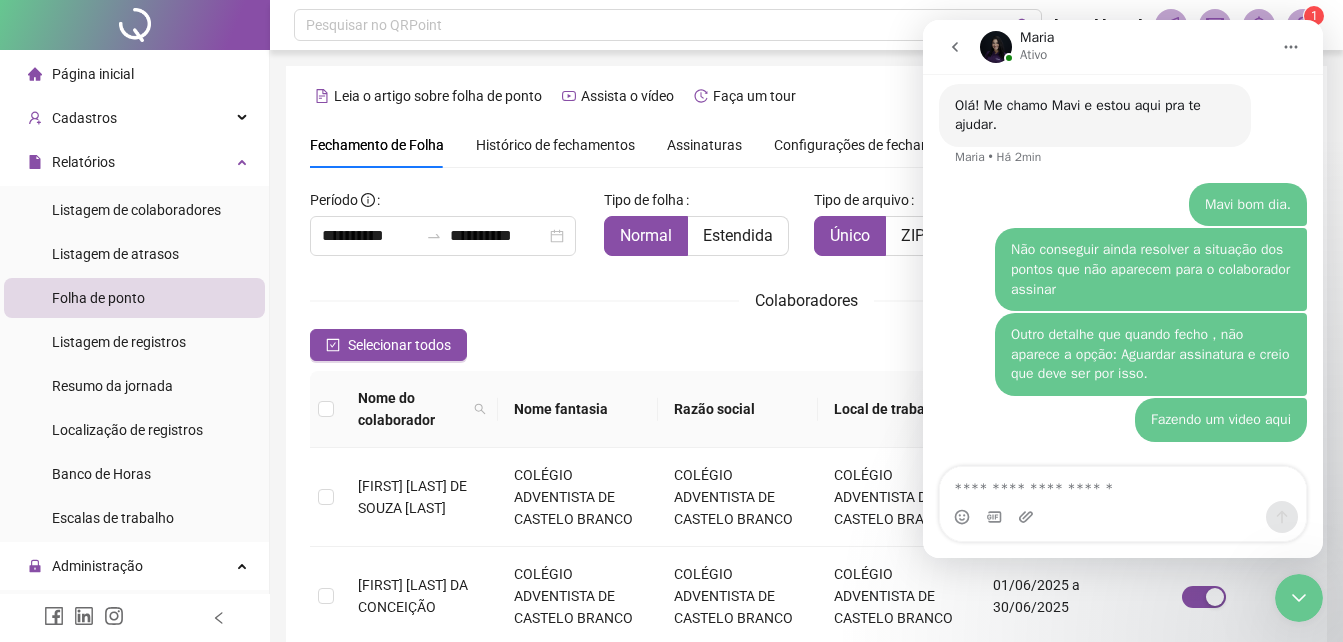 scroll, scrollTop: 89, scrollLeft: 0, axis: vertical 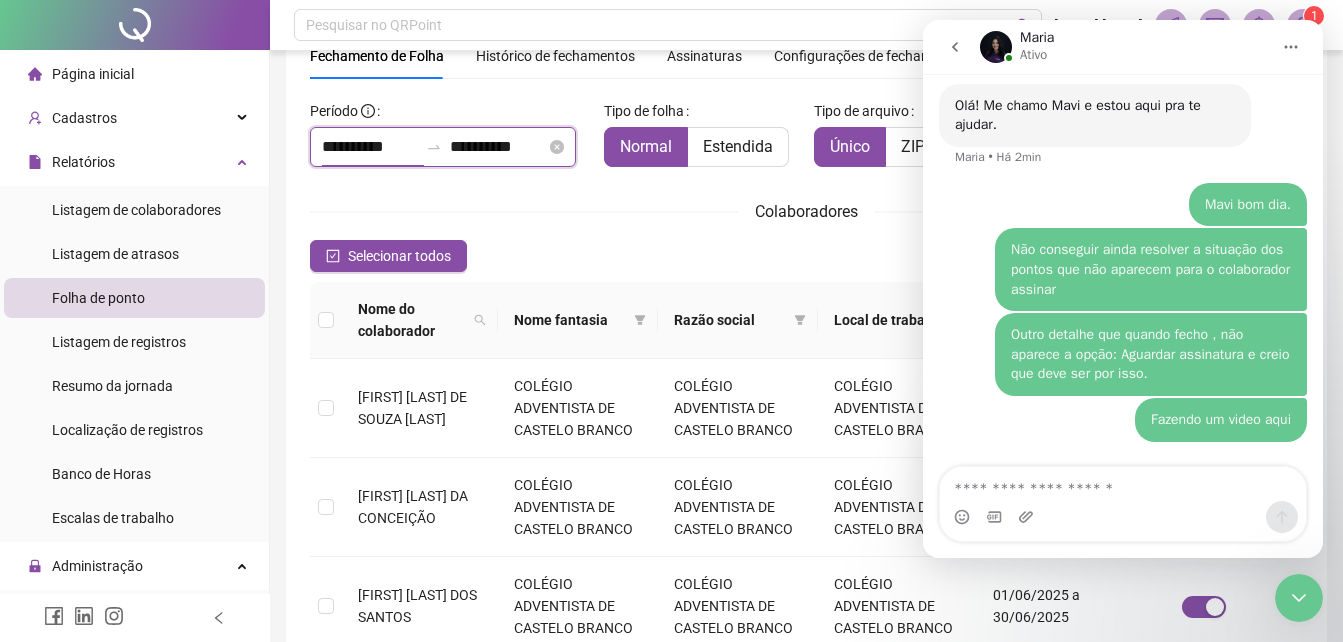 click on "**********" at bounding box center [370, 147] 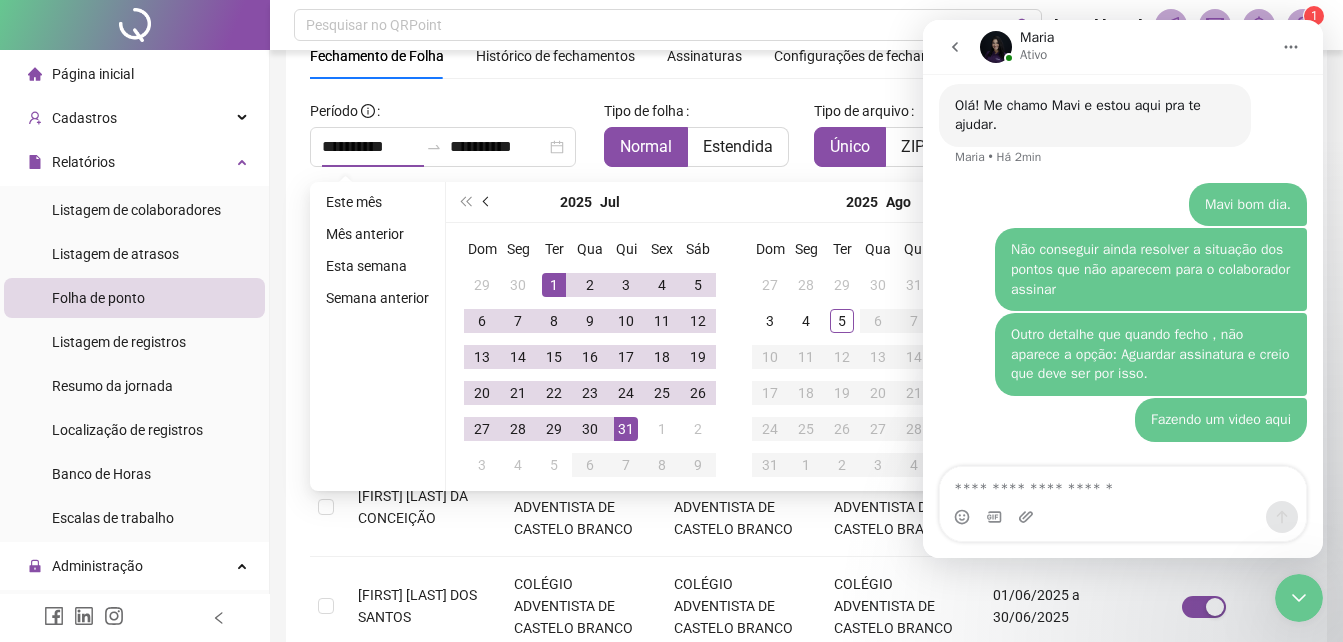 click at bounding box center (488, 202) 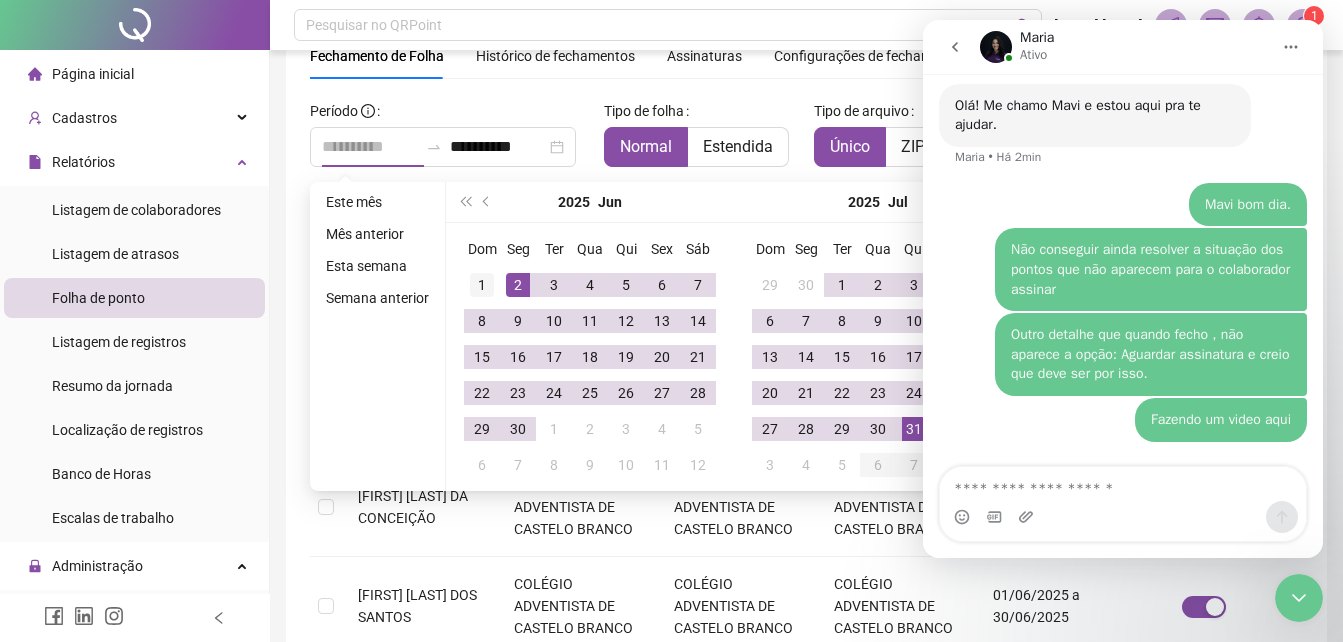 type on "**********" 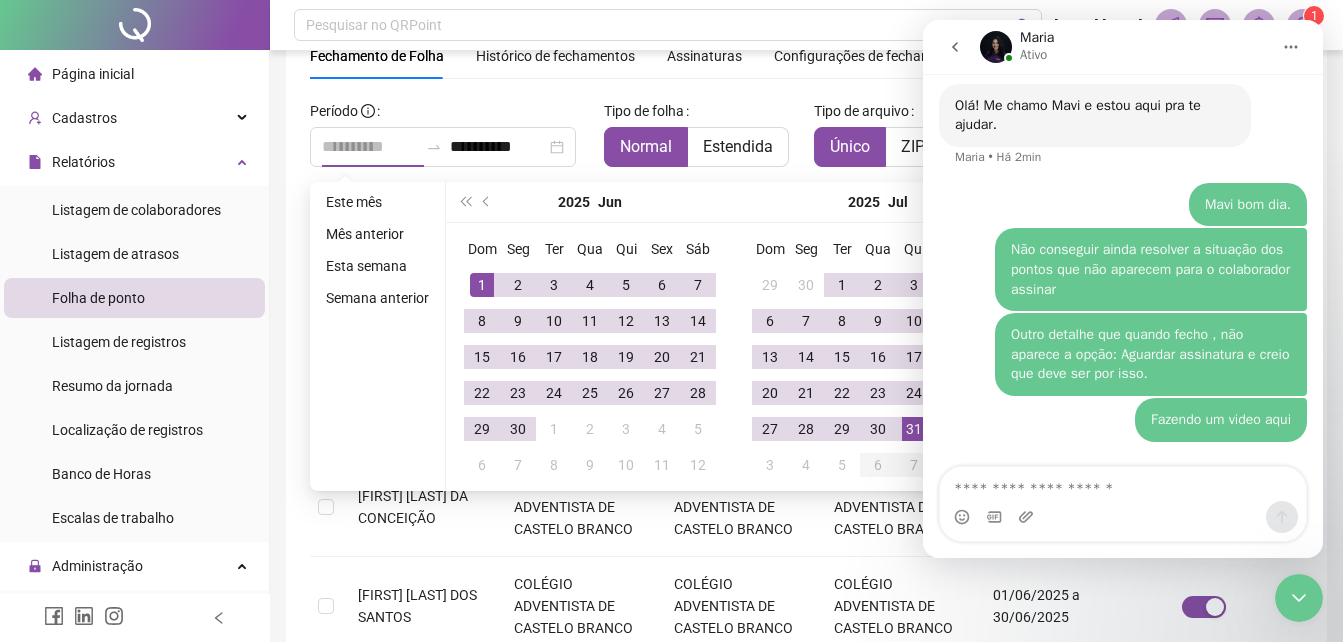 click on "1" at bounding box center [482, 285] 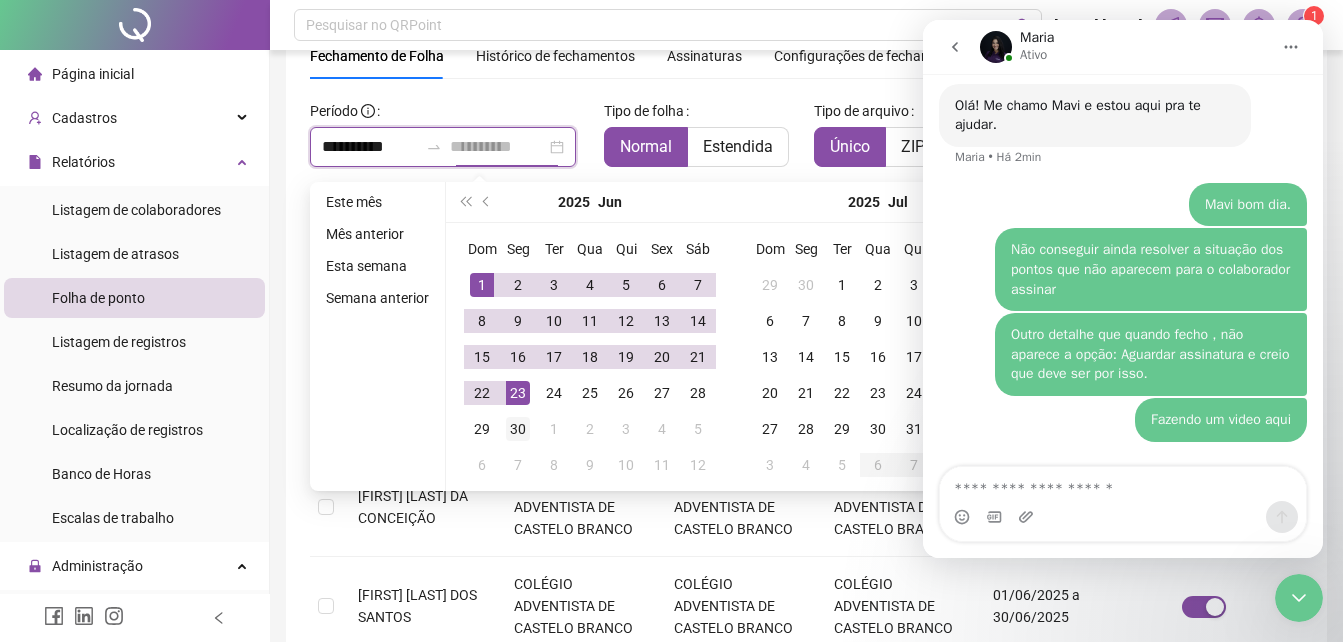 type on "**********" 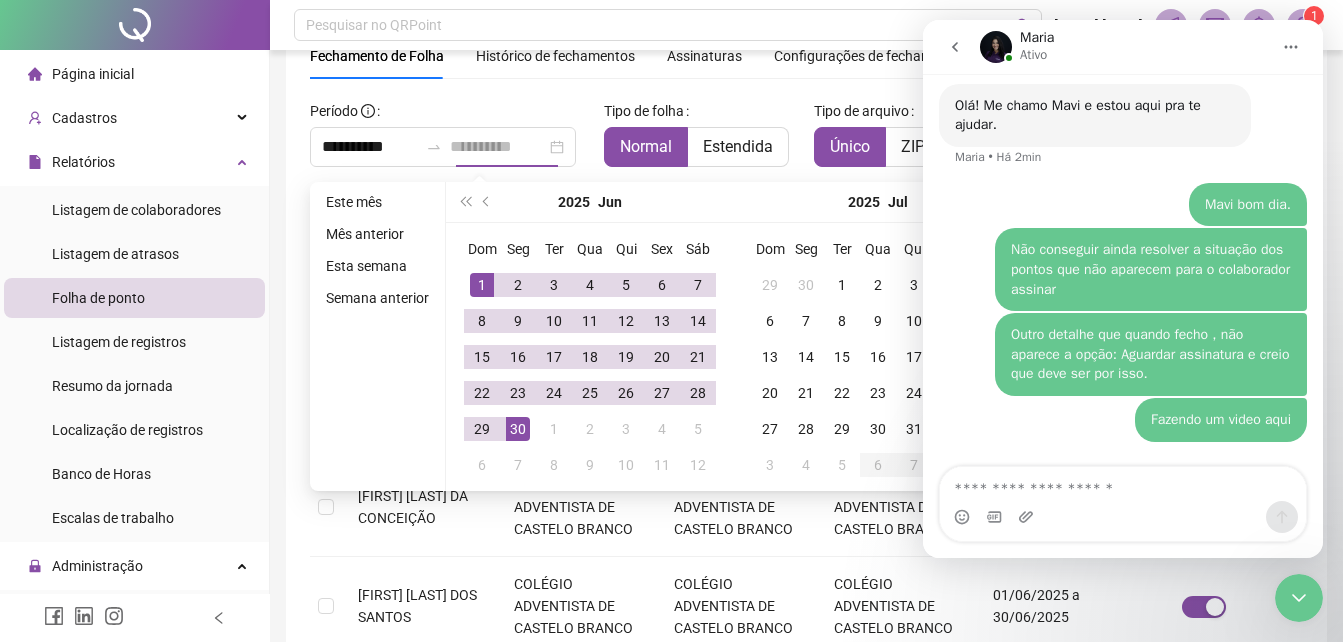 click on "30" at bounding box center (518, 429) 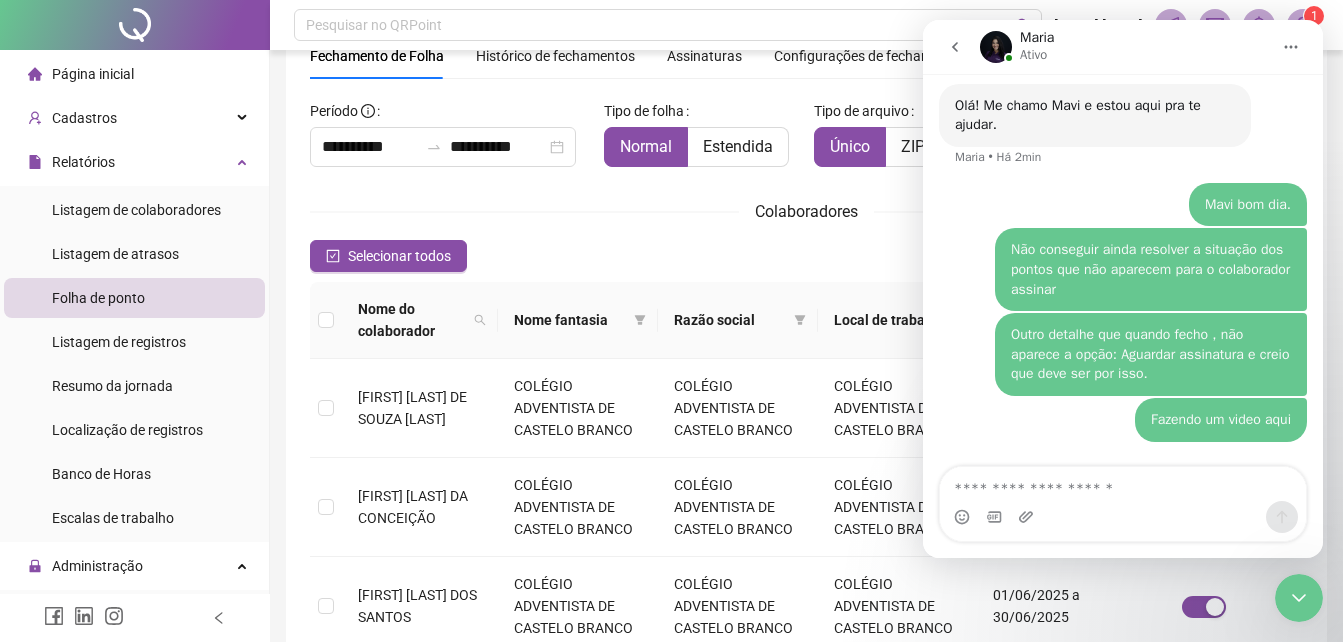 click 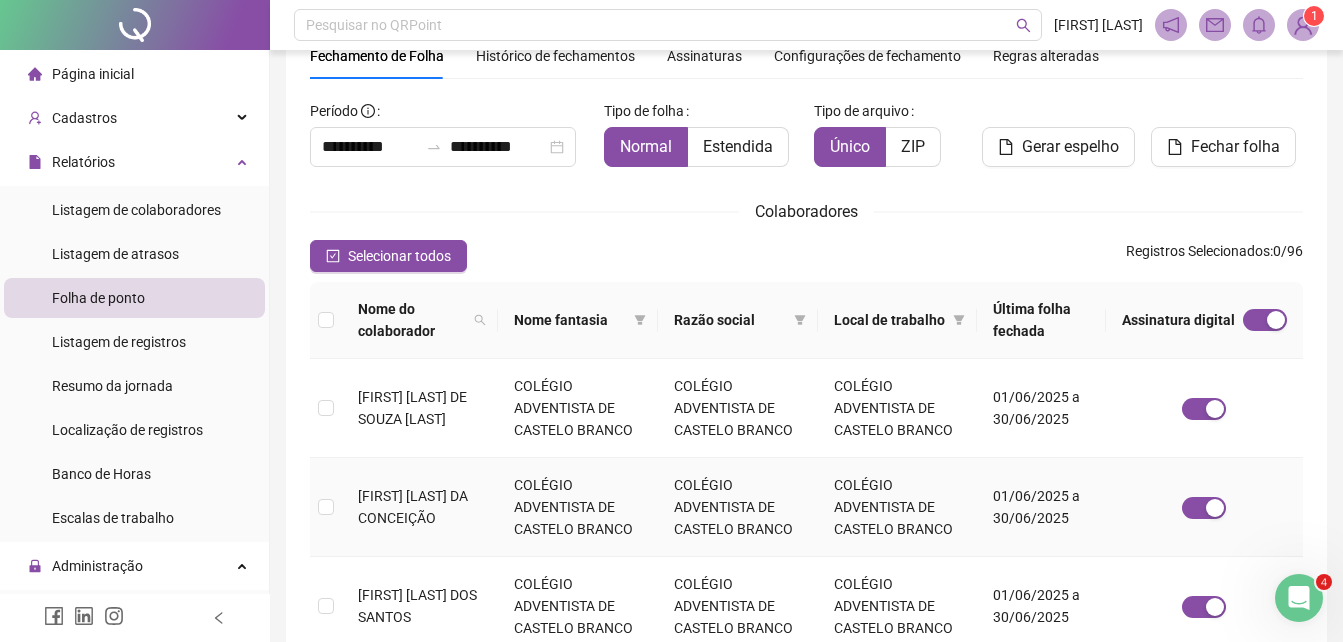 scroll, scrollTop: 0, scrollLeft: 0, axis: both 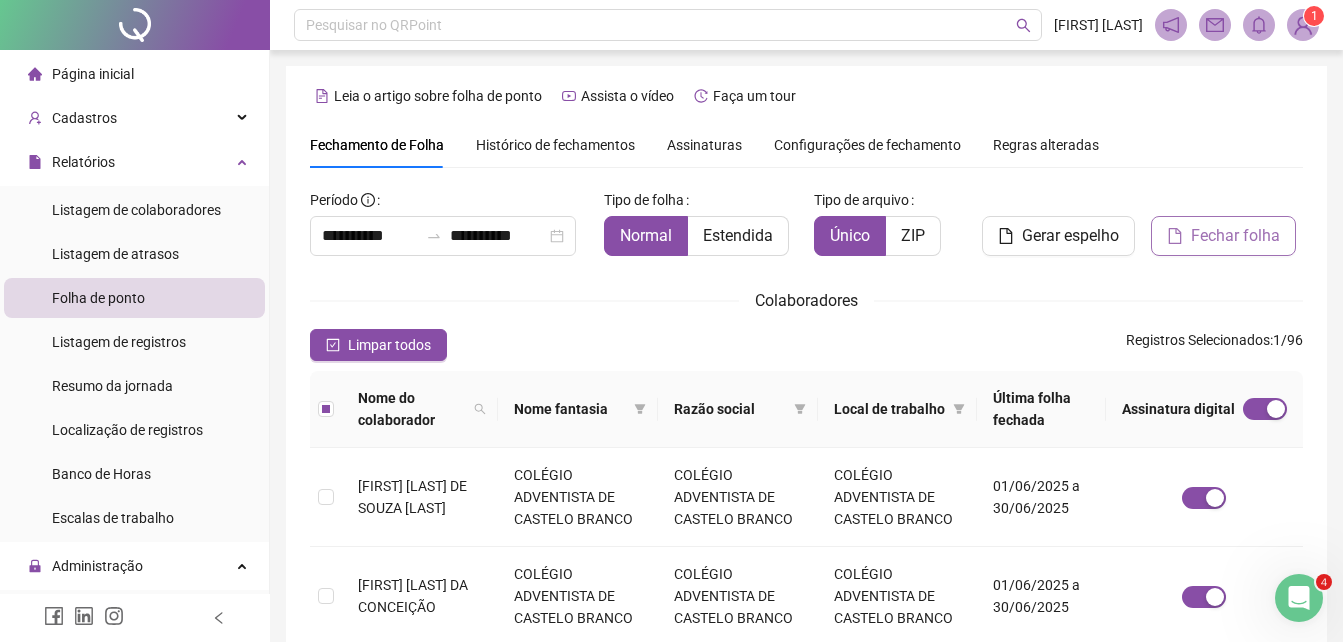 click on "Fechar folha" at bounding box center [1235, 236] 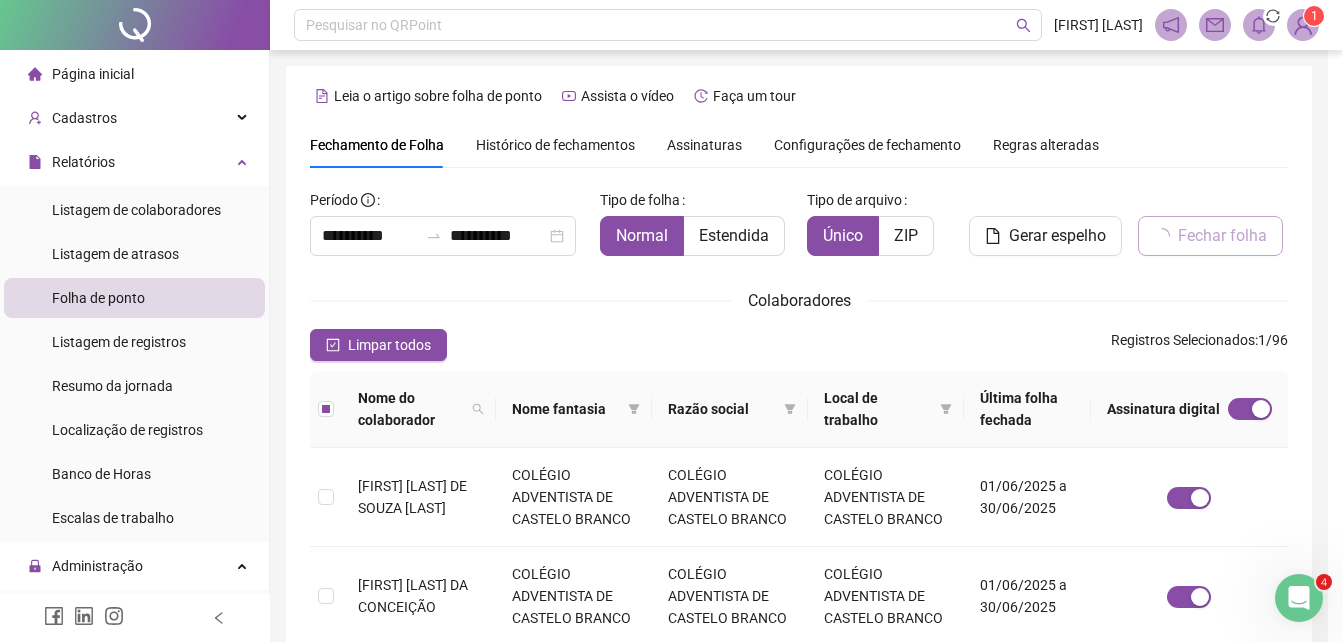 scroll, scrollTop: 89, scrollLeft: 0, axis: vertical 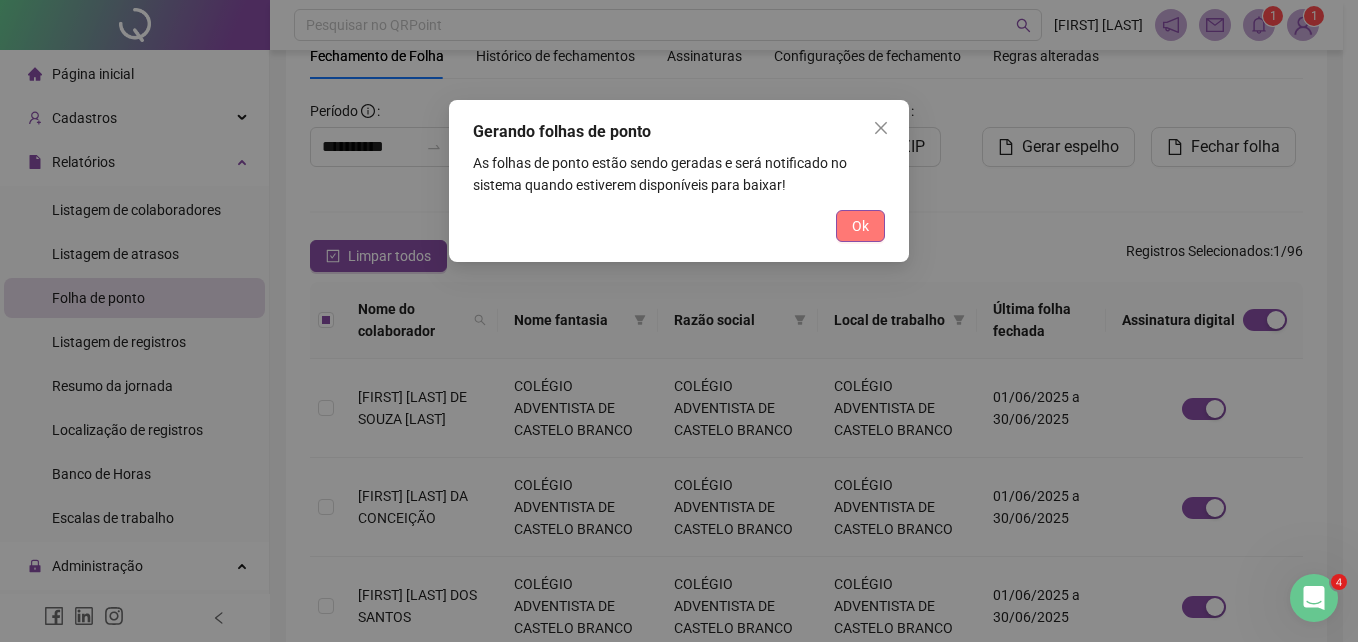 click on "Ok" at bounding box center (860, 226) 